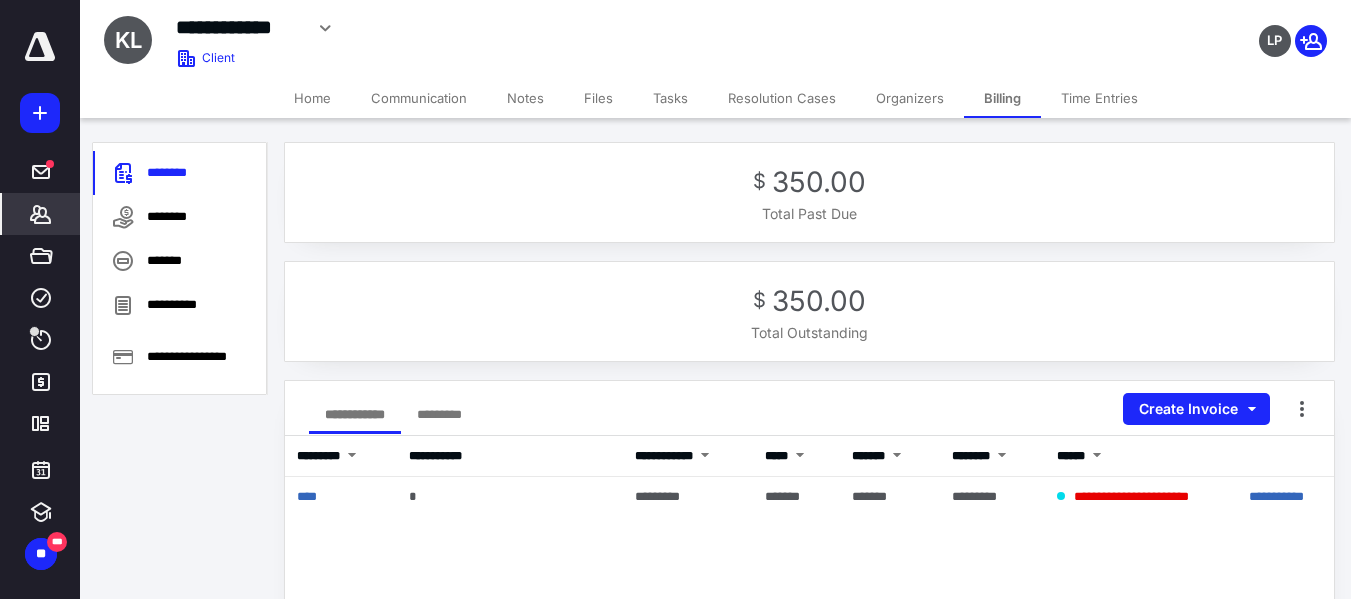 scroll, scrollTop: 0, scrollLeft: 0, axis: both 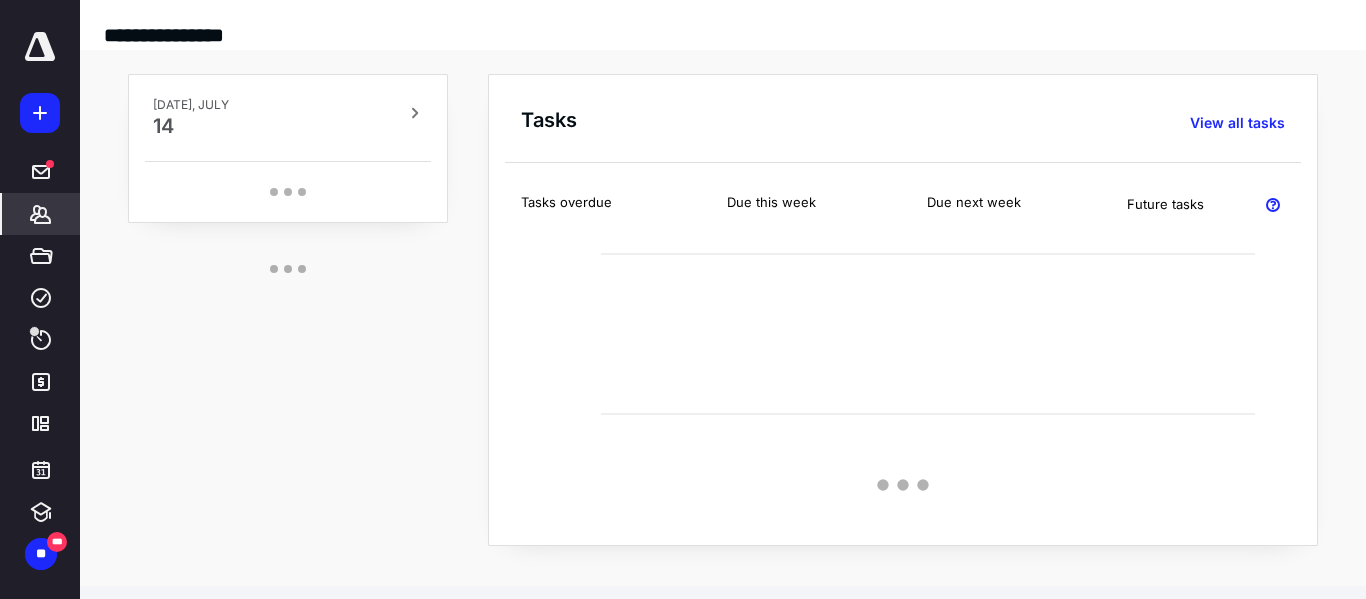 click 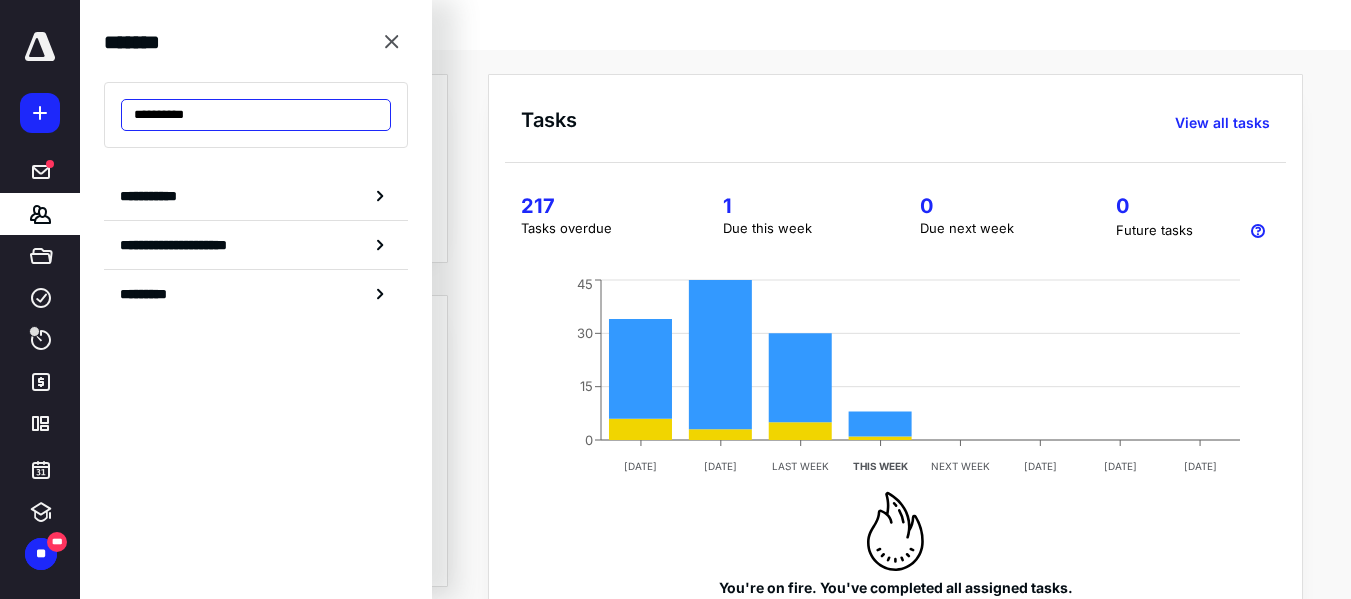 paste on "****" 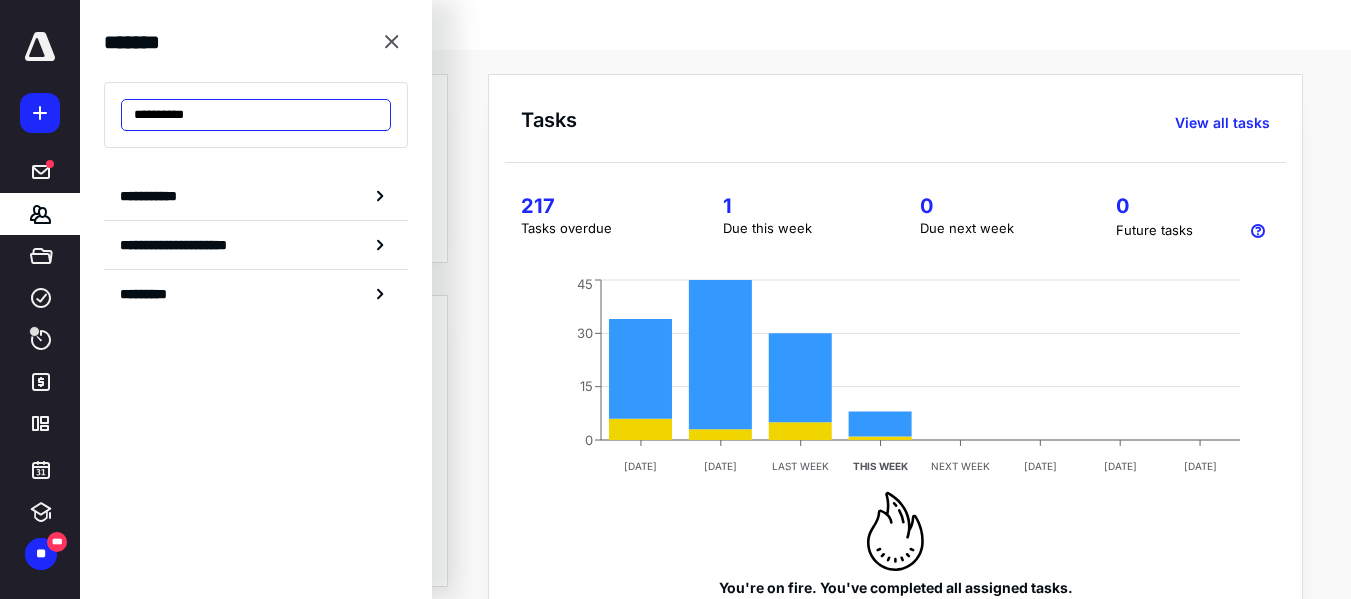 paste on "****" 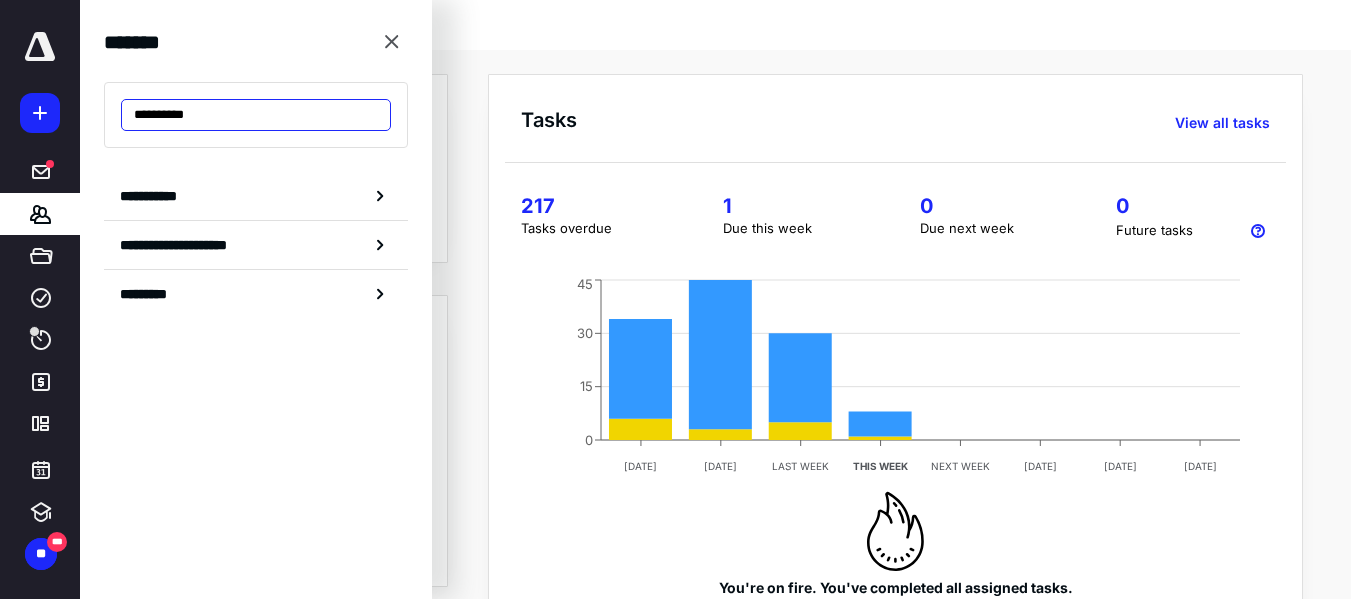 click on "**********" at bounding box center [256, 115] 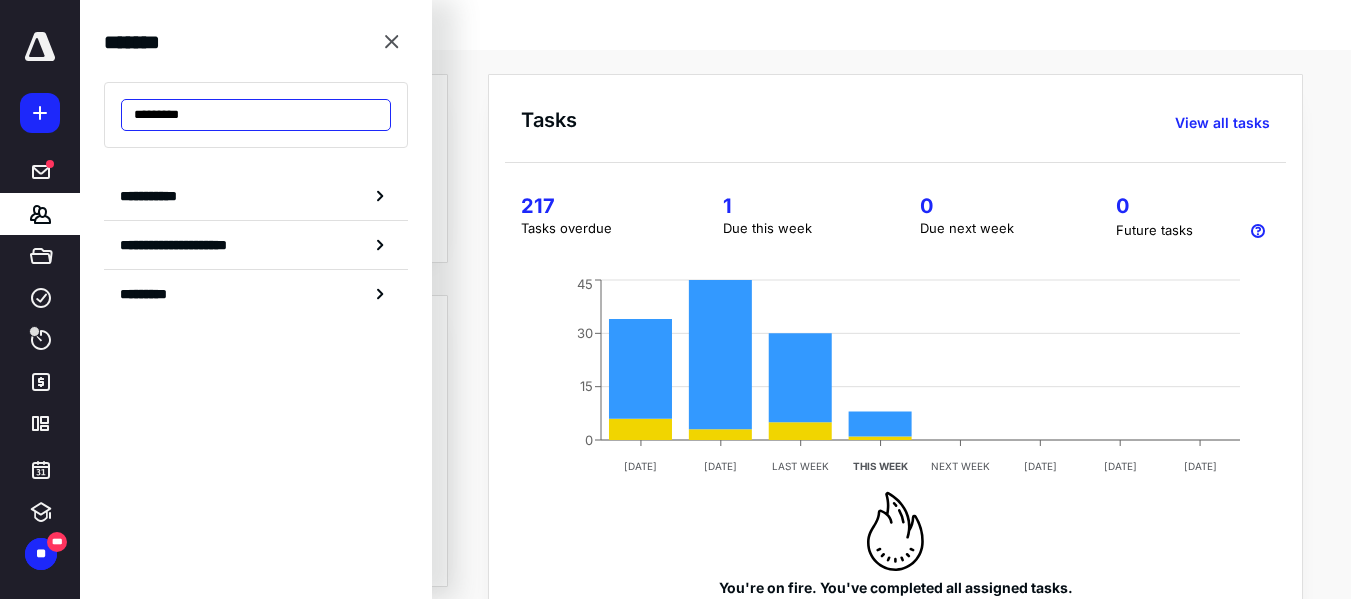 type on "**********" 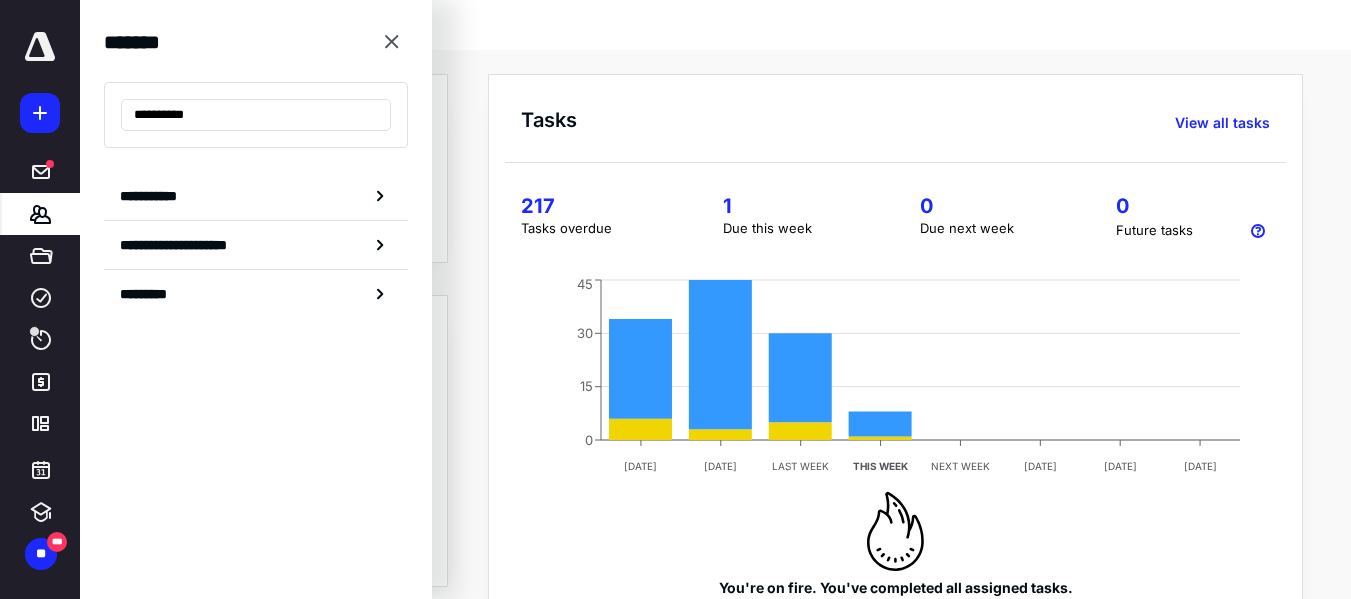 click on "*******" at bounding box center [41, 214] 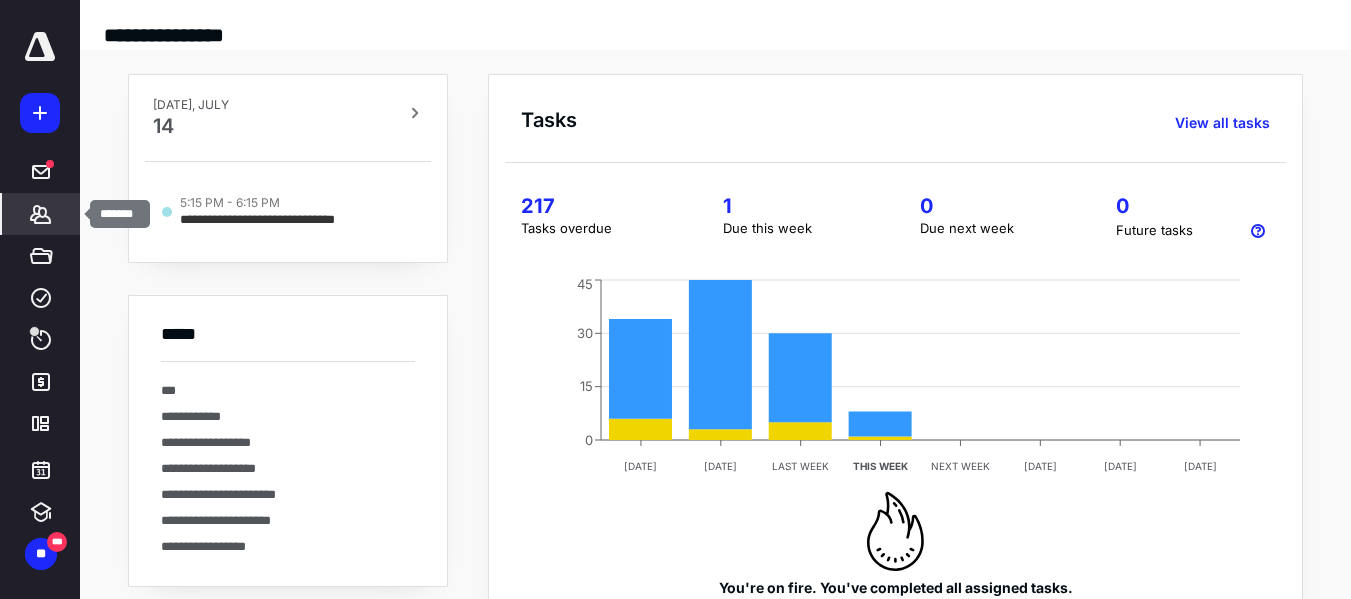 click on "*******" at bounding box center [41, 214] 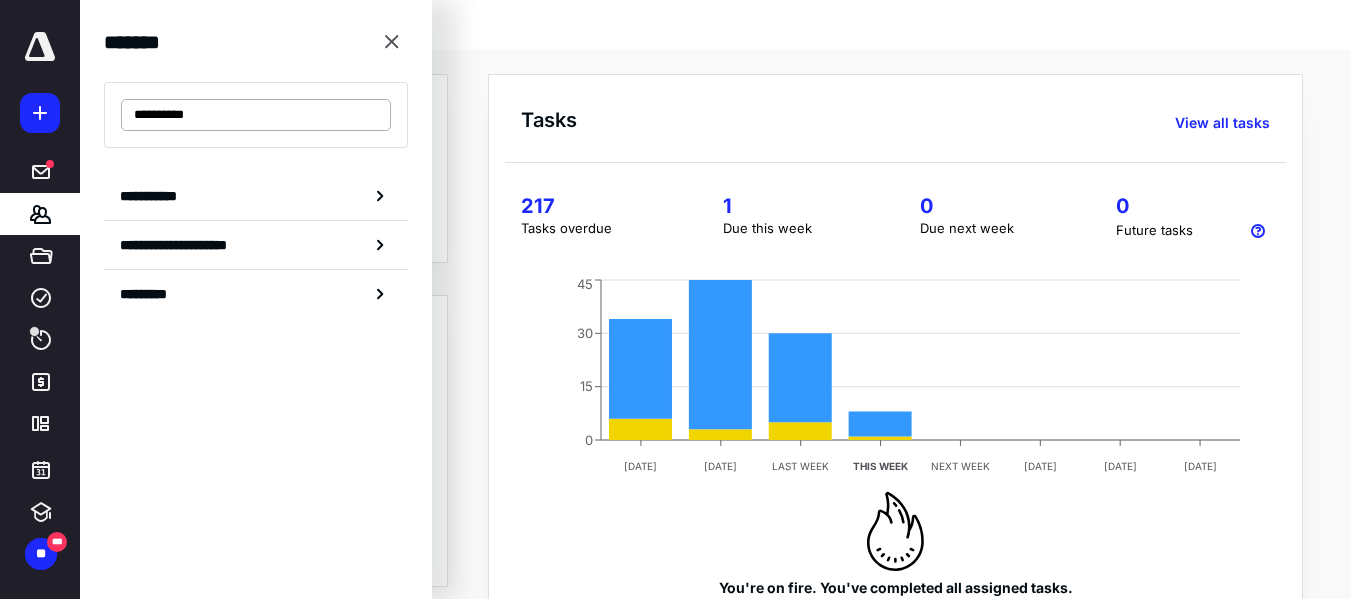 click on "**********" at bounding box center (256, 115) 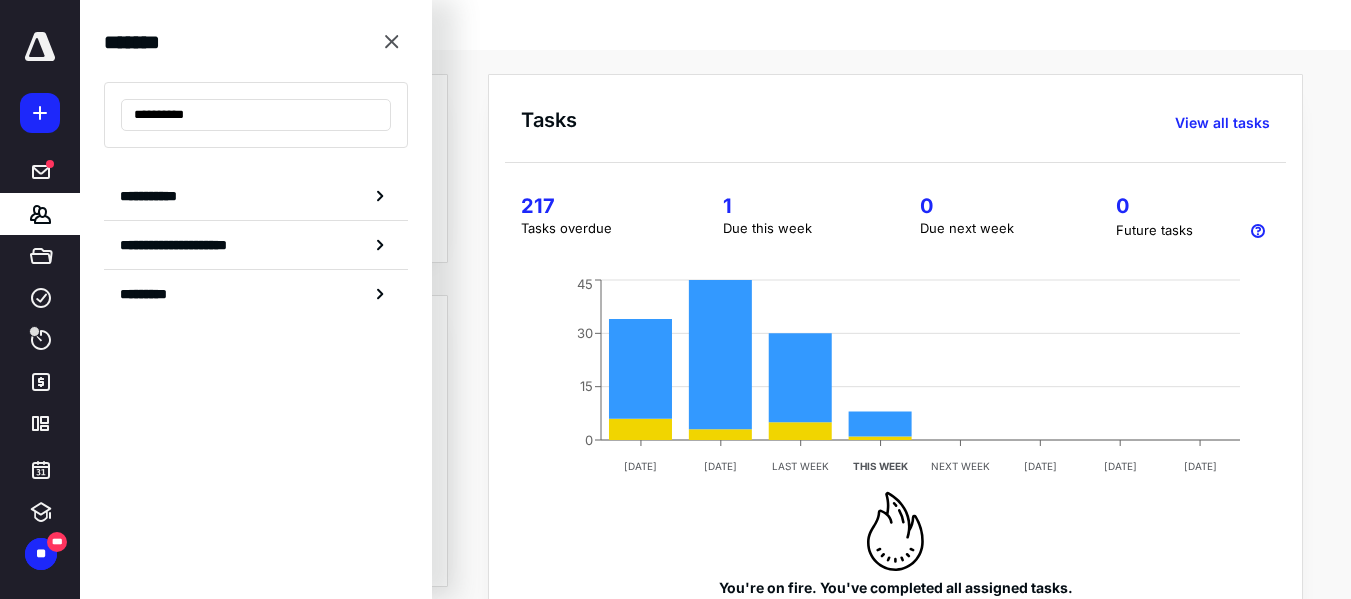 type on "**********" 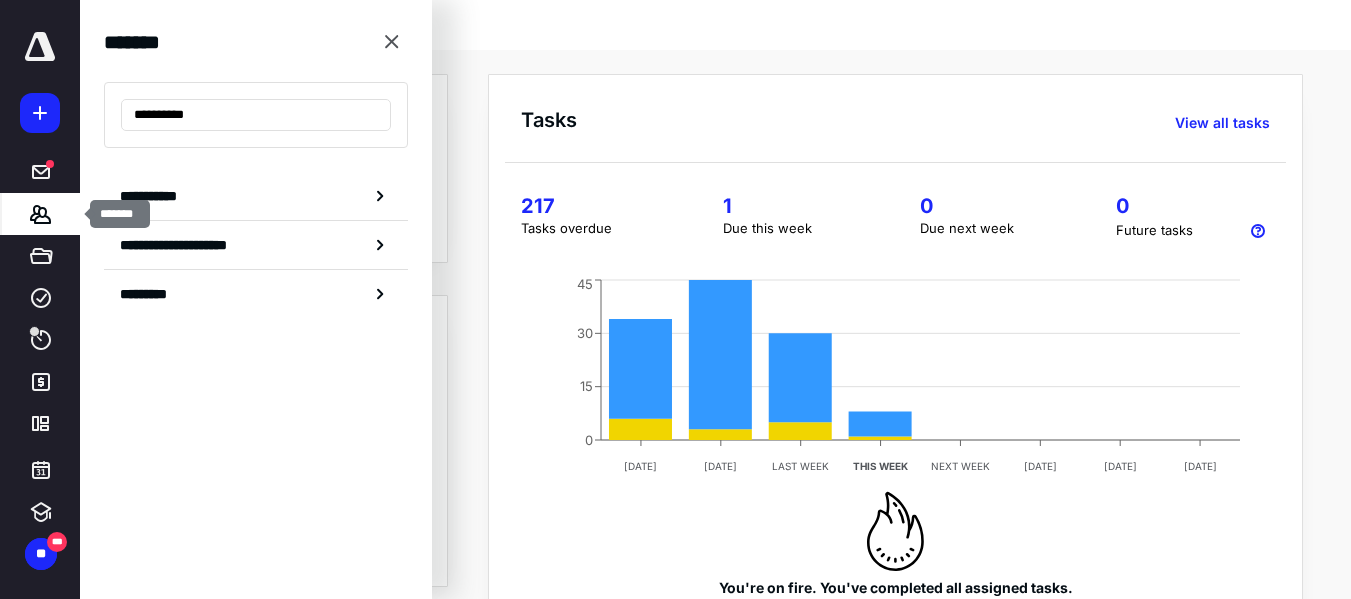 click 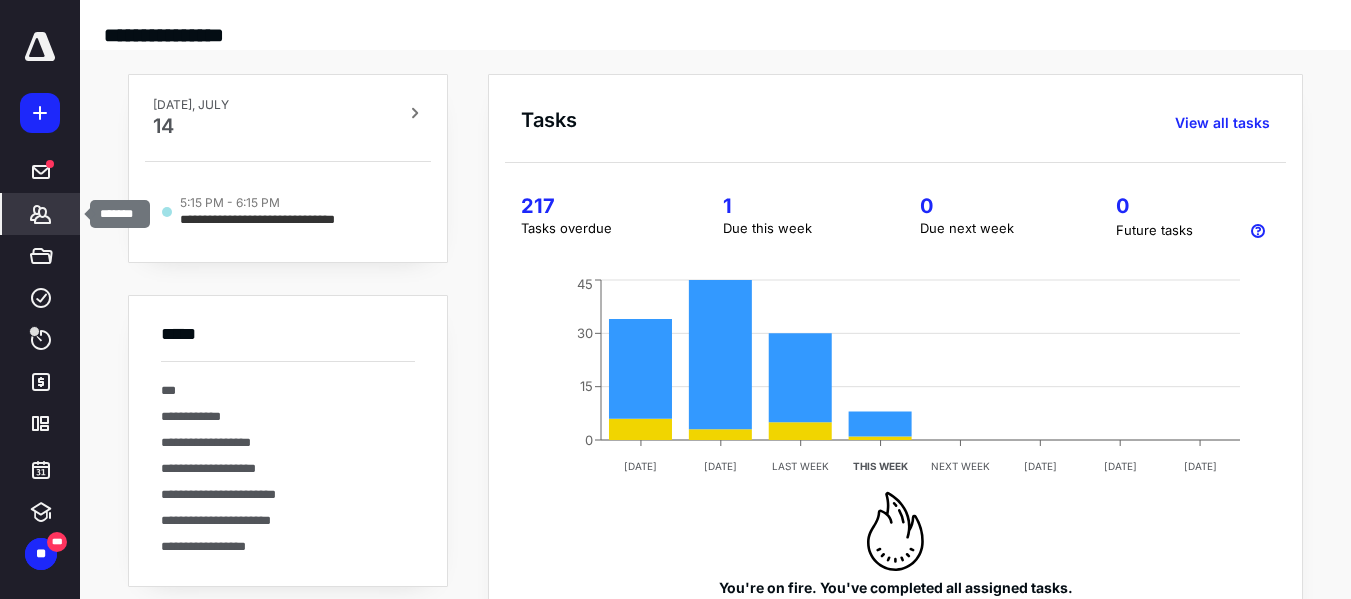click 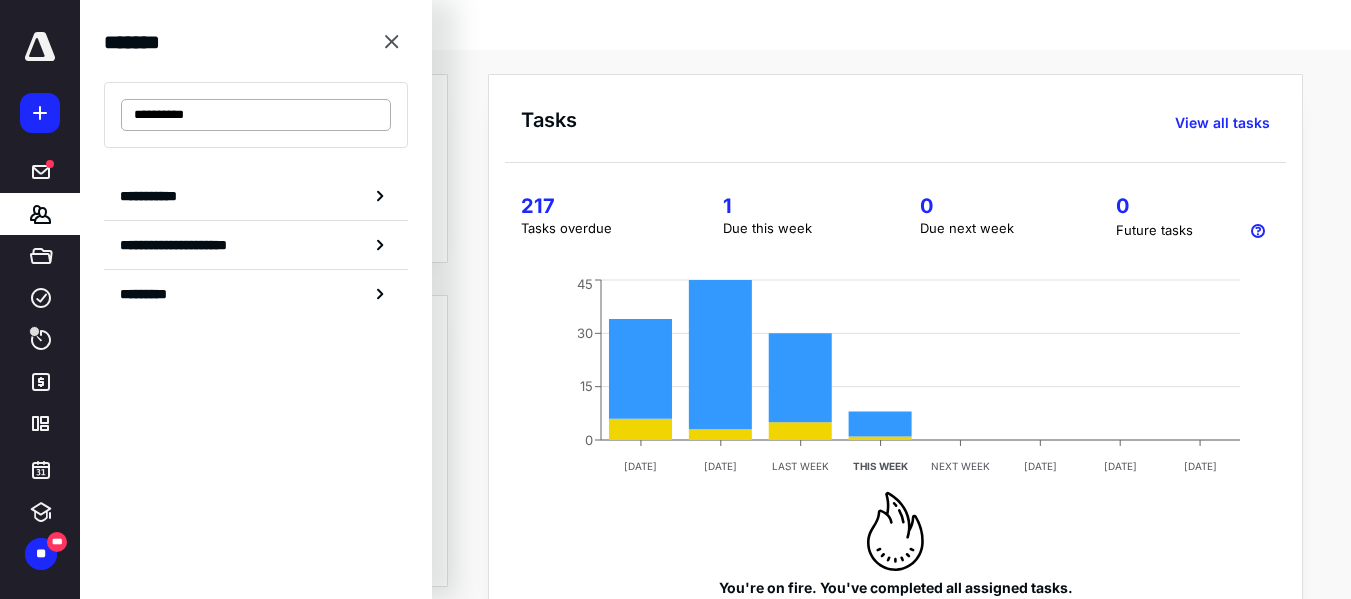 click on "**********" at bounding box center (256, 115) 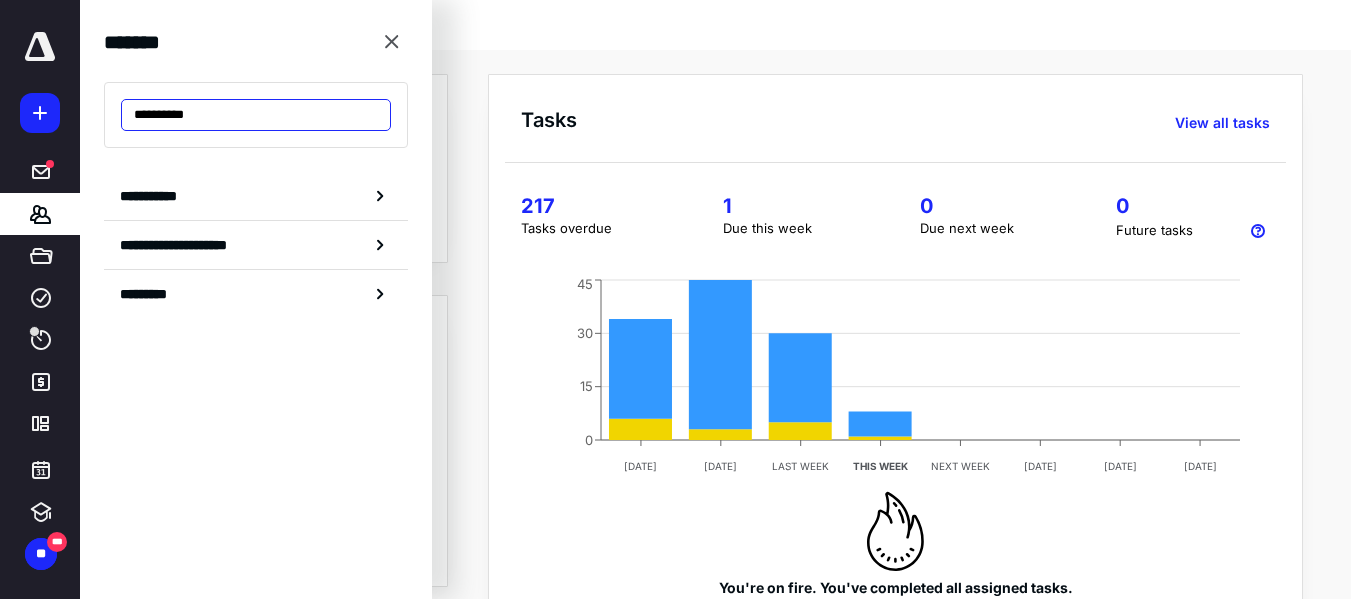 paste on "****" 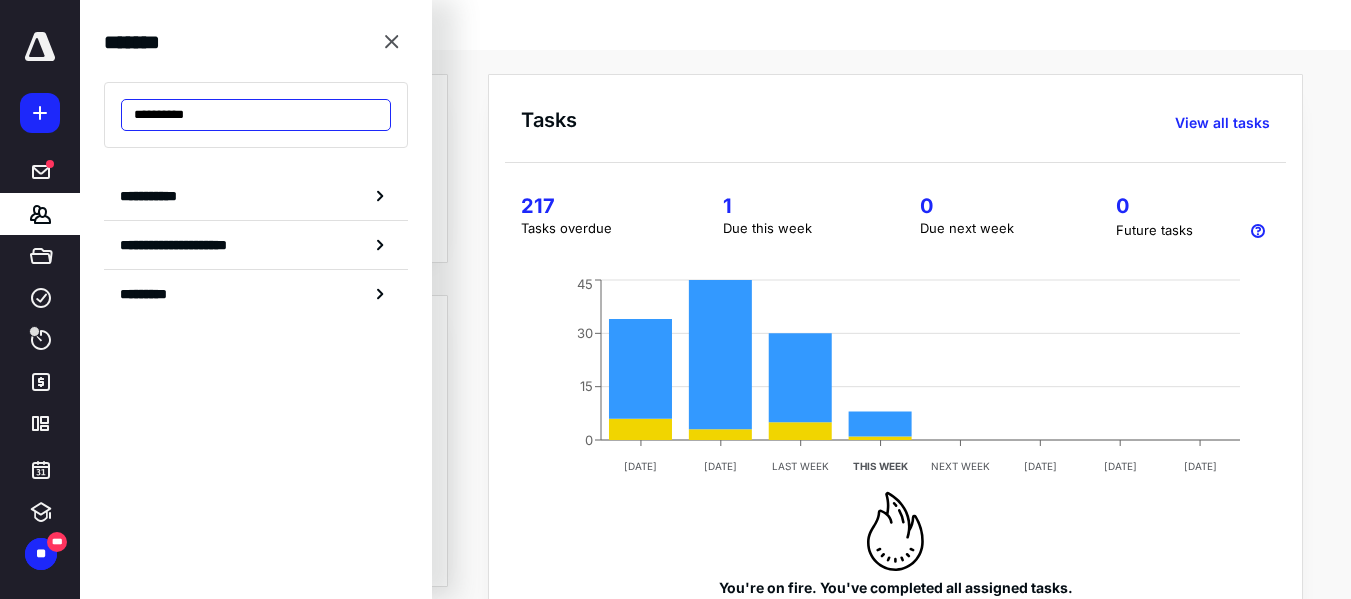 click on "**********" at bounding box center [256, 115] 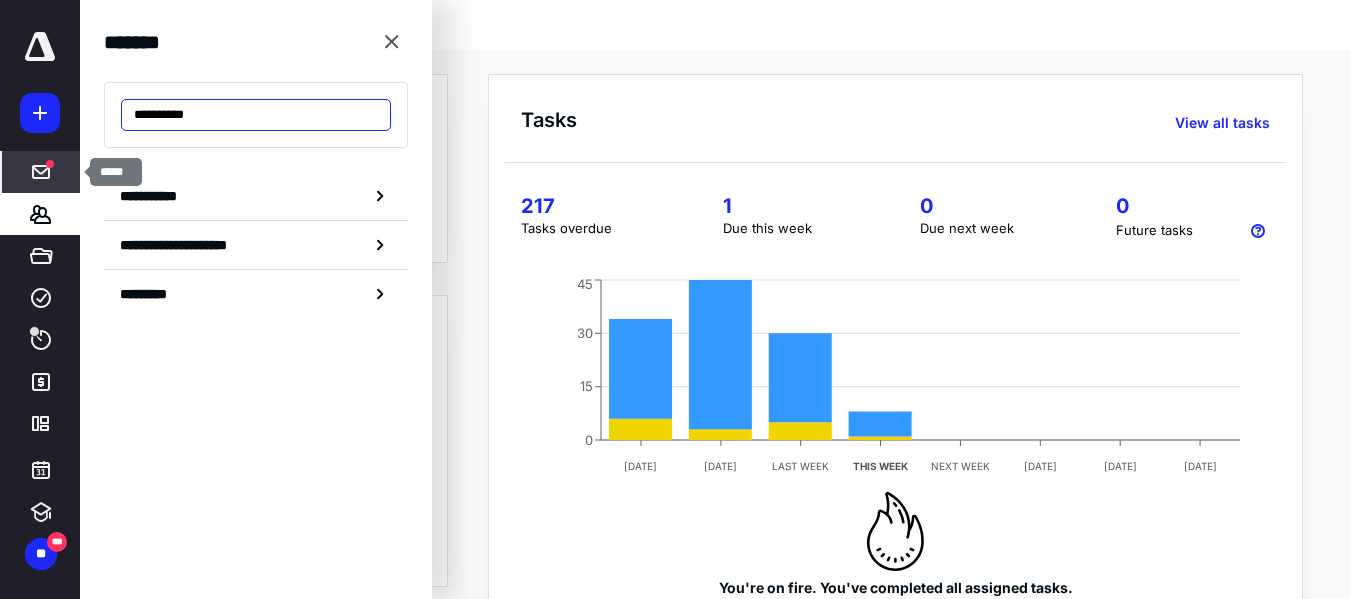 paste on "****" 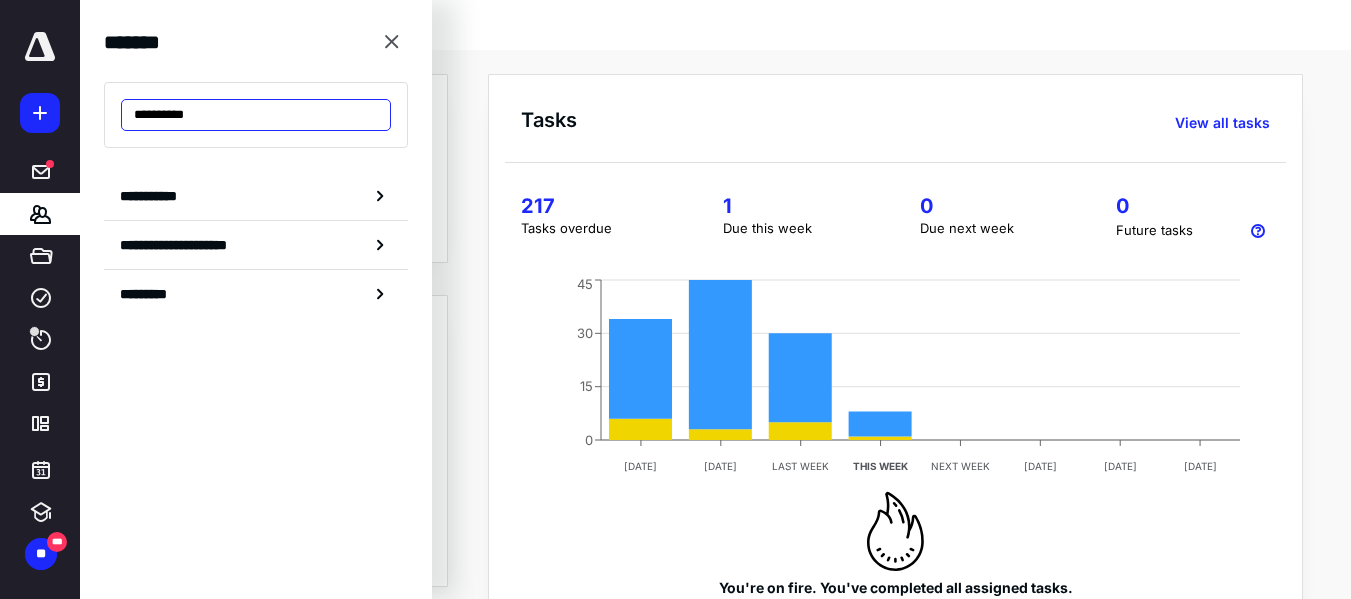 type on "**********" 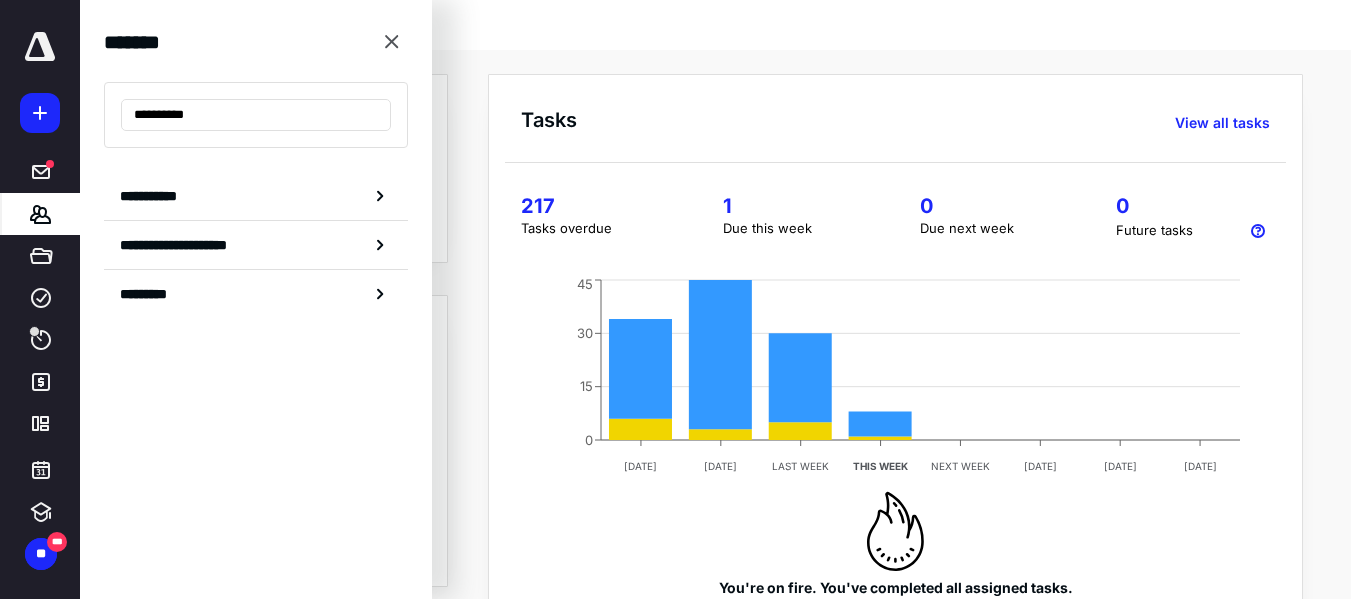 click 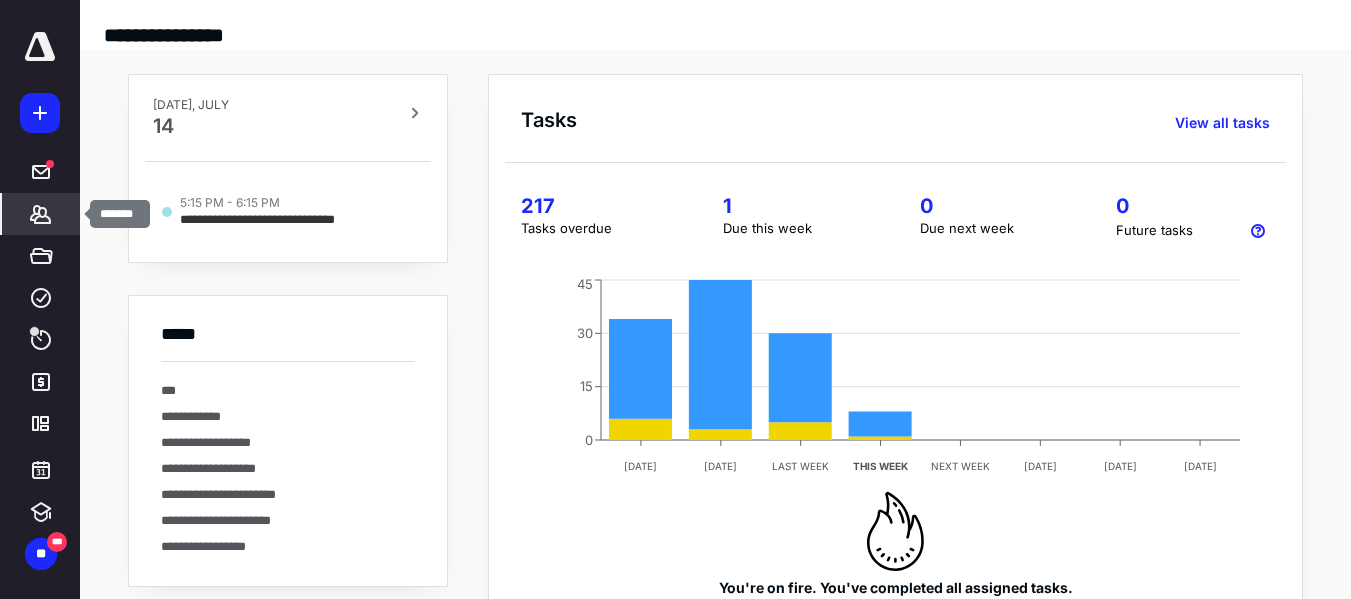click 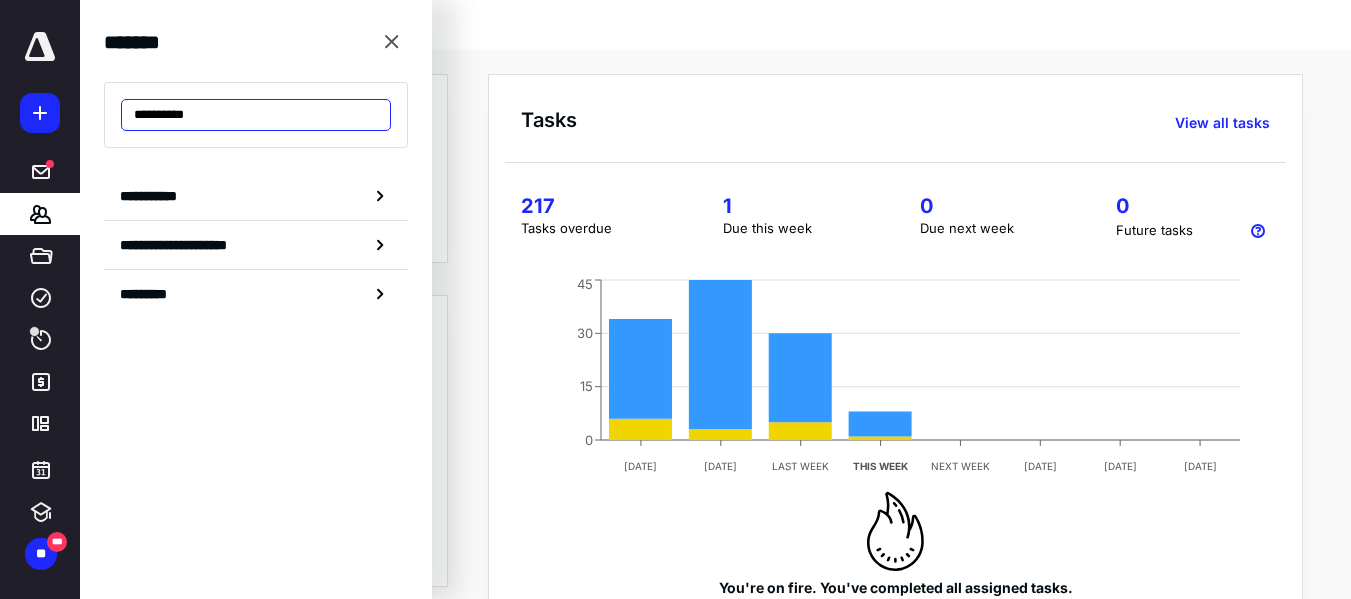 paste on "****" 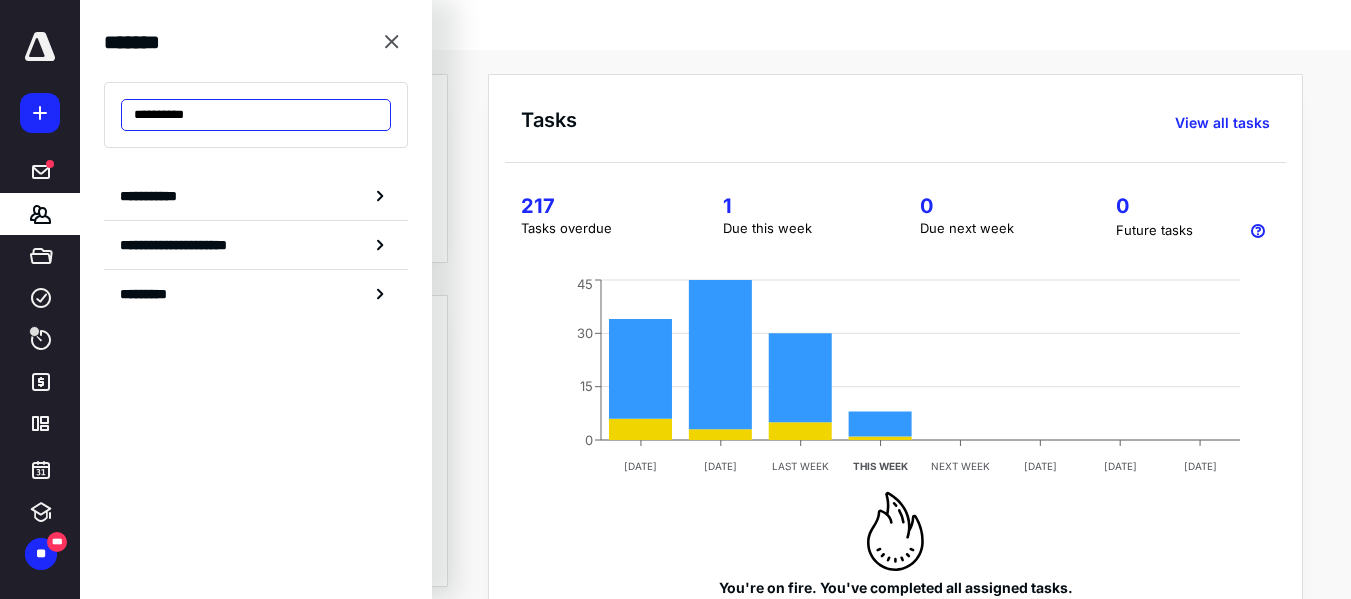 paste on "****" 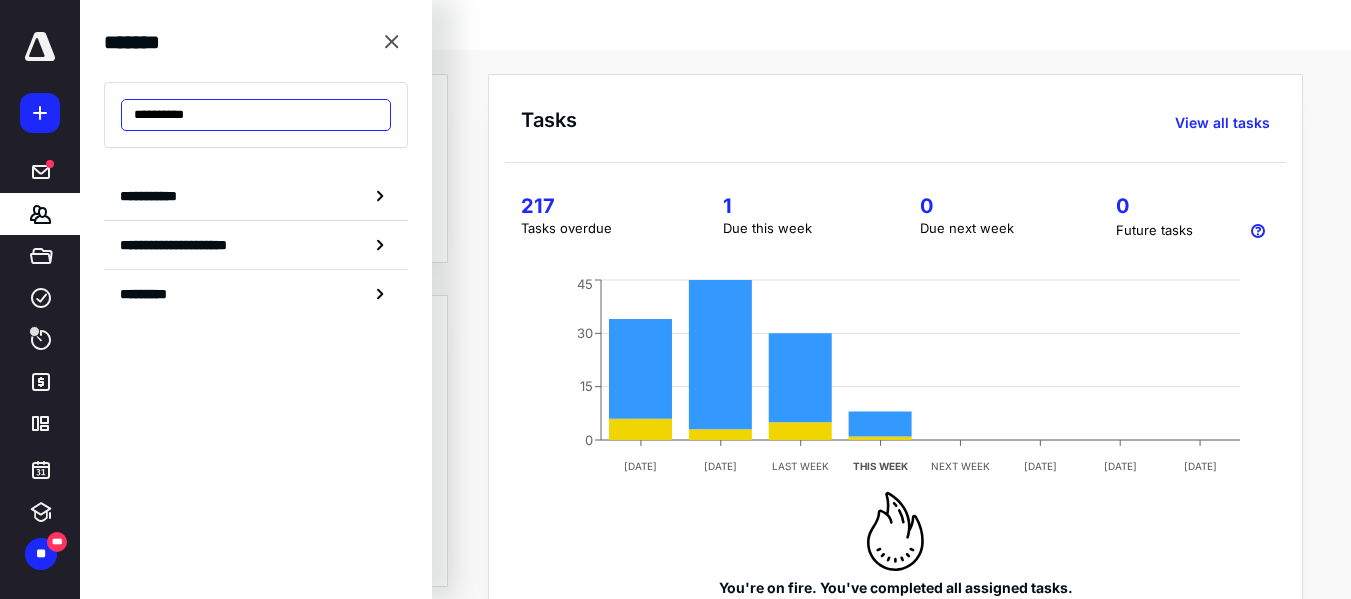 click on "**********" at bounding box center (256, 115) 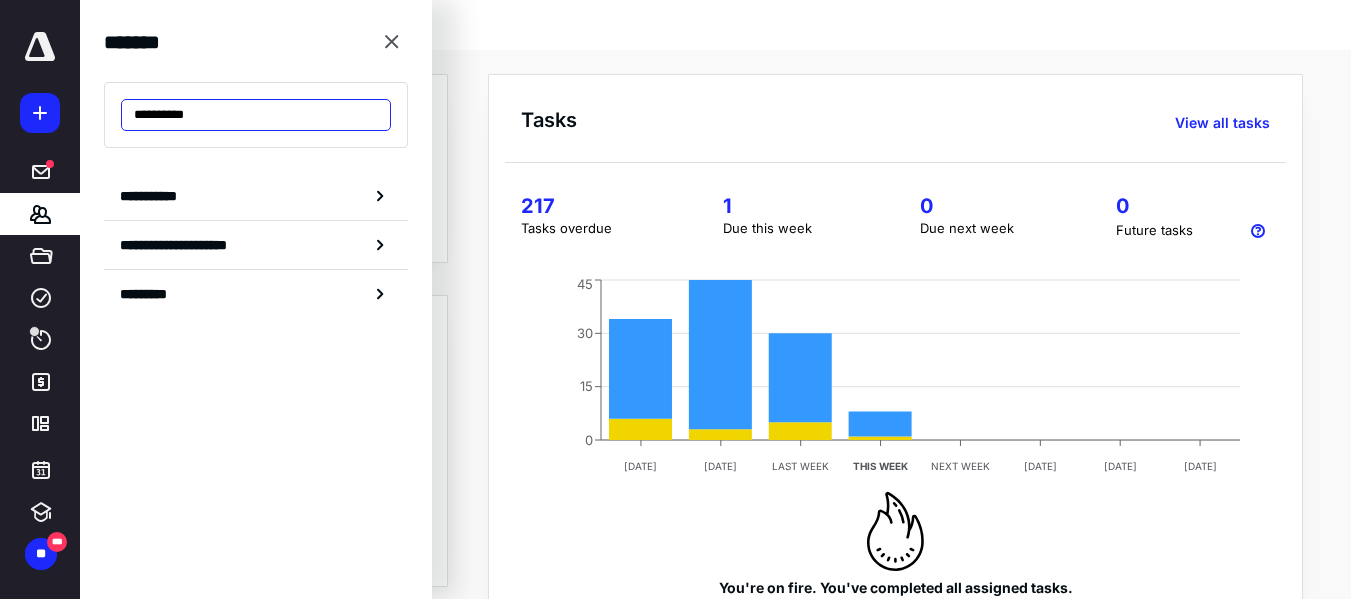 paste on "****" 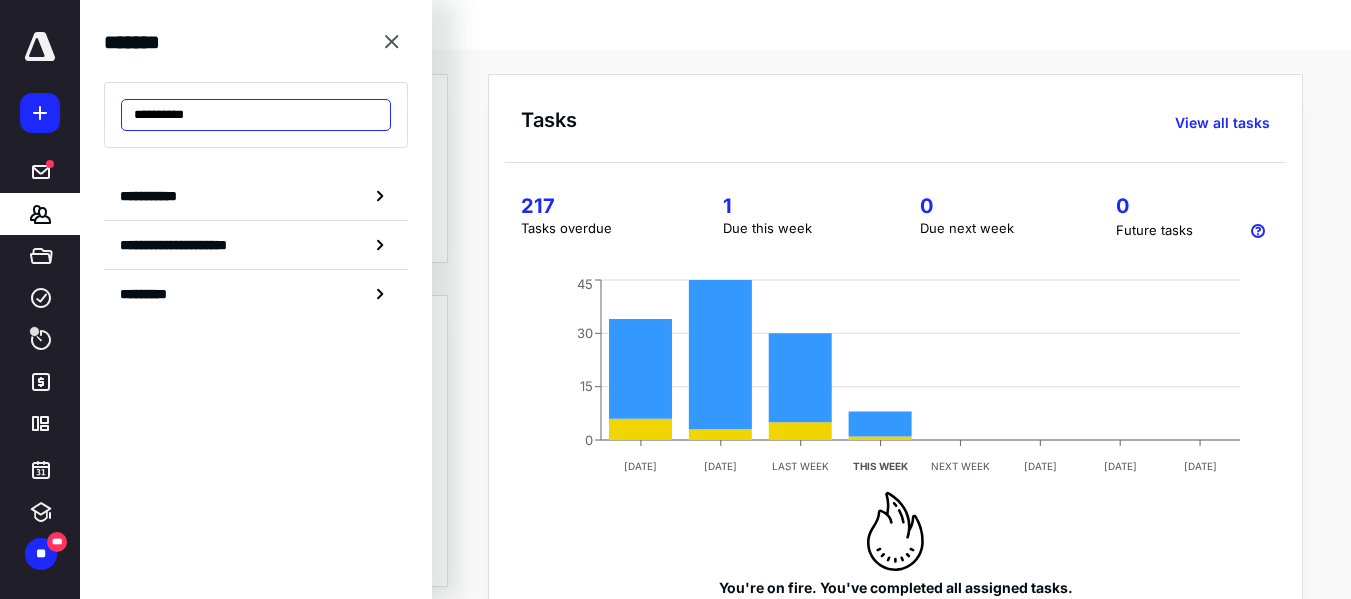 paste on "****" 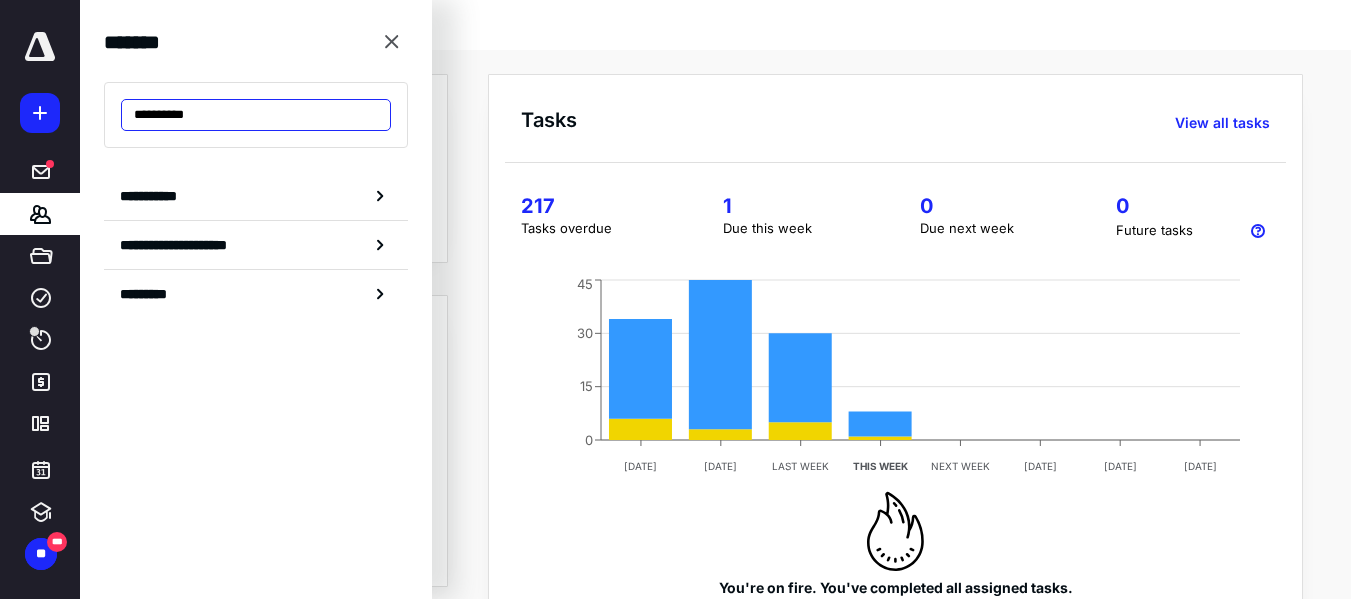 paste on "****" 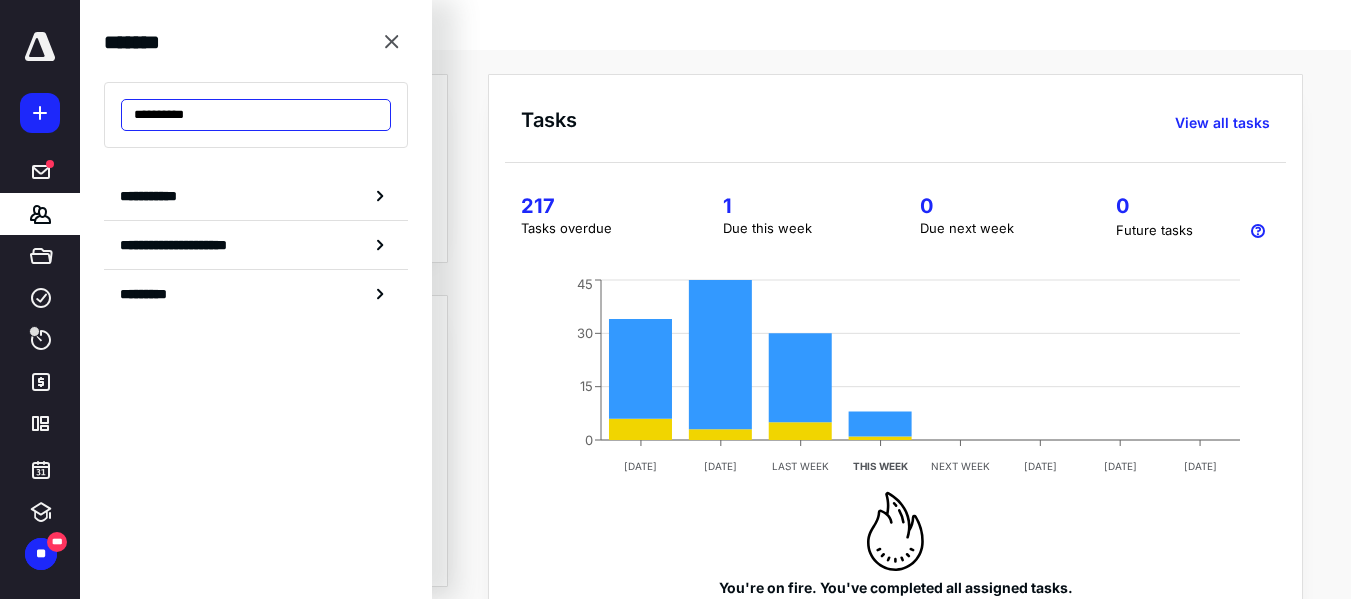 paste on "****" 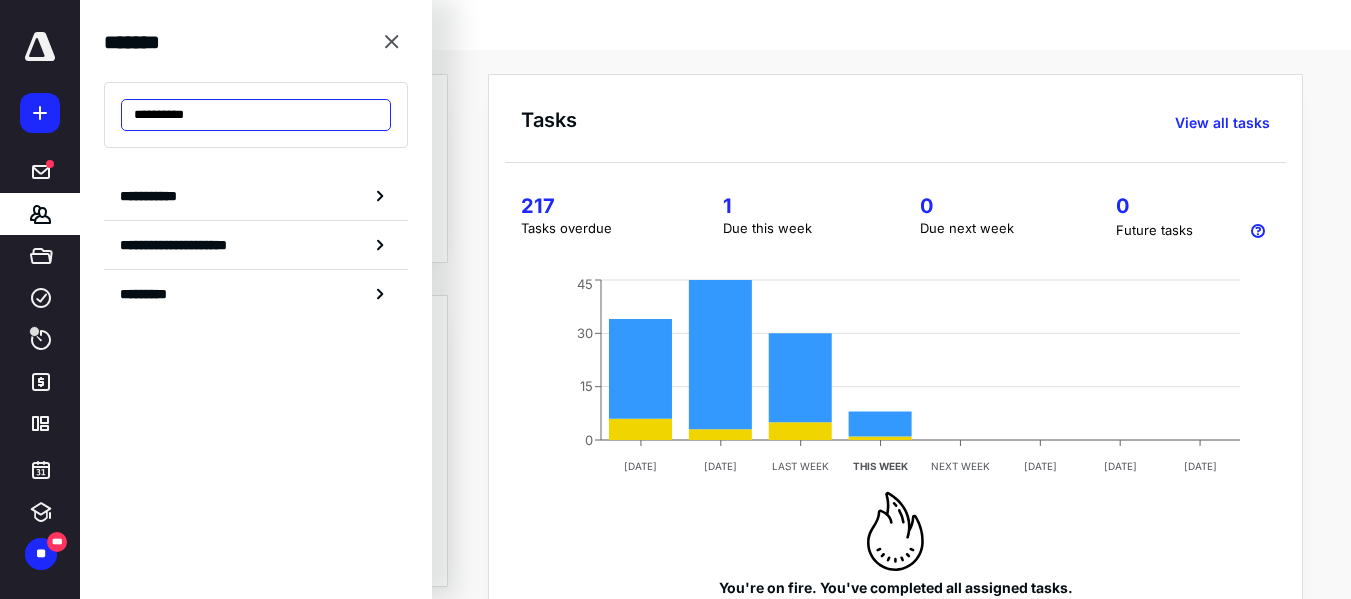 paste on "****" 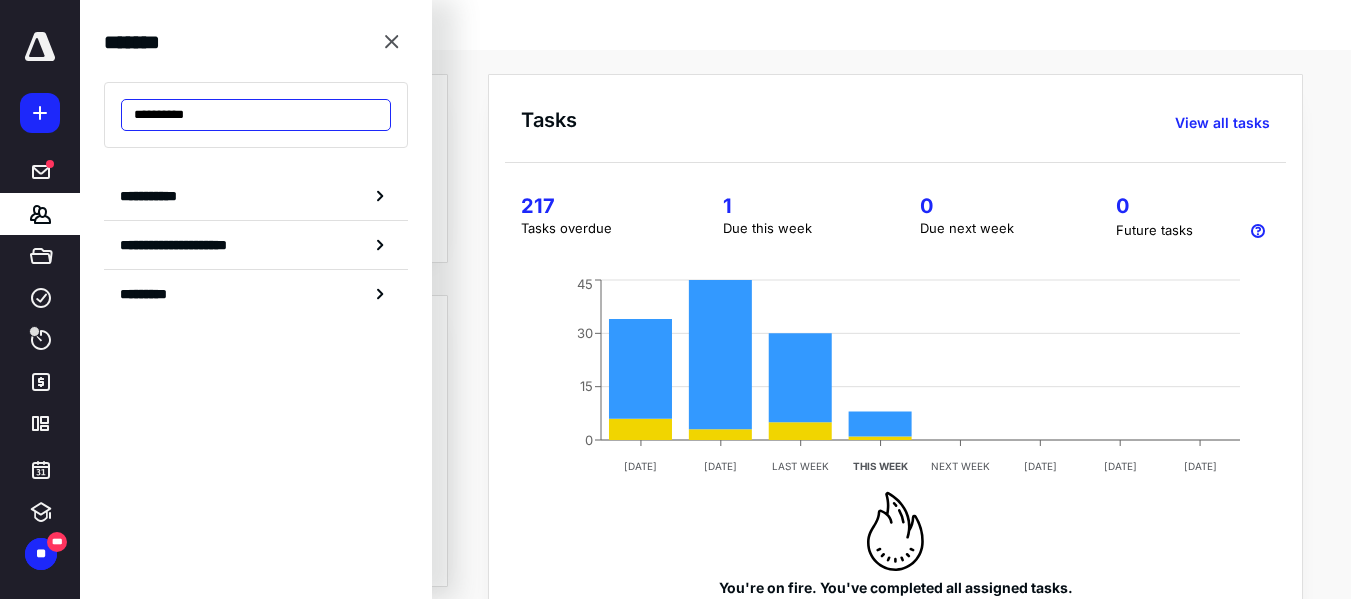 paste on "****" 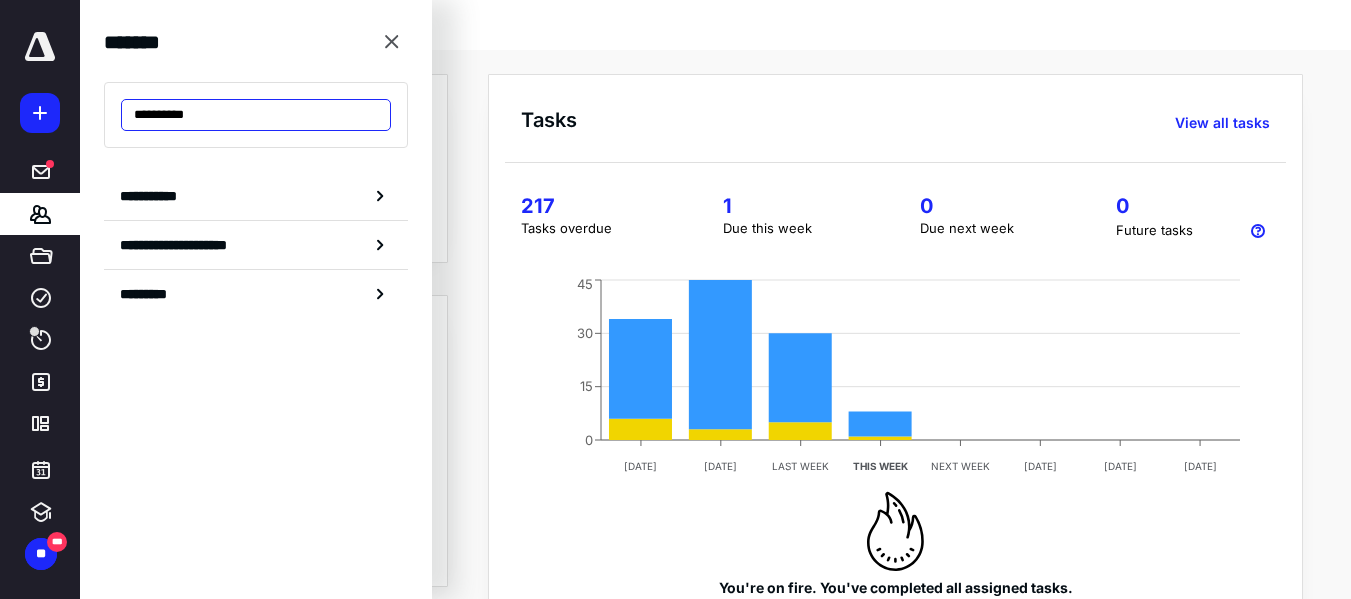 paste on "****" 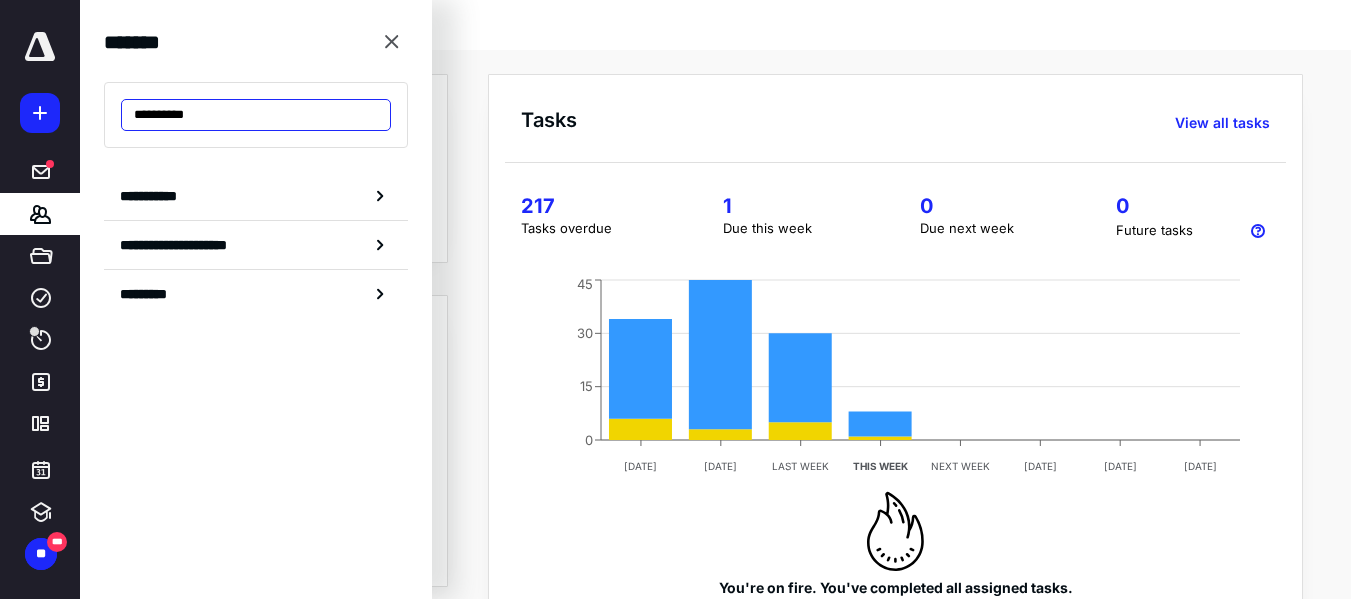 click on "**********" at bounding box center (256, 115) 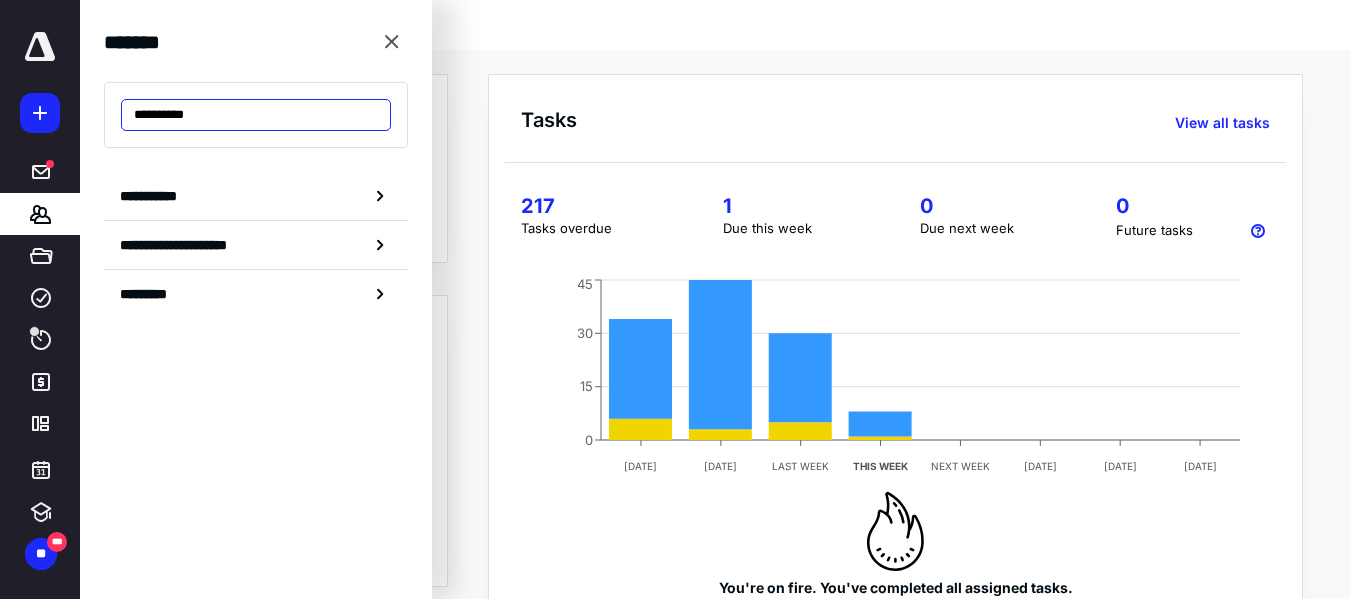 click on "**********" at bounding box center (256, 115) 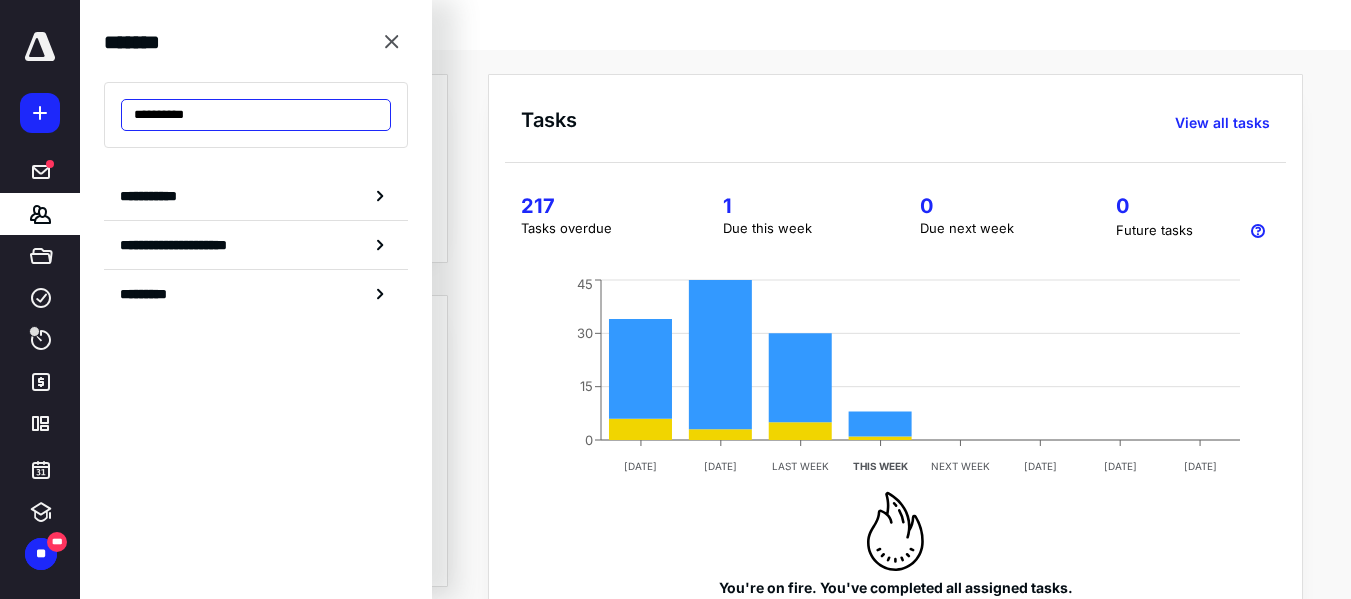 paste on "****" 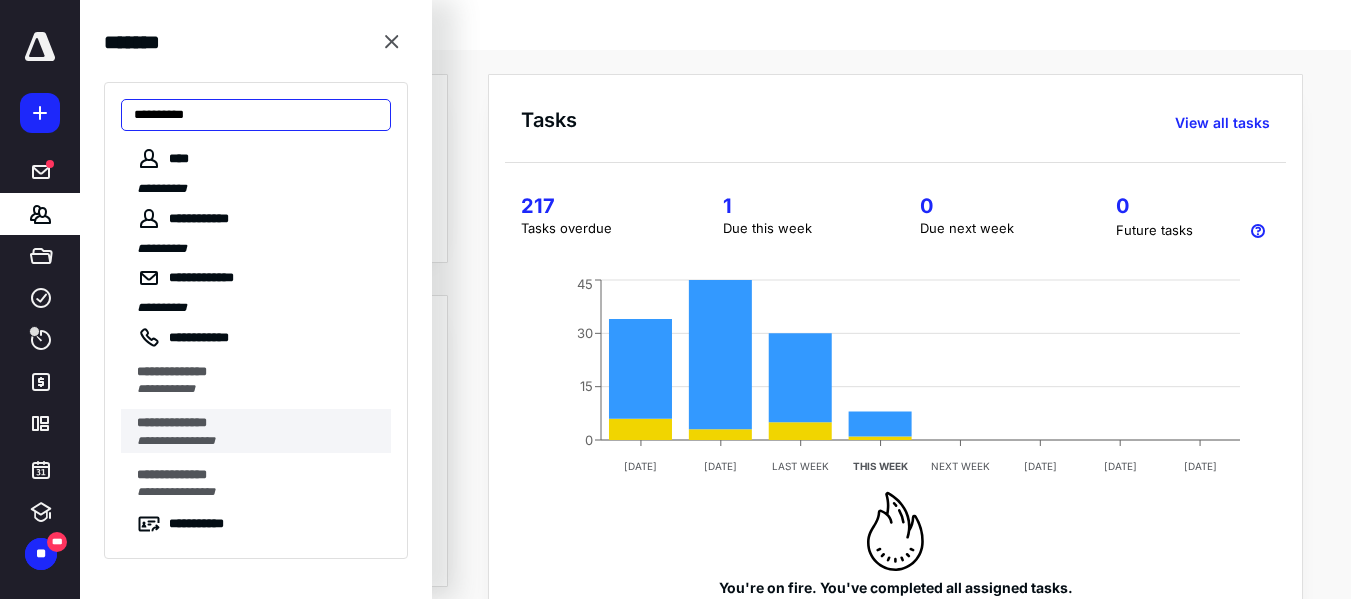 type on "**********" 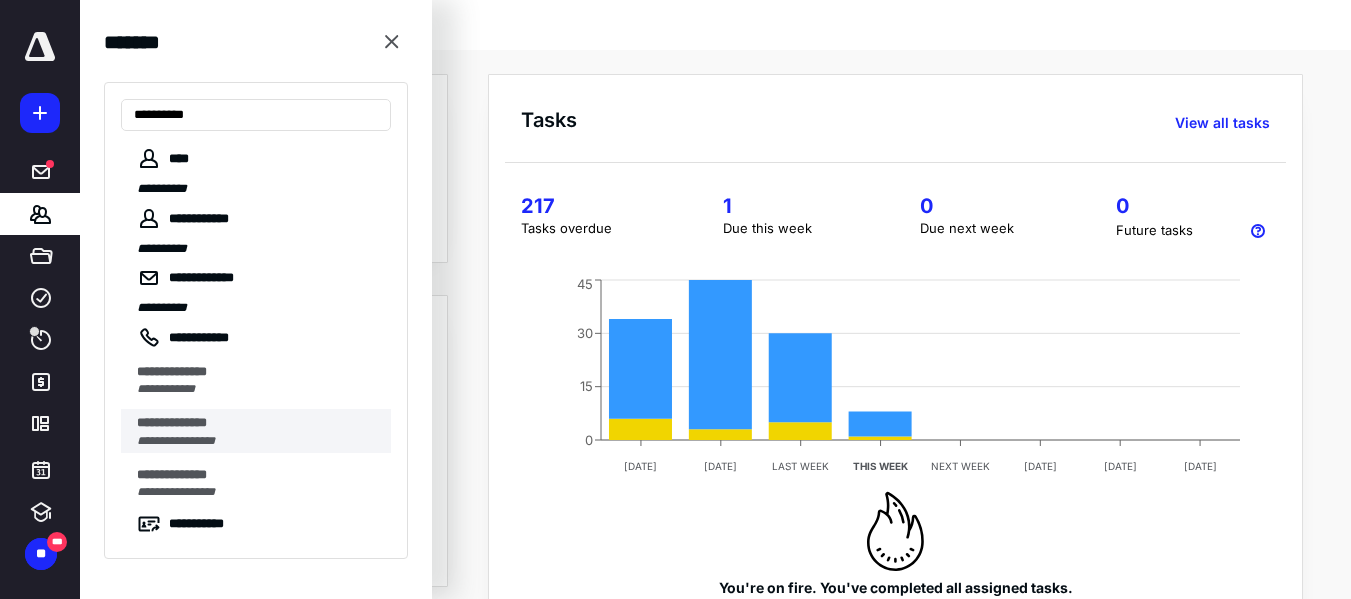 click on "**********" at bounding box center [176, 441] 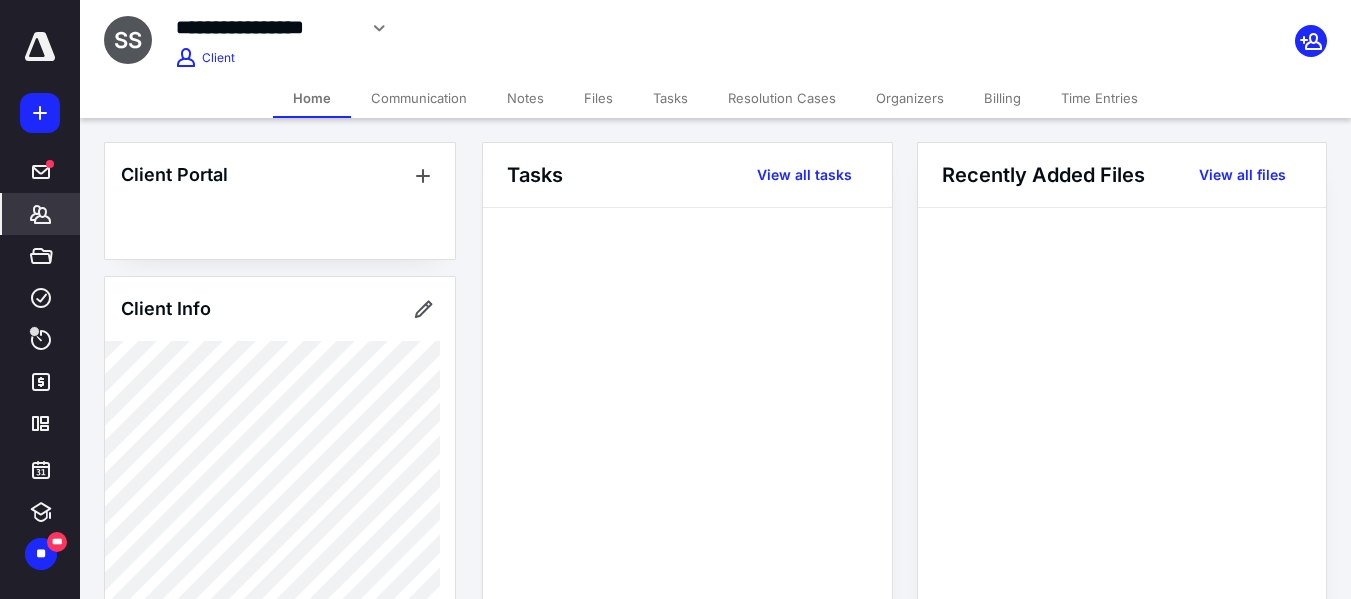 click on "**********" at bounding box center [266, 27] 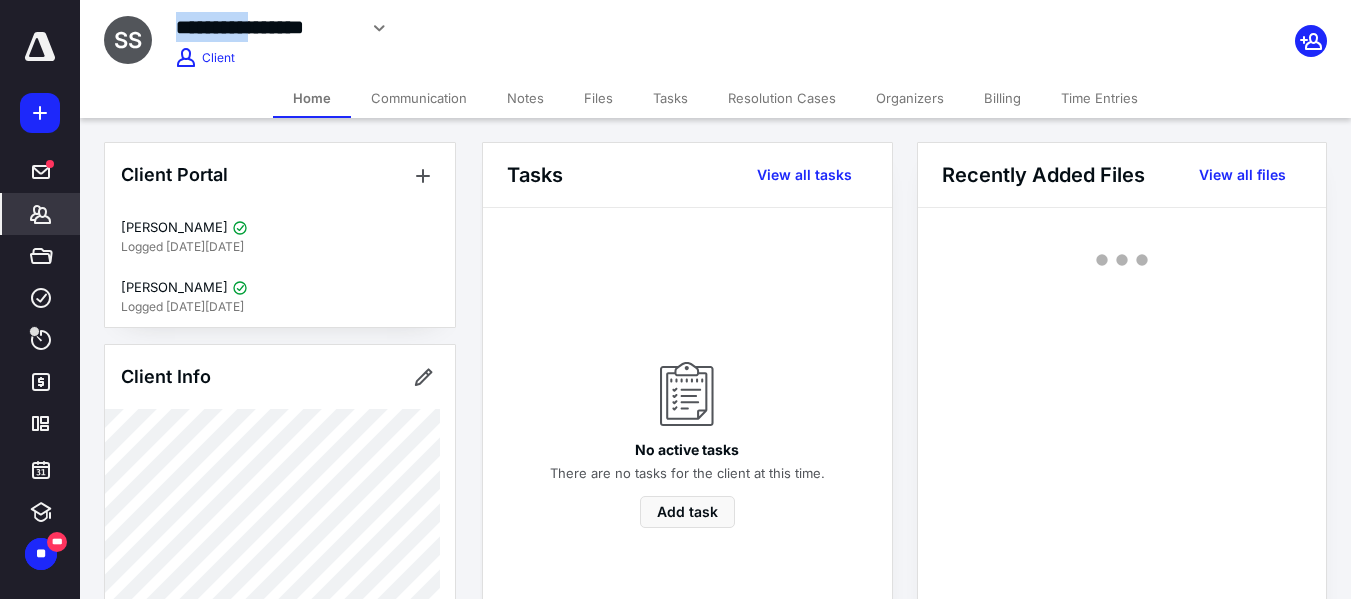 click on "**********" at bounding box center (266, 27) 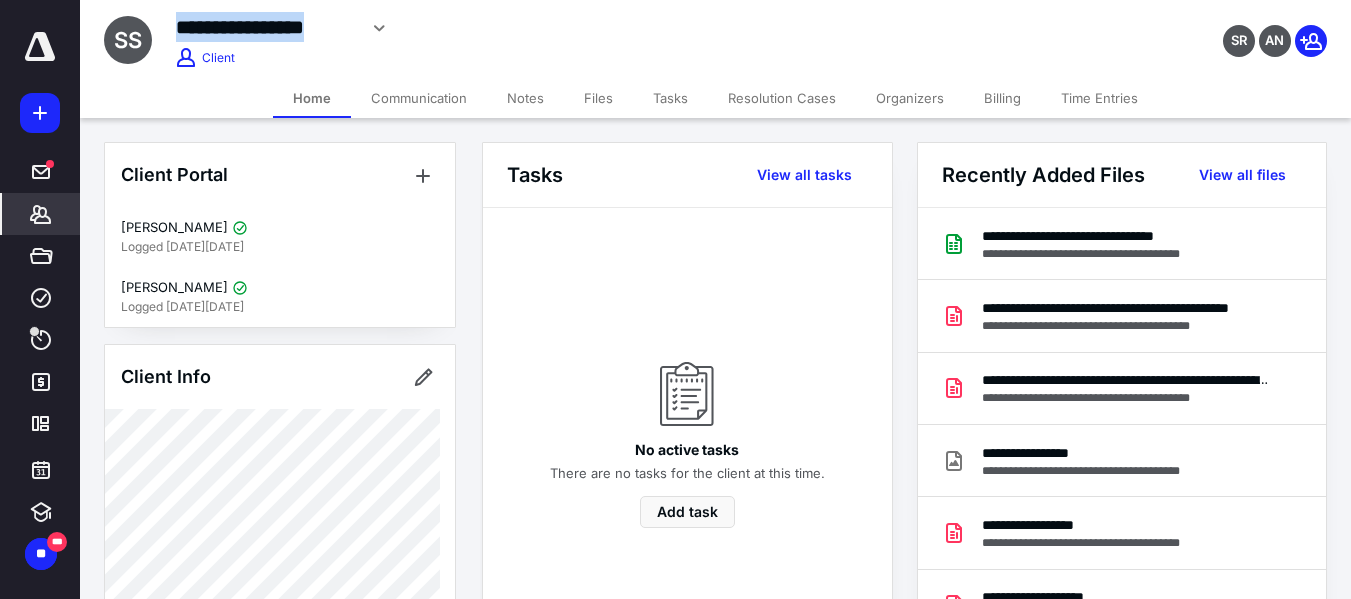 click on "**********" at bounding box center [266, 27] 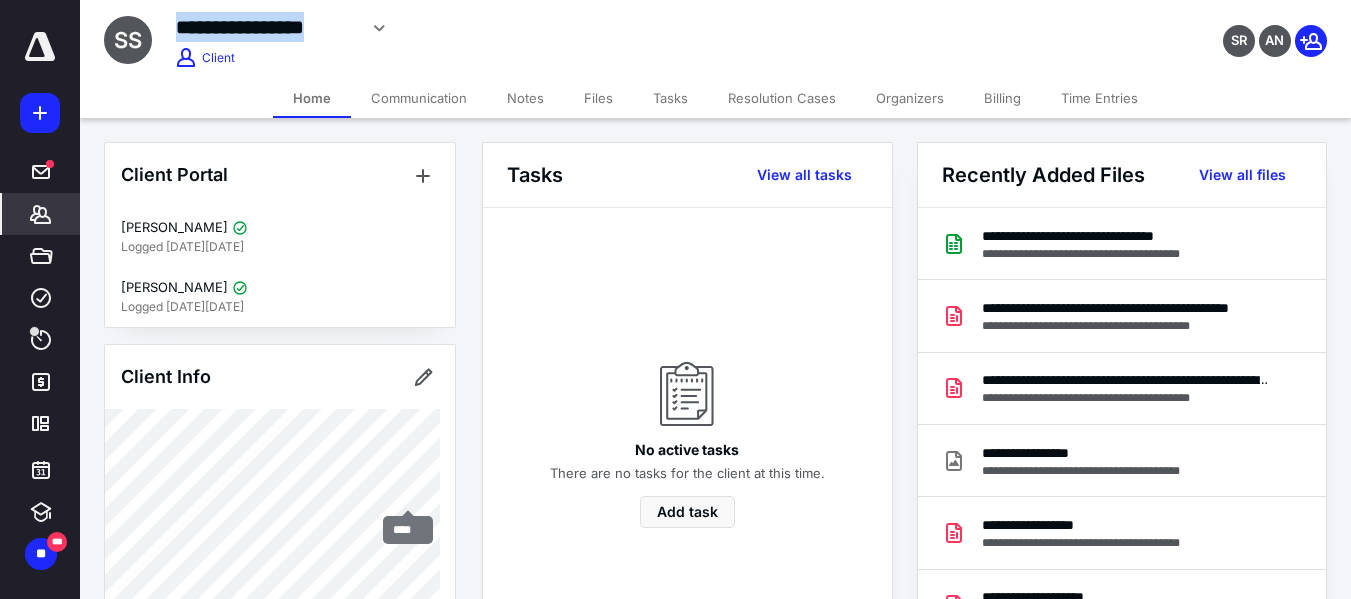 copy on "**********" 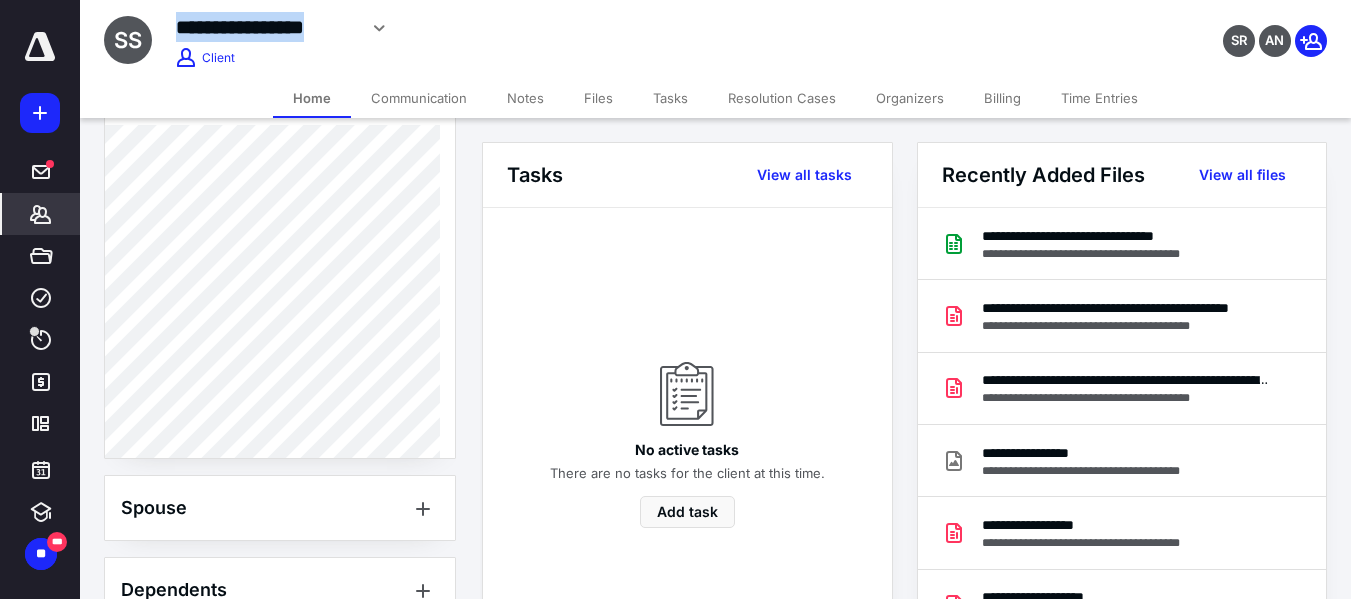 scroll, scrollTop: 700, scrollLeft: 0, axis: vertical 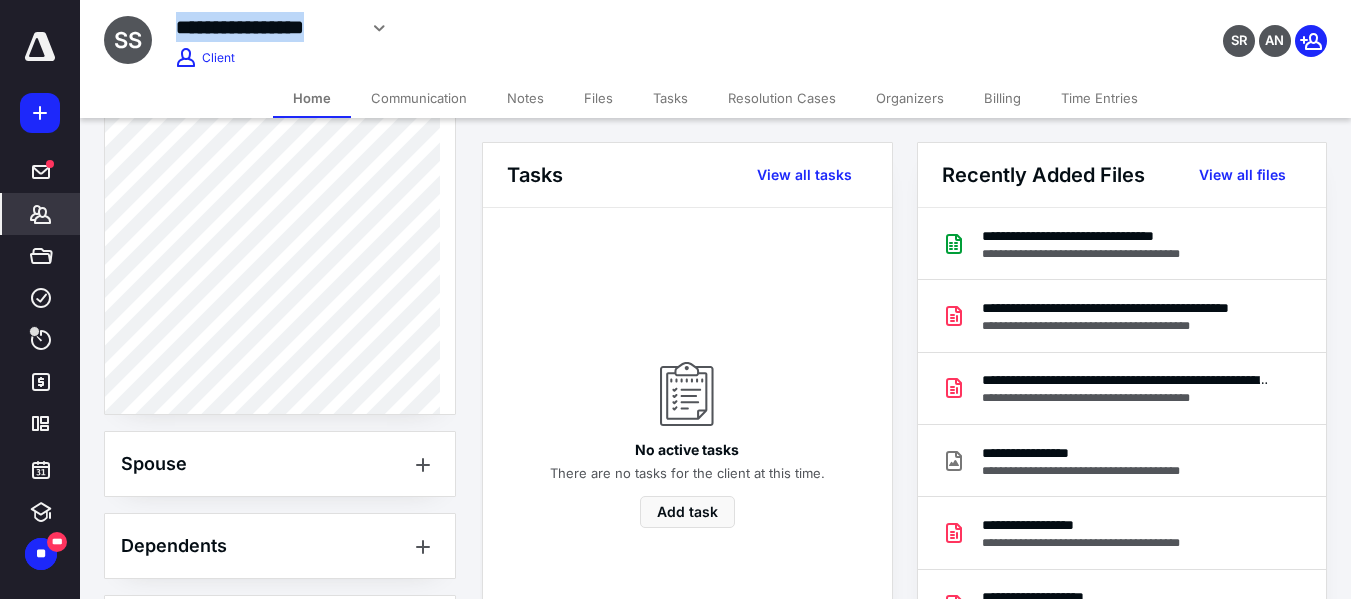 click at bounding box center [40, 47] 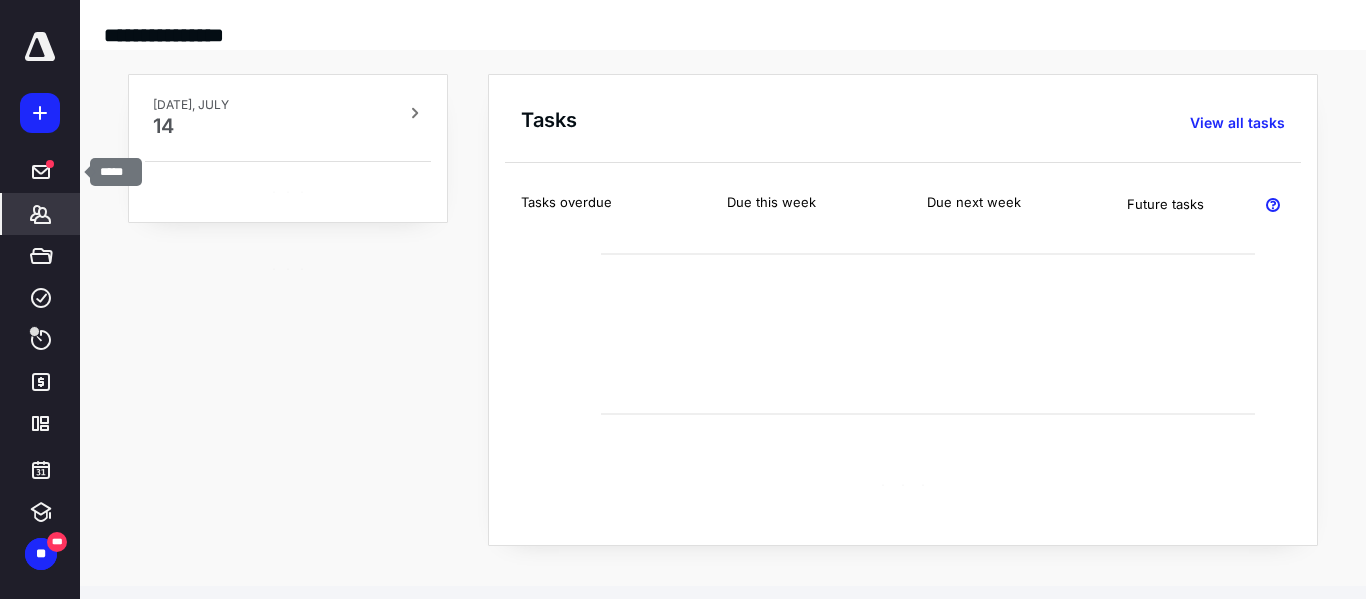 click on "*******" at bounding box center (41, 214) 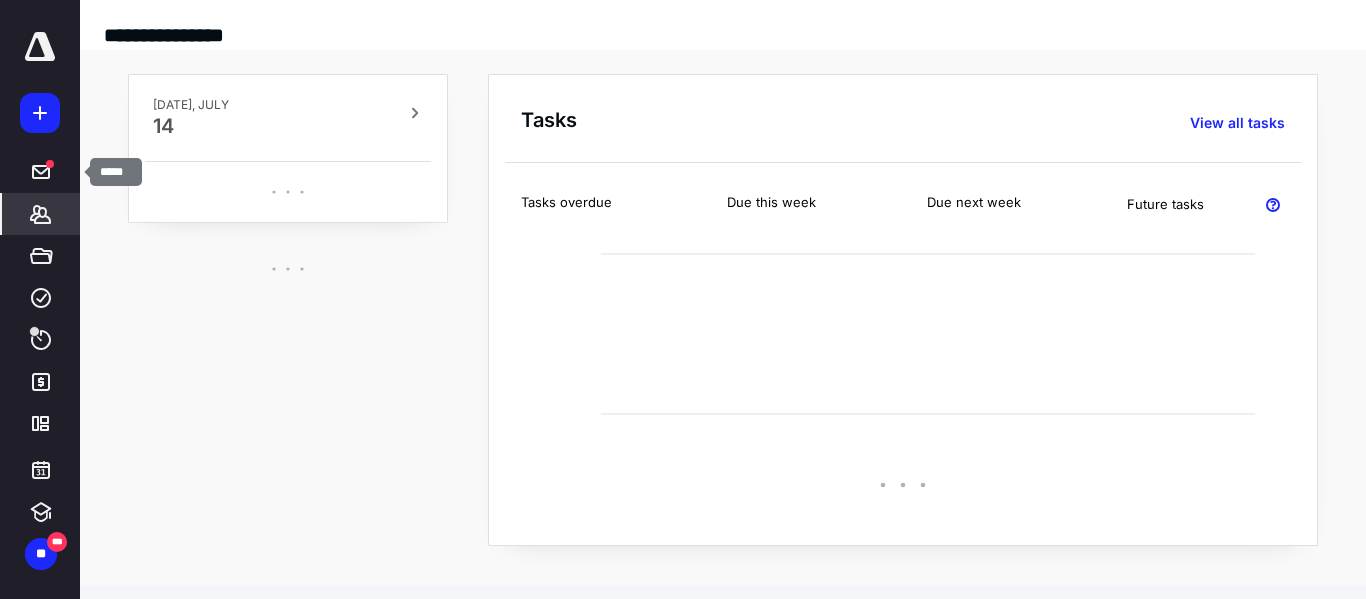 click on "*******" at bounding box center (41, 214) 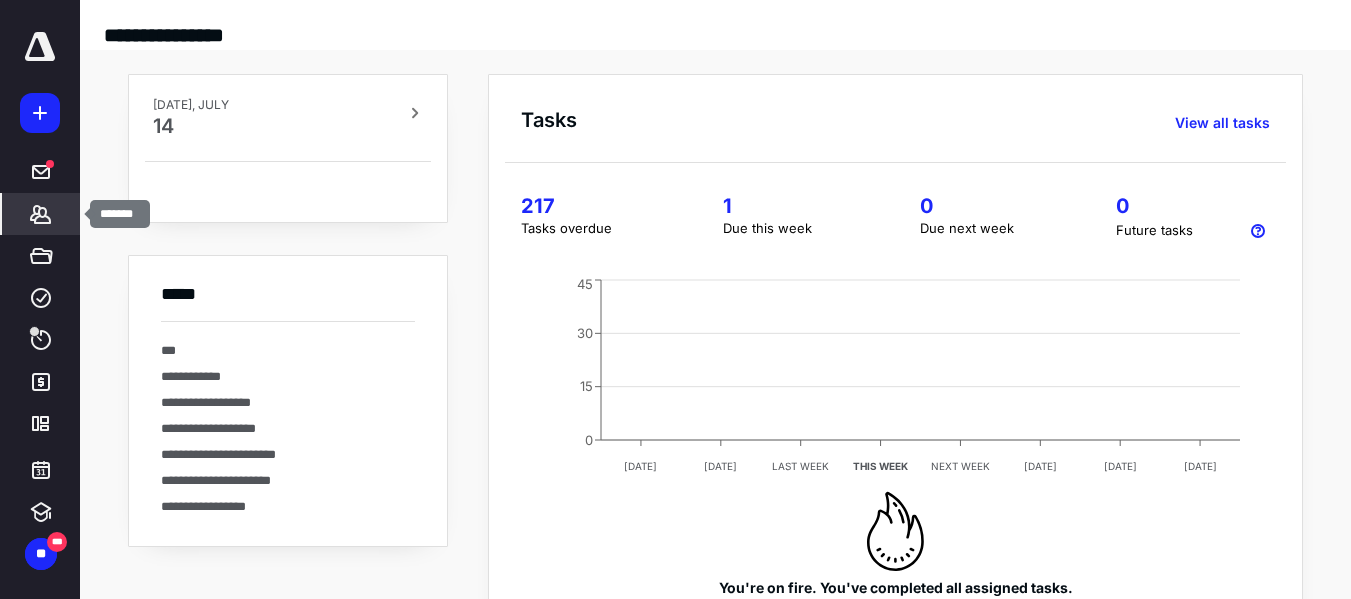 click on "*******" at bounding box center [41, 214] 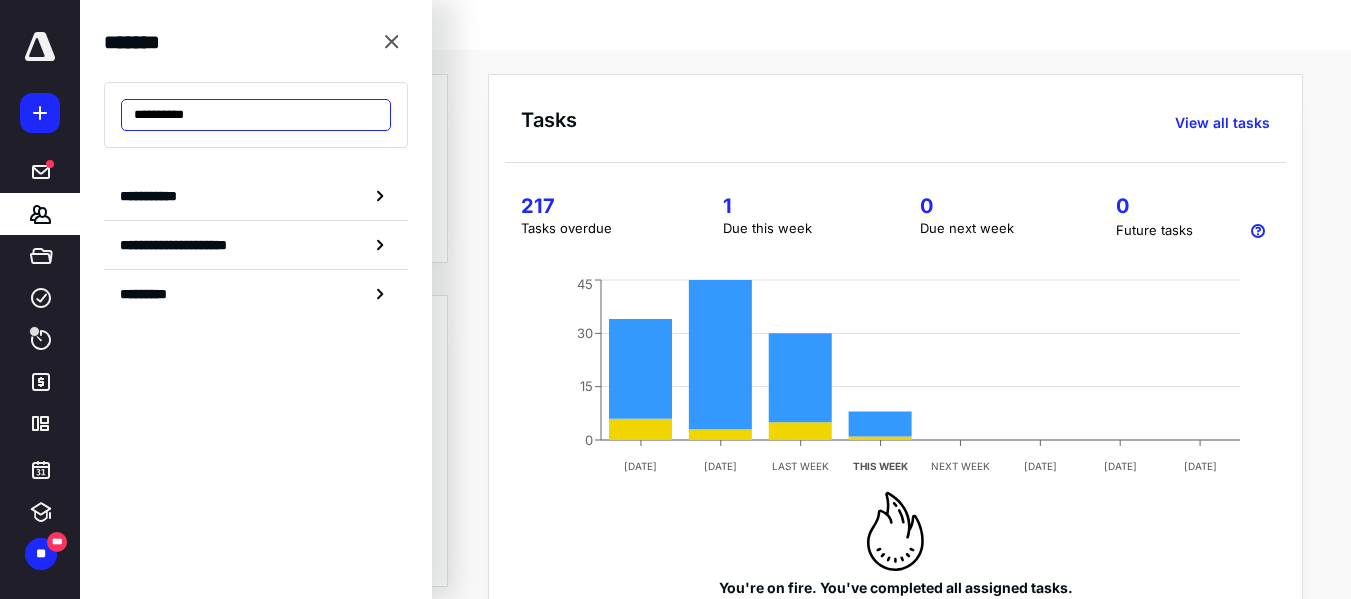 paste on "****" 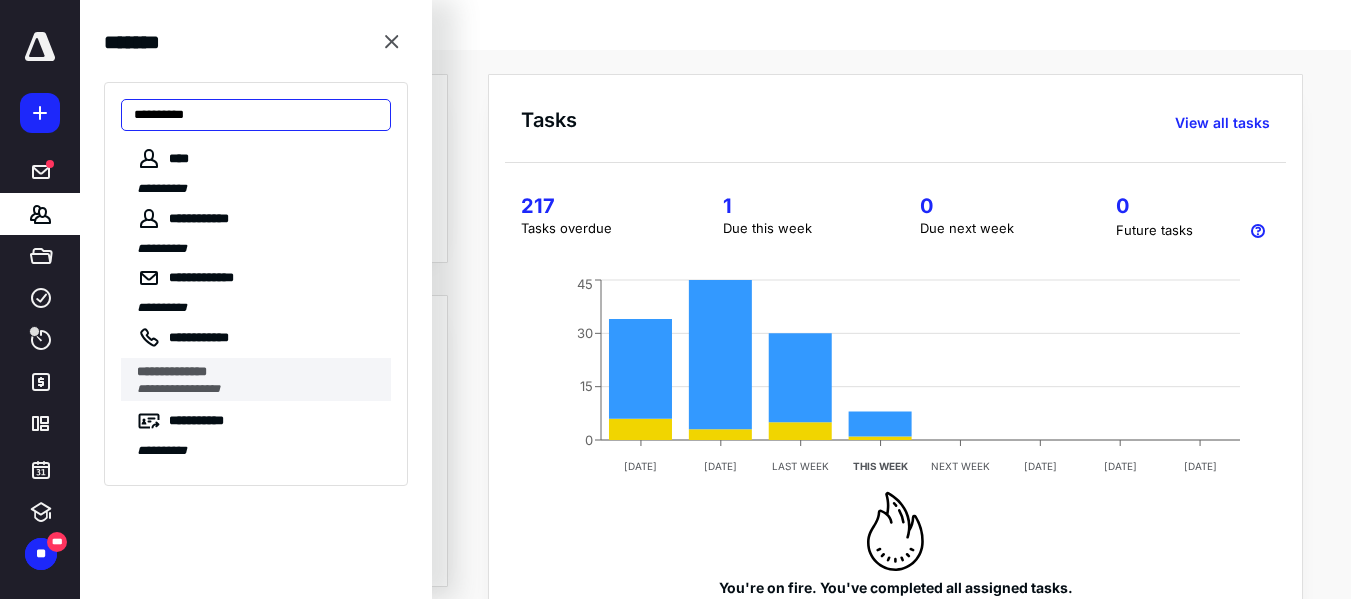 type on "**********" 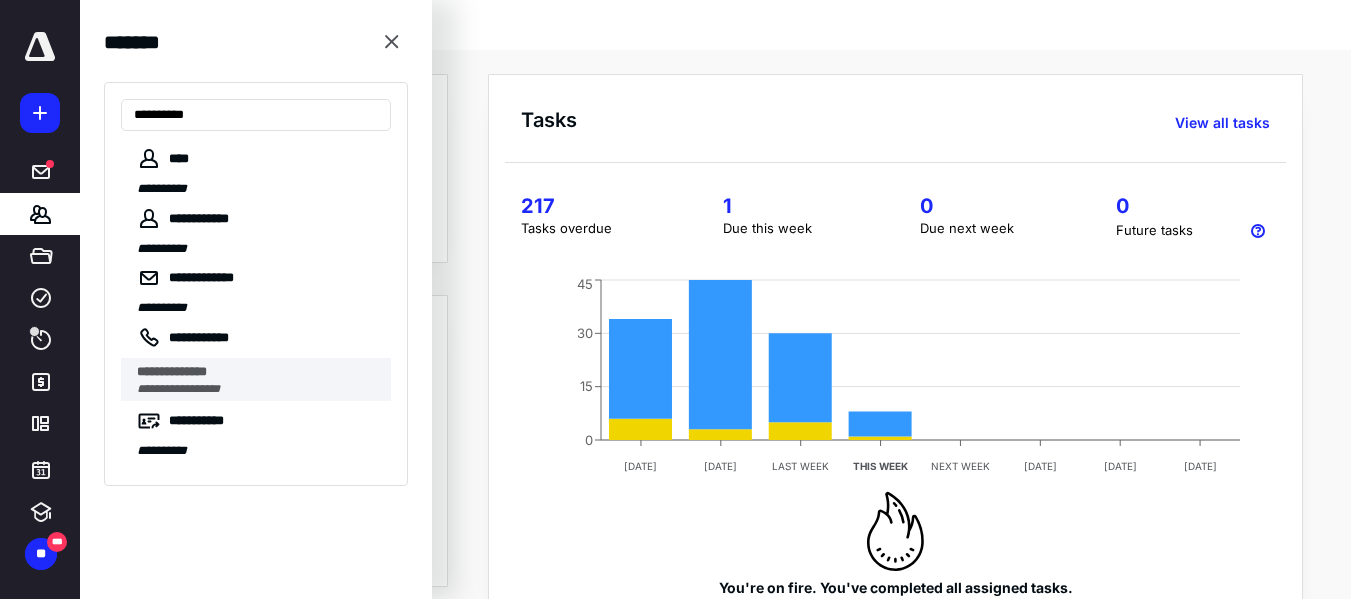 click on "**********" at bounding box center [178, 389] 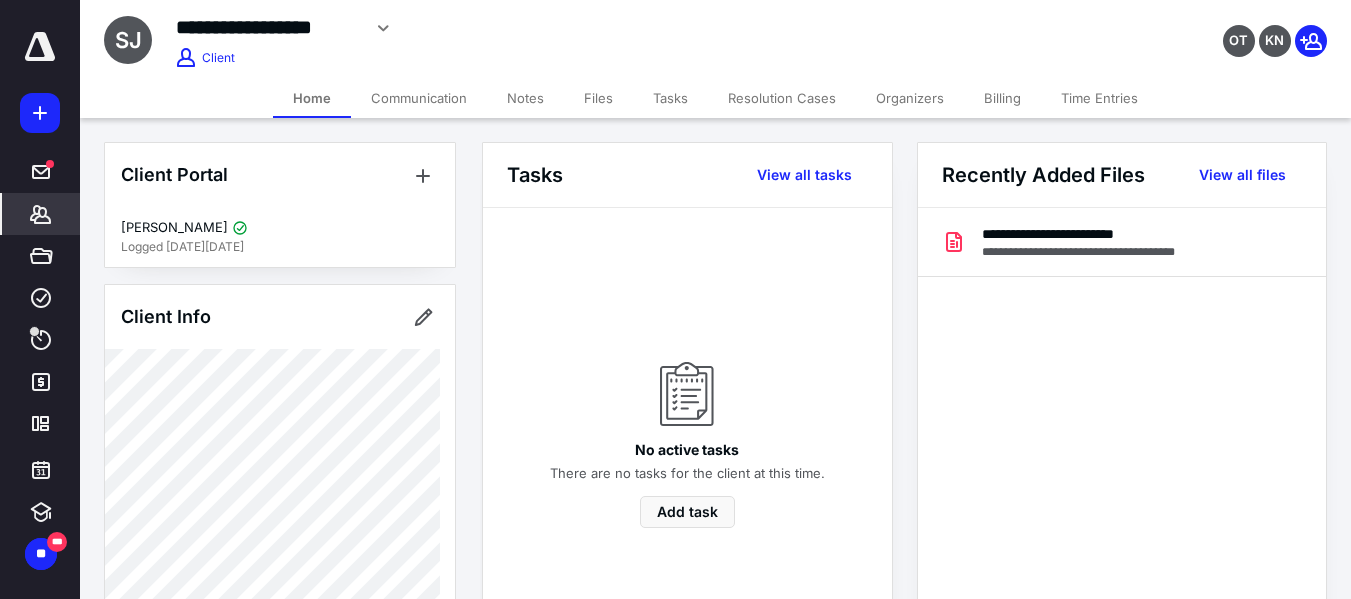 click on "**********" at bounding box center (268, 27) 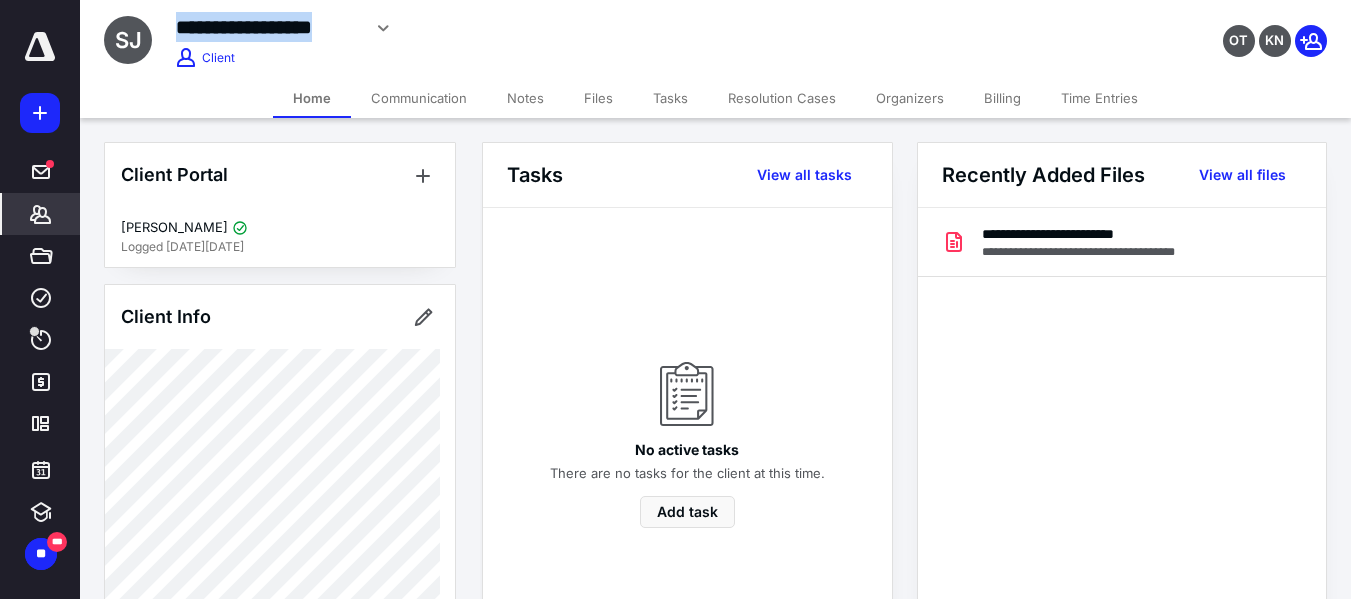 click on "**********" at bounding box center (268, 27) 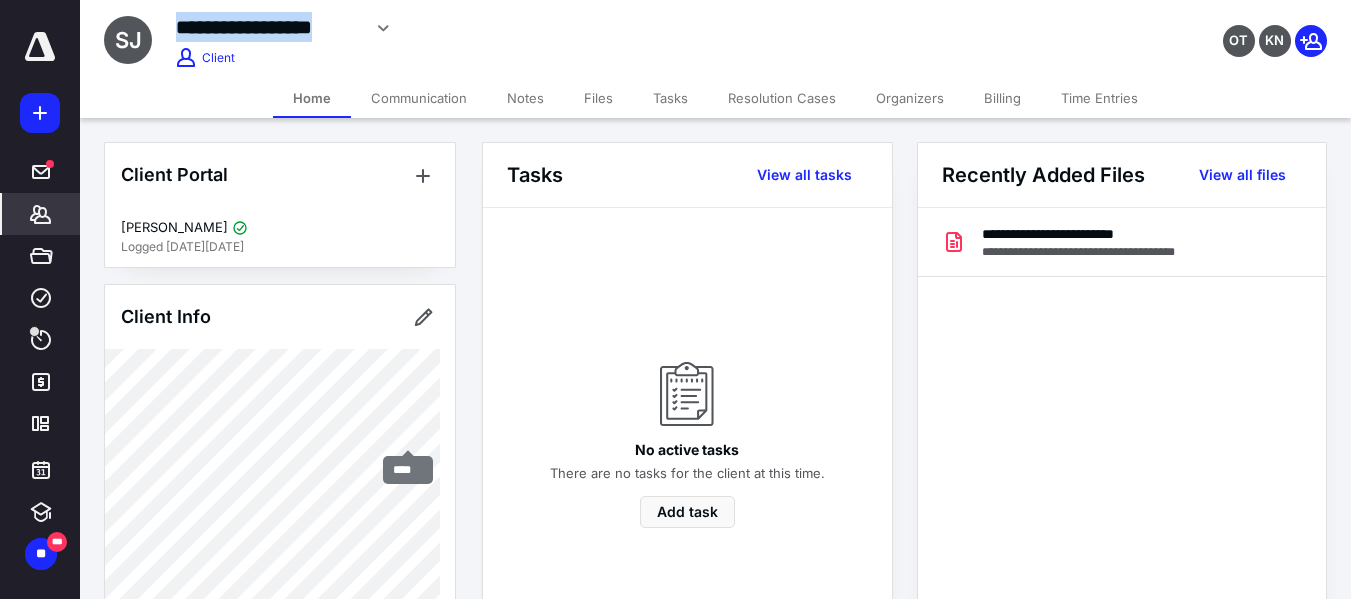 copy on "**********" 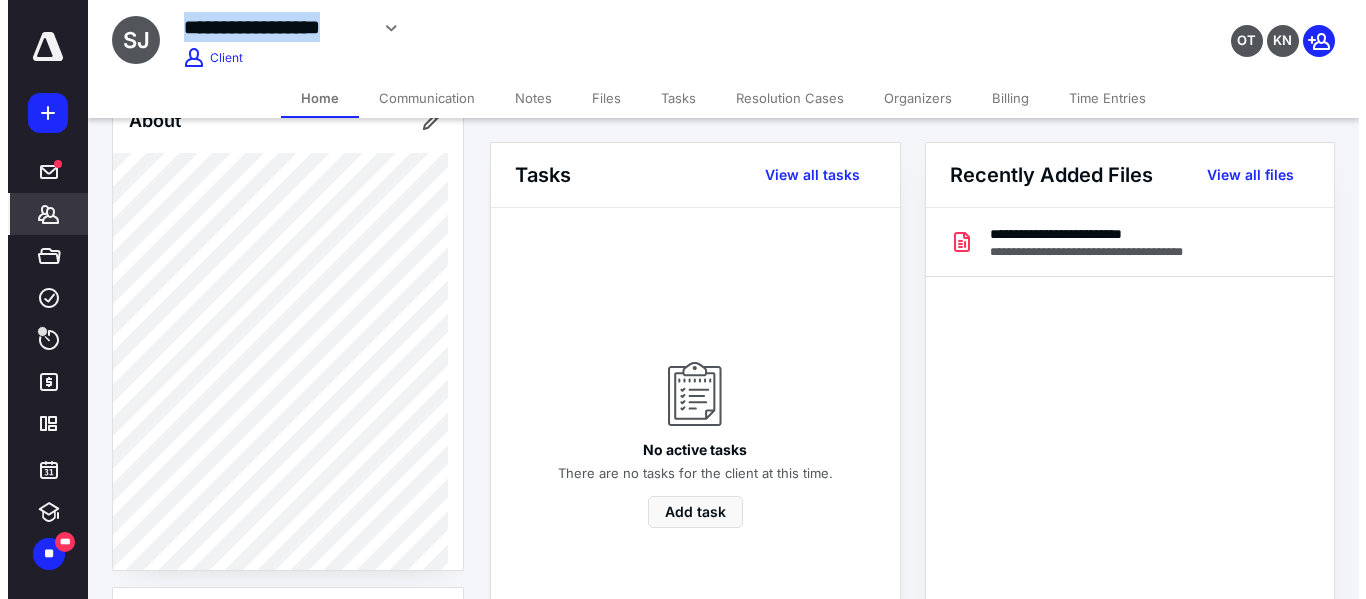 scroll, scrollTop: 600, scrollLeft: 0, axis: vertical 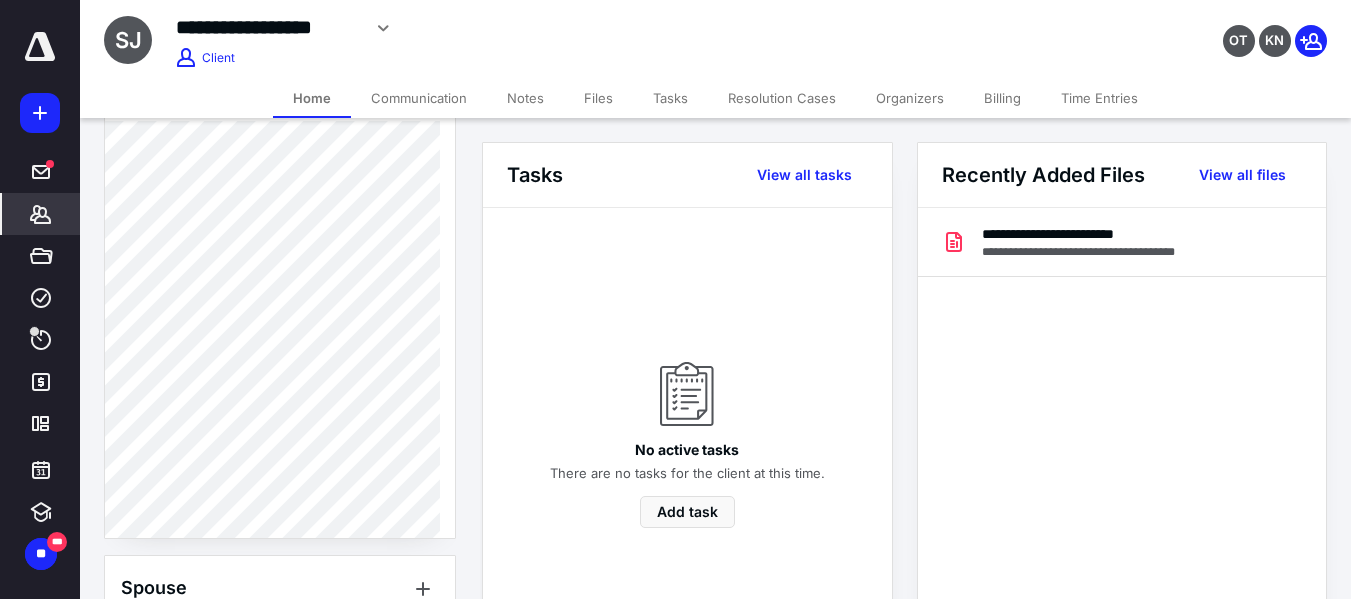 click 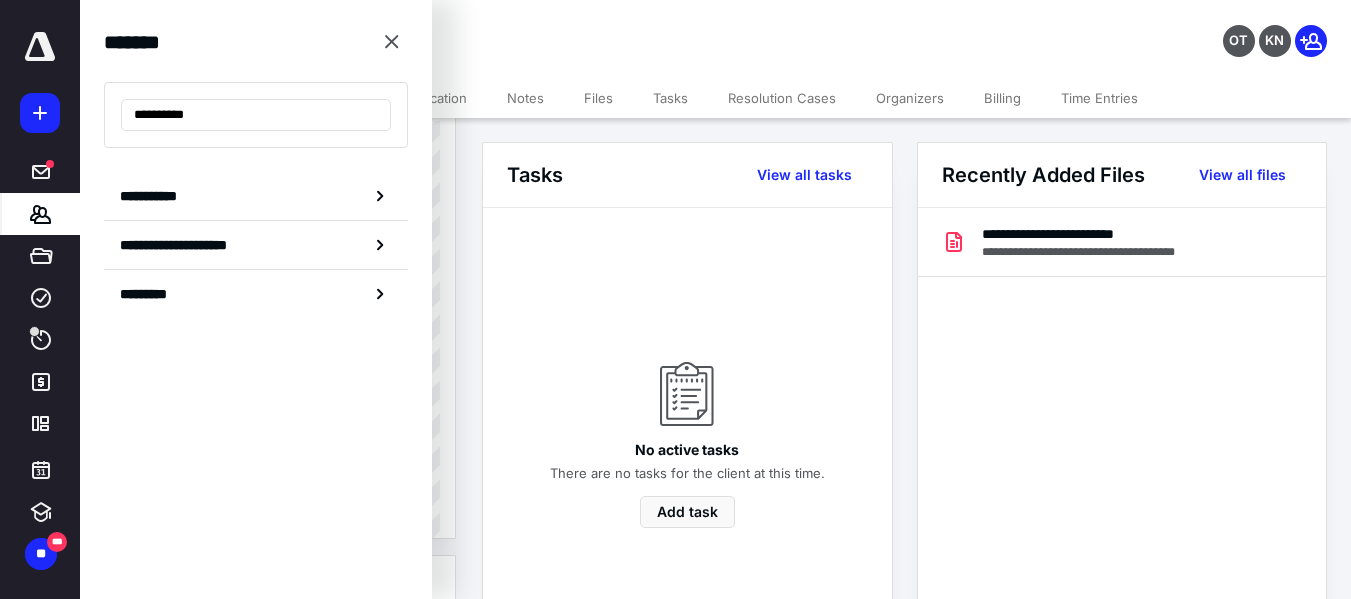 type on "**********" 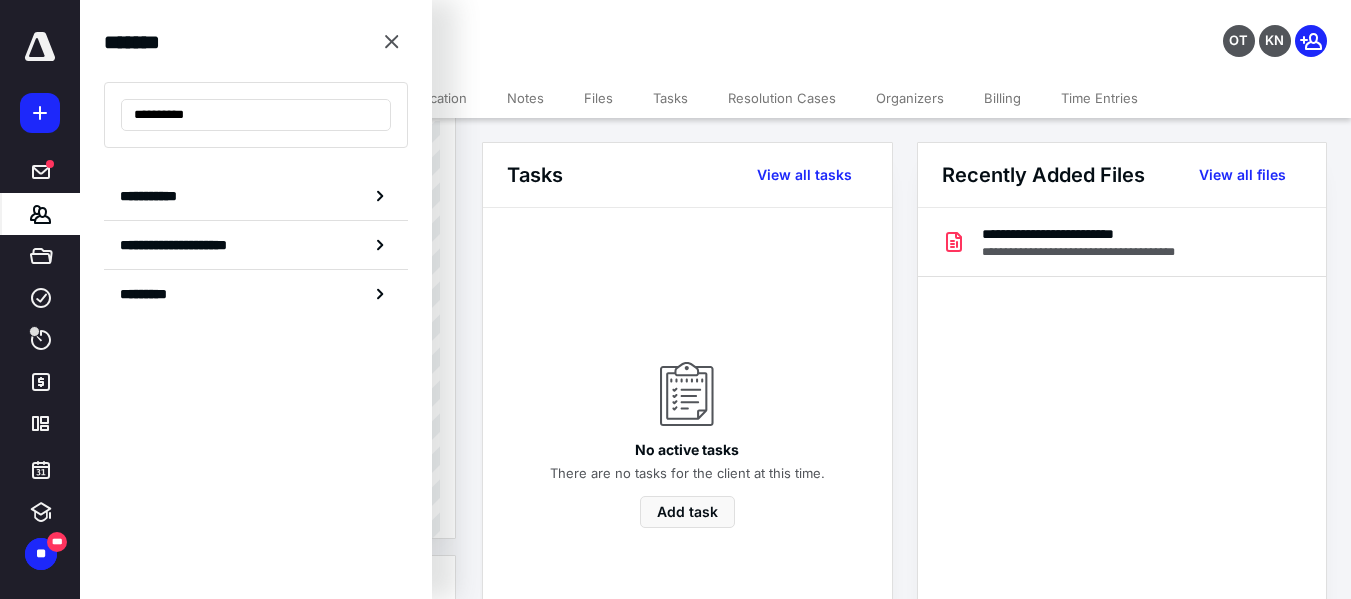 click 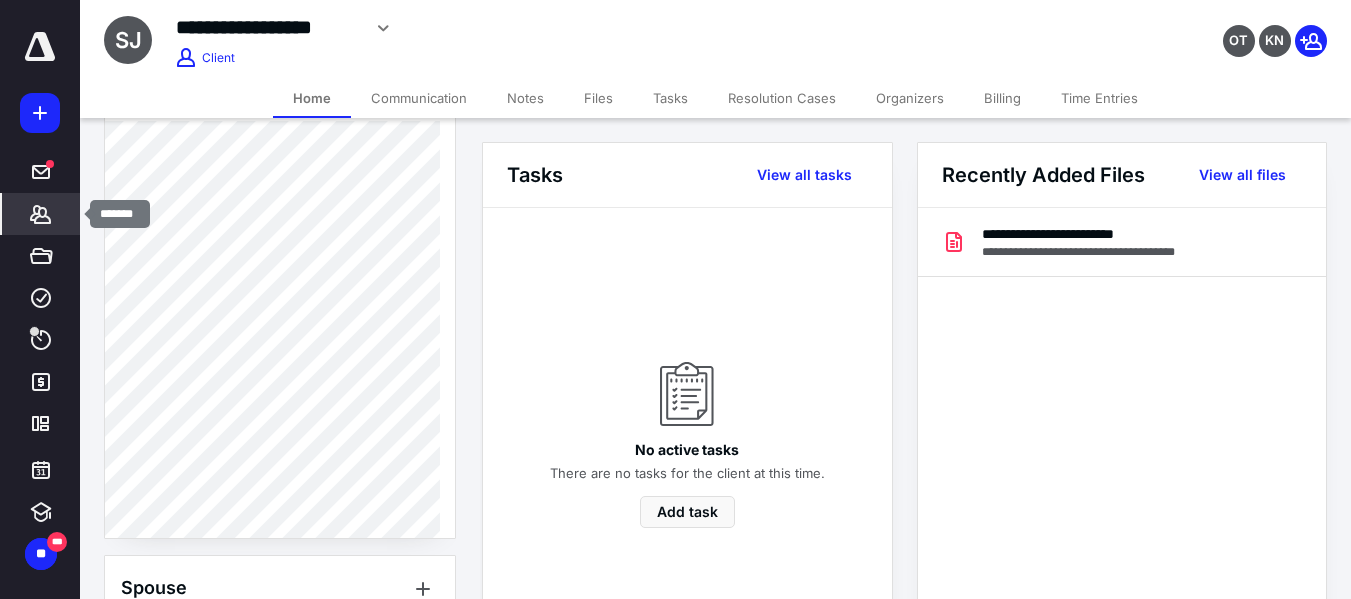 click 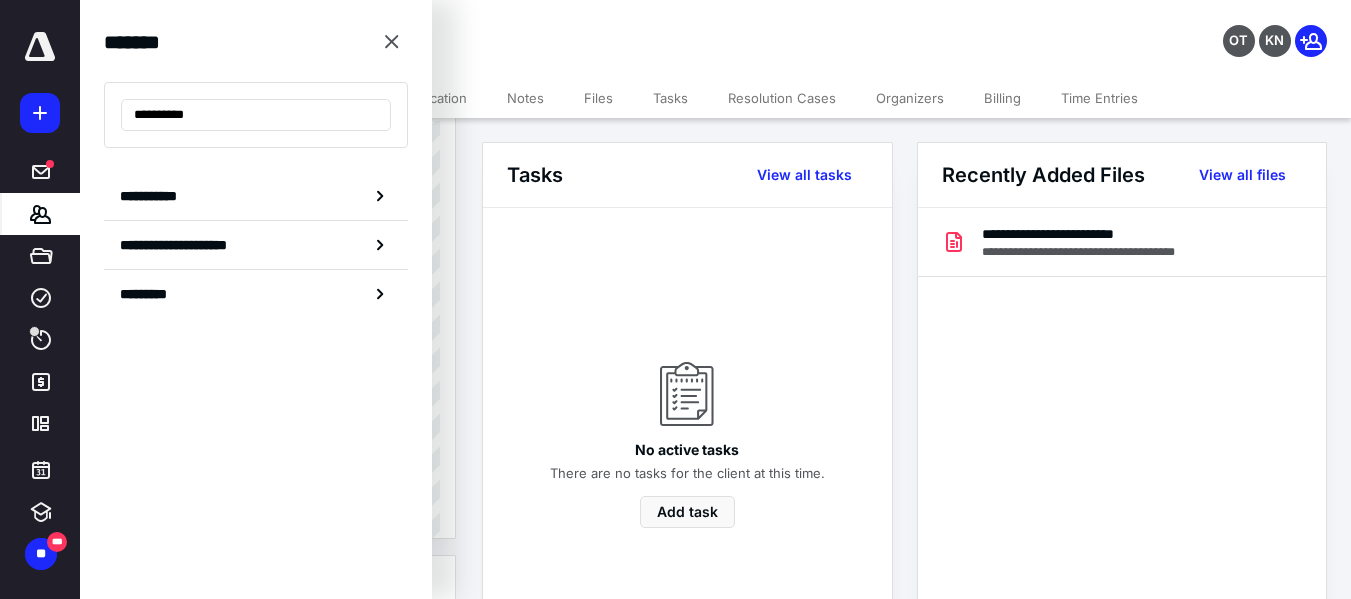 type on "**********" 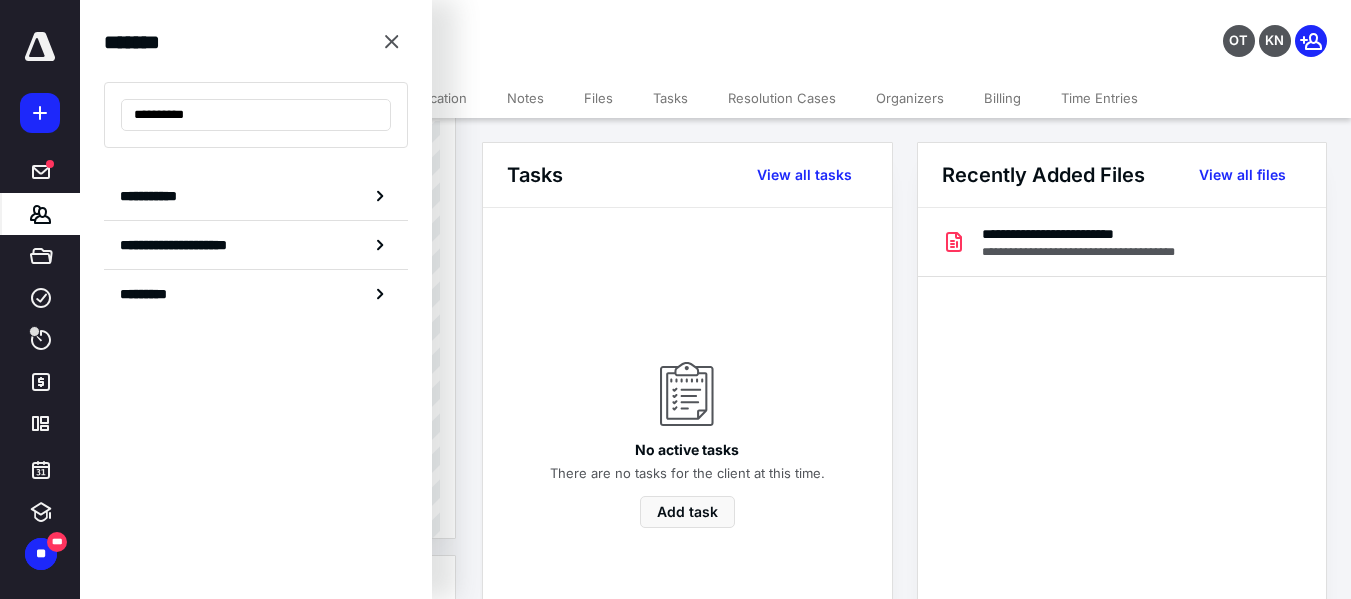 click on "*******" at bounding box center [41, 214] 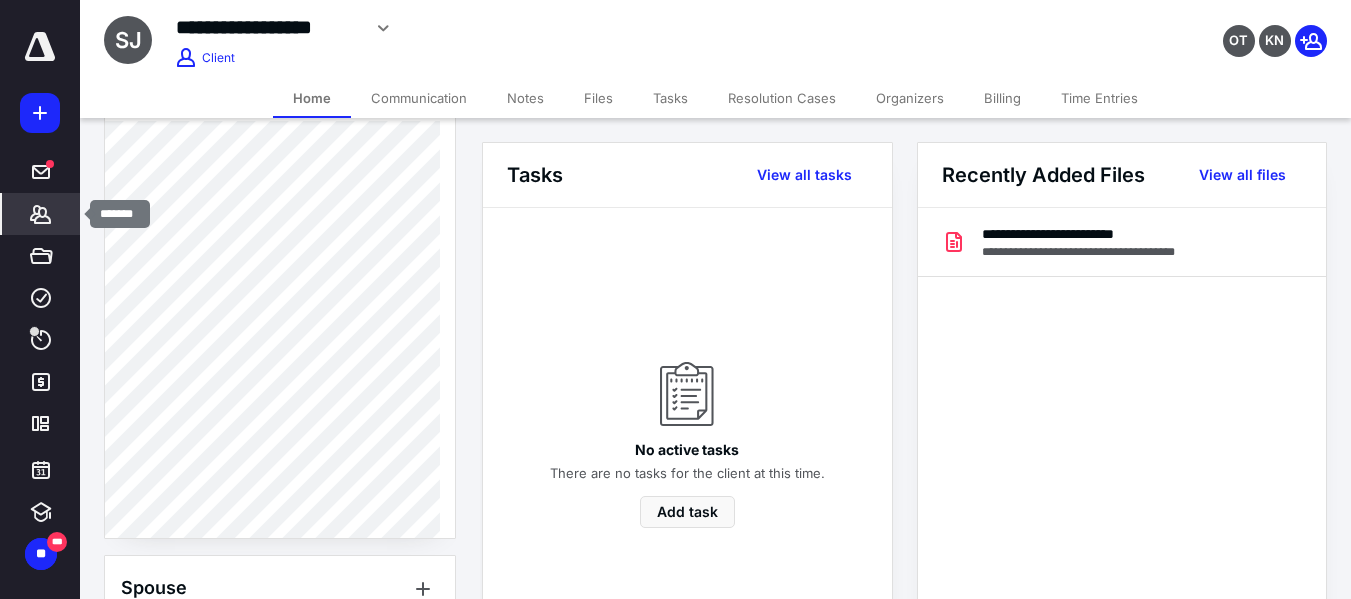 click on "*******" at bounding box center (41, 214) 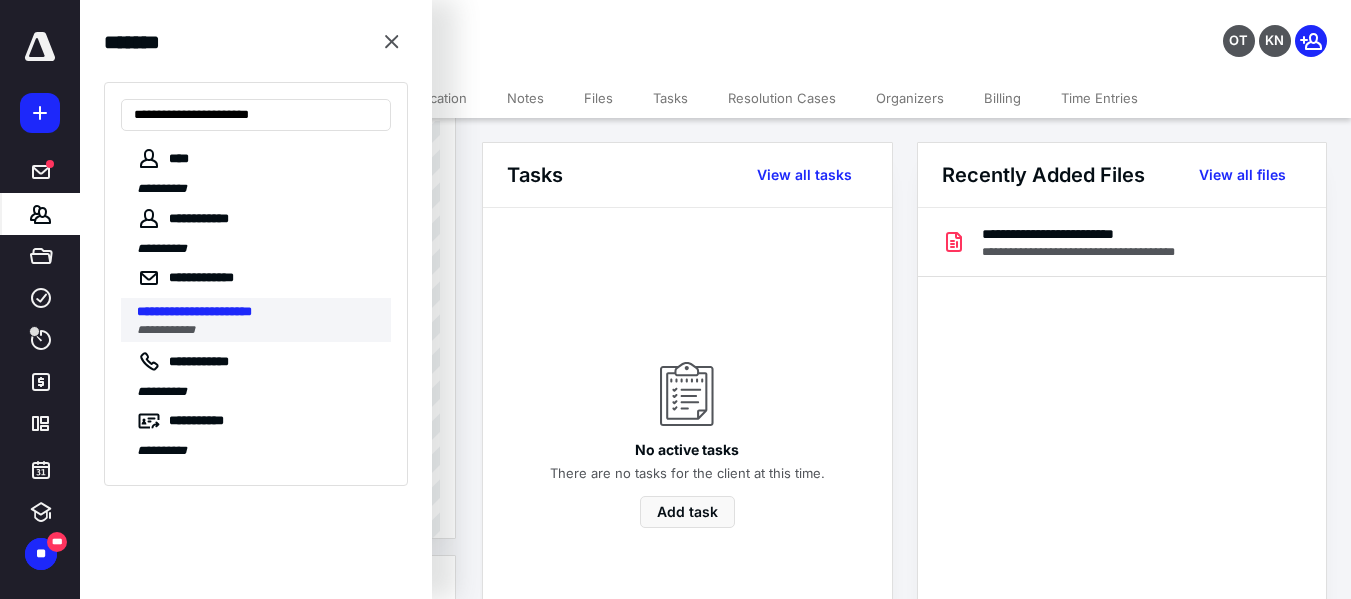 type on "**********" 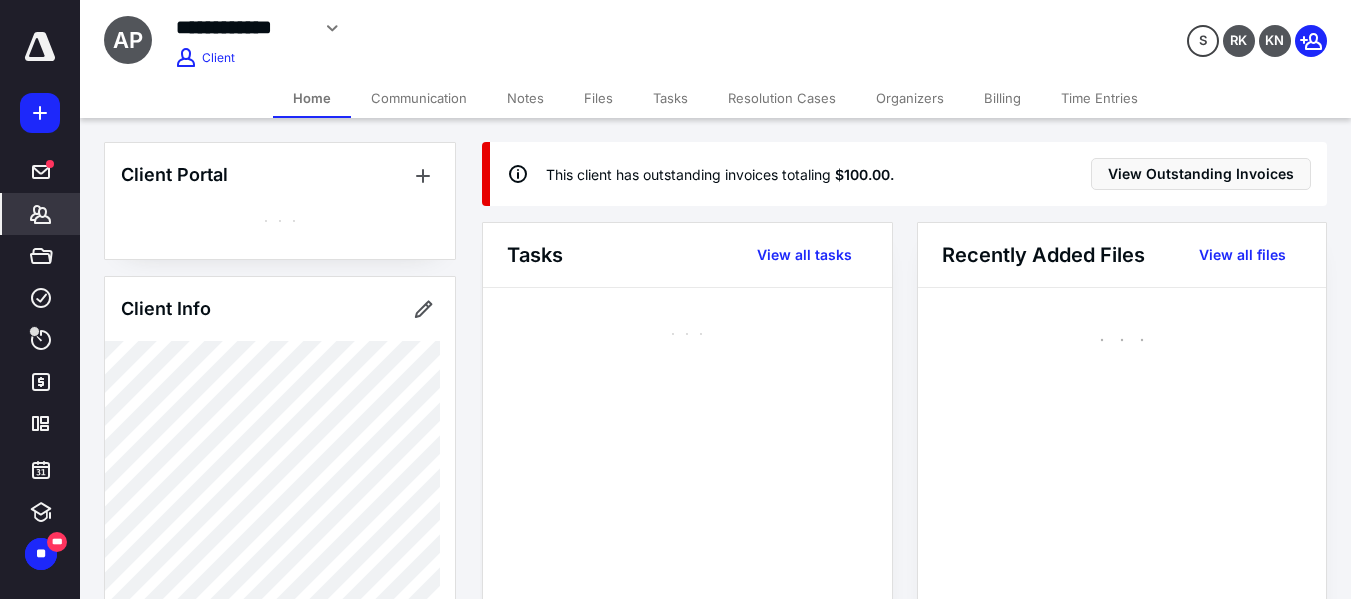 click on "Billing" at bounding box center (1002, 98) 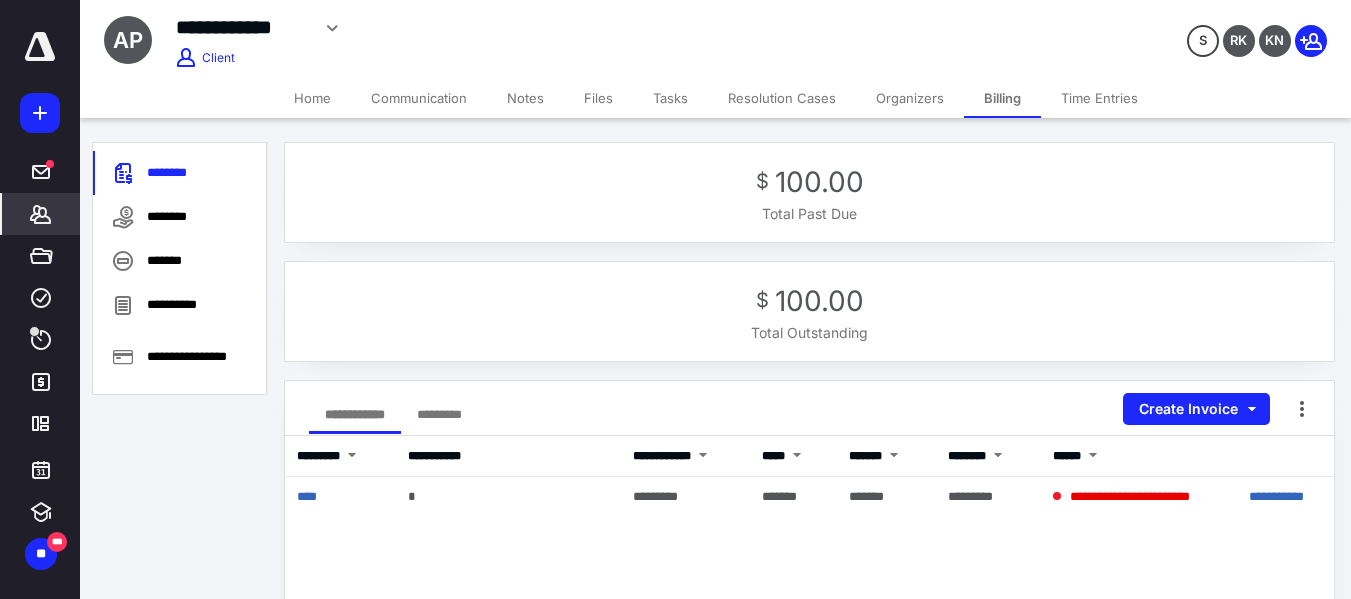click 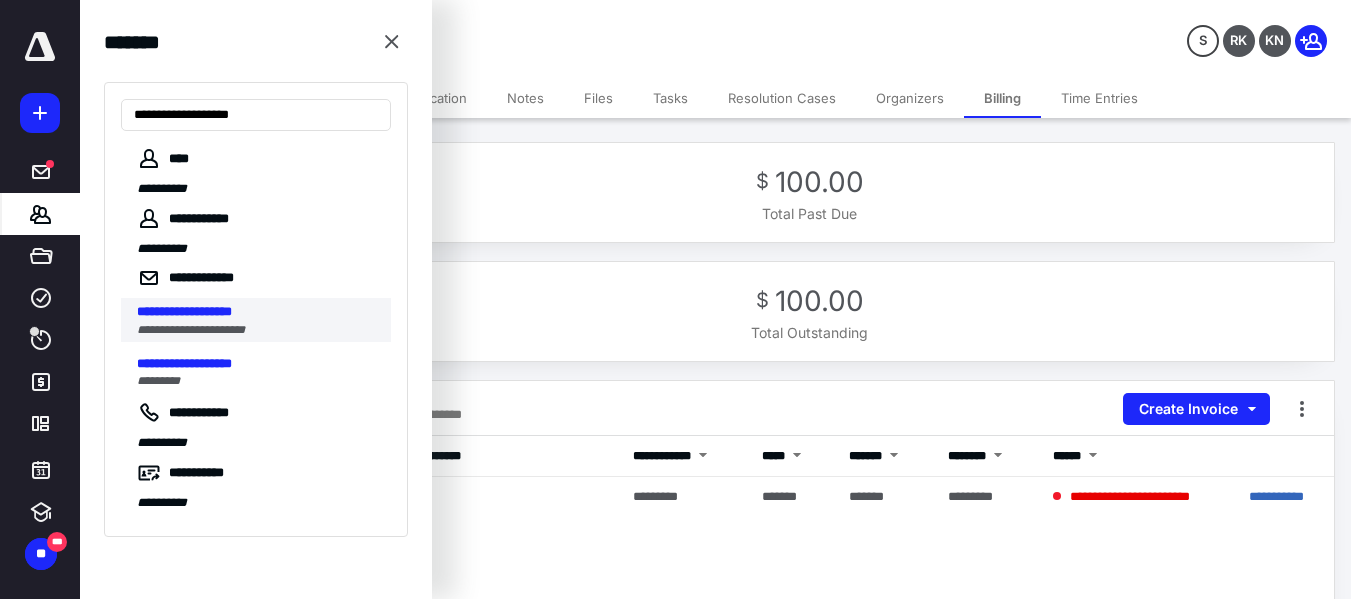 type on "**********" 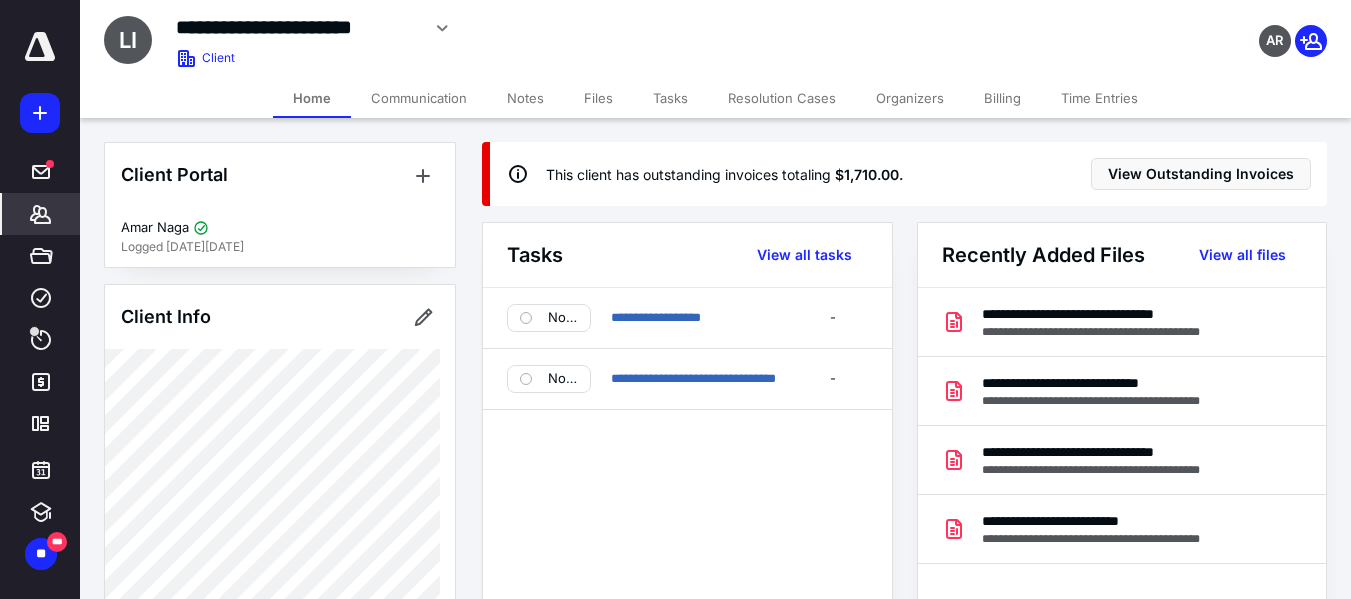 click on "Billing" at bounding box center [1002, 98] 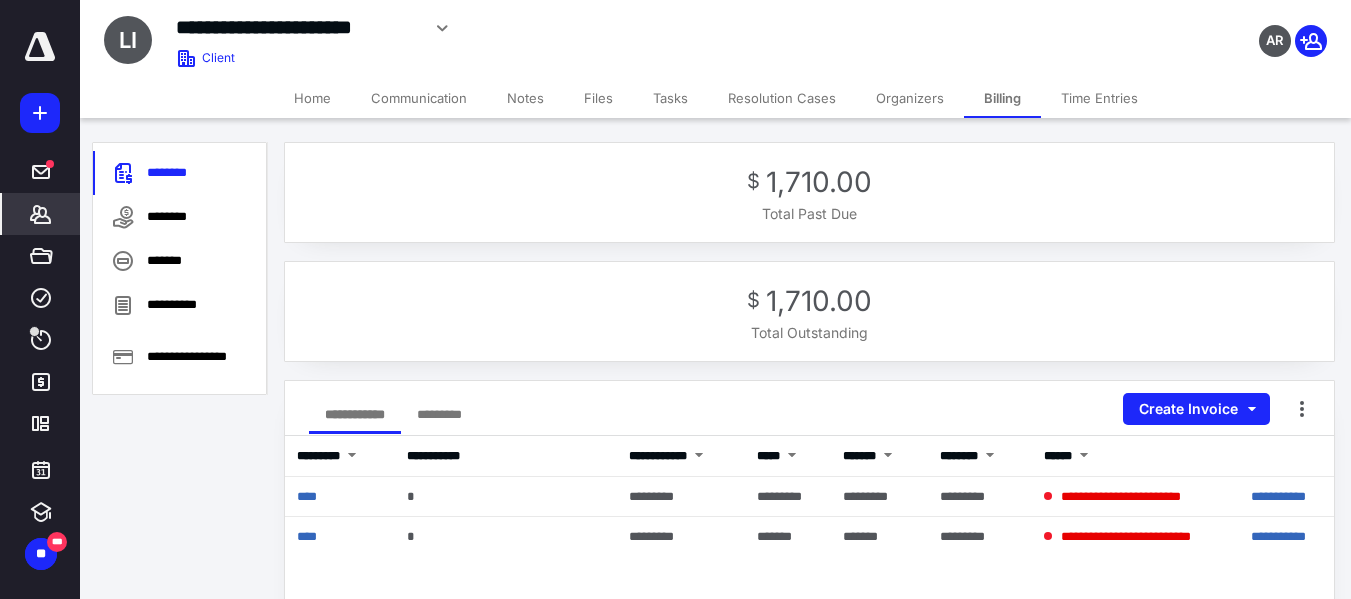 click on "*******" at bounding box center [41, 214] 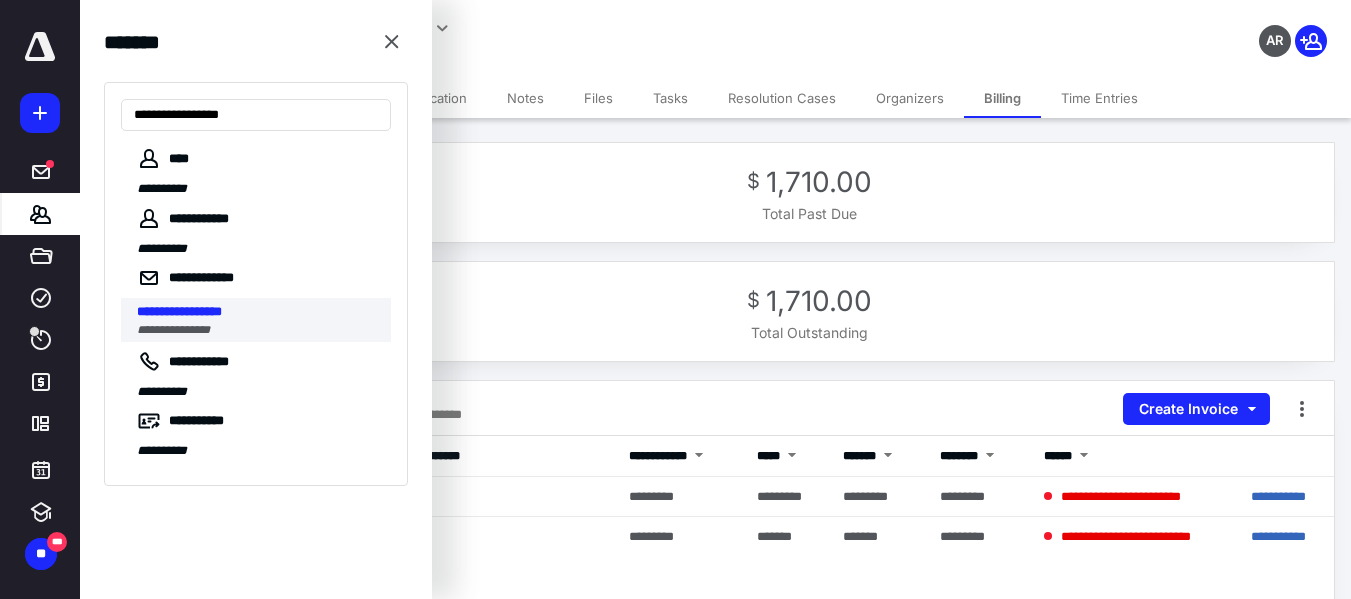 type on "**********" 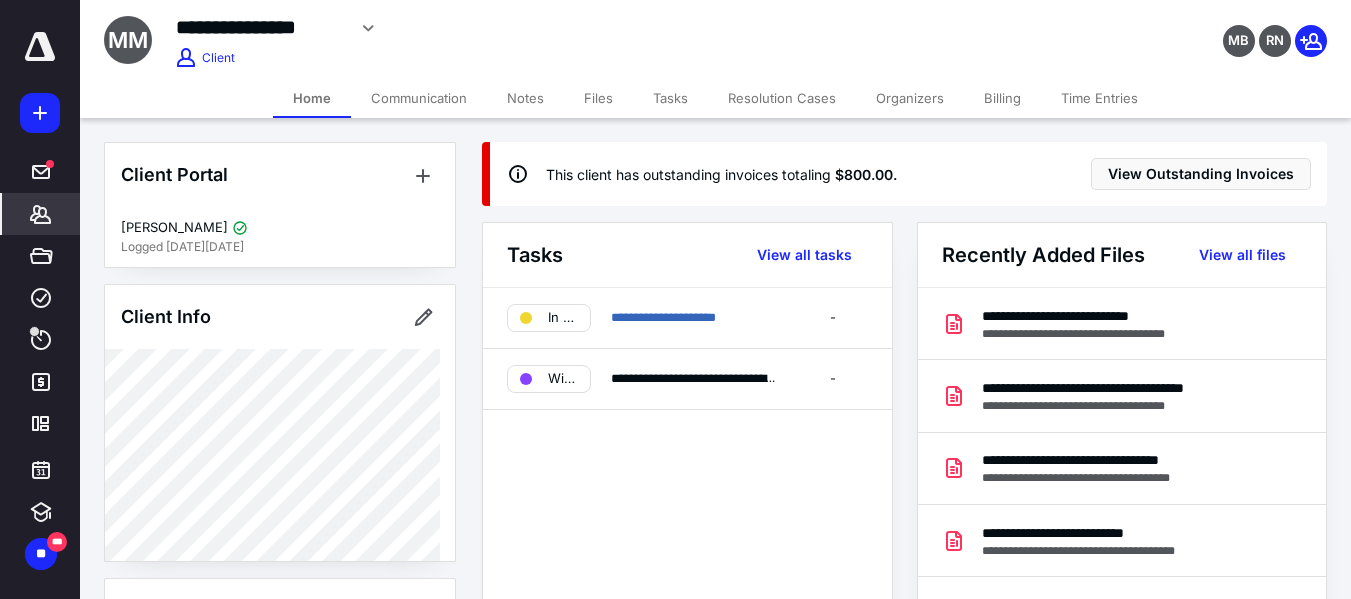 click on "Billing" at bounding box center [1002, 98] 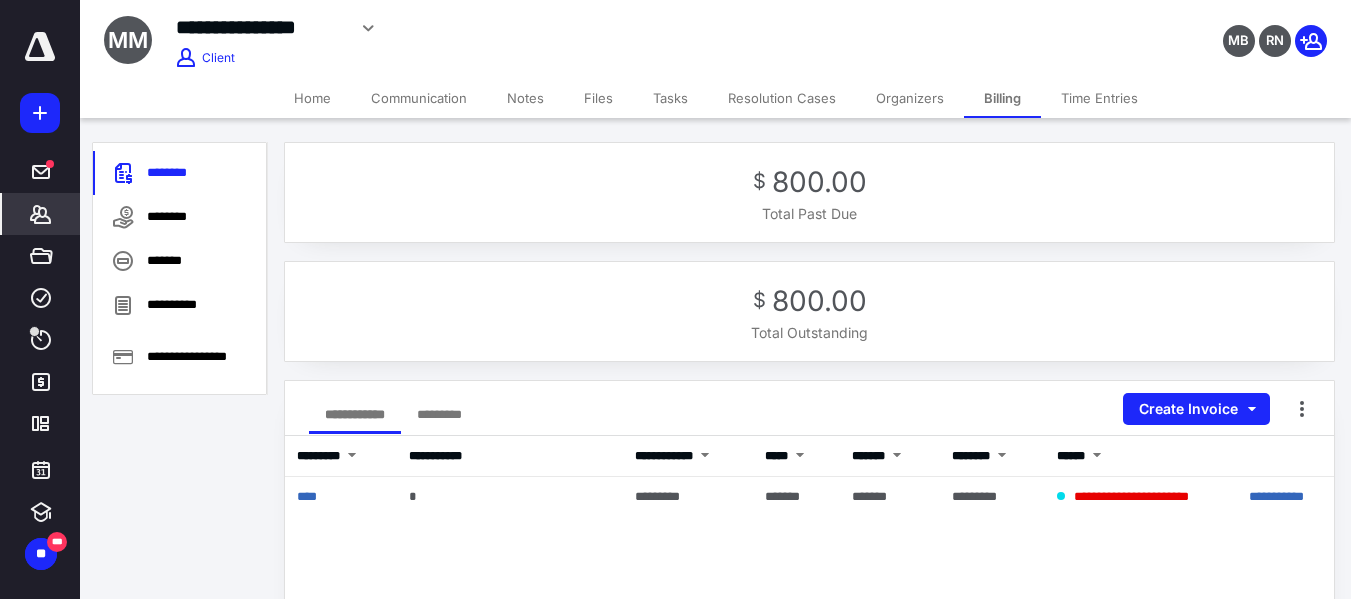 click on "*******" at bounding box center [41, 214] 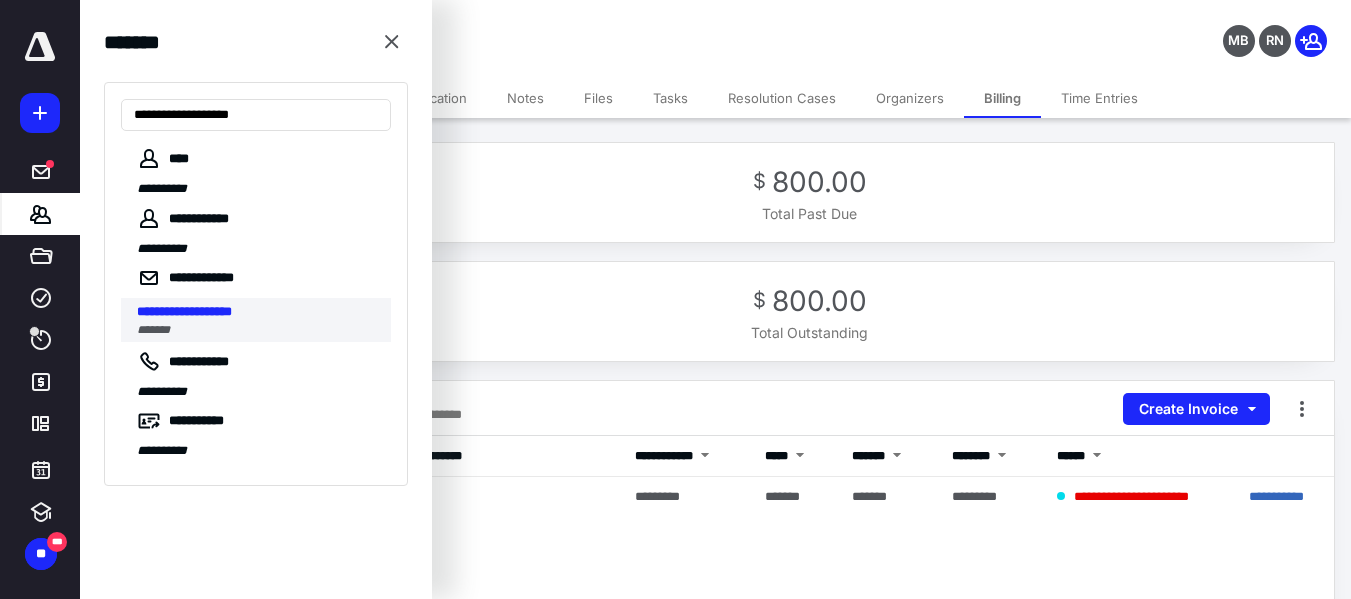 type on "**********" 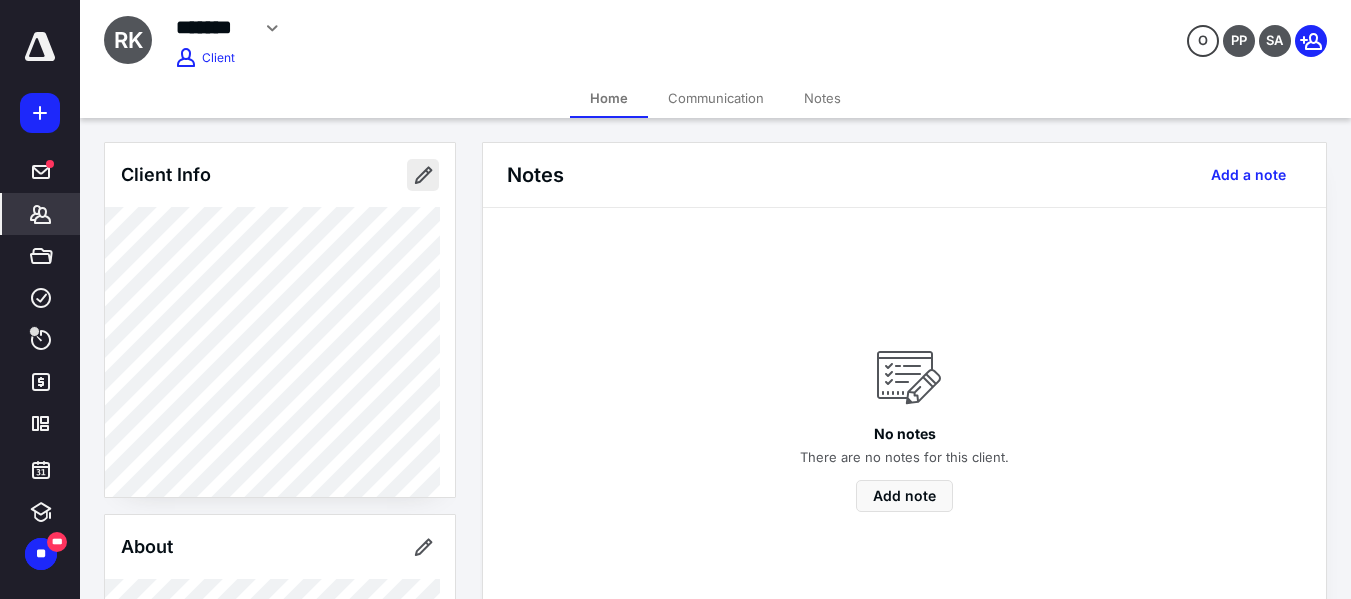 click at bounding box center [423, 175] 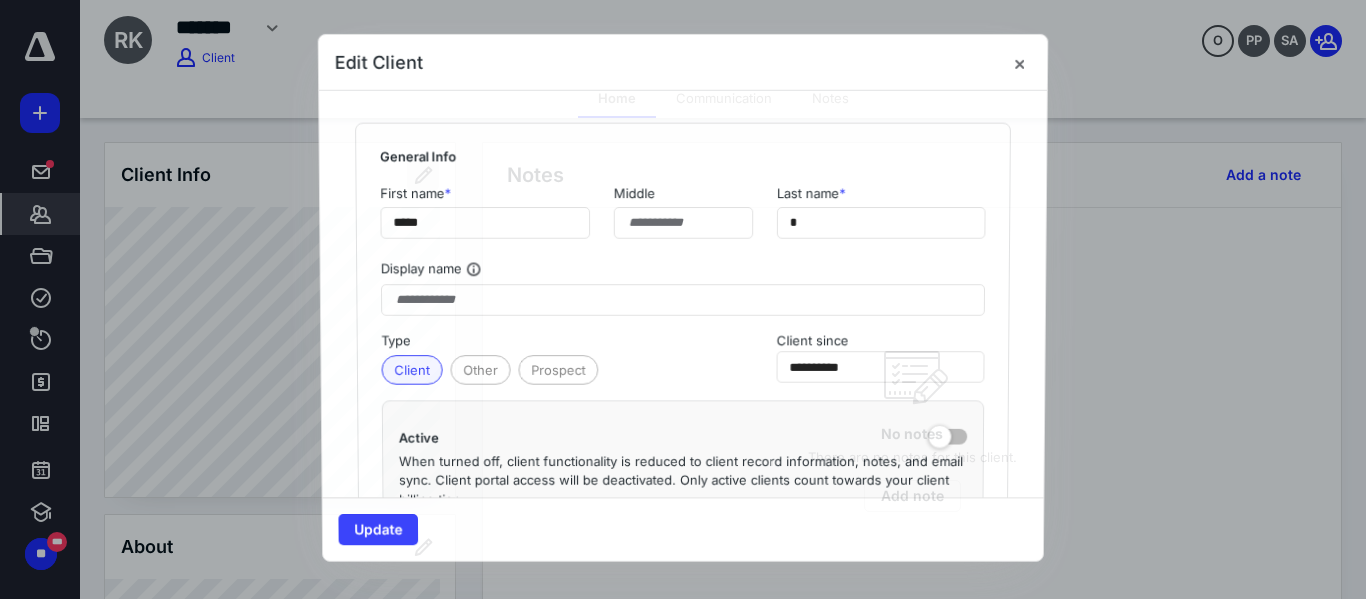type on "**********" 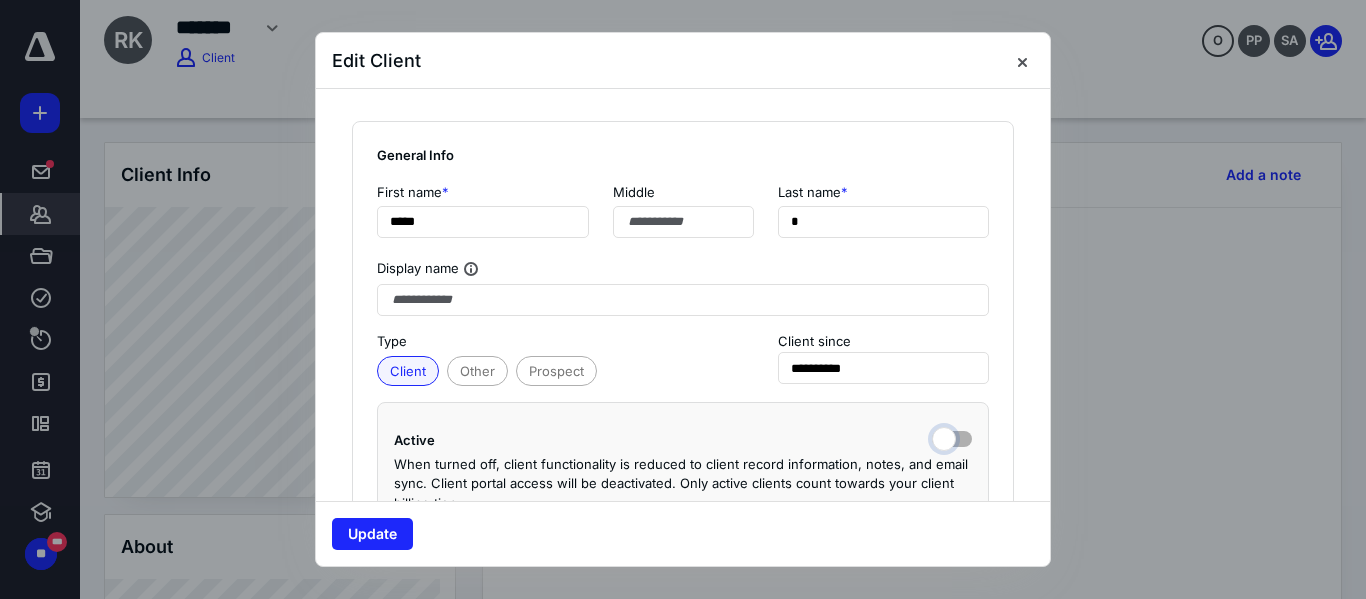 click at bounding box center (952, 437) 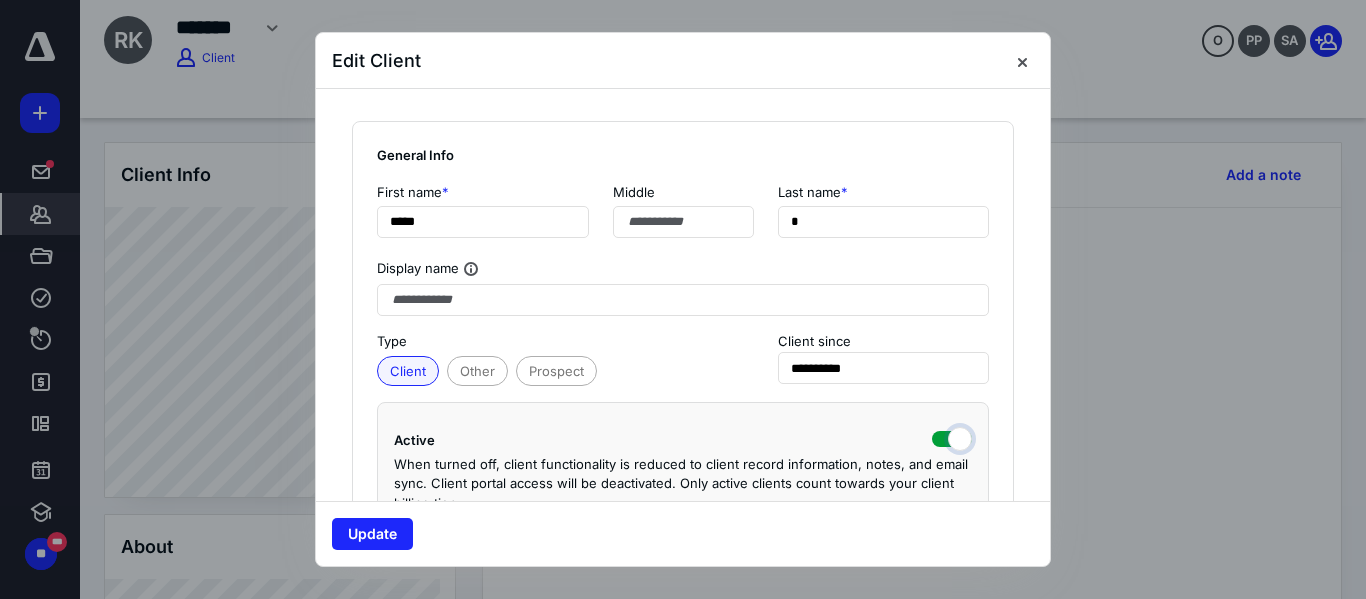checkbox on "true" 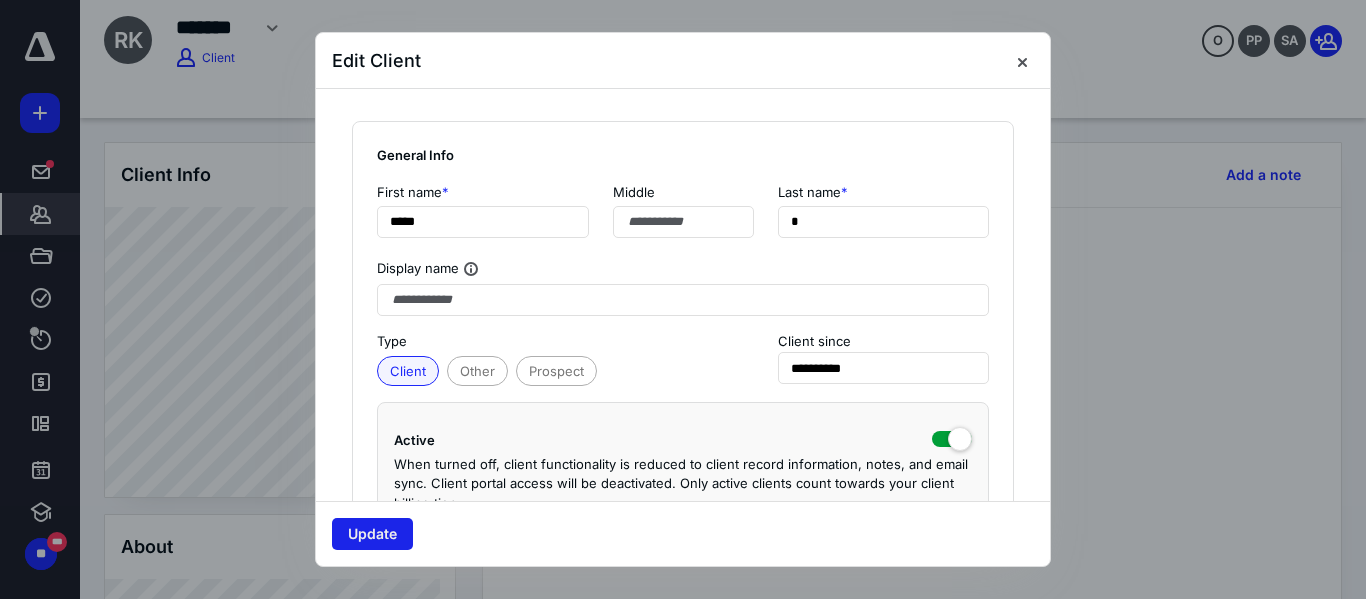 click on "Update" at bounding box center (372, 534) 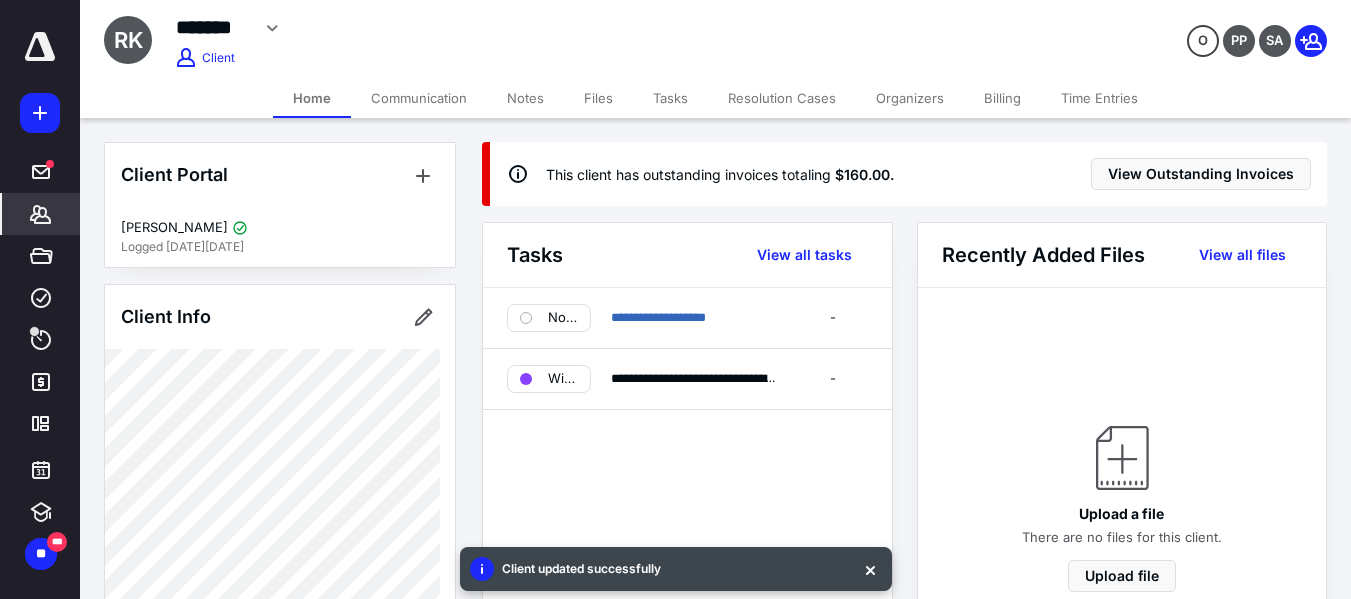 click on "Billing" at bounding box center [1002, 98] 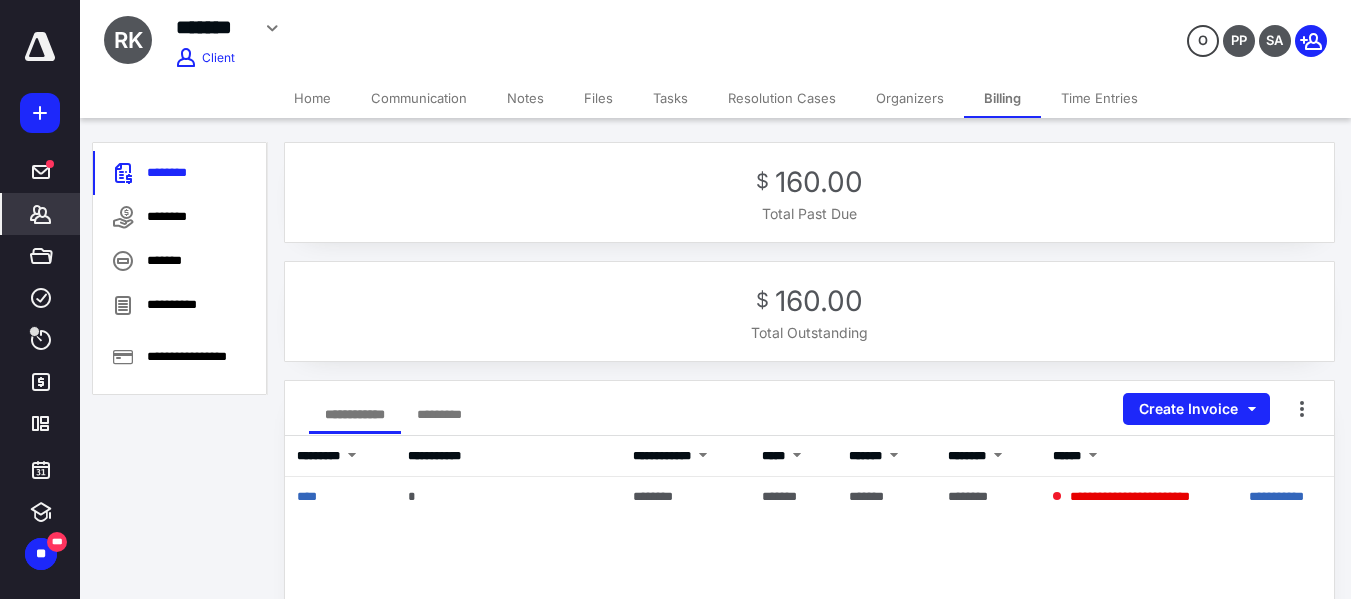 click on "Home" at bounding box center [312, 98] 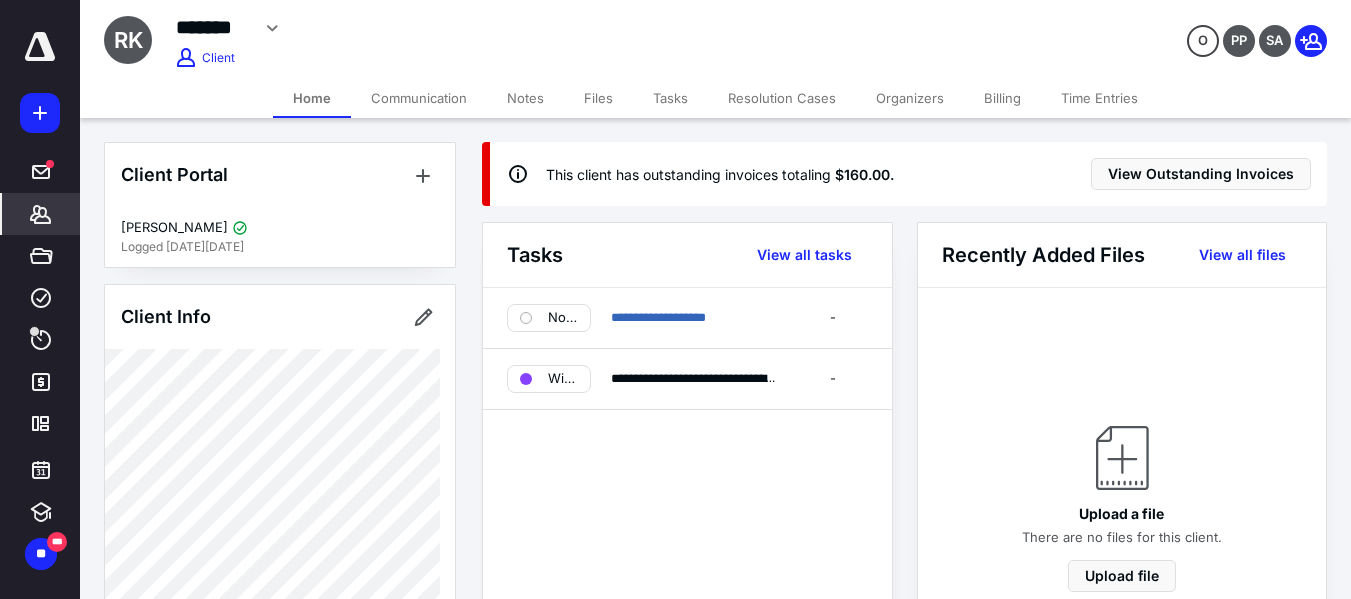 click on "Home" at bounding box center (312, 98) 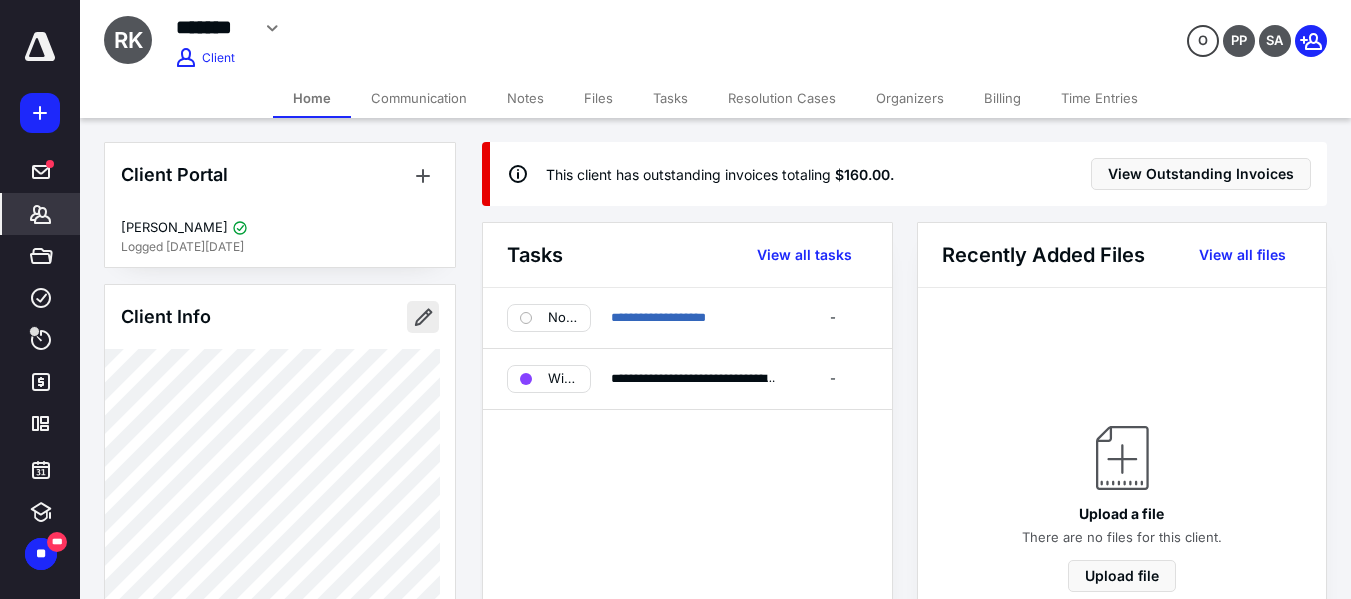 click at bounding box center [423, 317] 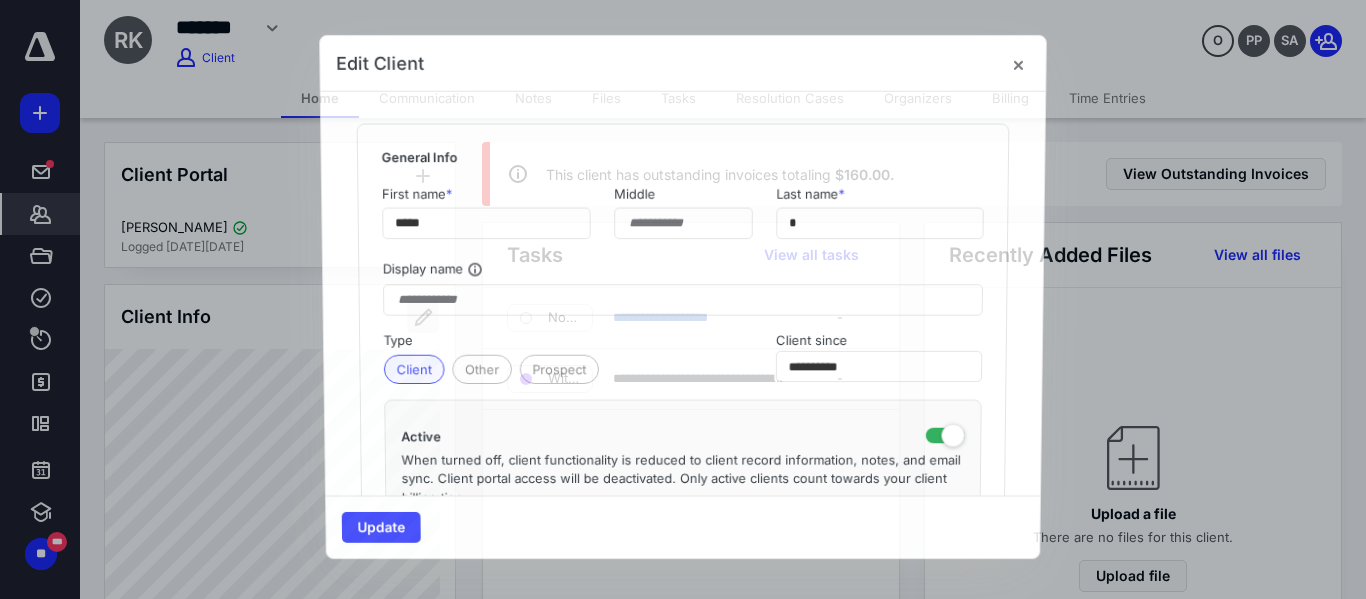 type on "**********" 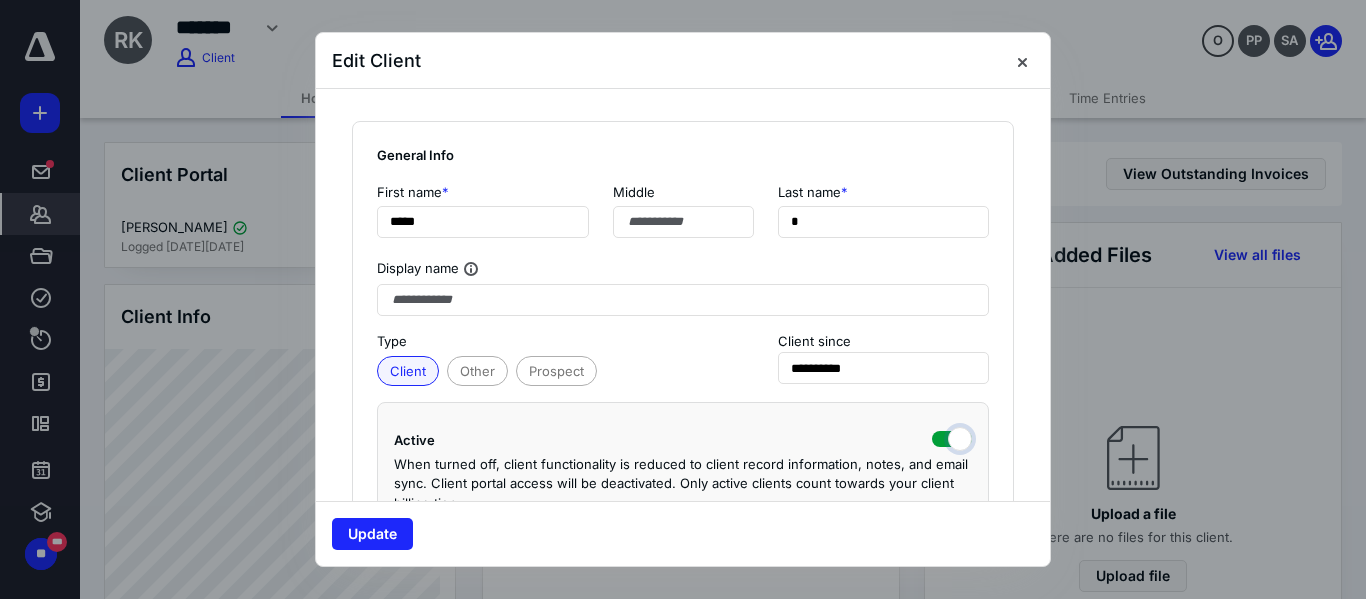 click at bounding box center [952, 437] 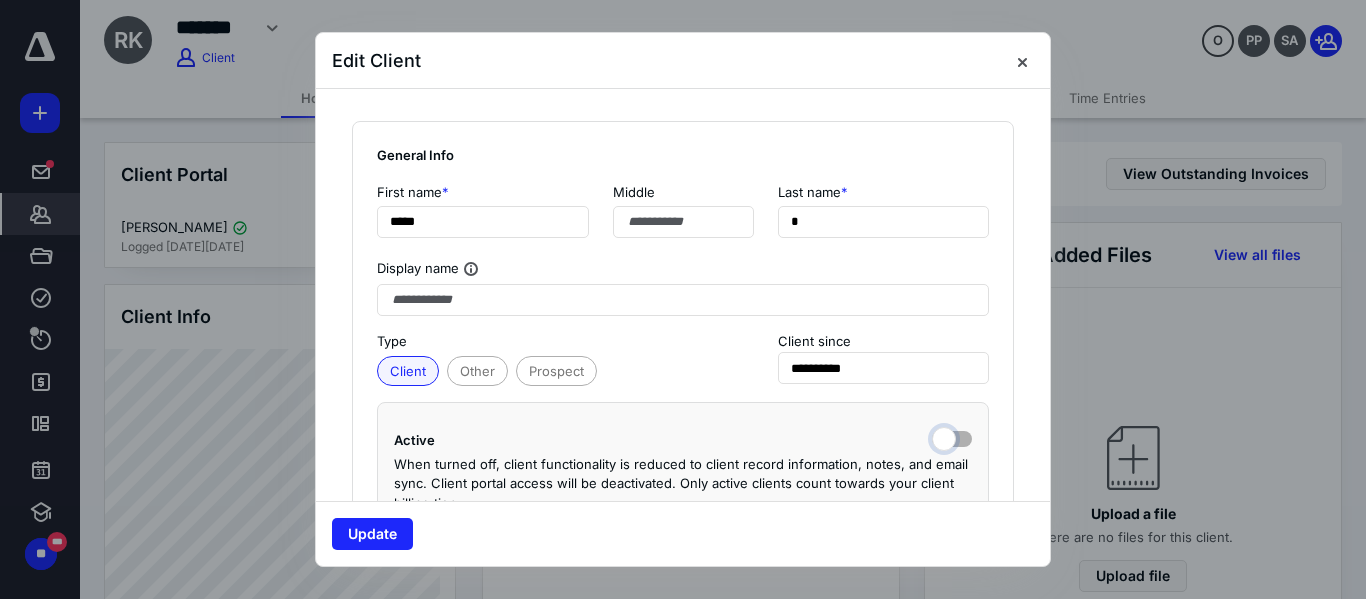 checkbox on "false" 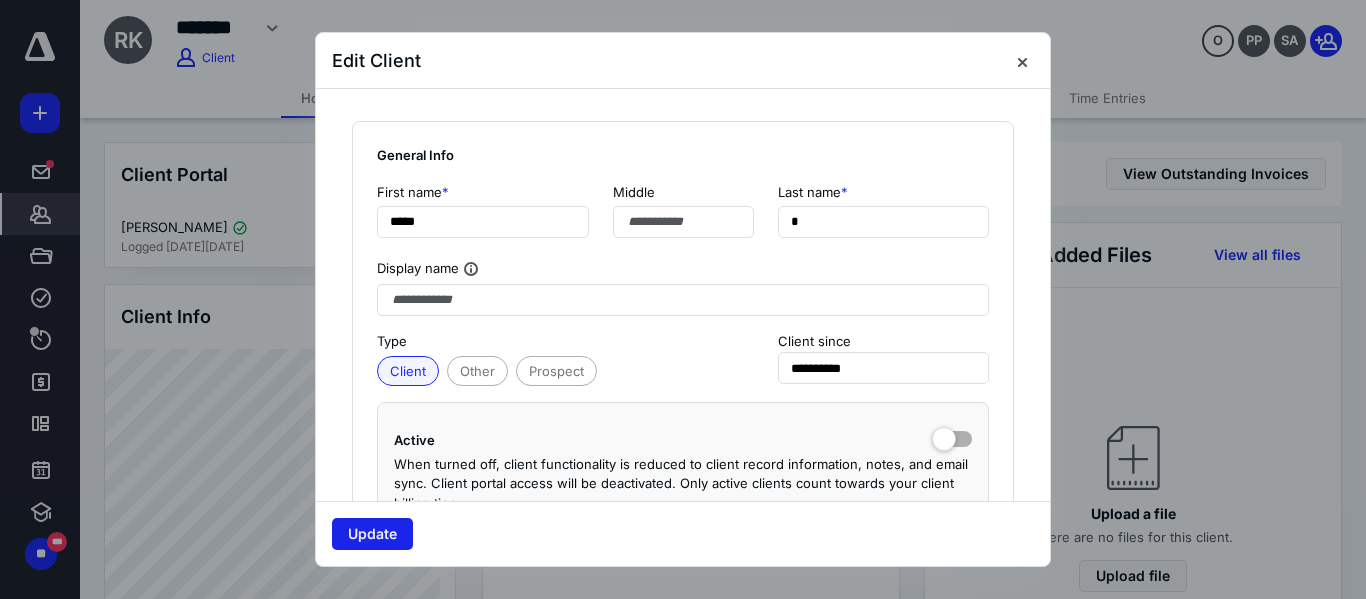 click on "Update" at bounding box center (372, 534) 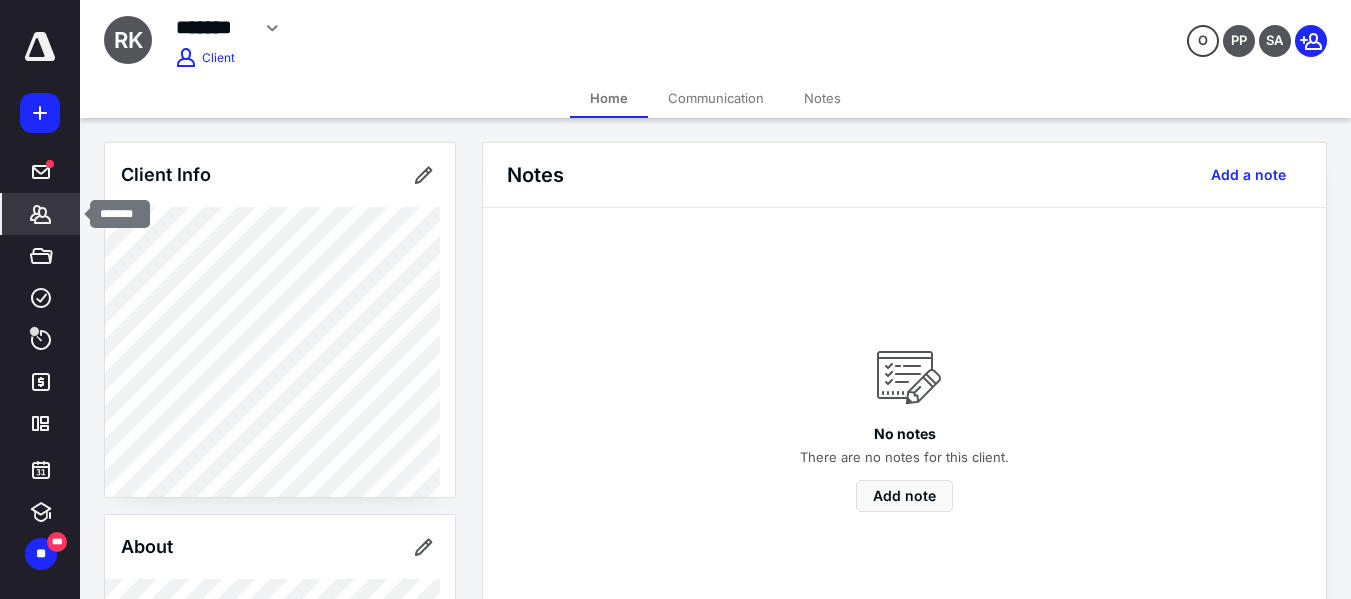 click 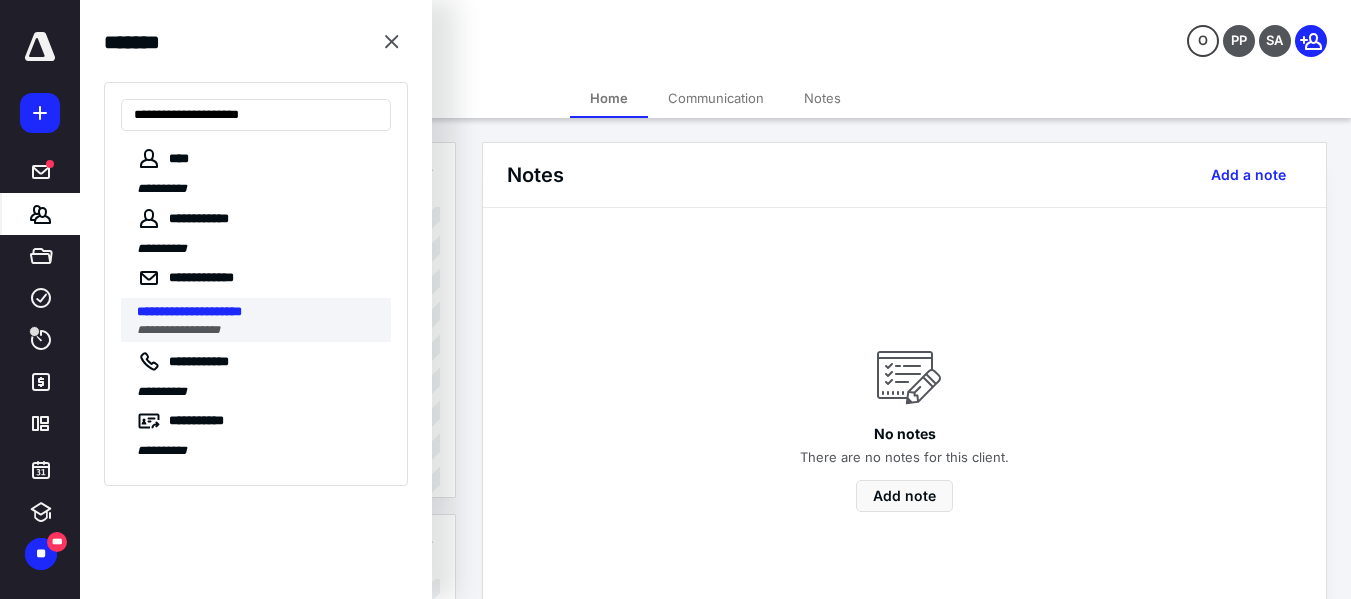 type on "**********" 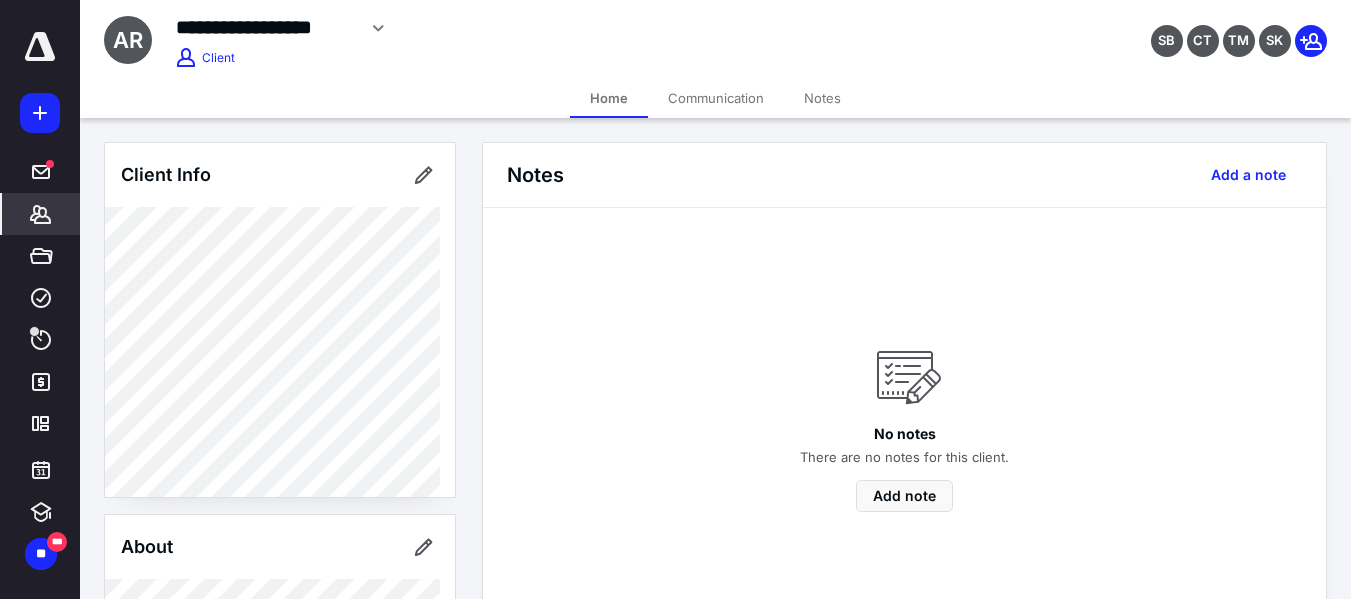 click 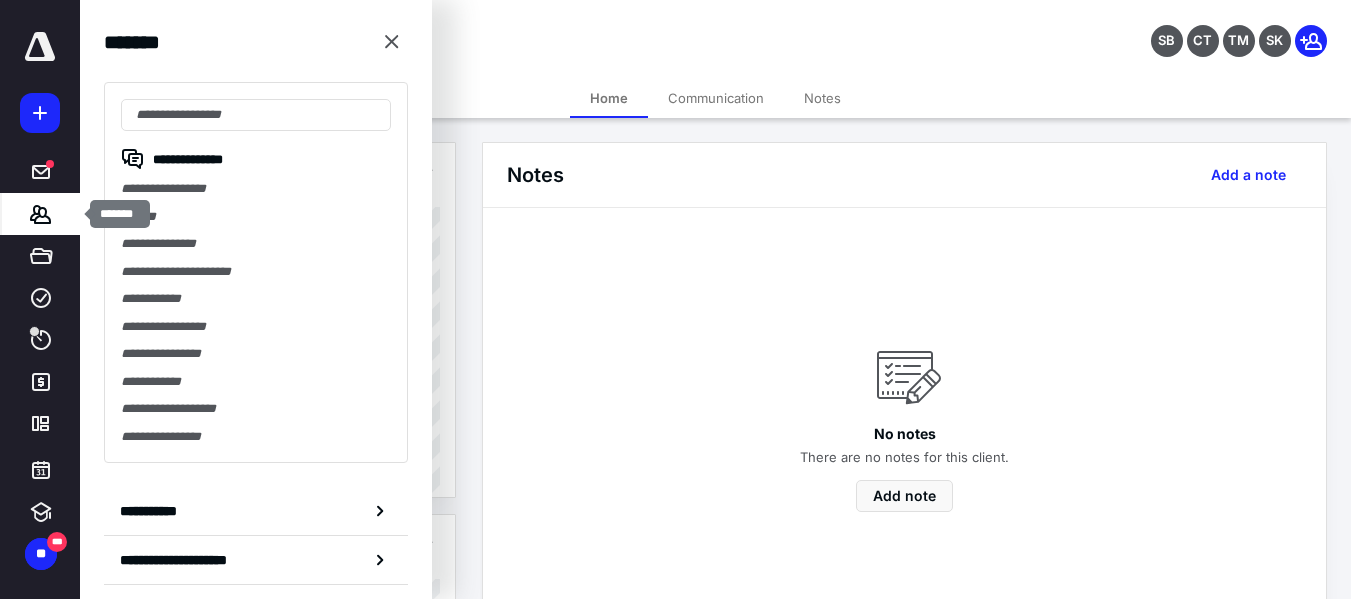 click 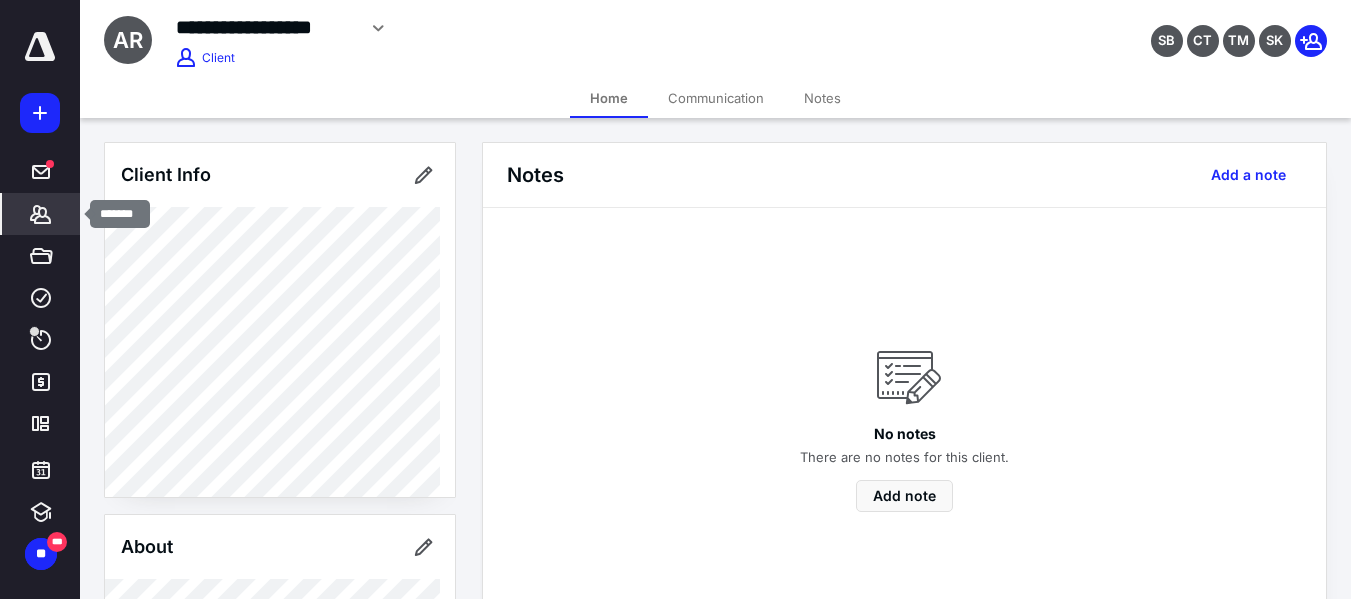 click 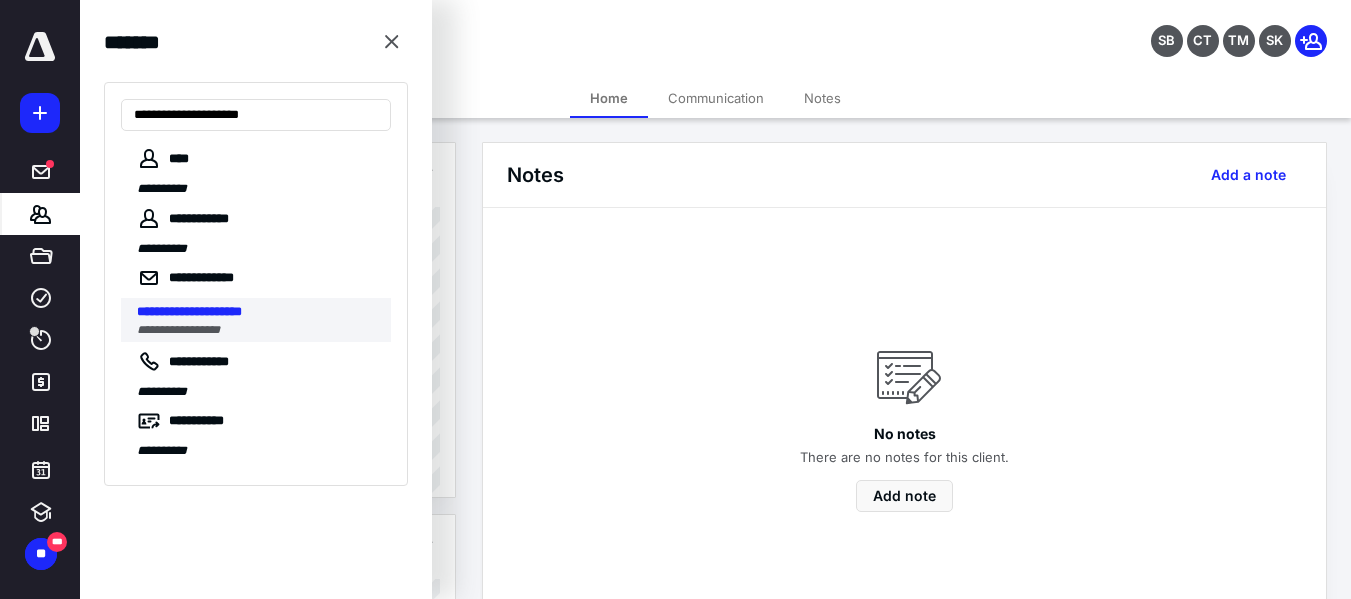 type on "**********" 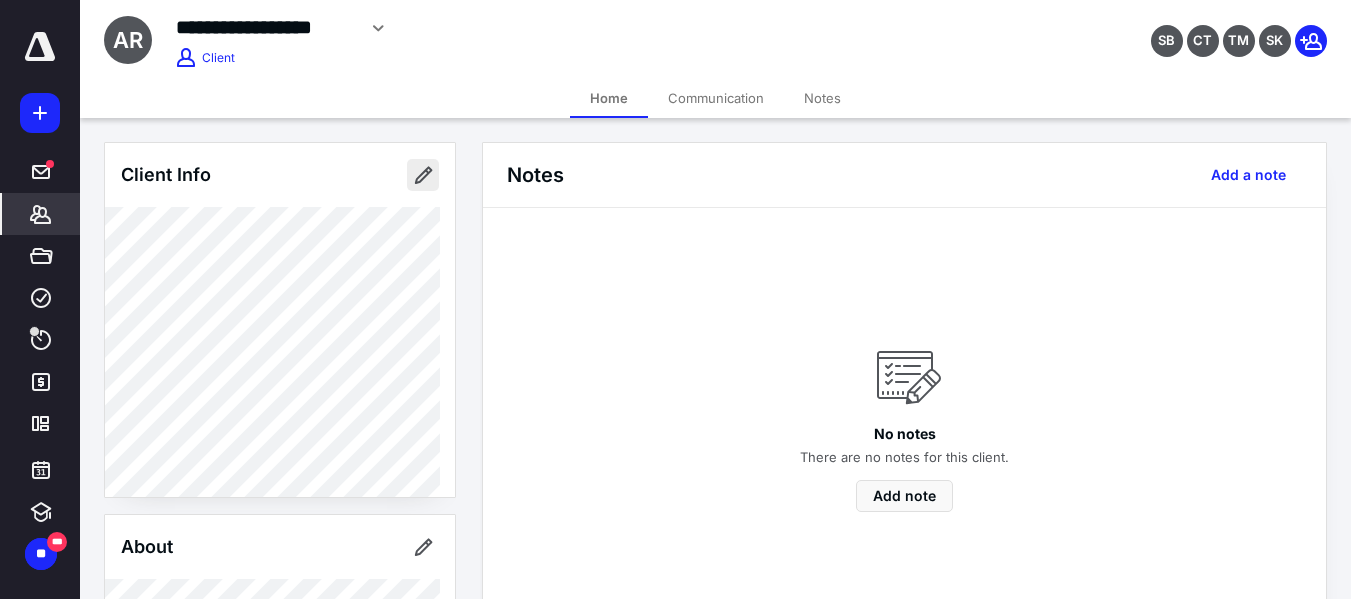 click at bounding box center (423, 175) 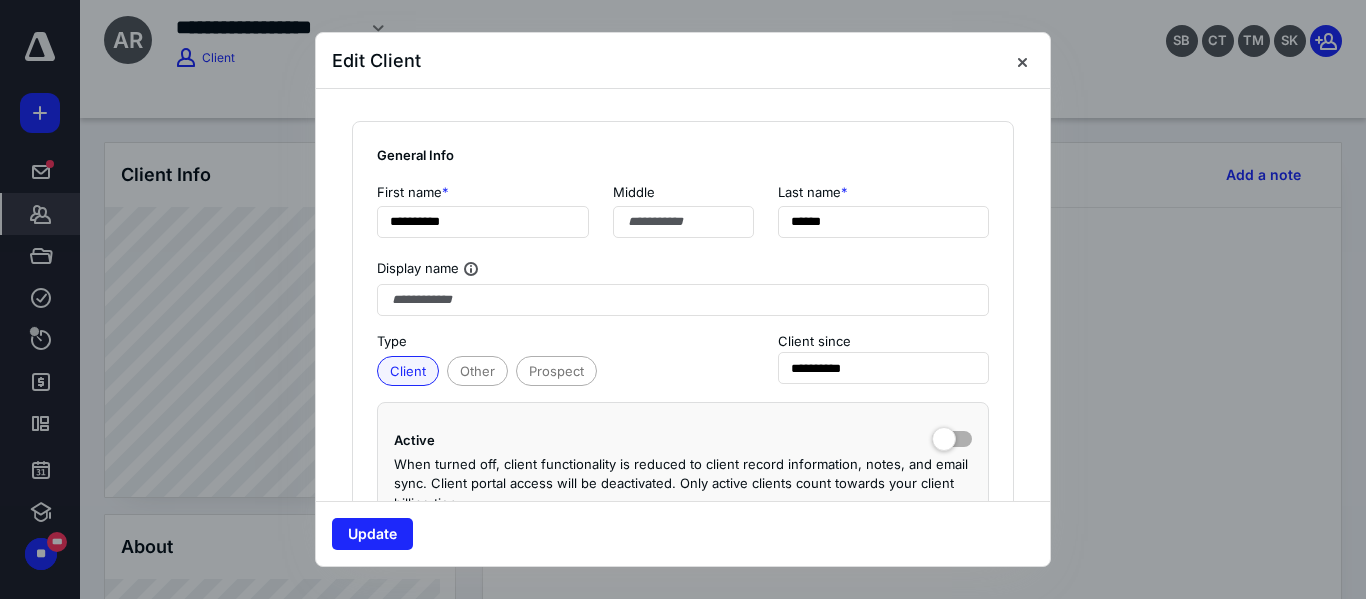 type on "**********" 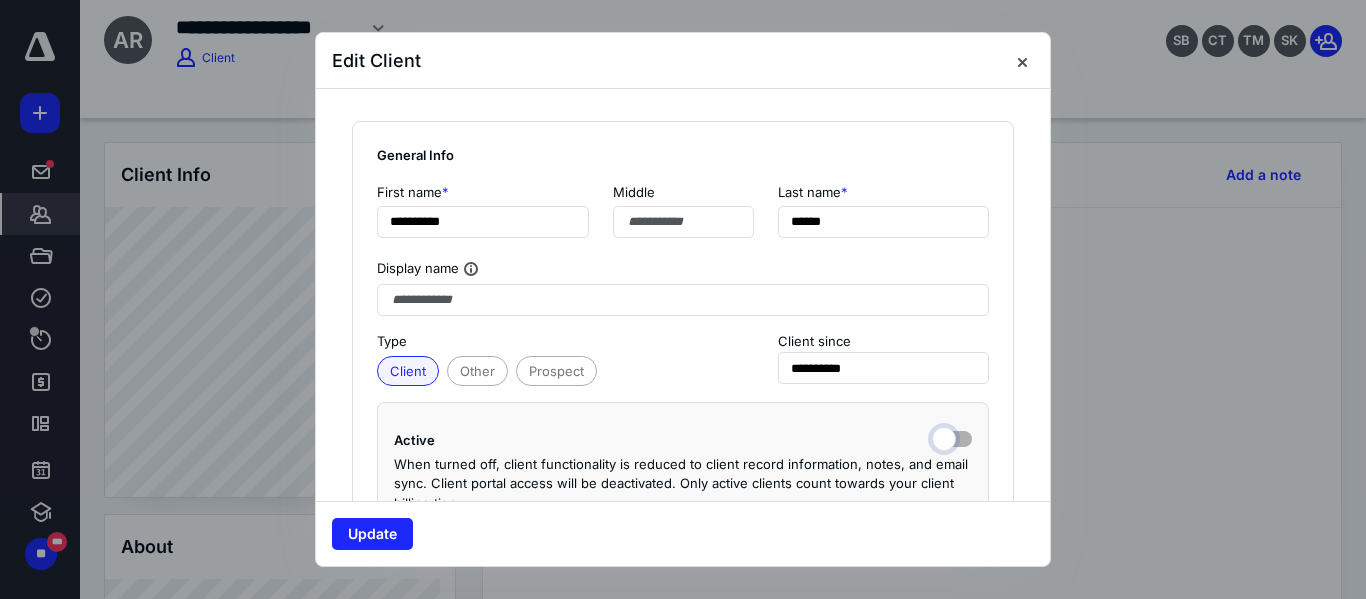 click at bounding box center (952, 437) 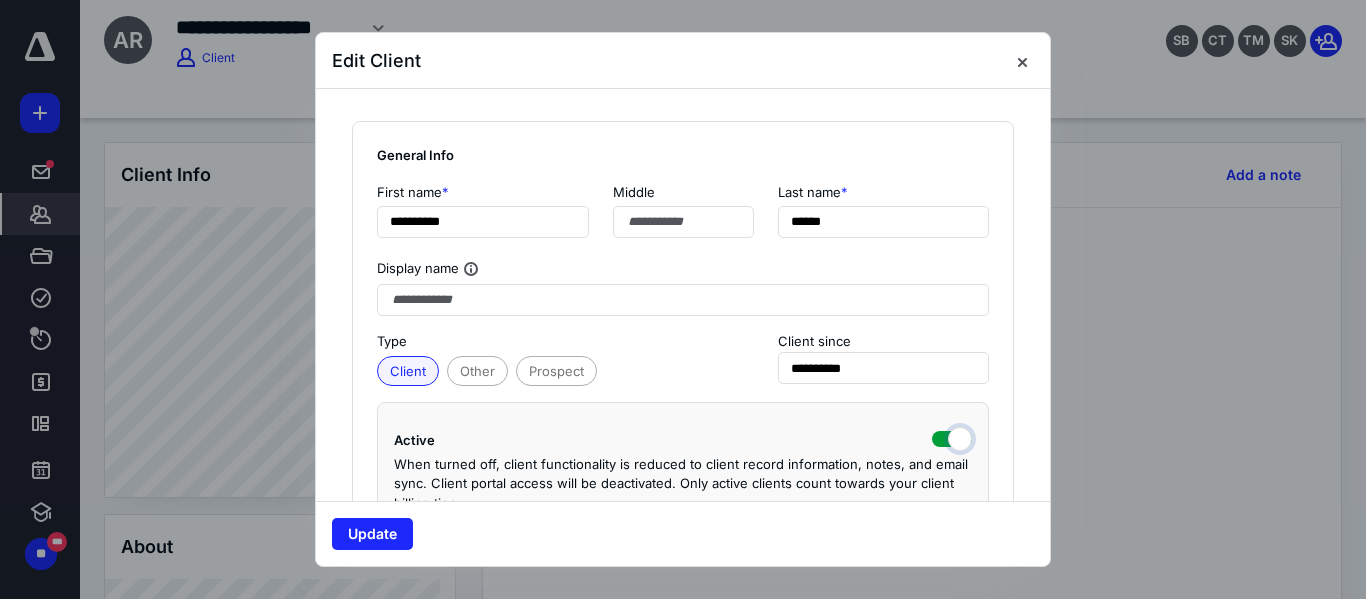 checkbox on "true" 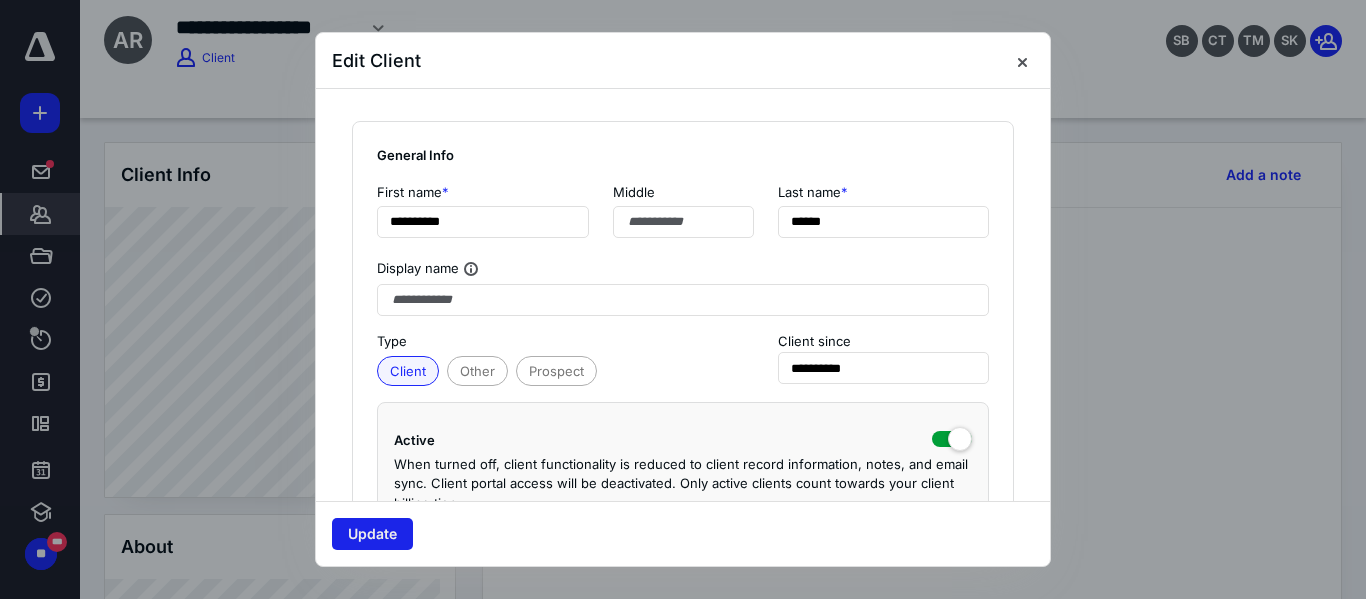 click on "Update" at bounding box center (372, 534) 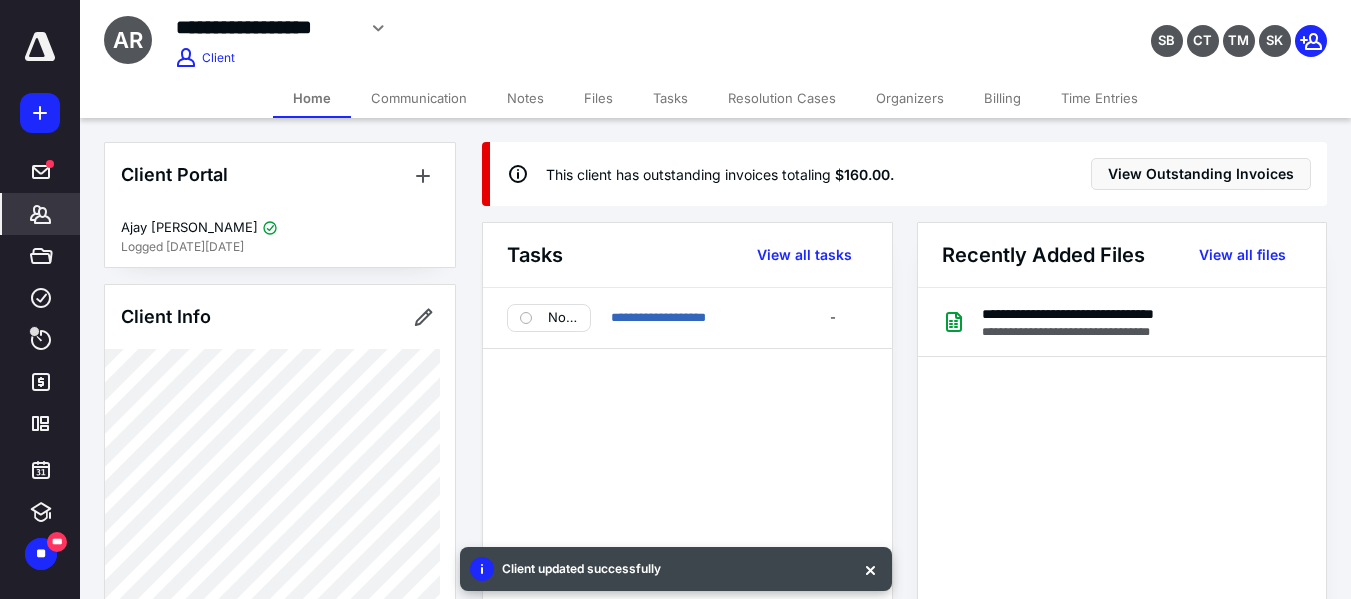 click on "Billing" at bounding box center [1002, 98] 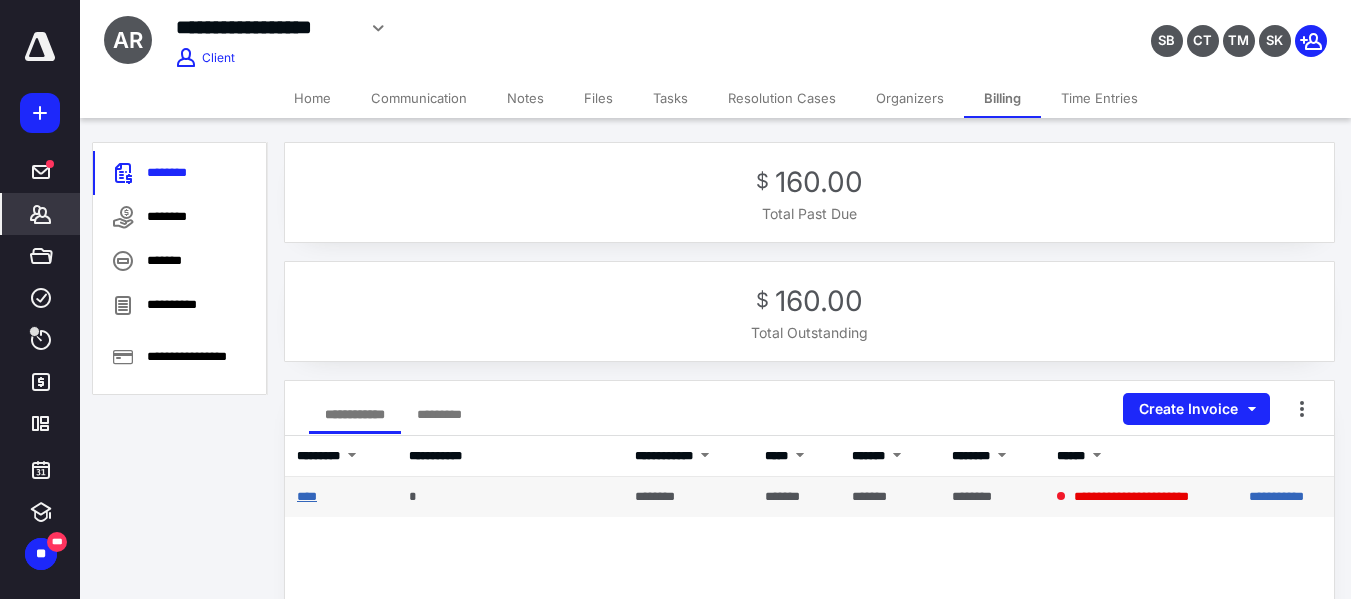 click on "****" at bounding box center (307, 496) 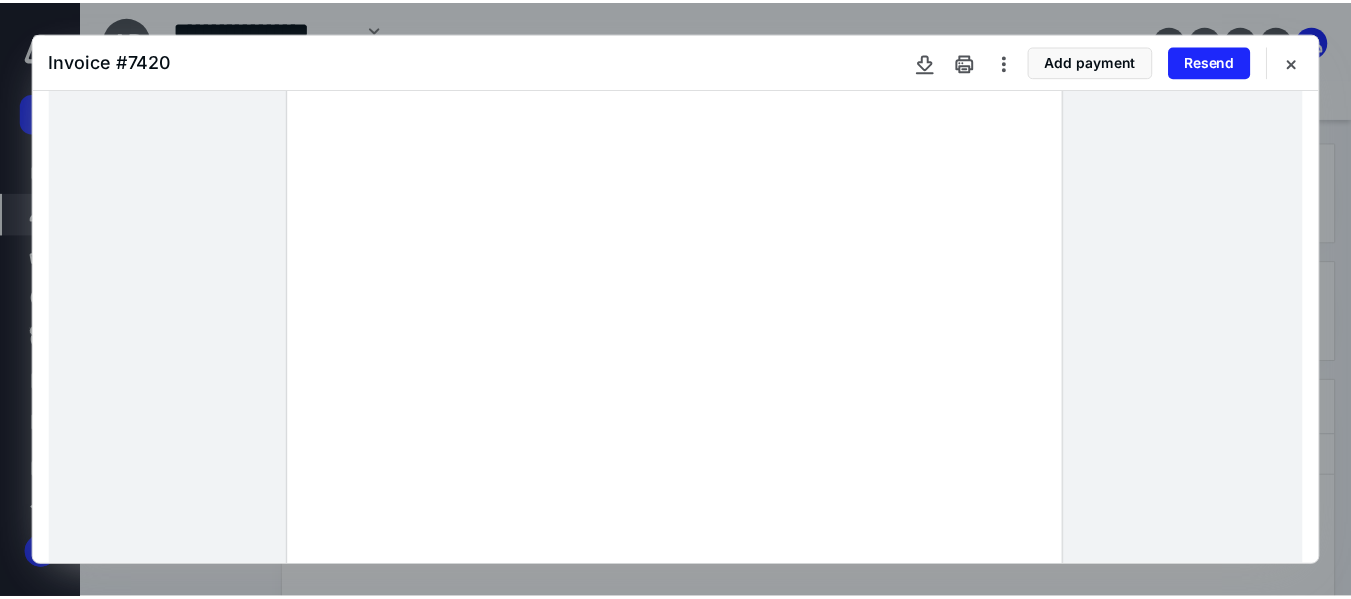 scroll, scrollTop: 200, scrollLeft: 0, axis: vertical 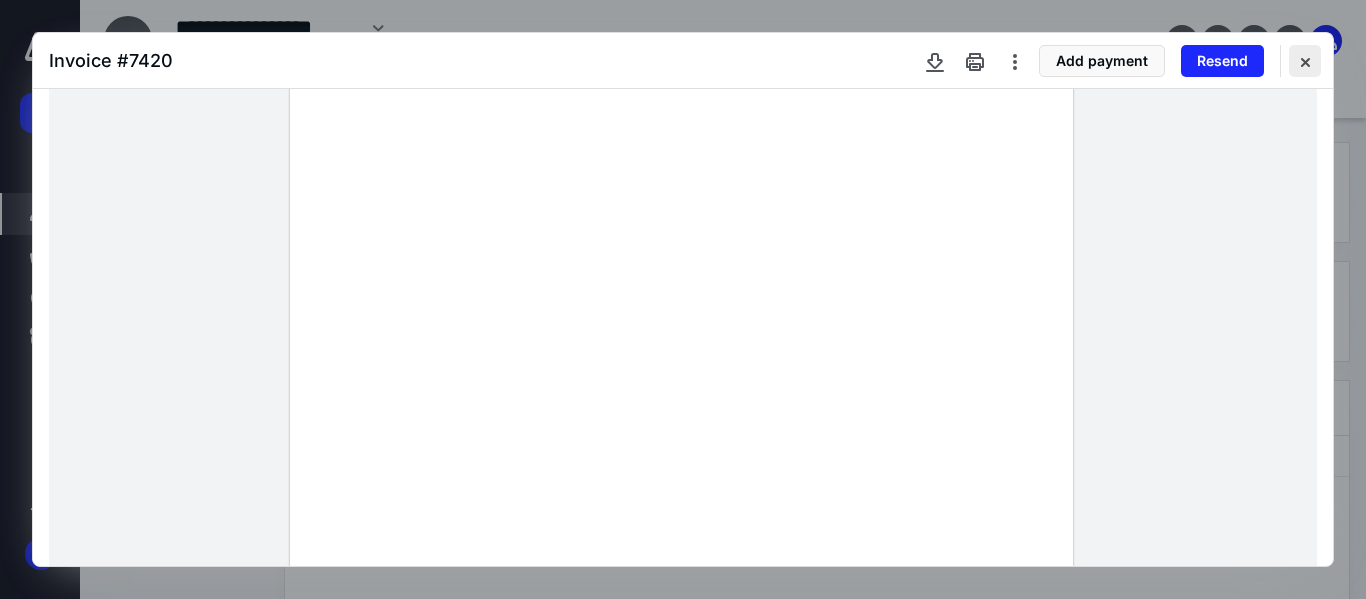 click at bounding box center (1305, 61) 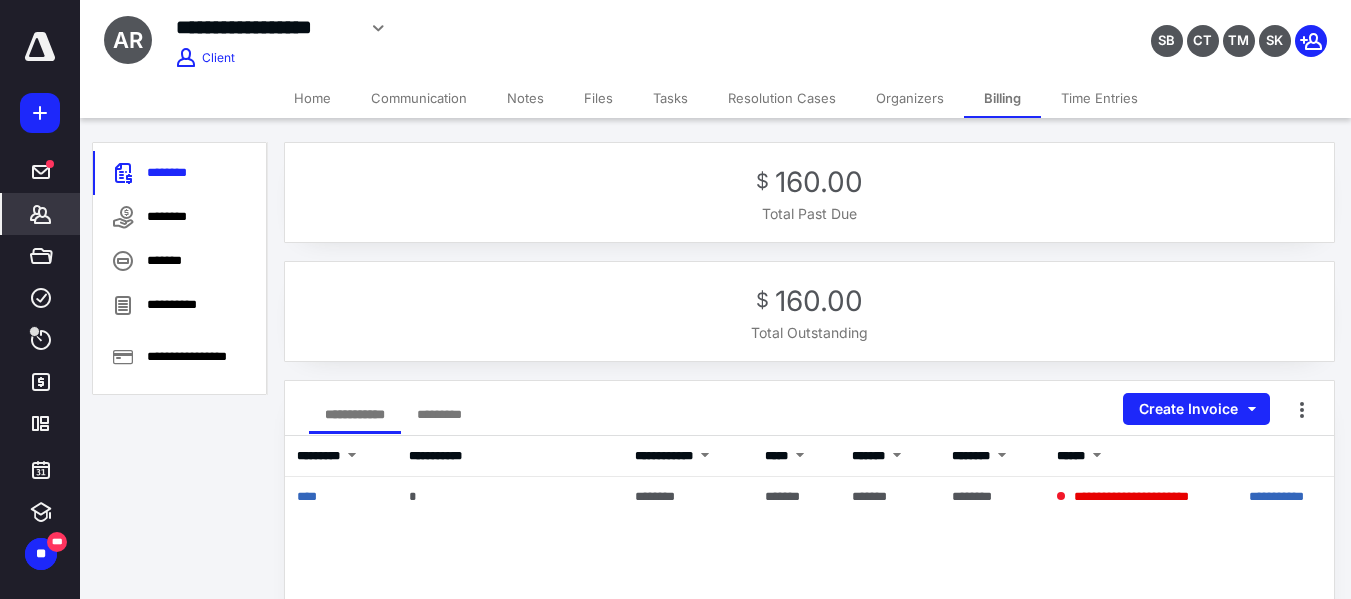 click on "Home" at bounding box center (312, 98) 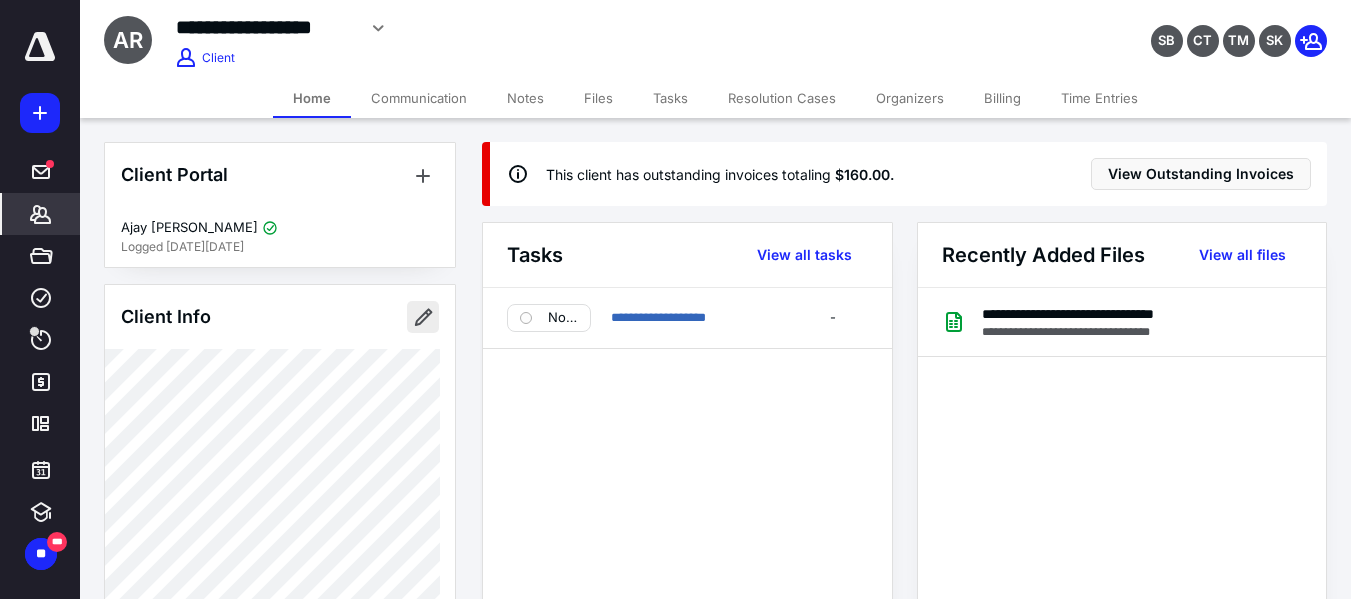 click at bounding box center (423, 317) 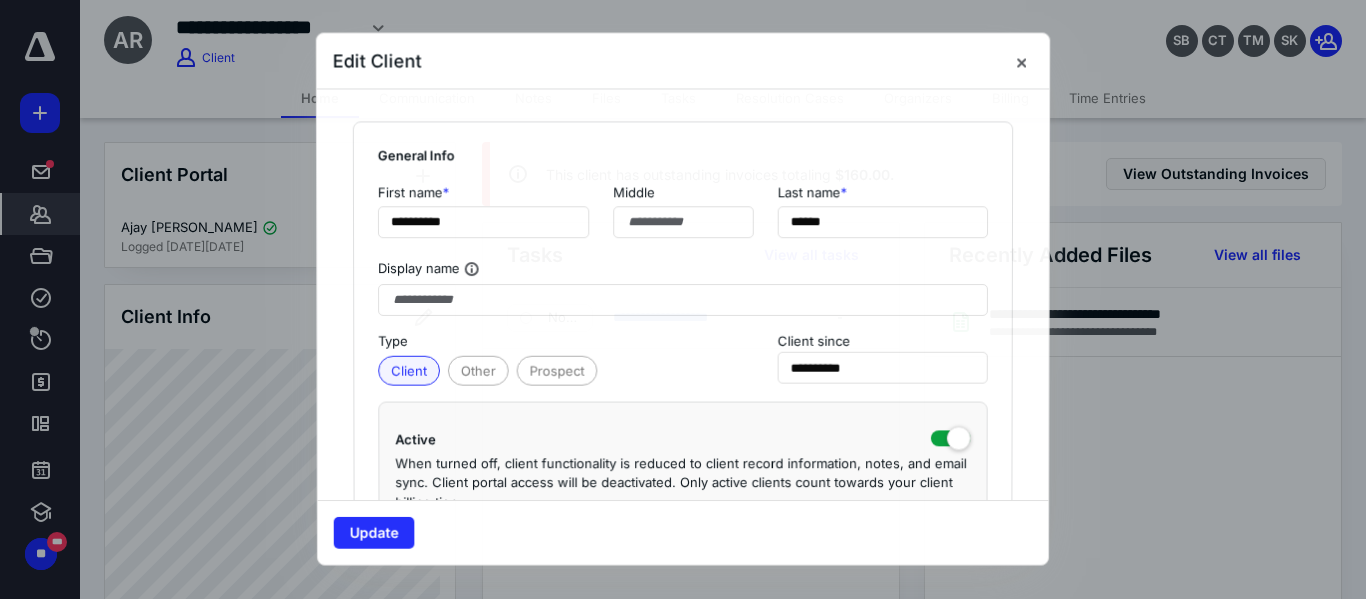 type on "**********" 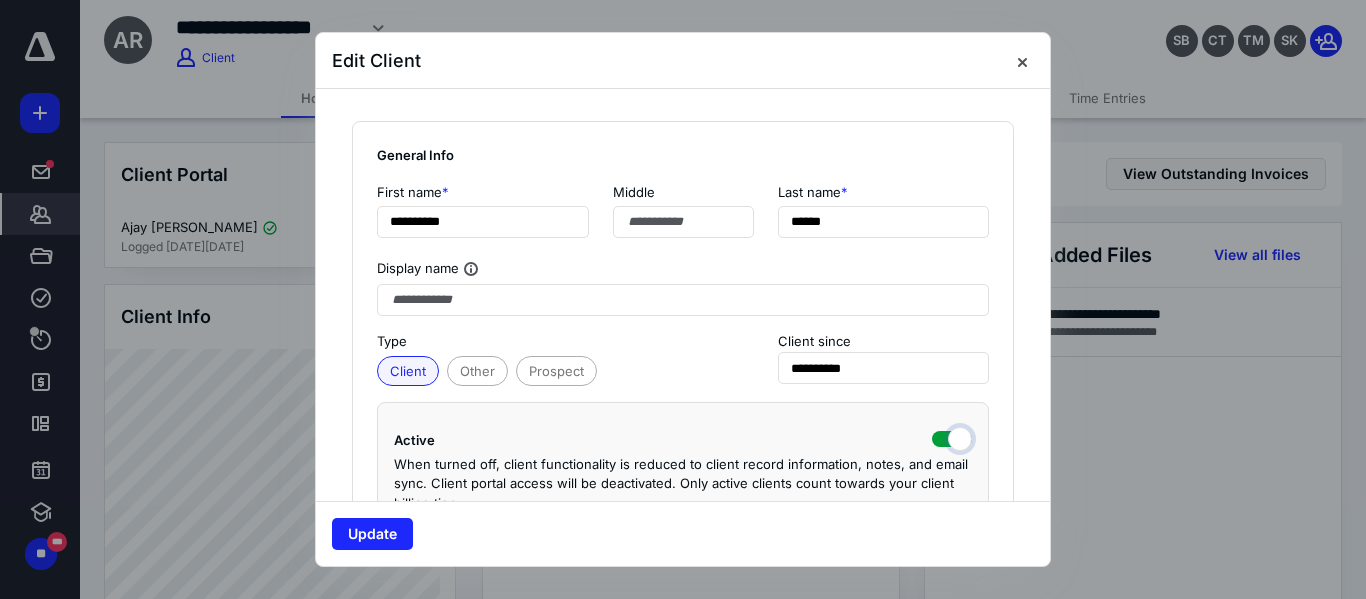 click at bounding box center (952, 437) 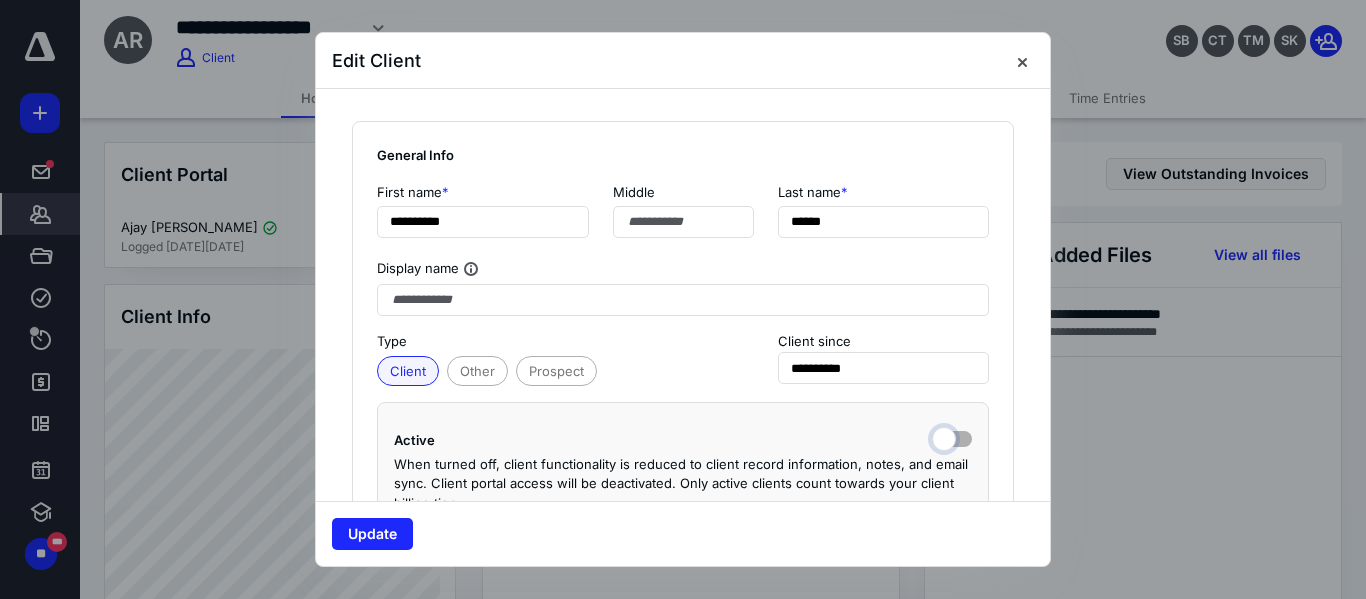 checkbox on "false" 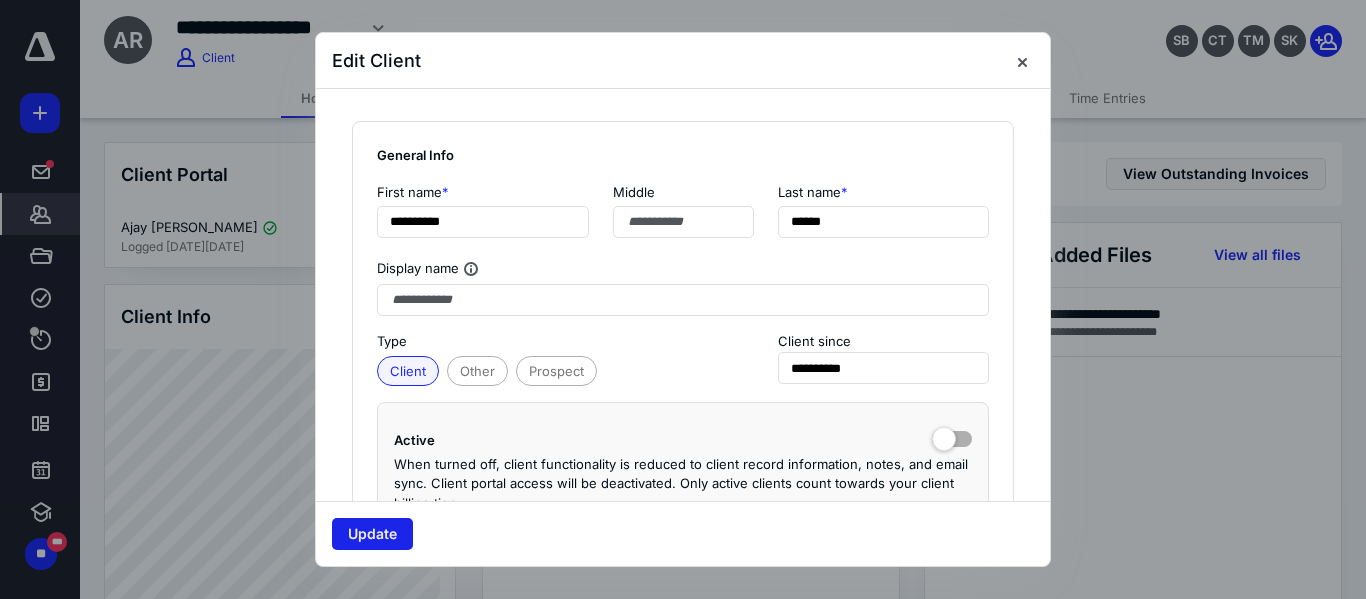 click on "Update" at bounding box center (372, 534) 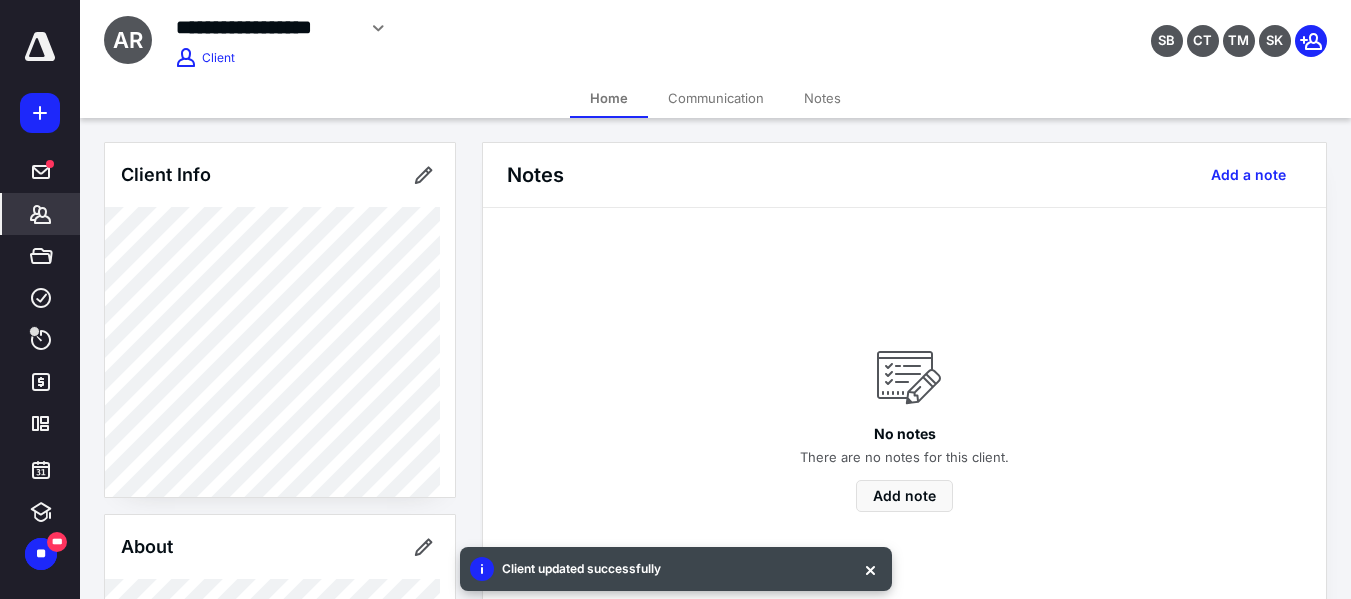 click on "**********" at bounding box center [509, 25] 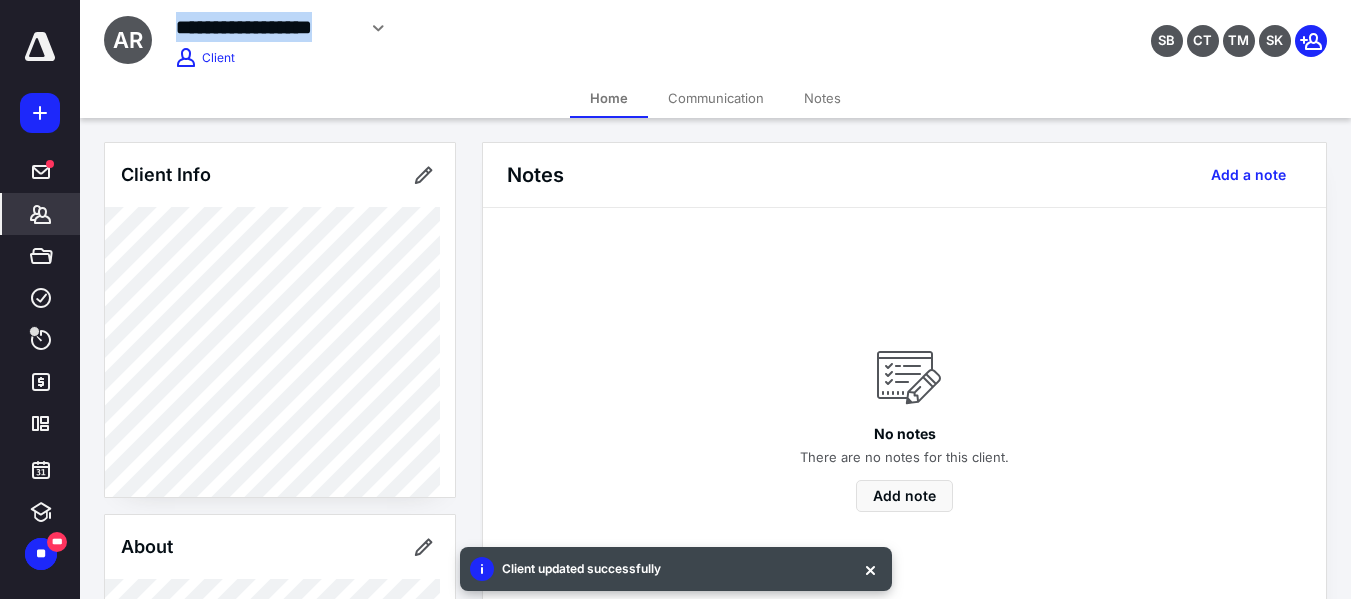 click on "**********" at bounding box center (509, 25) 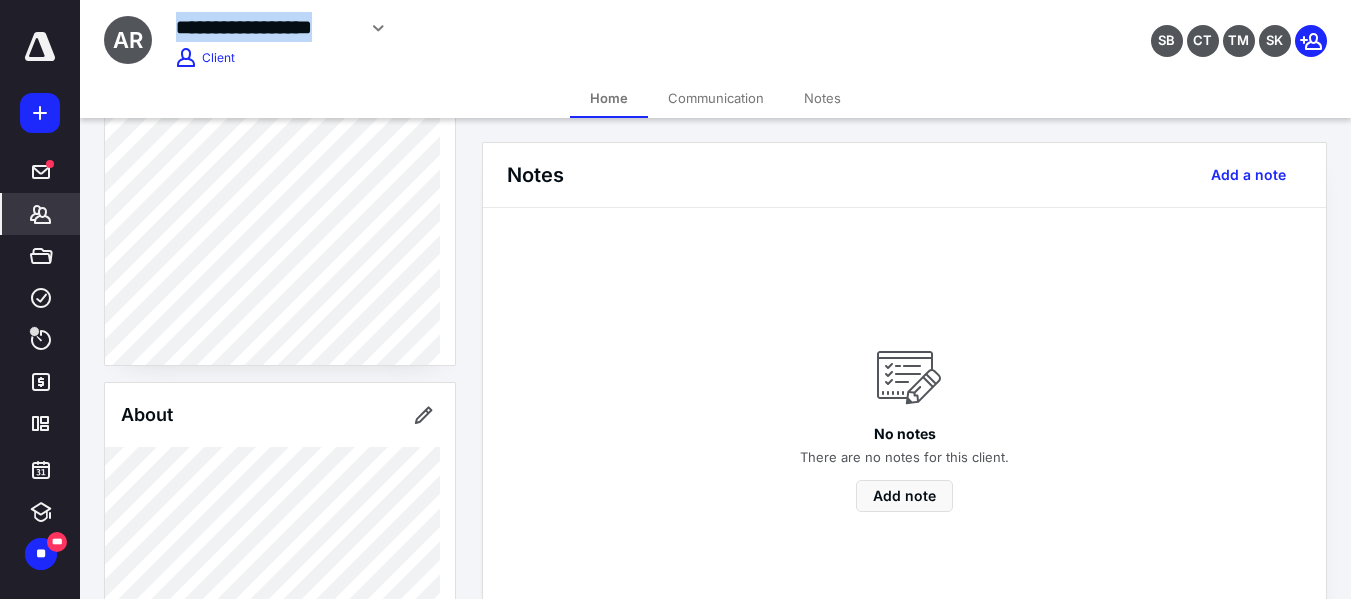 scroll, scrollTop: 131, scrollLeft: 0, axis: vertical 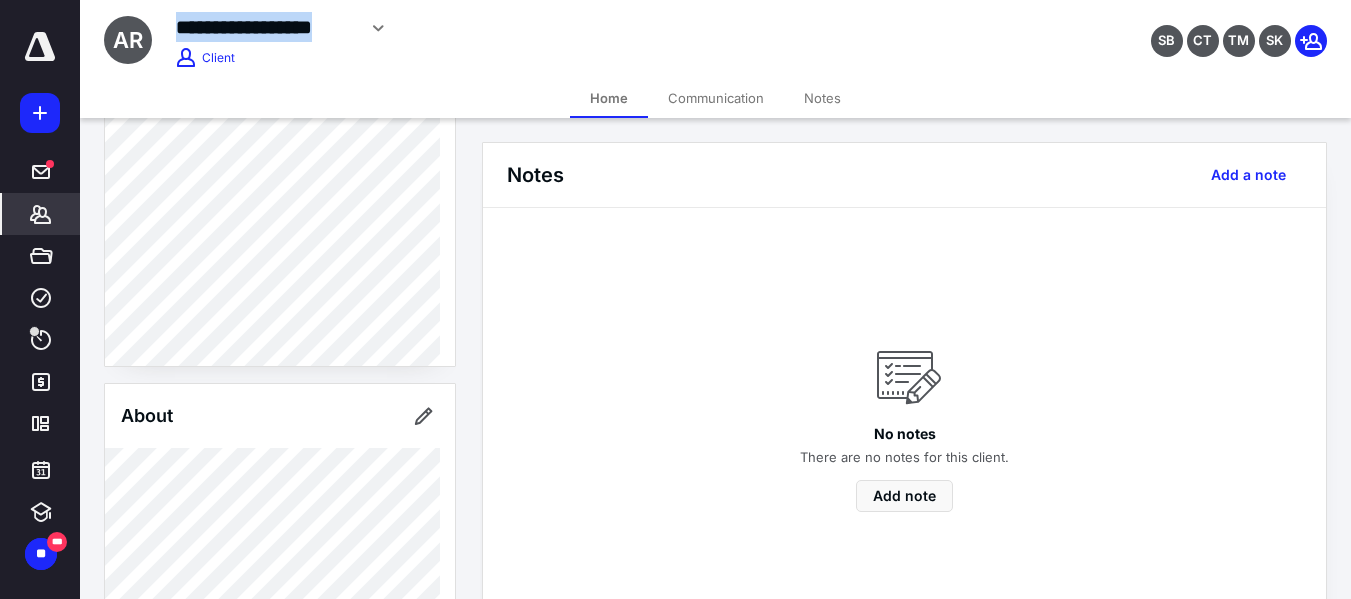 copy on "**********" 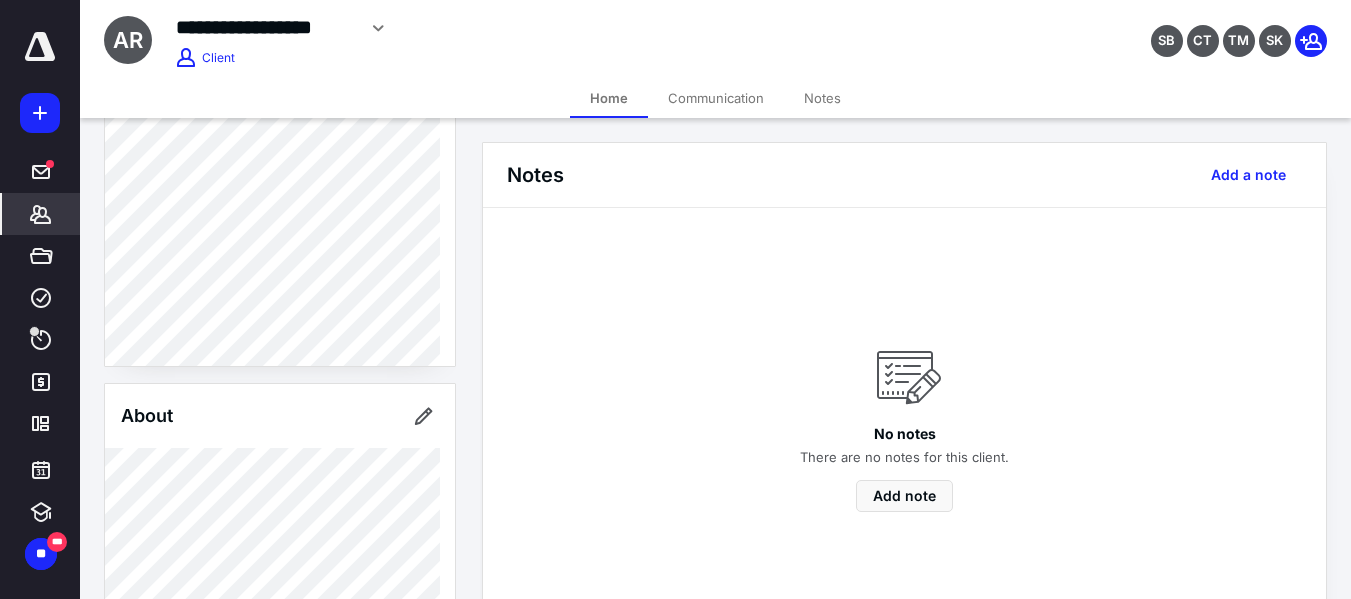 click on "*******" at bounding box center (41, 214) 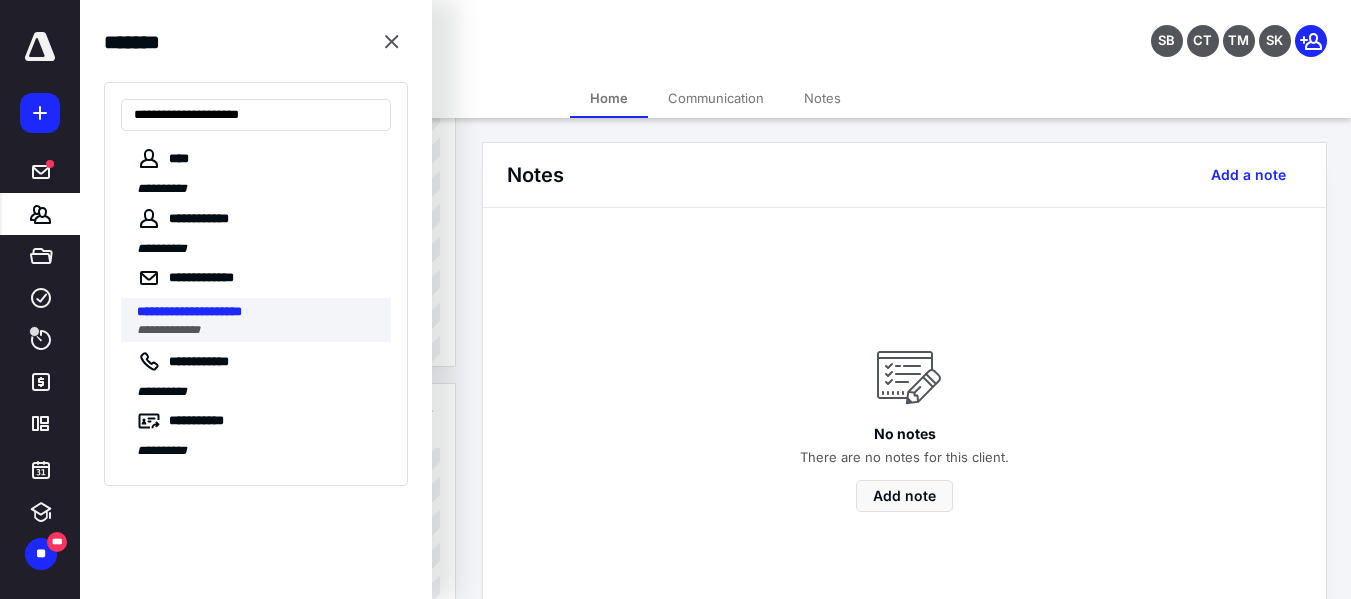 type on "**********" 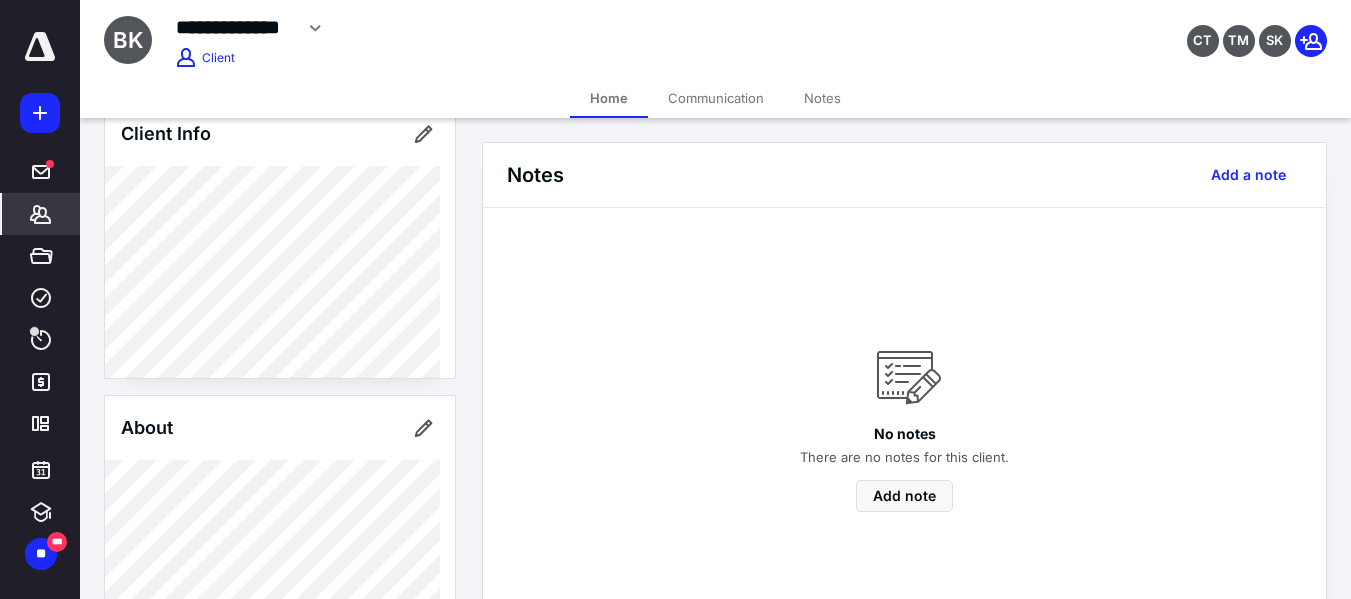 scroll, scrollTop: 0, scrollLeft: 0, axis: both 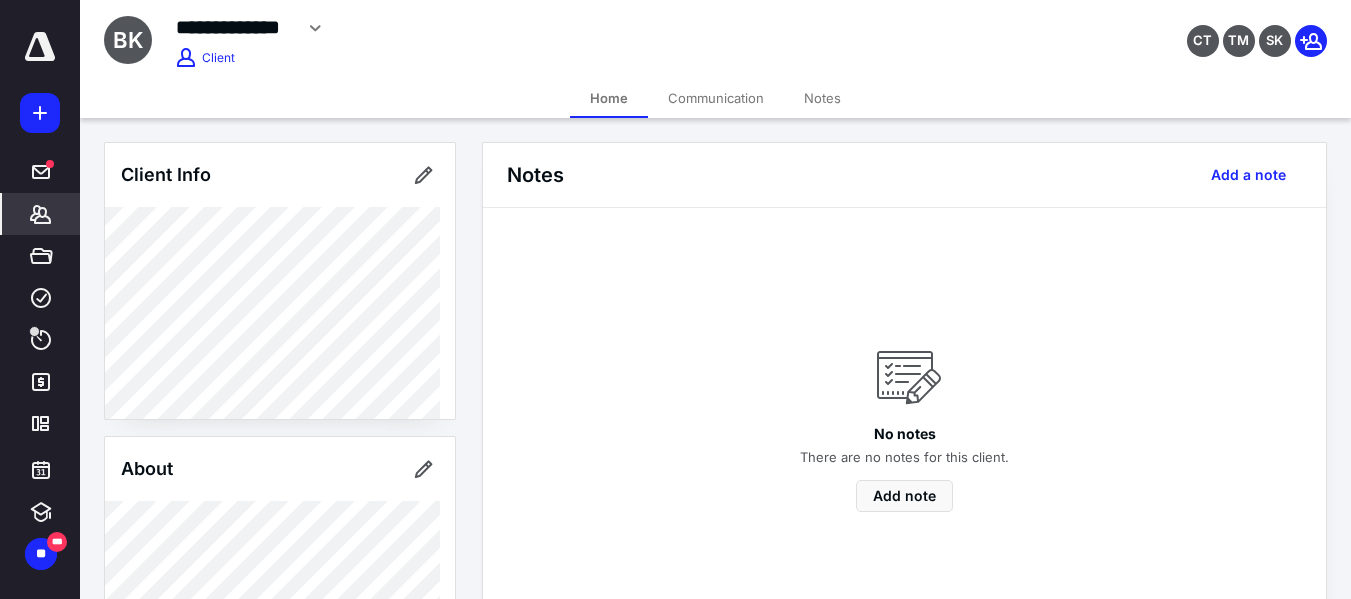click on "*******" at bounding box center [41, 214] 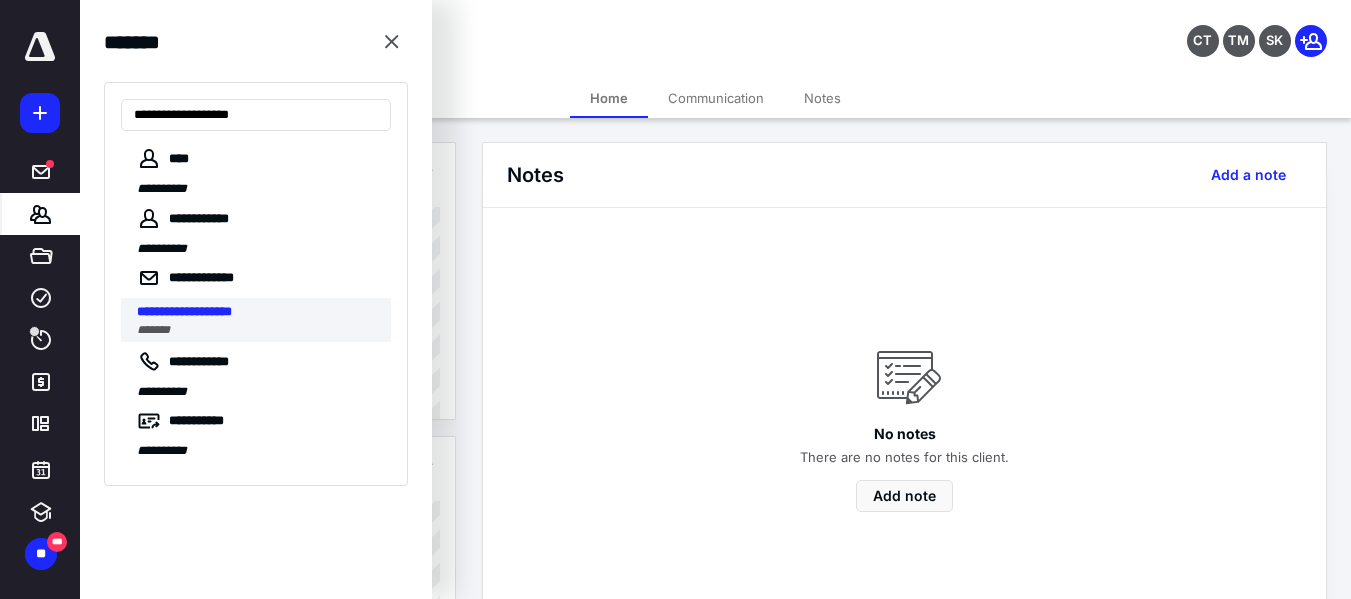 type on "**********" 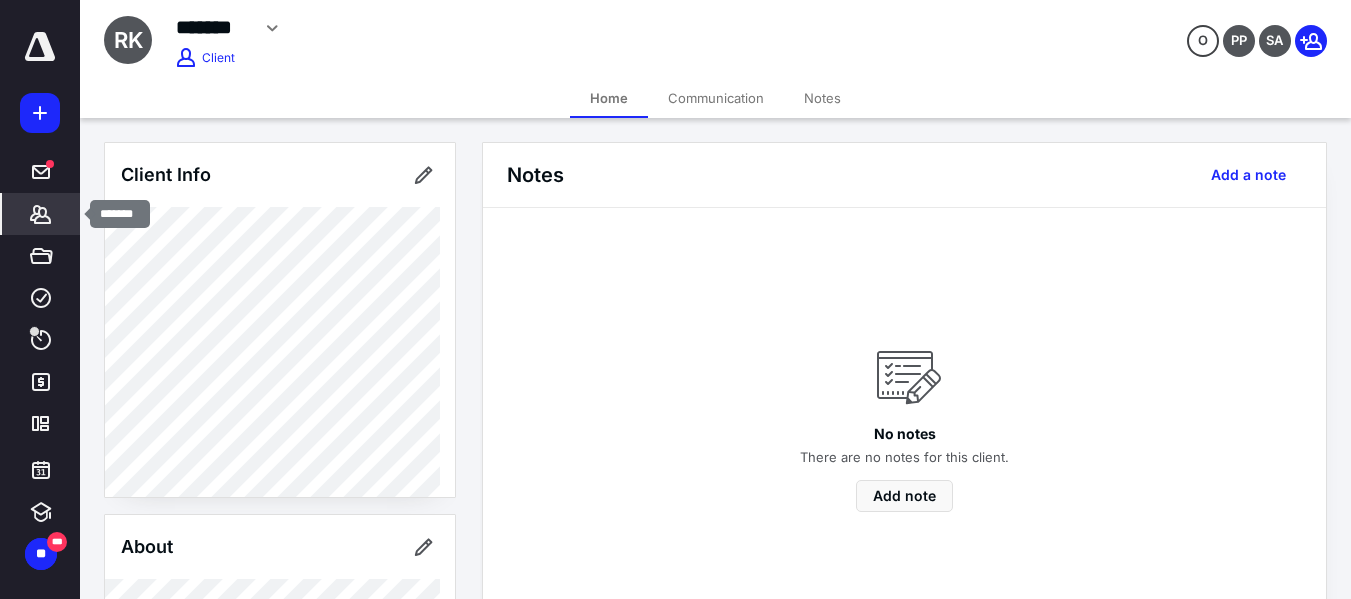 click 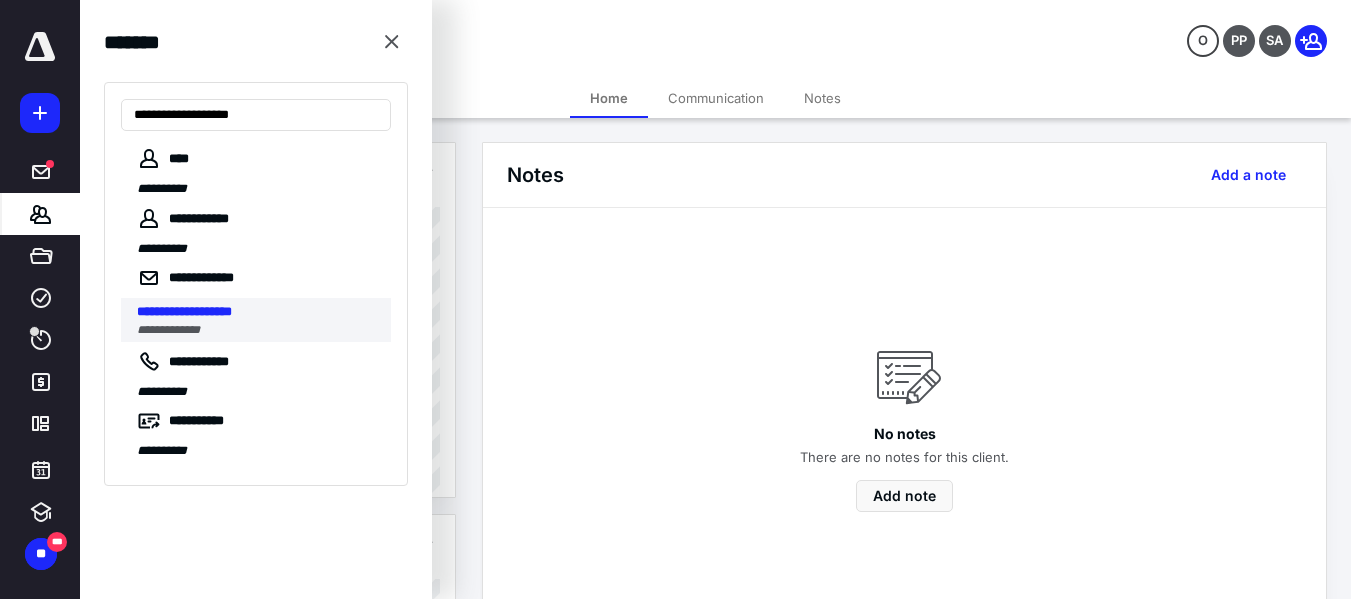 type on "**********" 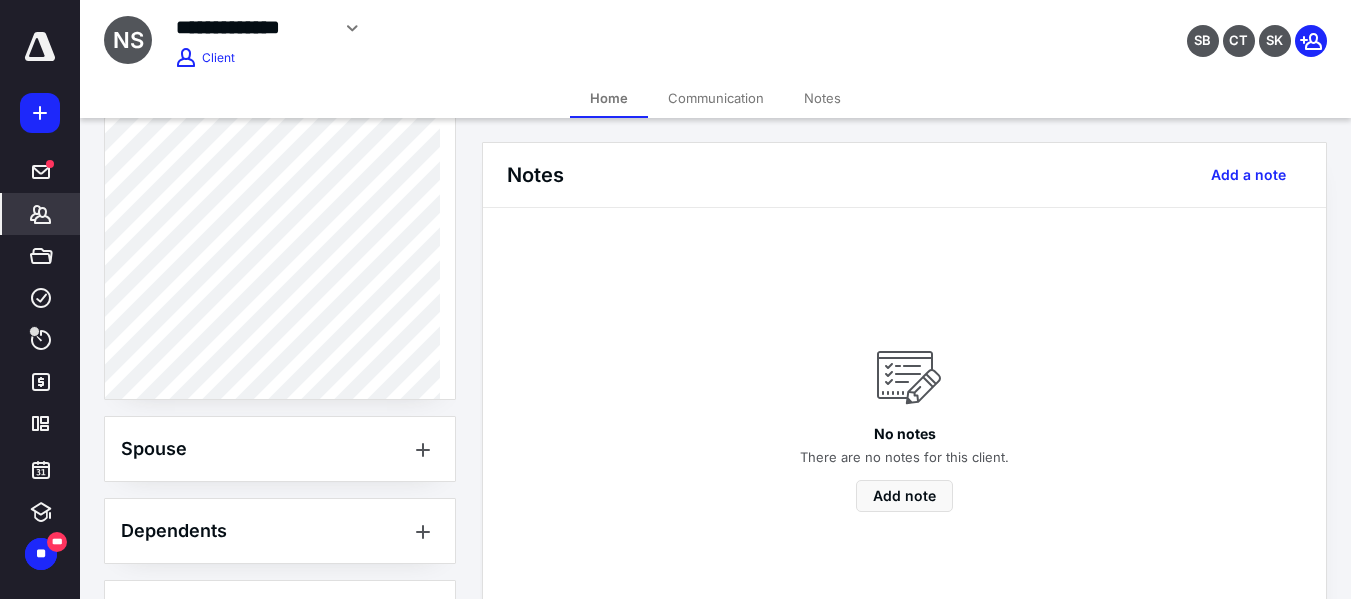 scroll, scrollTop: 400, scrollLeft: 0, axis: vertical 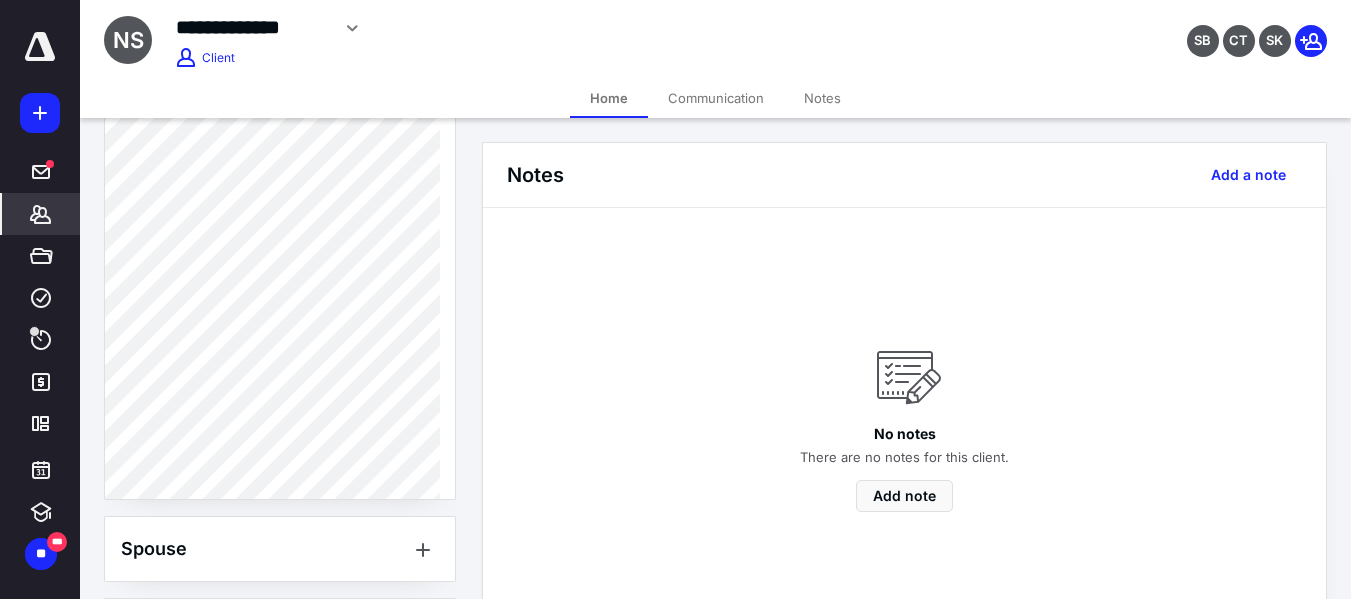 click 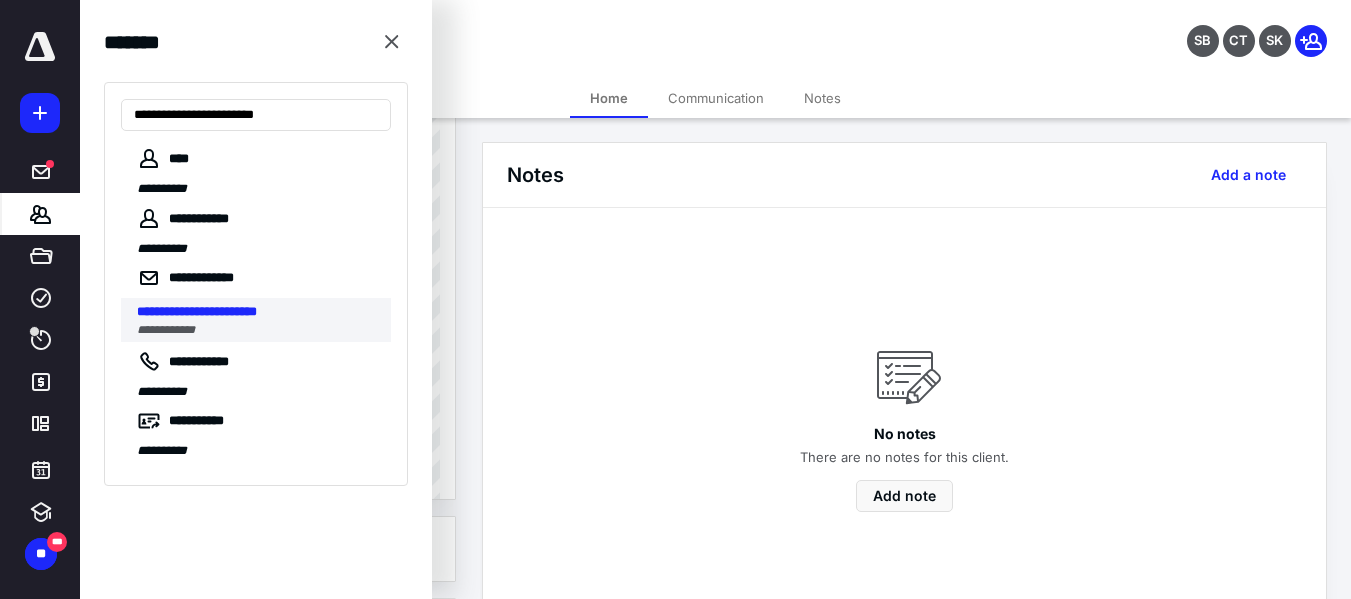 type on "**********" 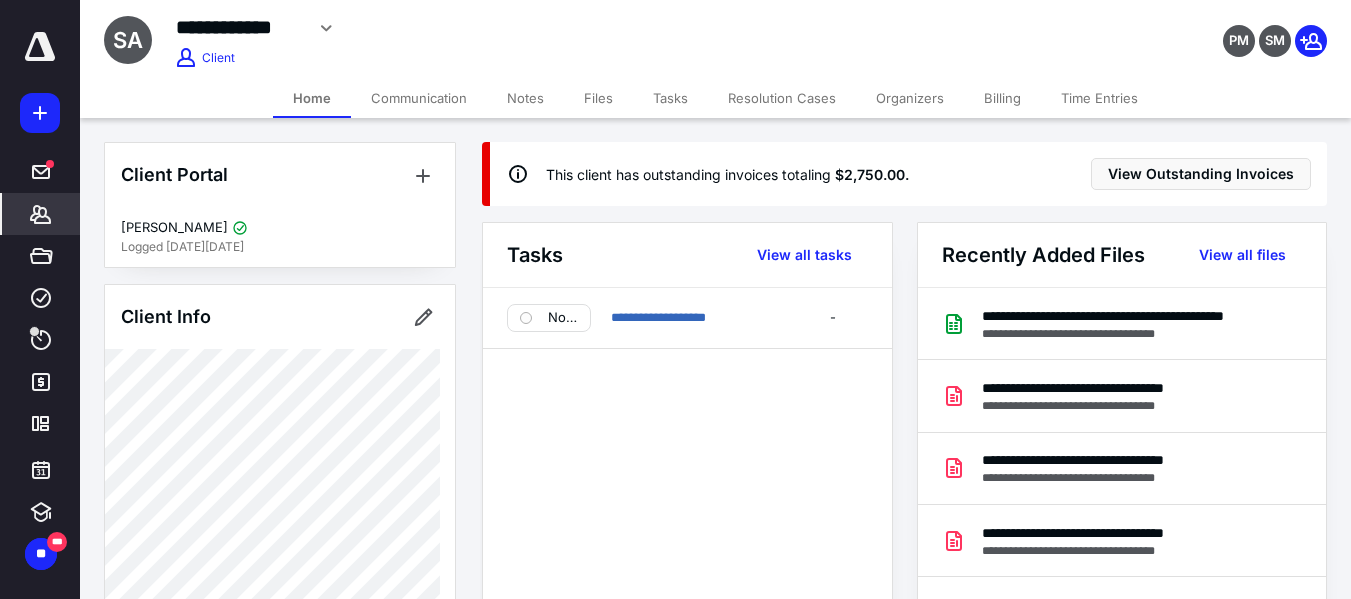 click on "Billing" at bounding box center [1002, 98] 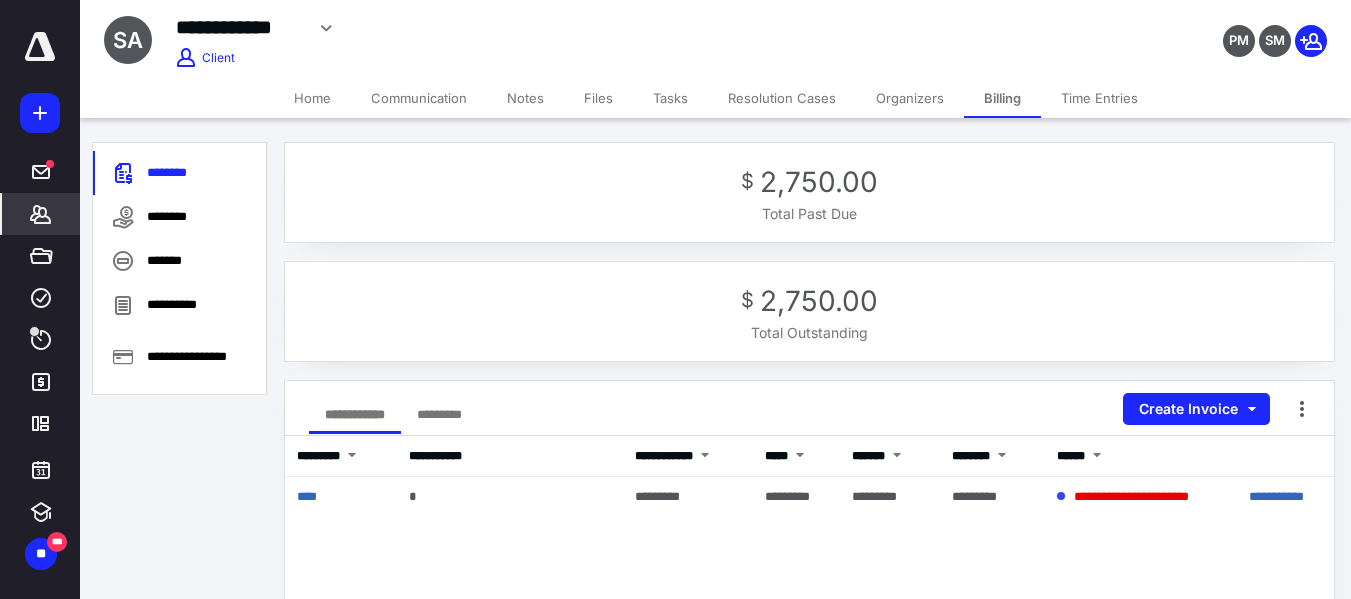 click on "*******" at bounding box center [41, 214] 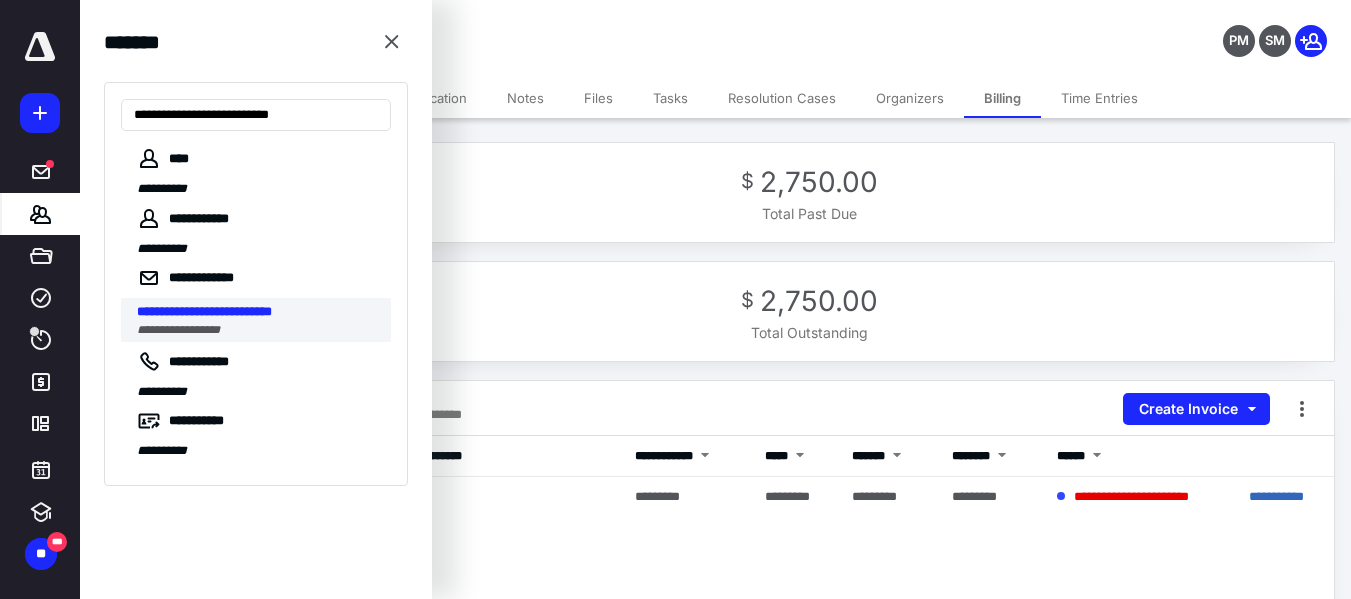 type on "**********" 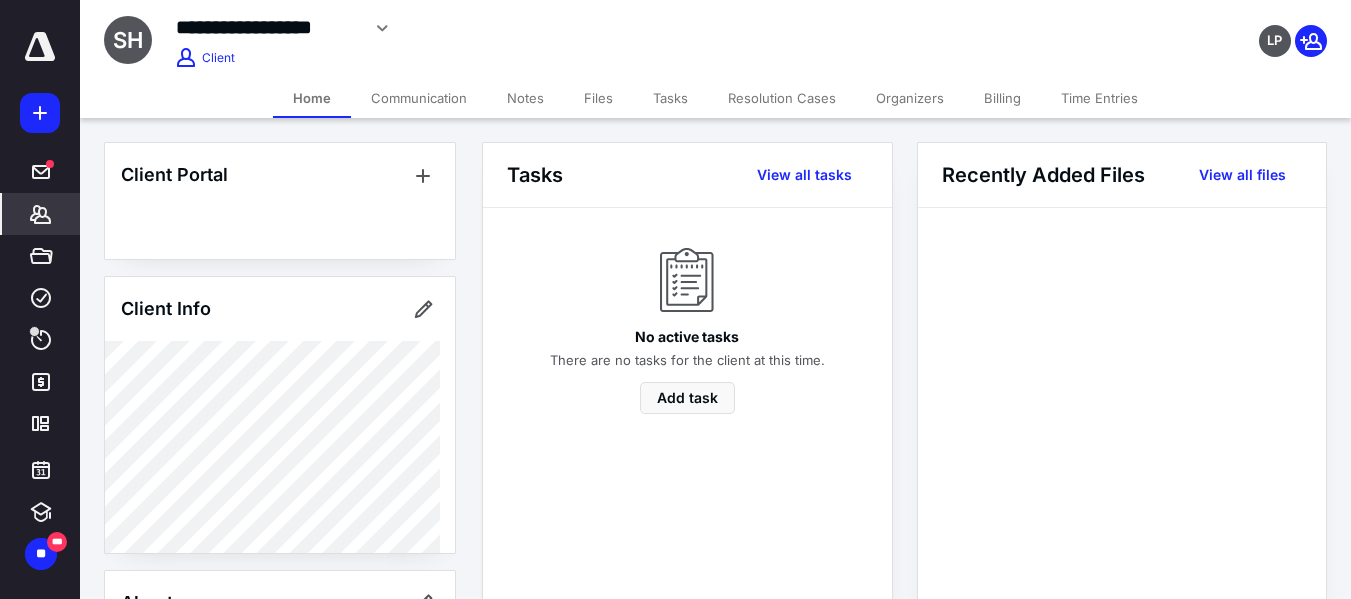 click on "Billing" at bounding box center [1002, 98] 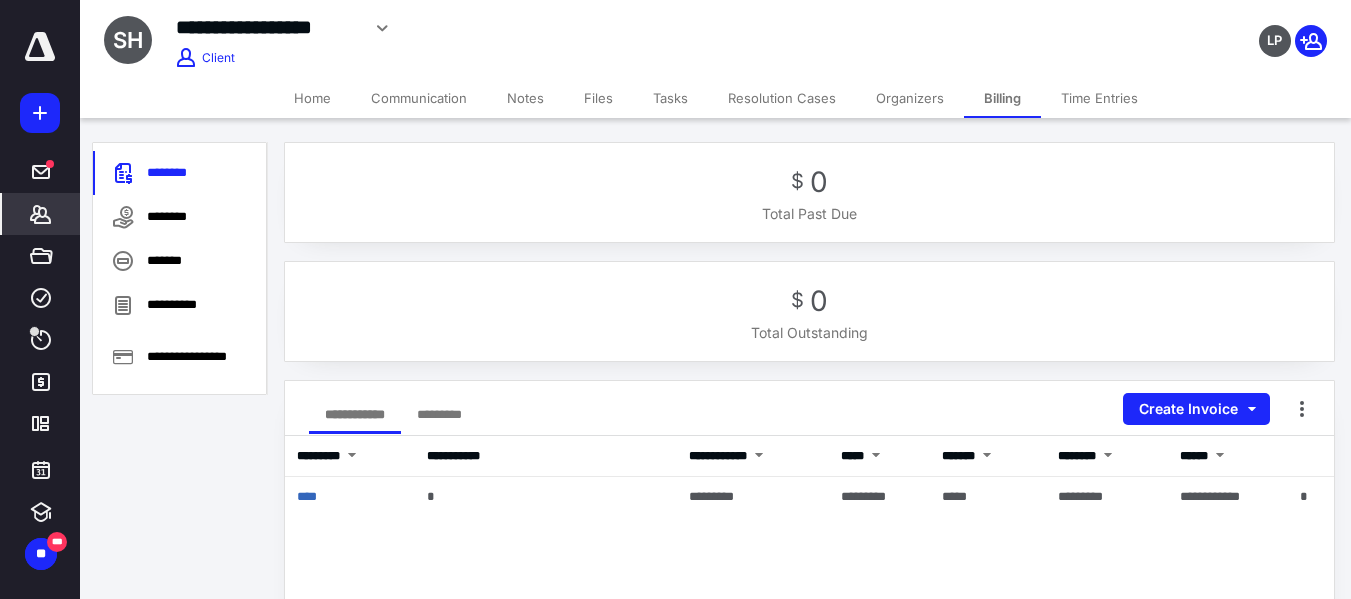 click on "Home" at bounding box center [312, 98] 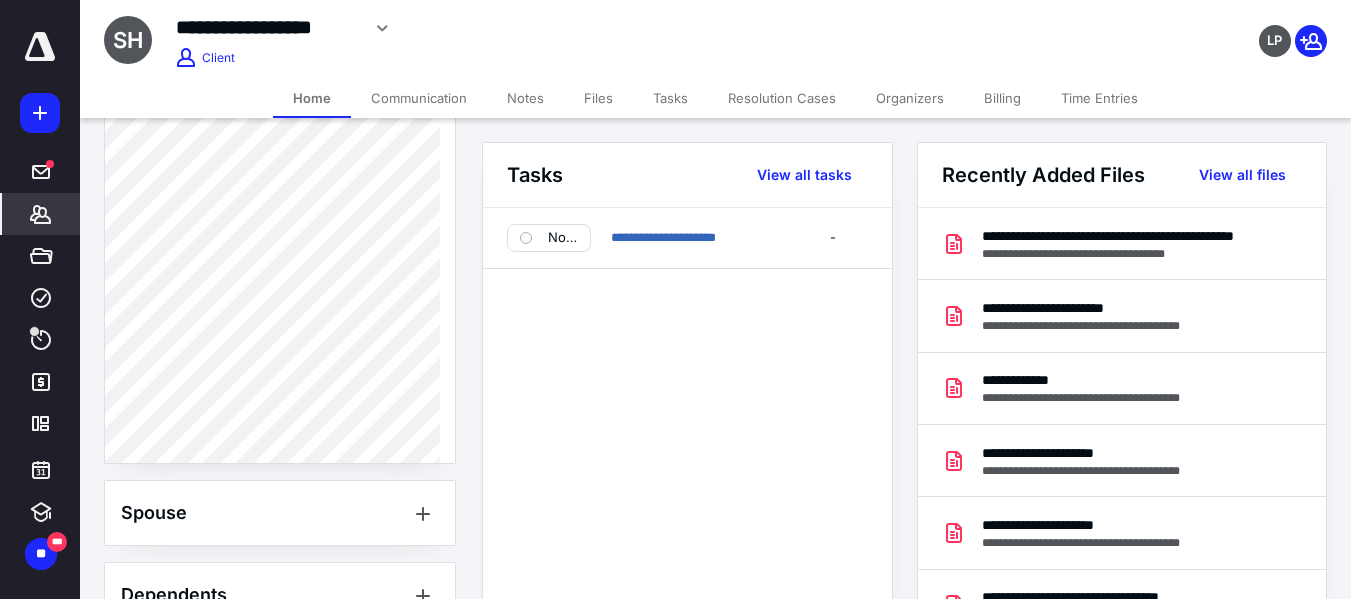 scroll, scrollTop: 573, scrollLeft: 0, axis: vertical 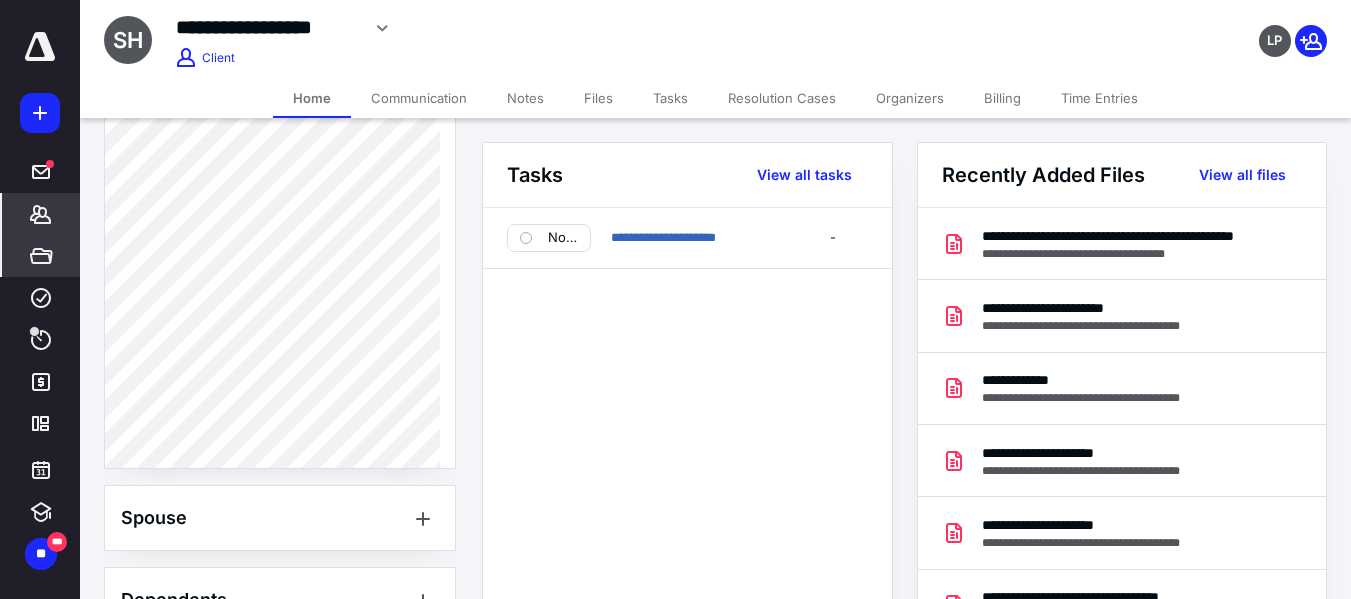 click on "*****" at bounding box center [41, 256] 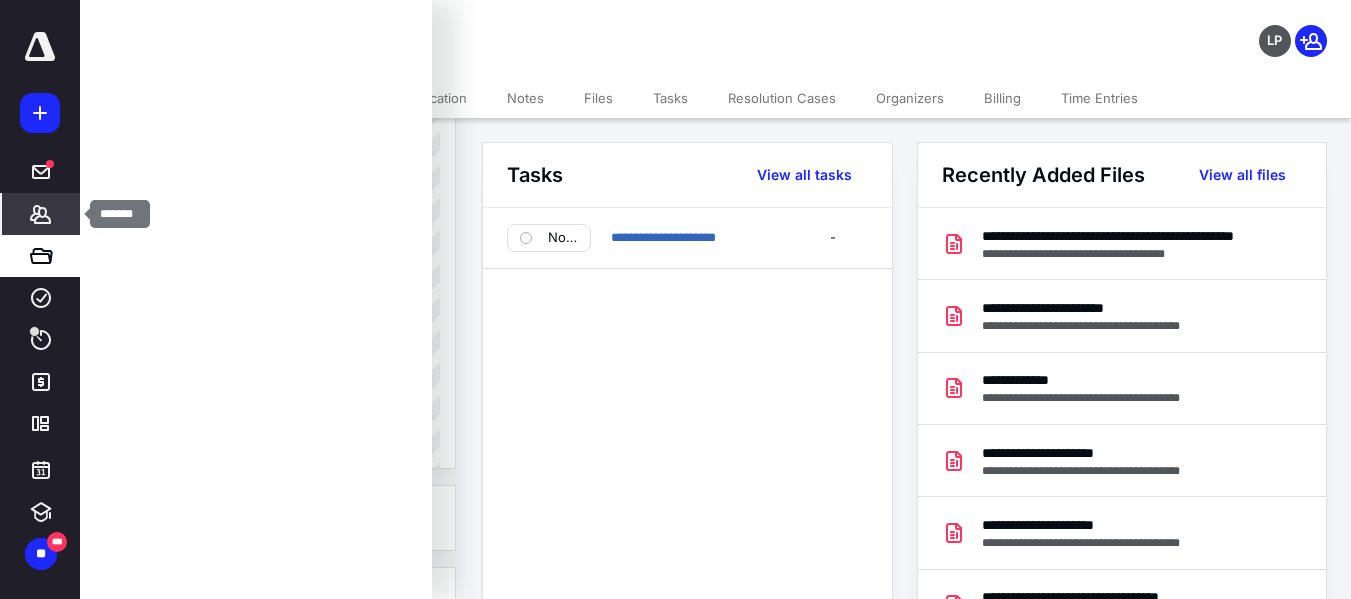 click on "*******" at bounding box center (41, 214) 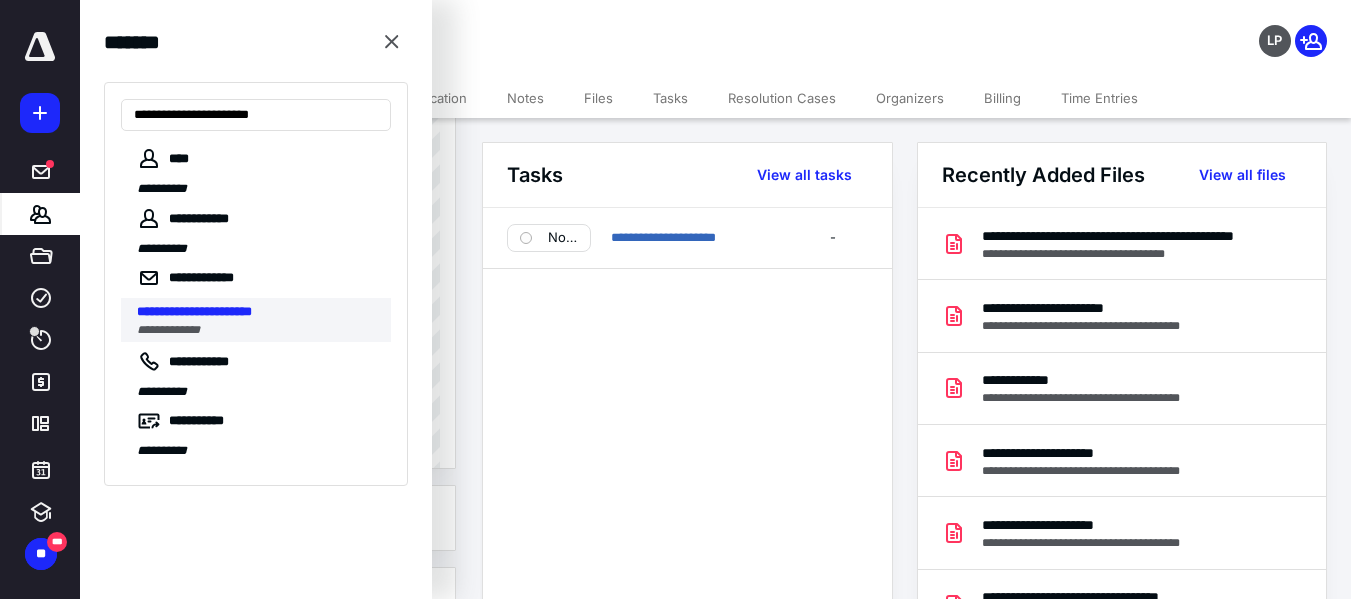 type on "**********" 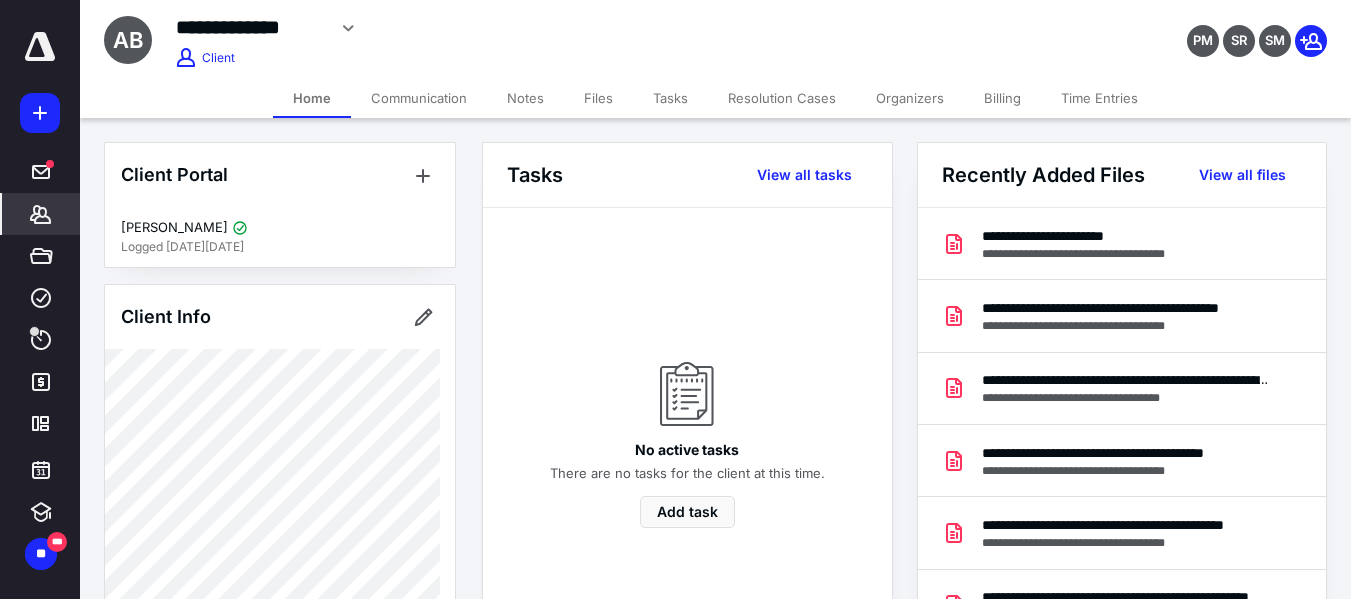 click on "Billing" at bounding box center [1002, 98] 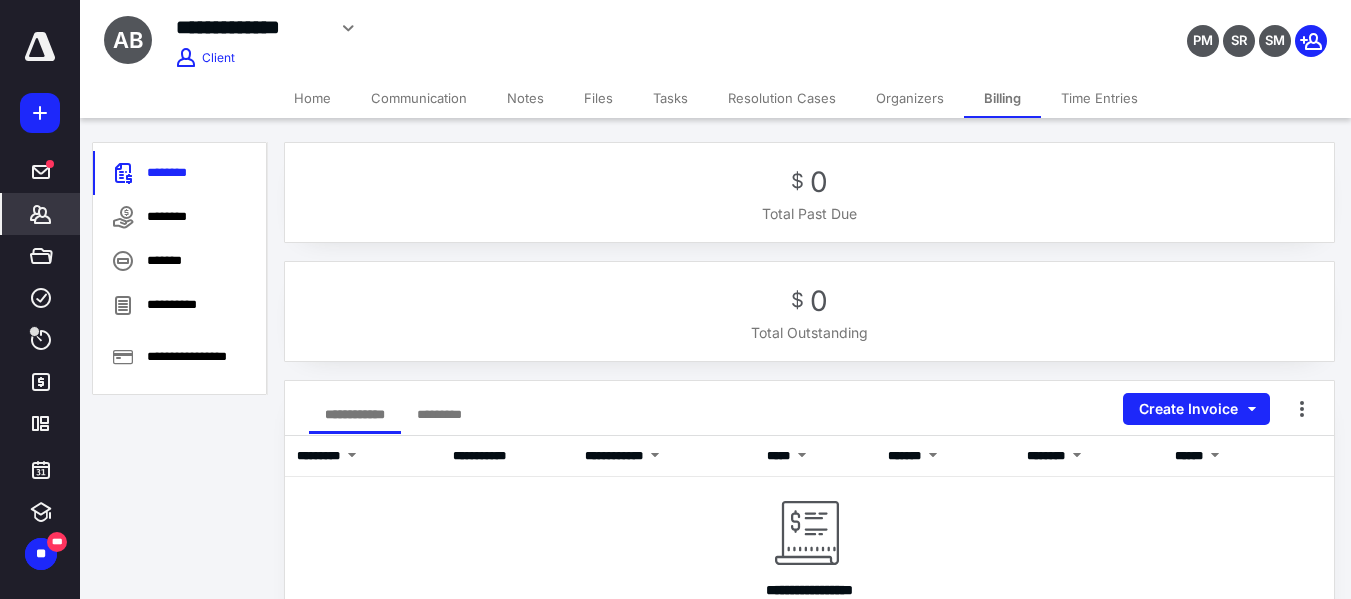 click on "*******" at bounding box center [41, 214] 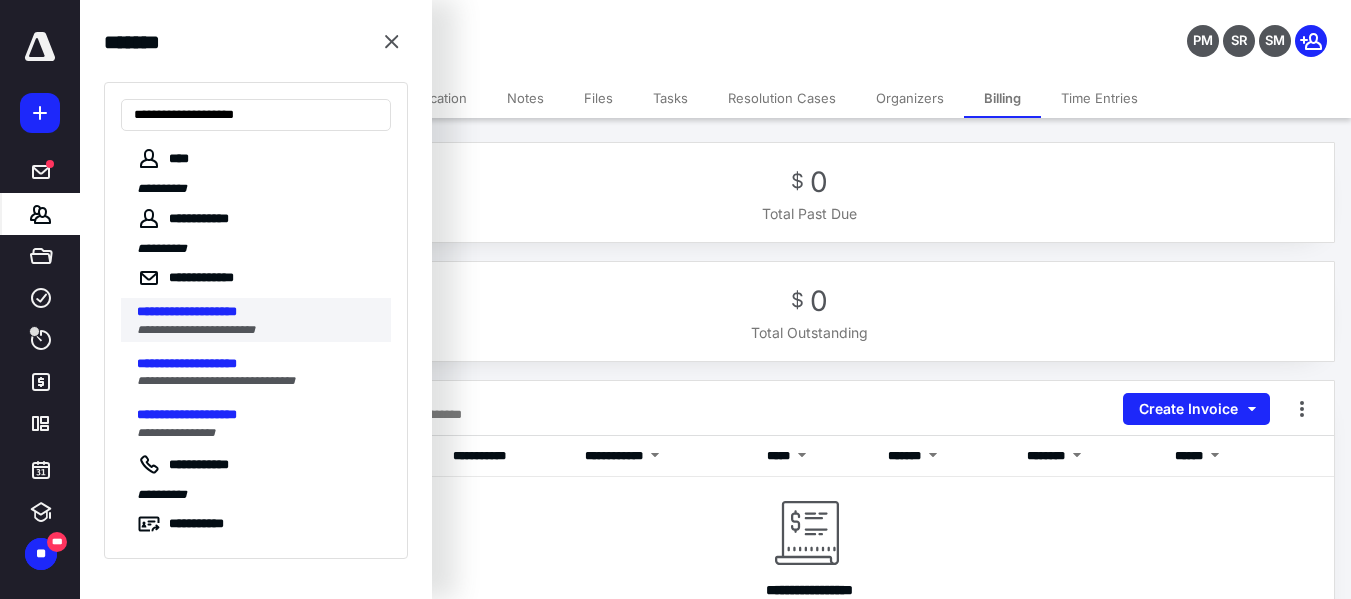type on "**********" 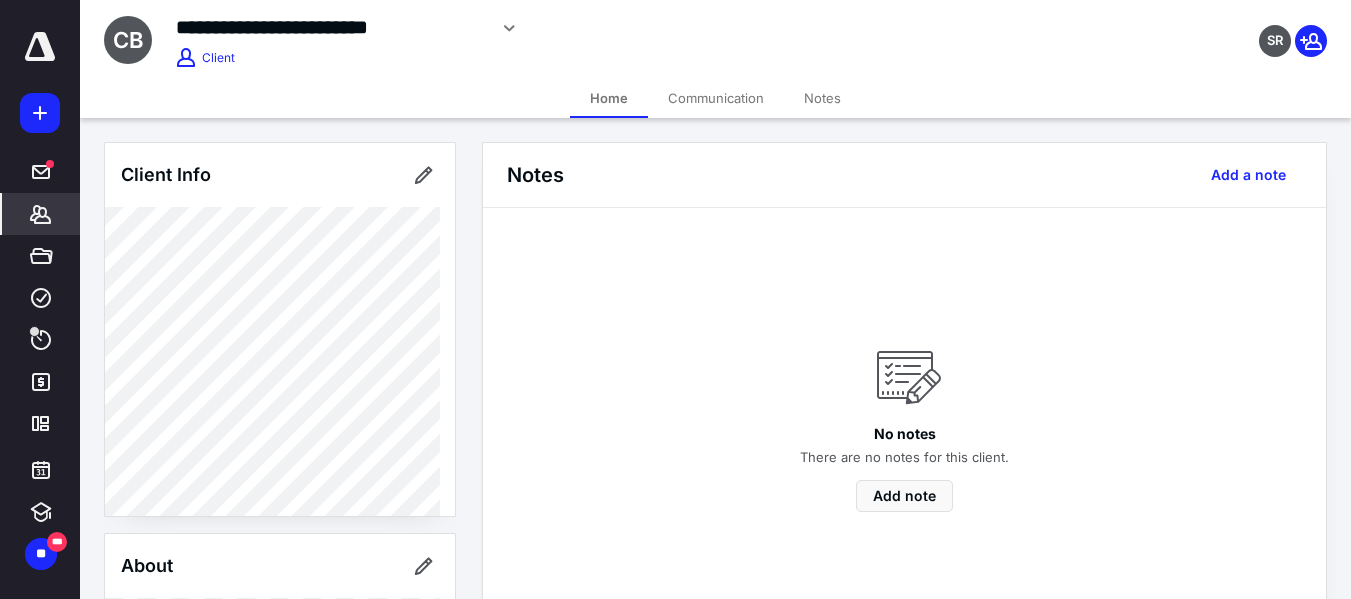 click on "*******" at bounding box center [41, 214] 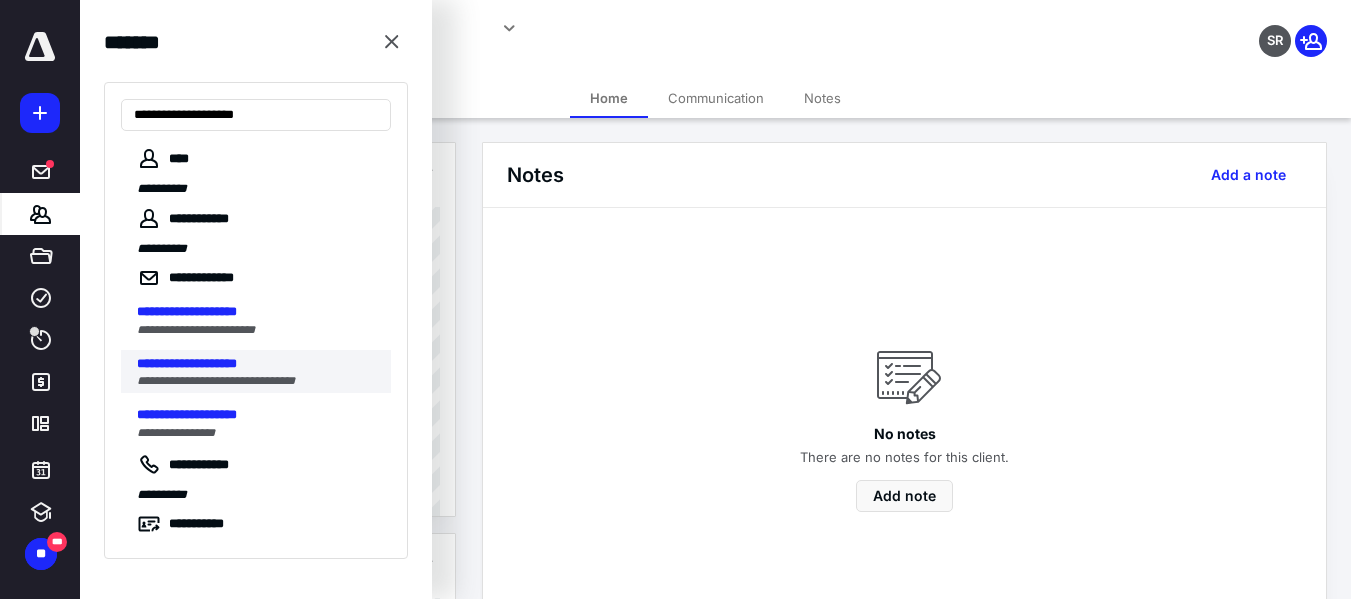 type on "**********" 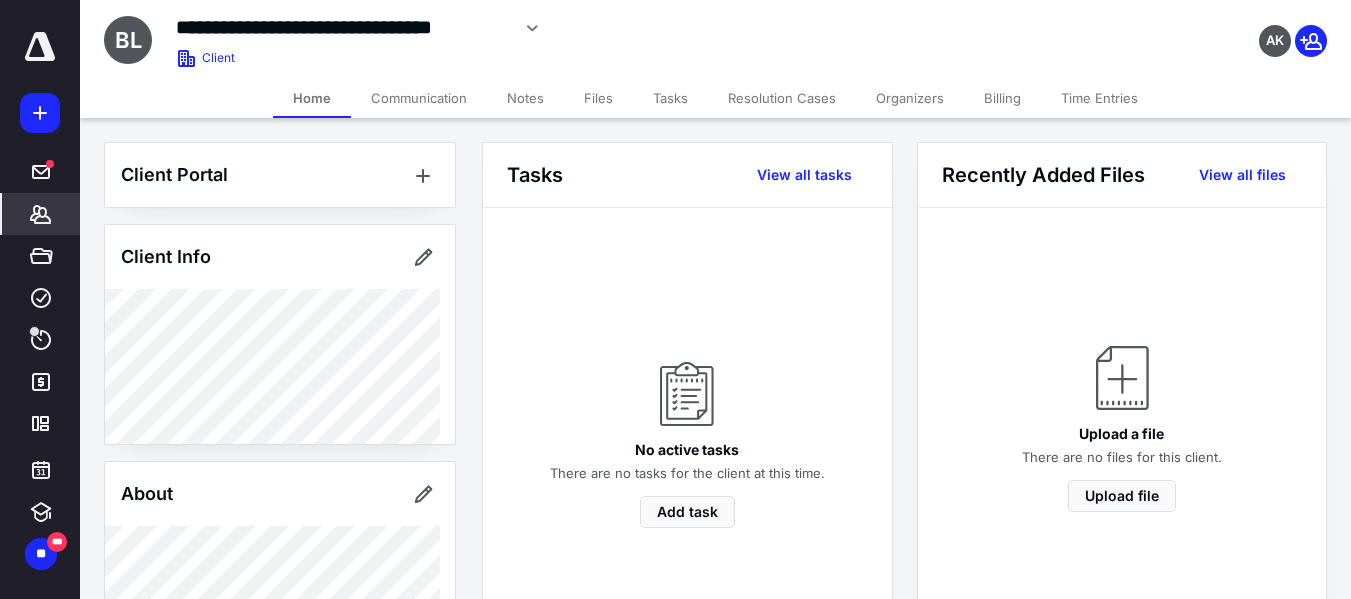 click on "Billing" at bounding box center [1002, 98] 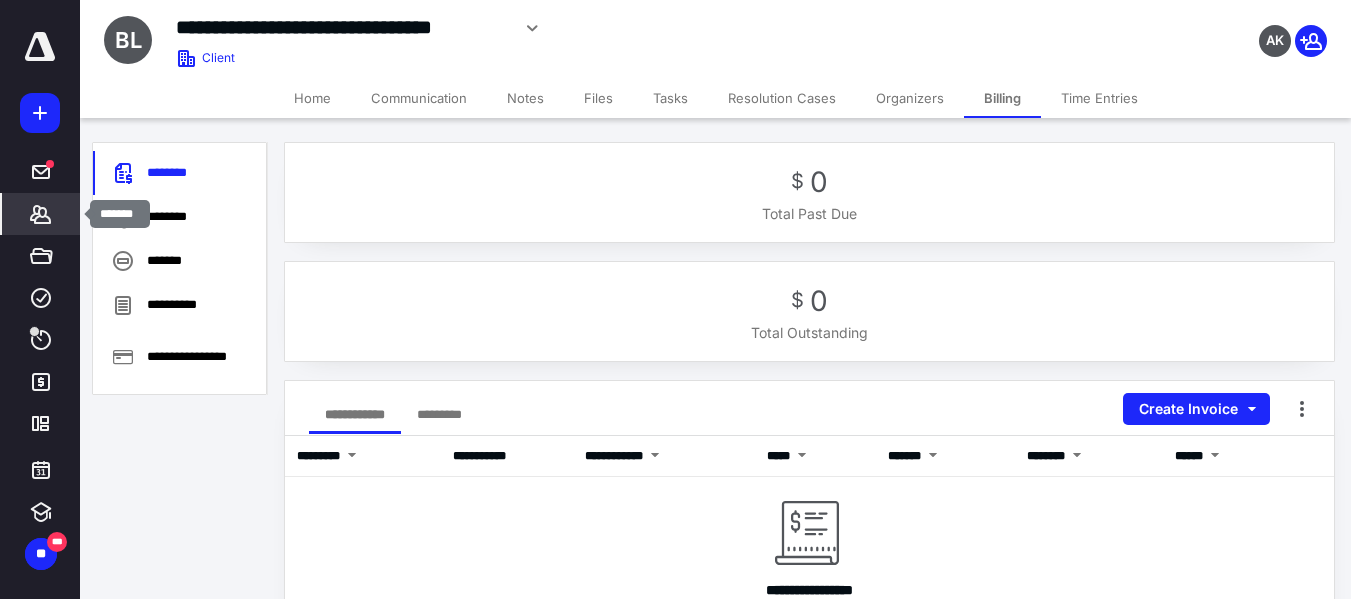 click 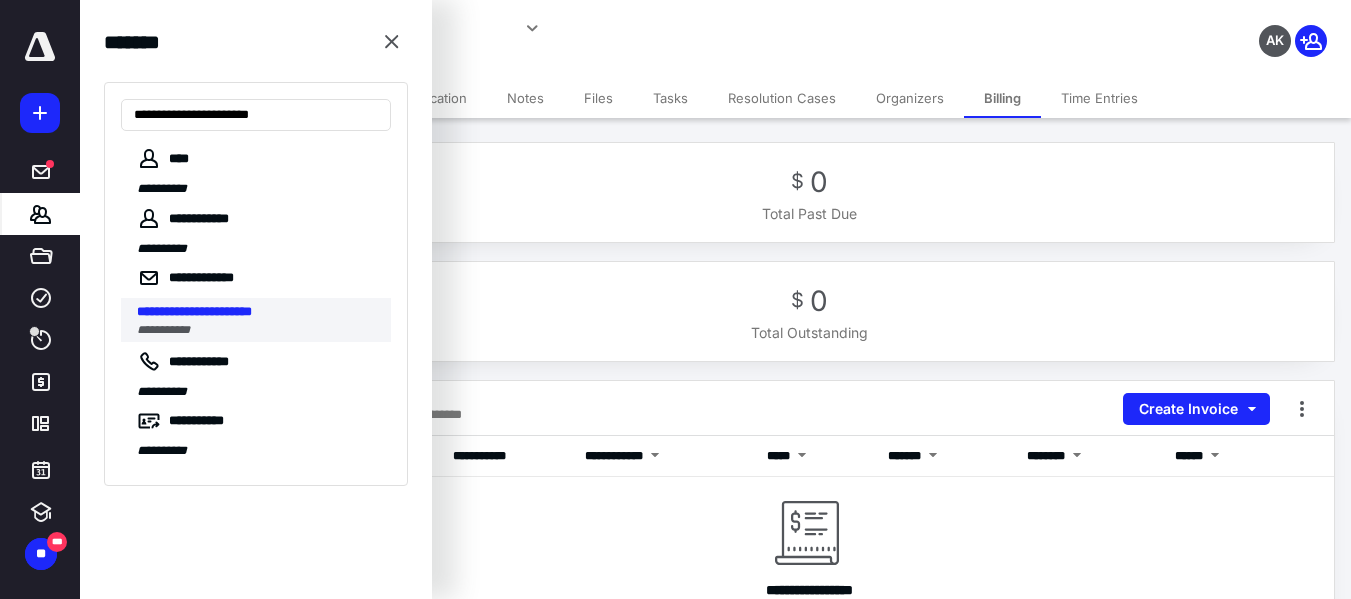 type on "**********" 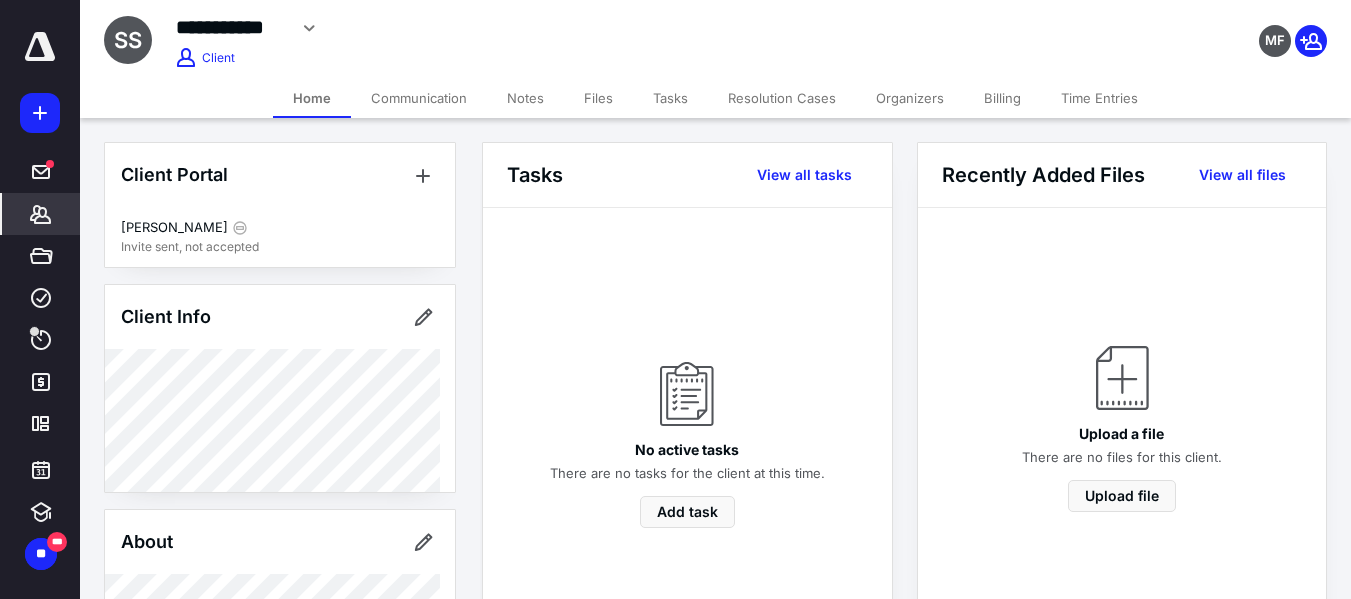click on "Billing" at bounding box center (1002, 98) 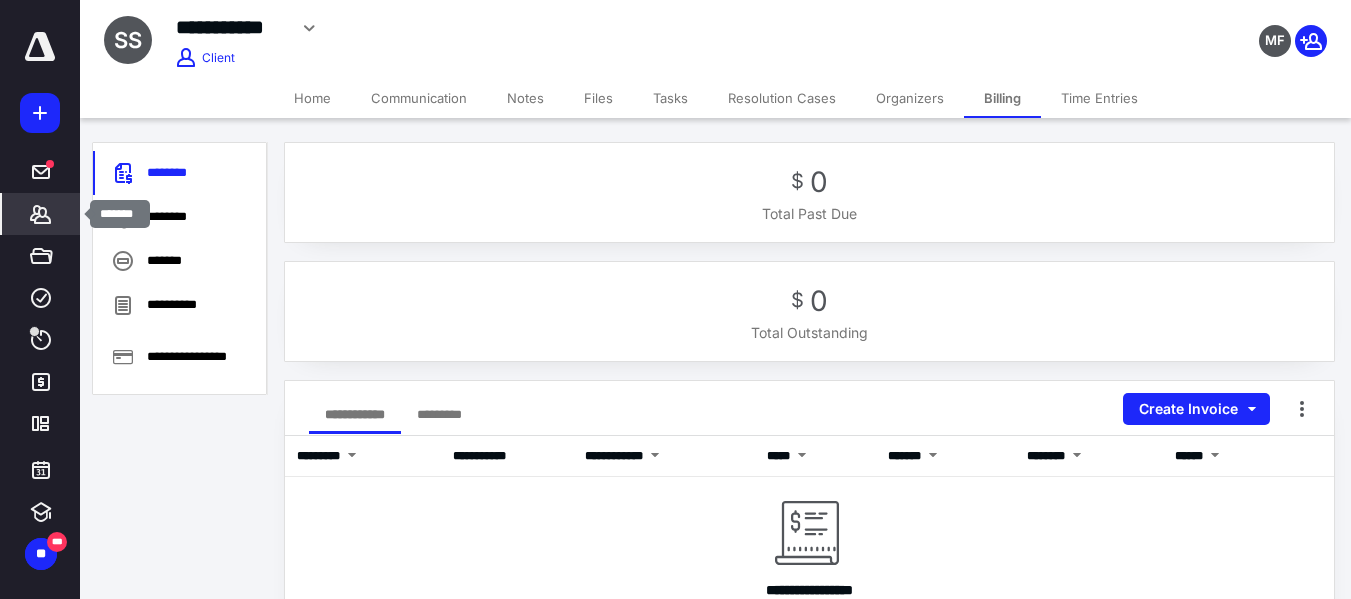 click 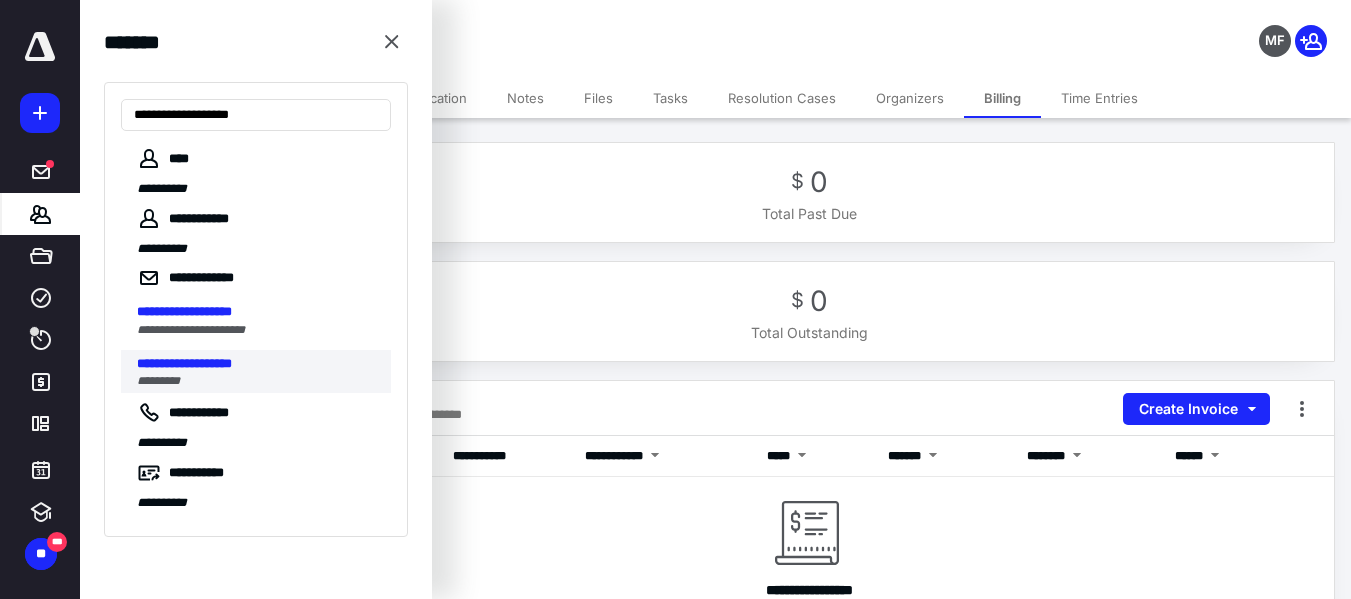 type on "**********" 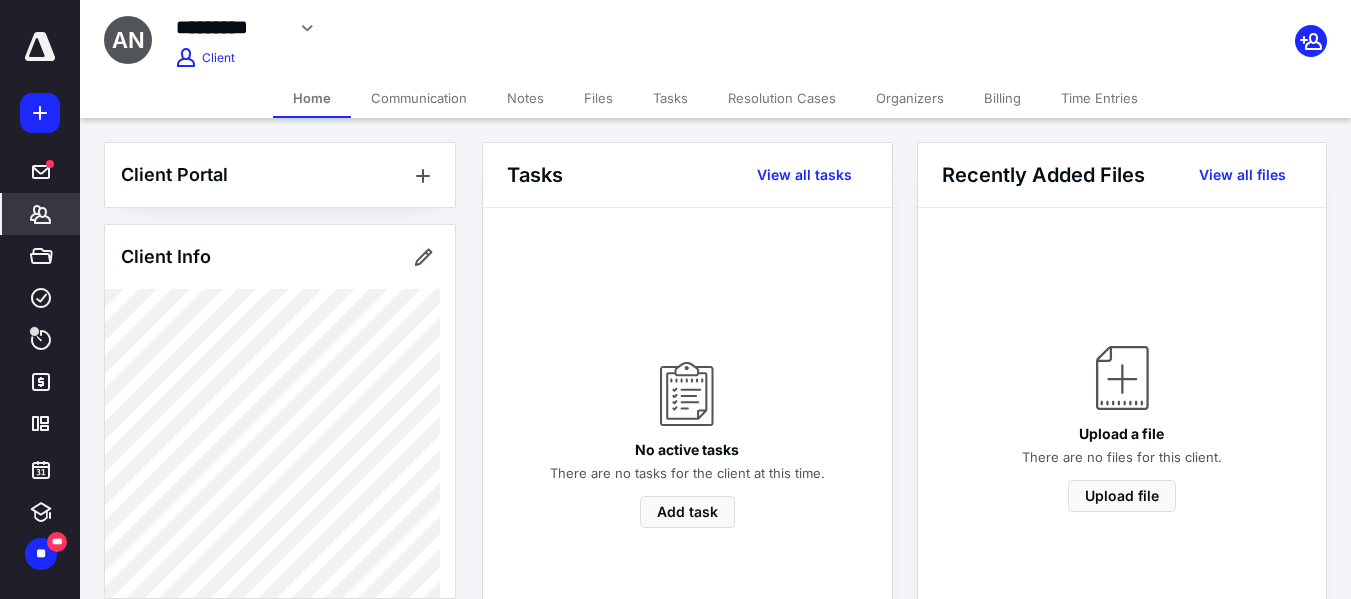 click on "Billing" at bounding box center [1002, 98] 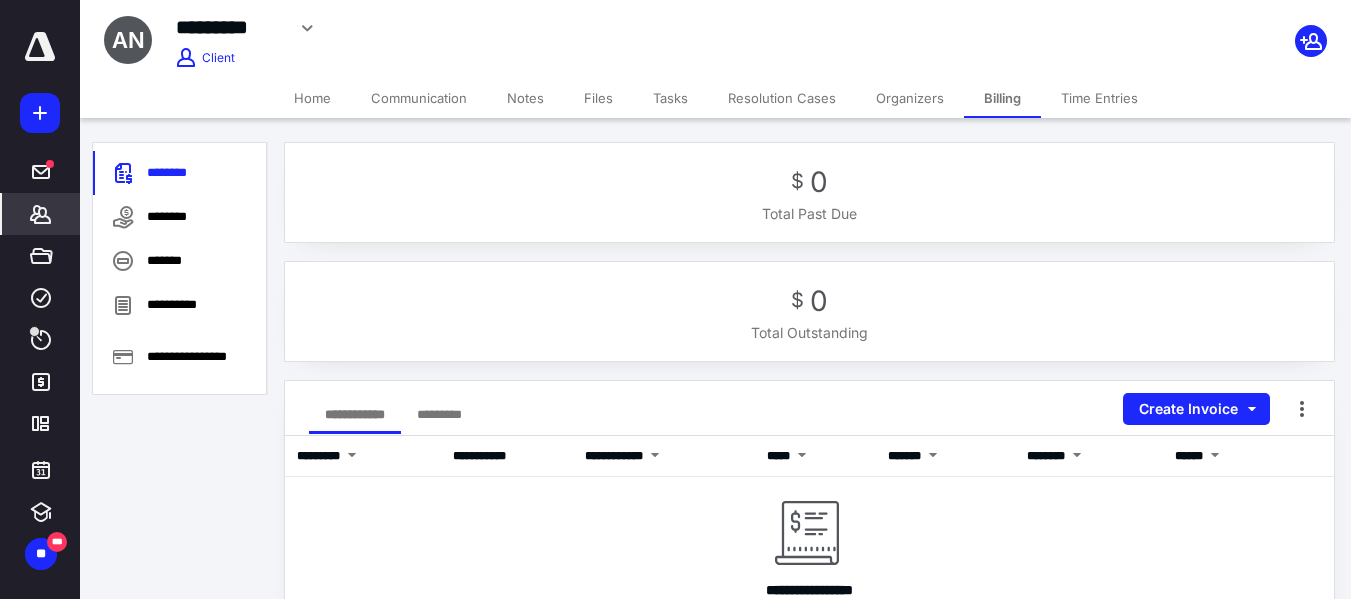 click on "*******" at bounding box center [41, 214] 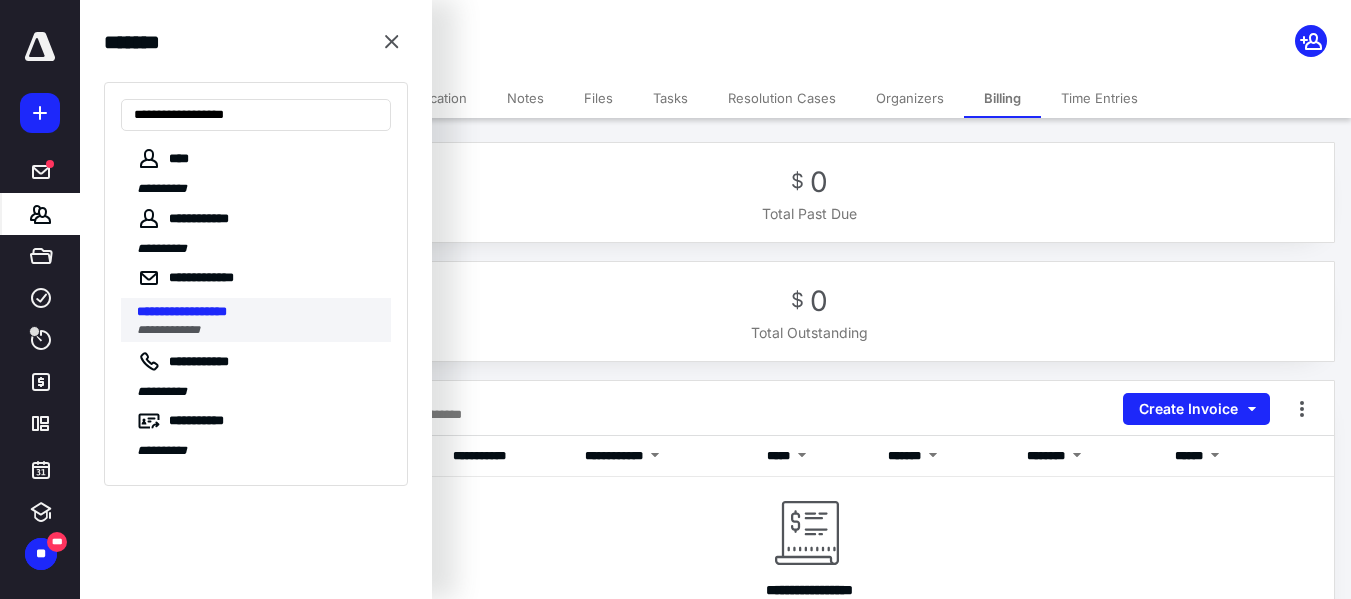 type on "**********" 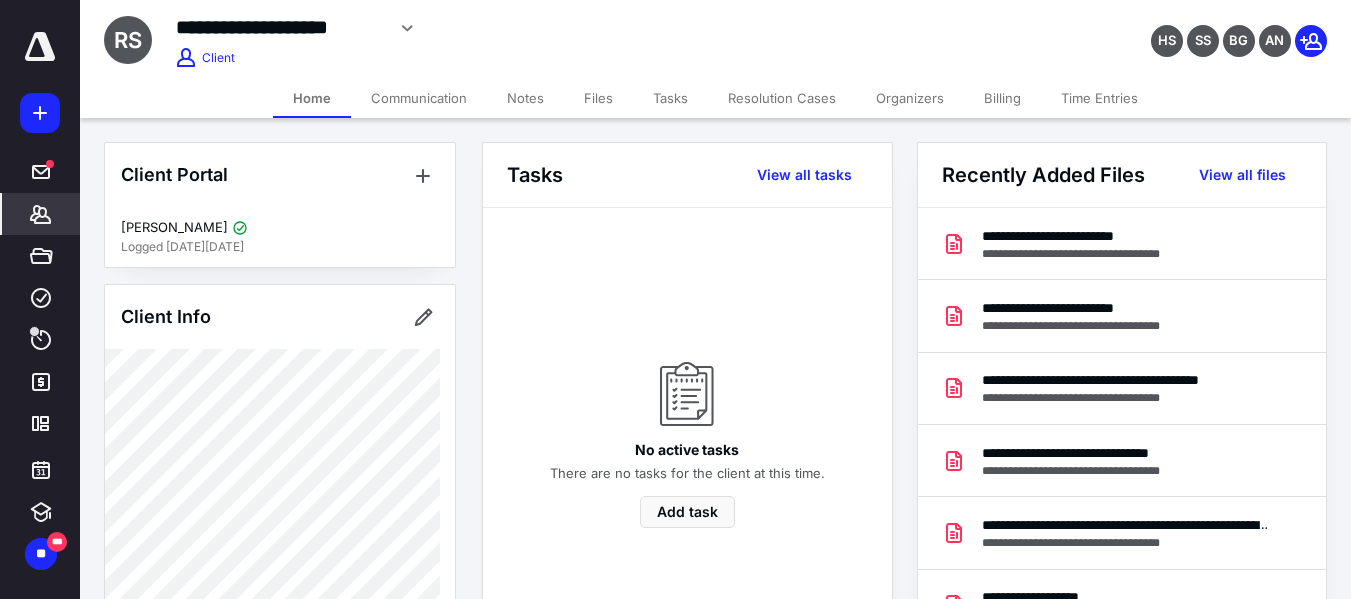 click on "Billing" at bounding box center [1002, 98] 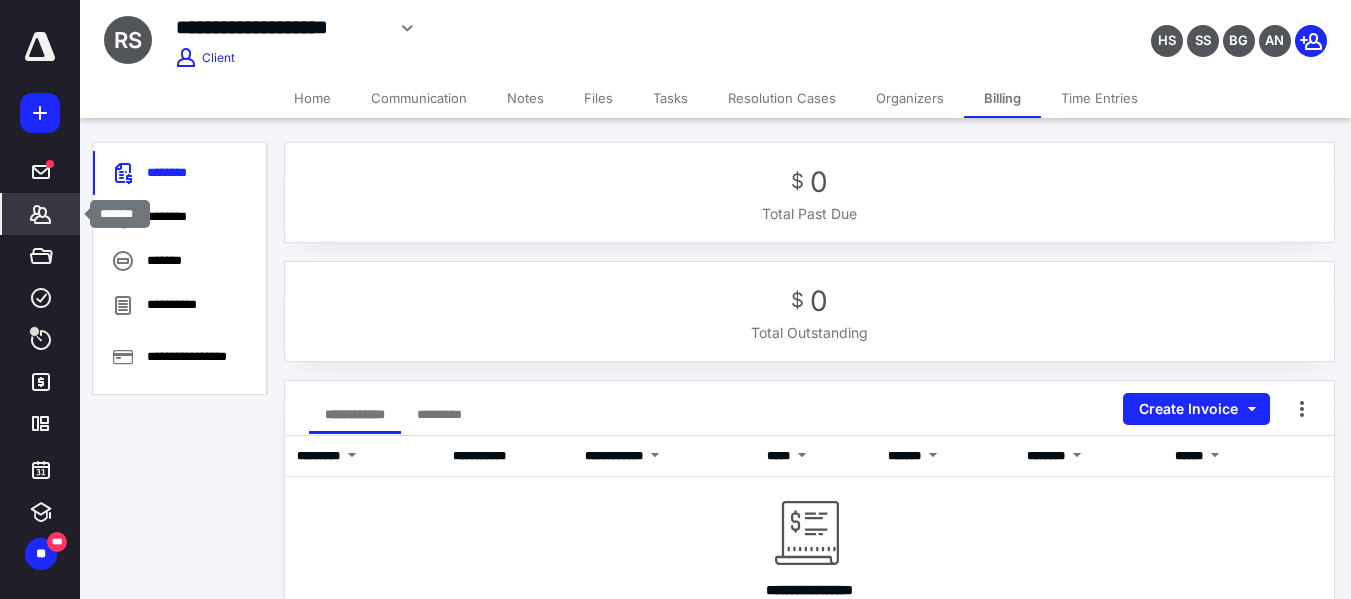 click 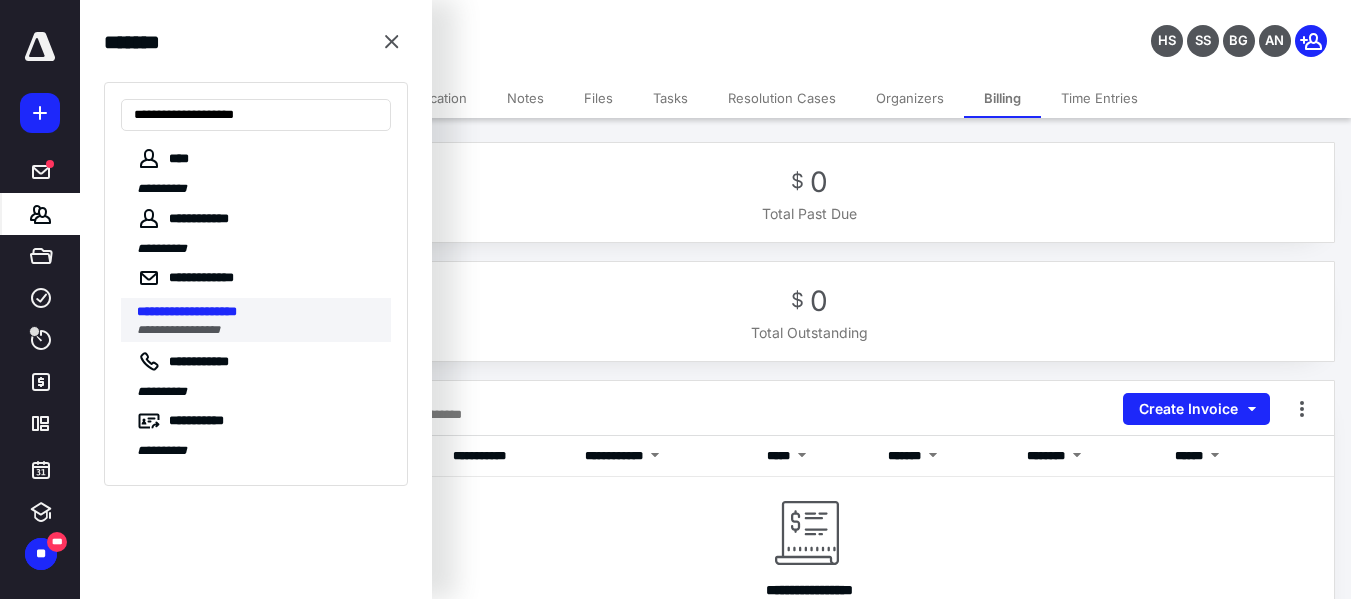type on "**********" 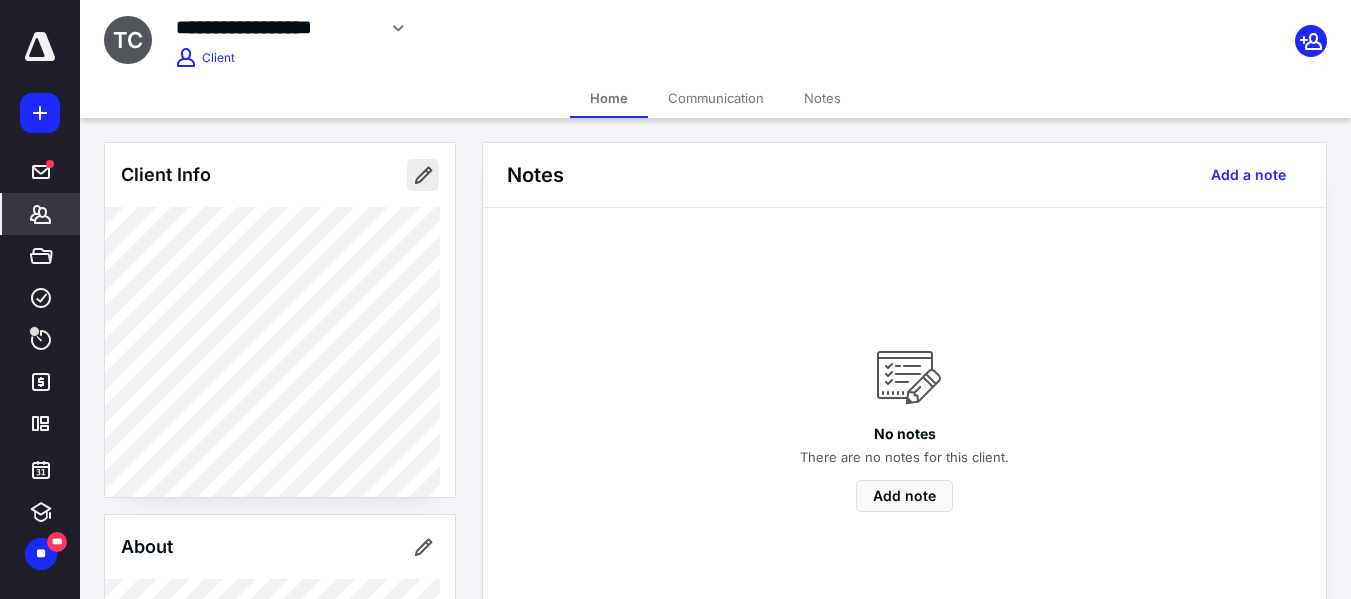 click at bounding box center [423, 175] 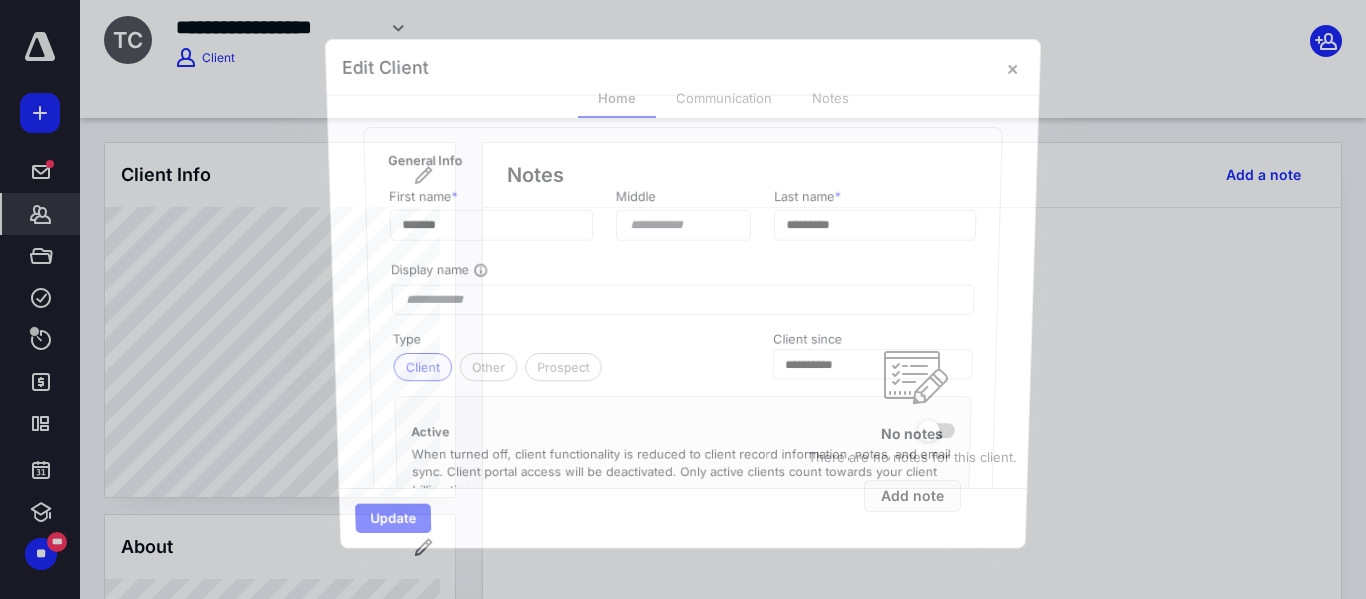 type on "*******" 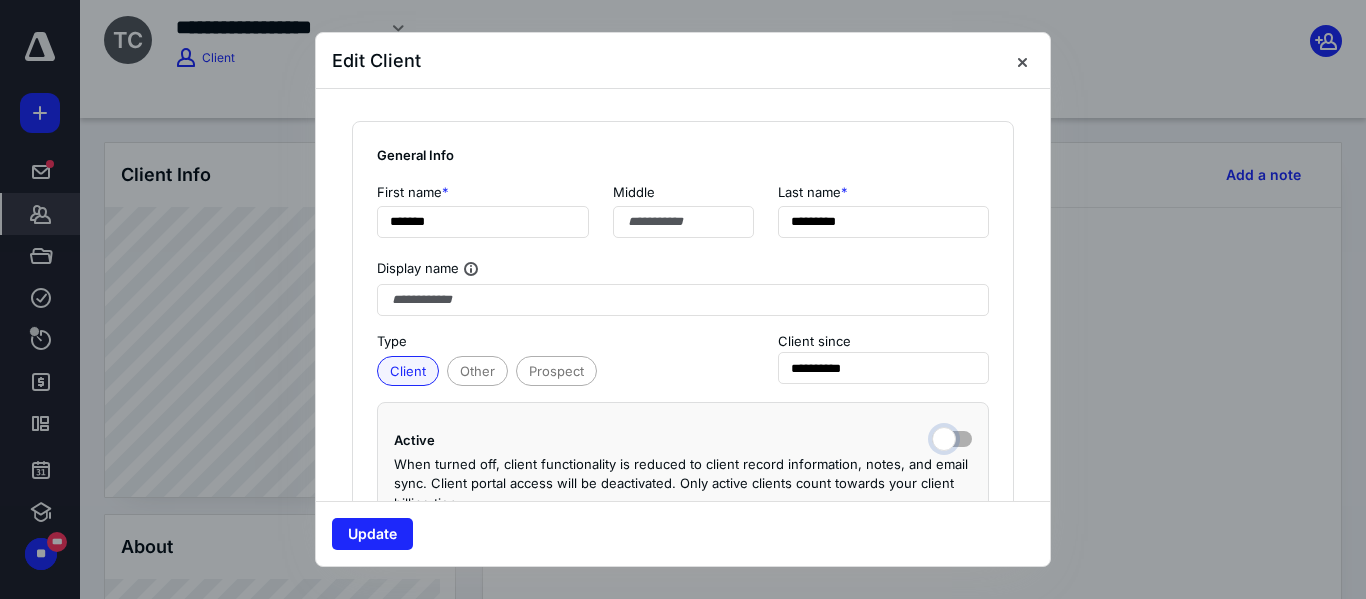 click at bounding box center (952, 437) 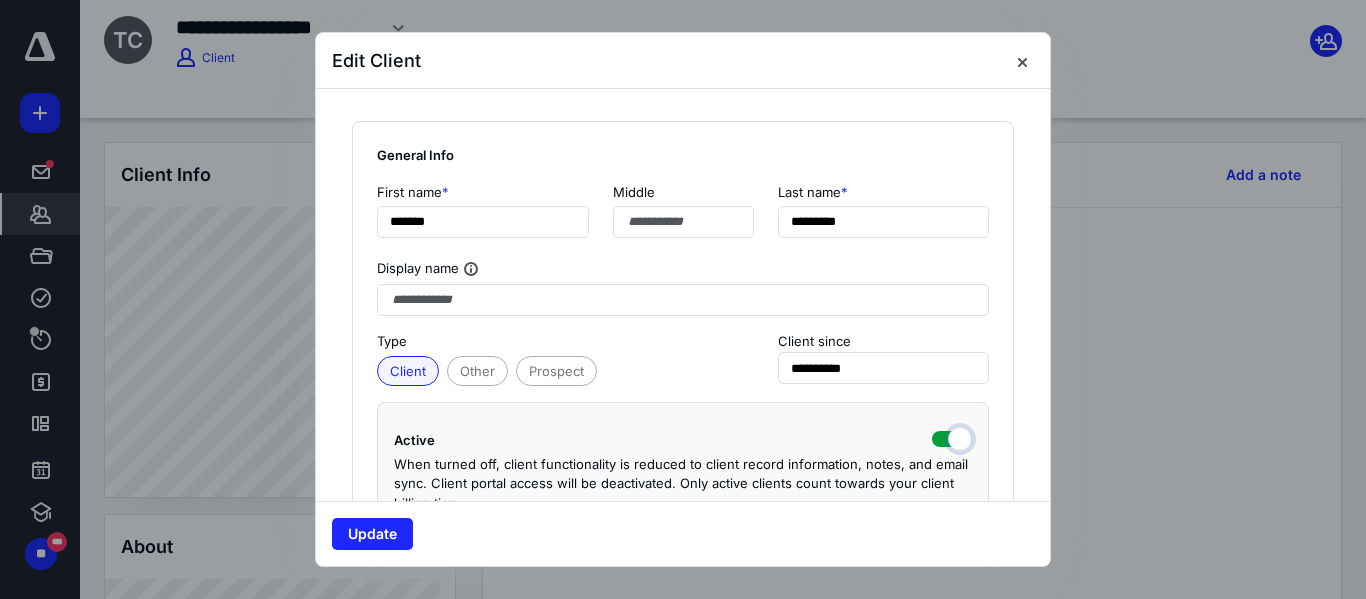 checkbox on "true" 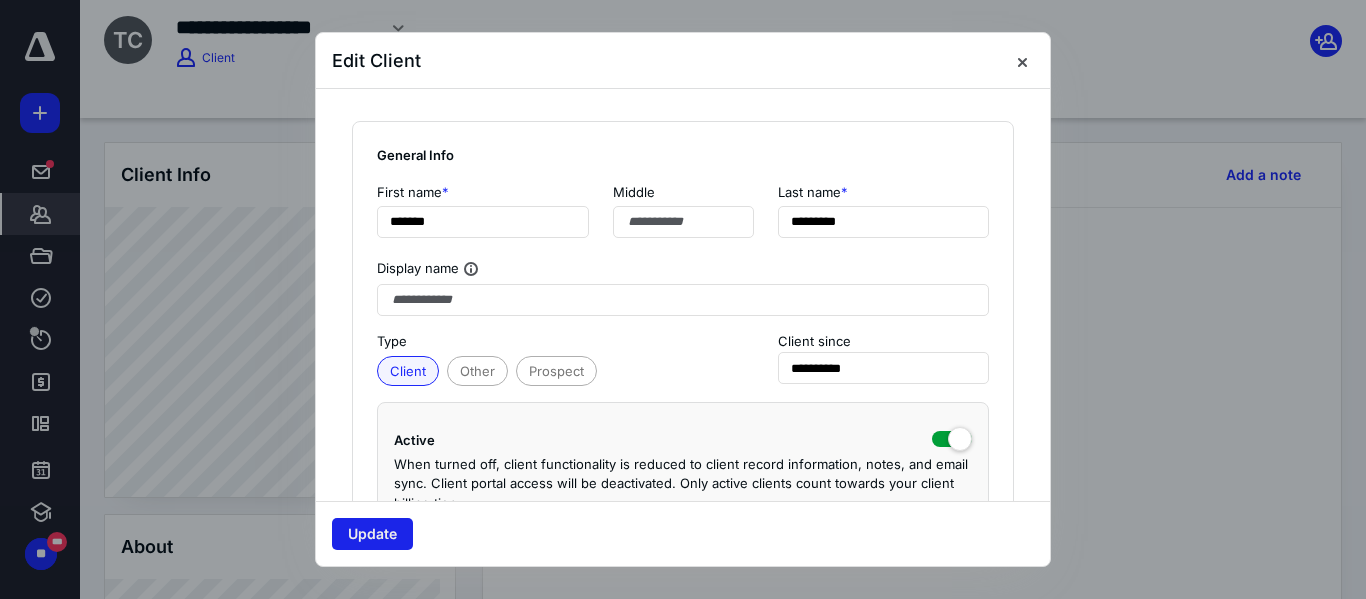 click on "Update" at bounding box center [372, 534] 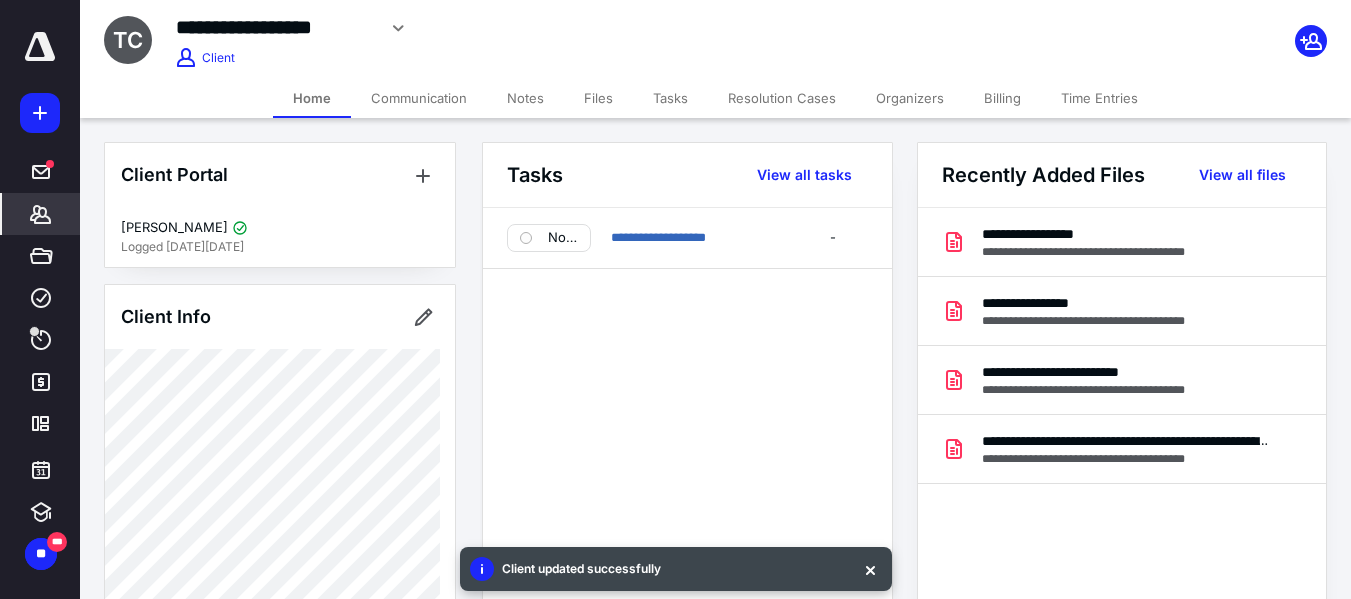 click on "Billing" at bounding box center (1002, 98) 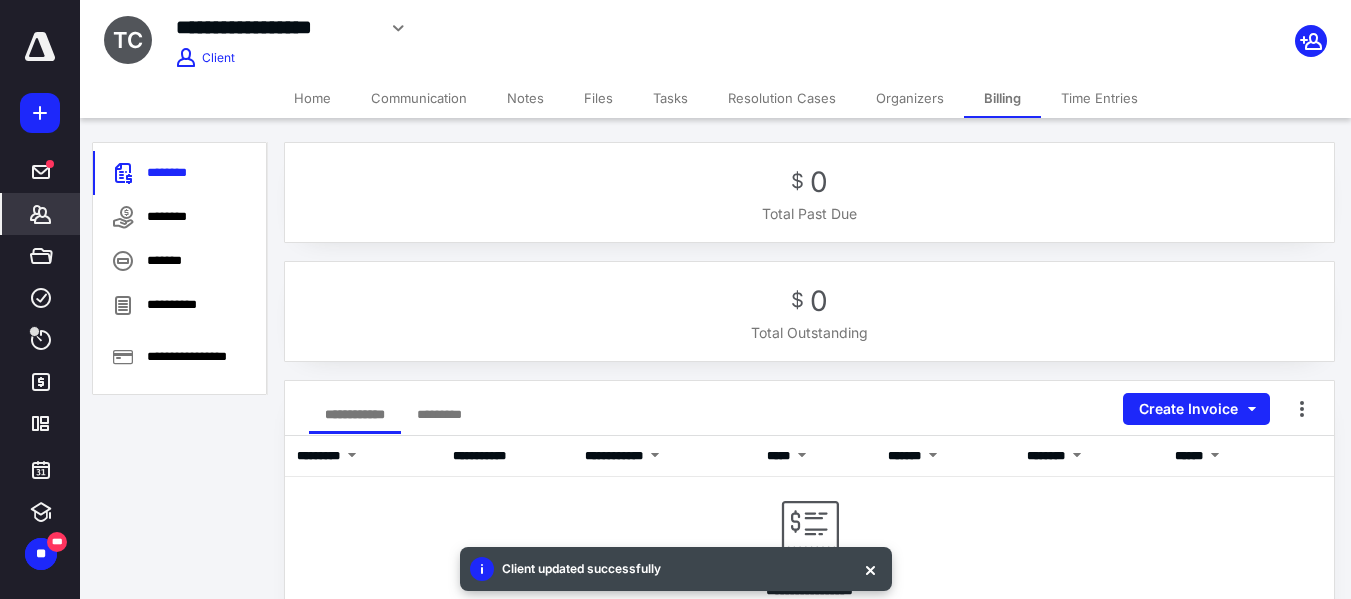 click on "Home" at bounding box center (312, 98) 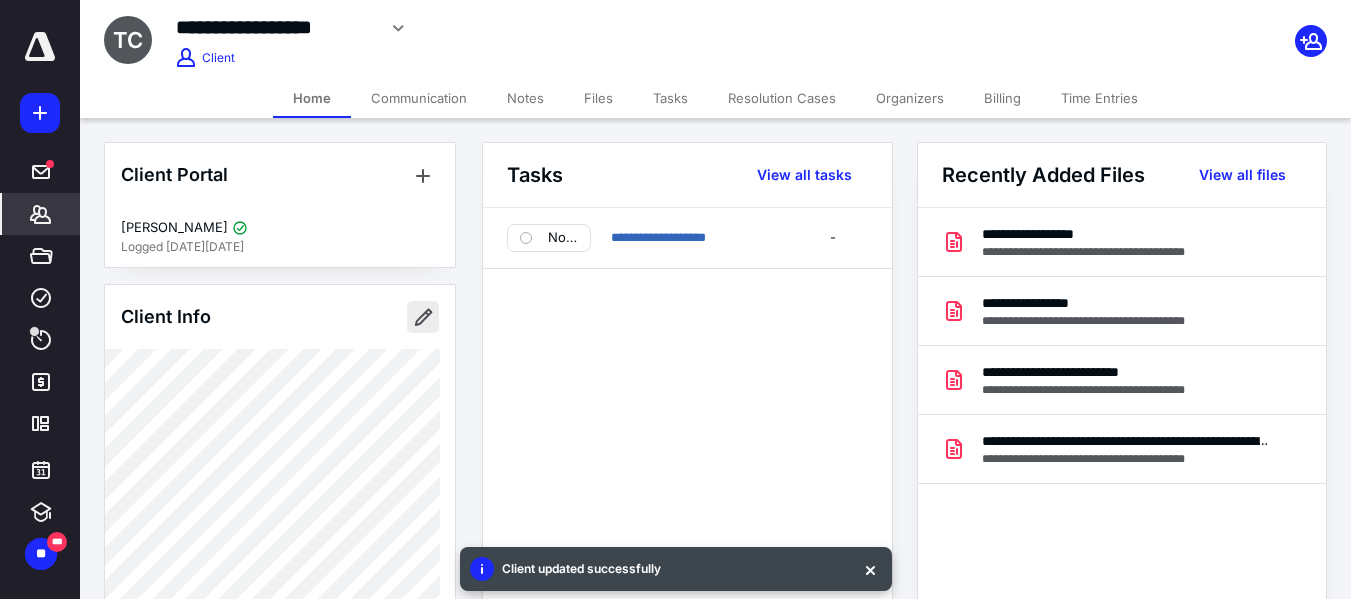 click at bounding box center [423, 317] 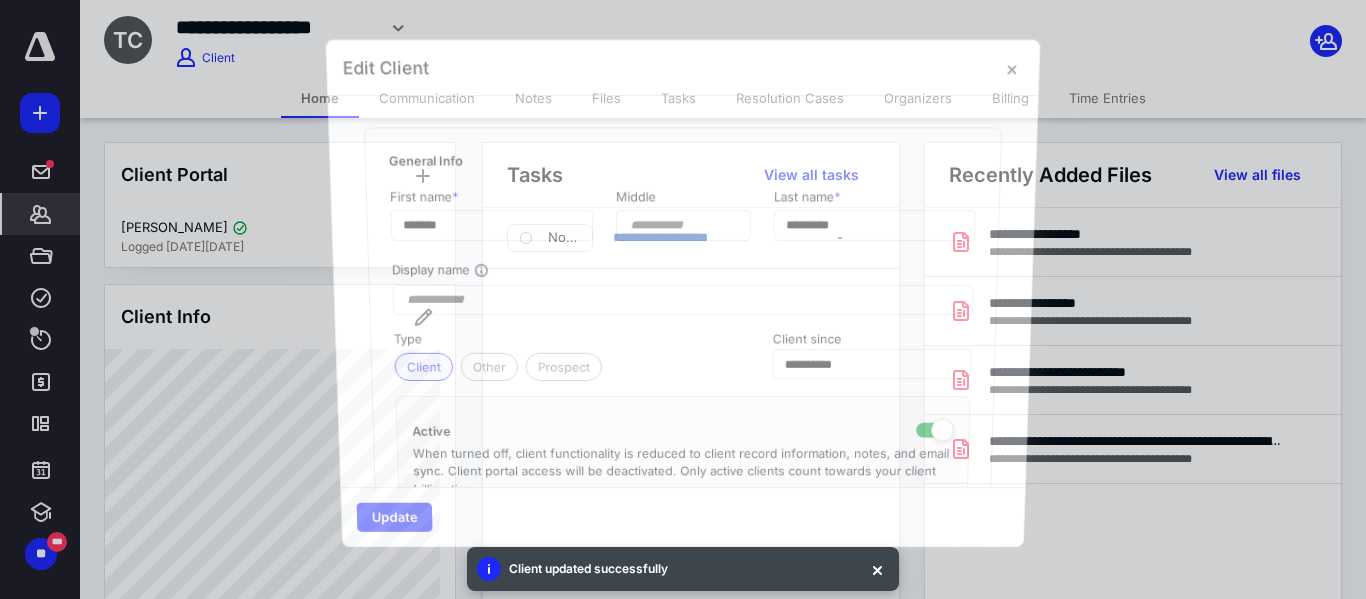 type on "*******" 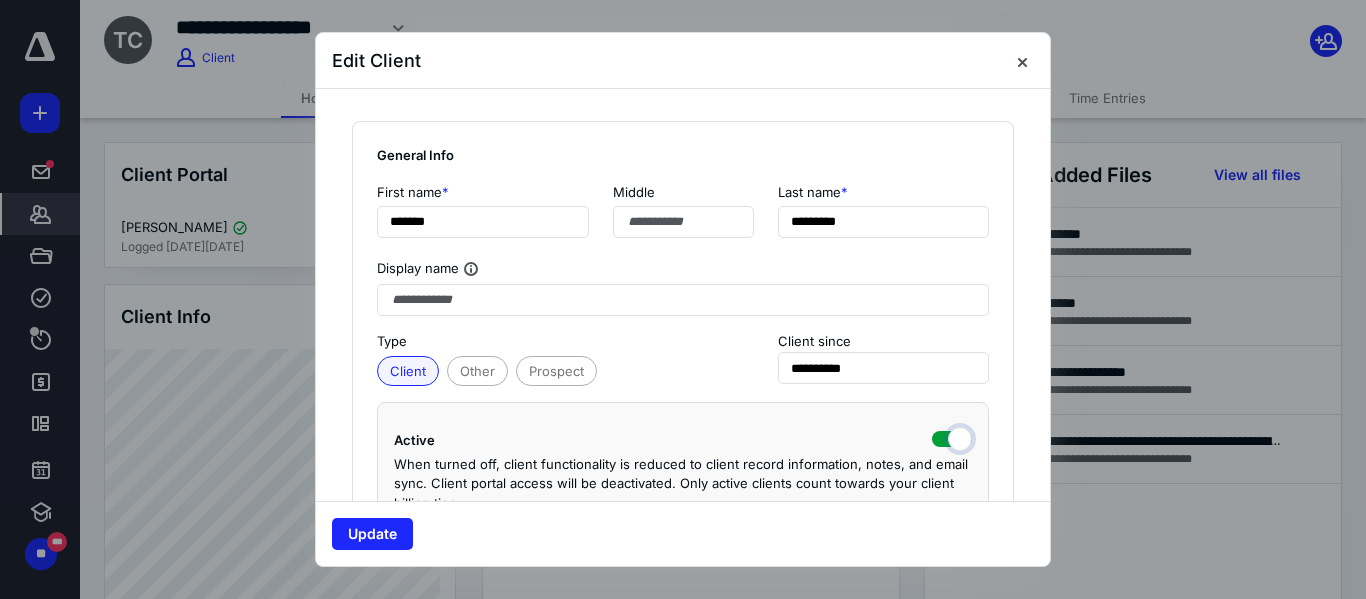 click at bounding box center (952, 437) 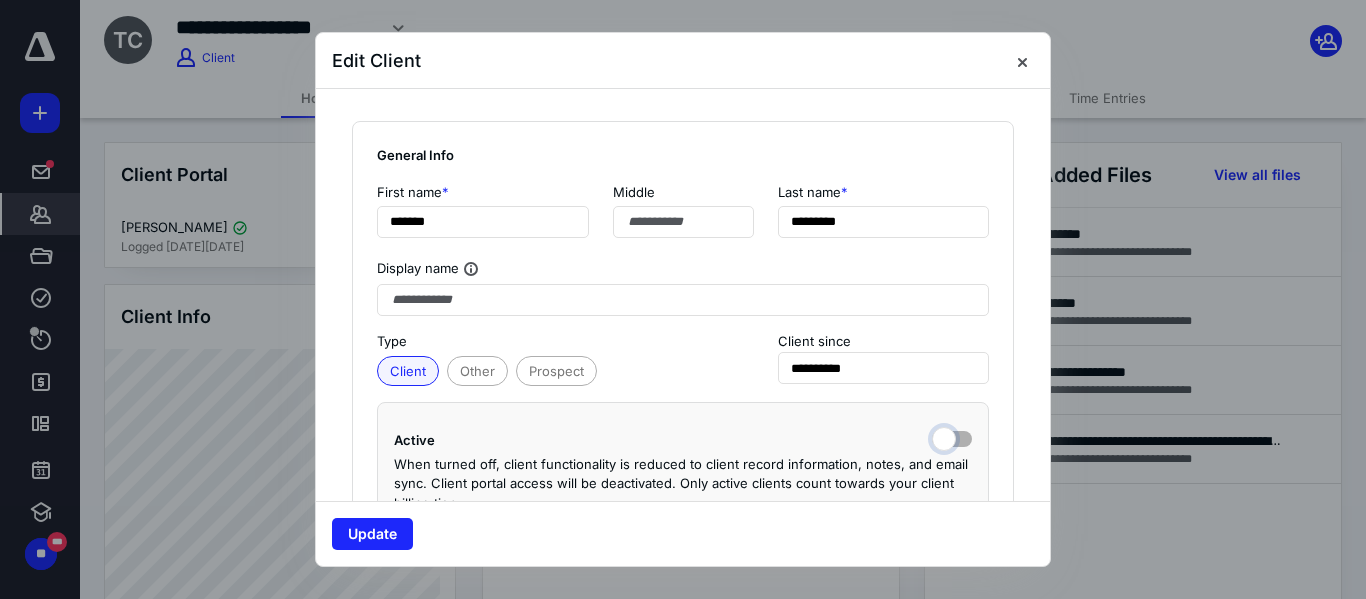 checkbox on "false" 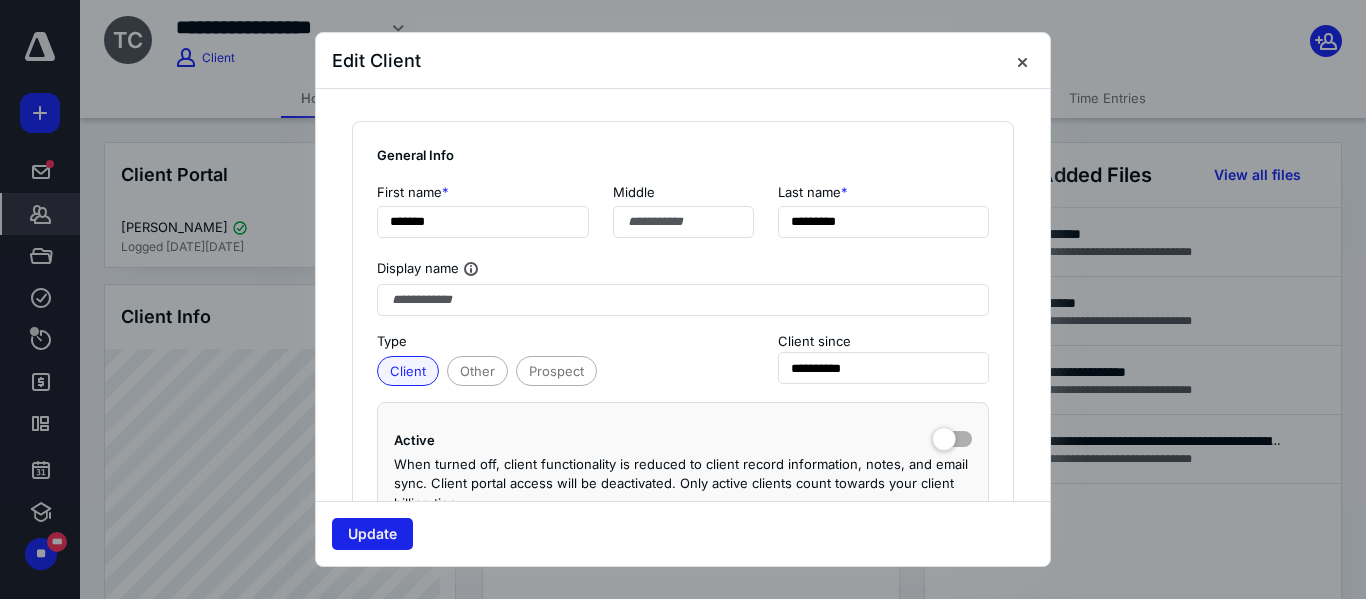 click on "Update" at bounding box center [372, 534] 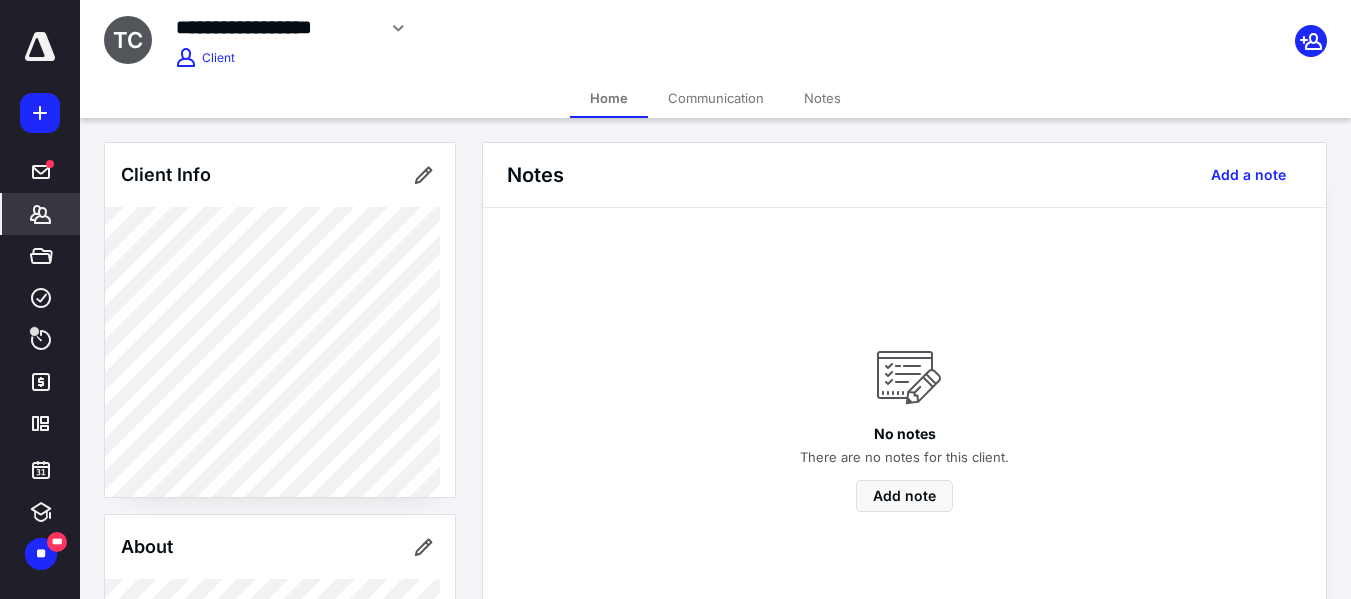 click on "*******" at bounding box center [41, 214] 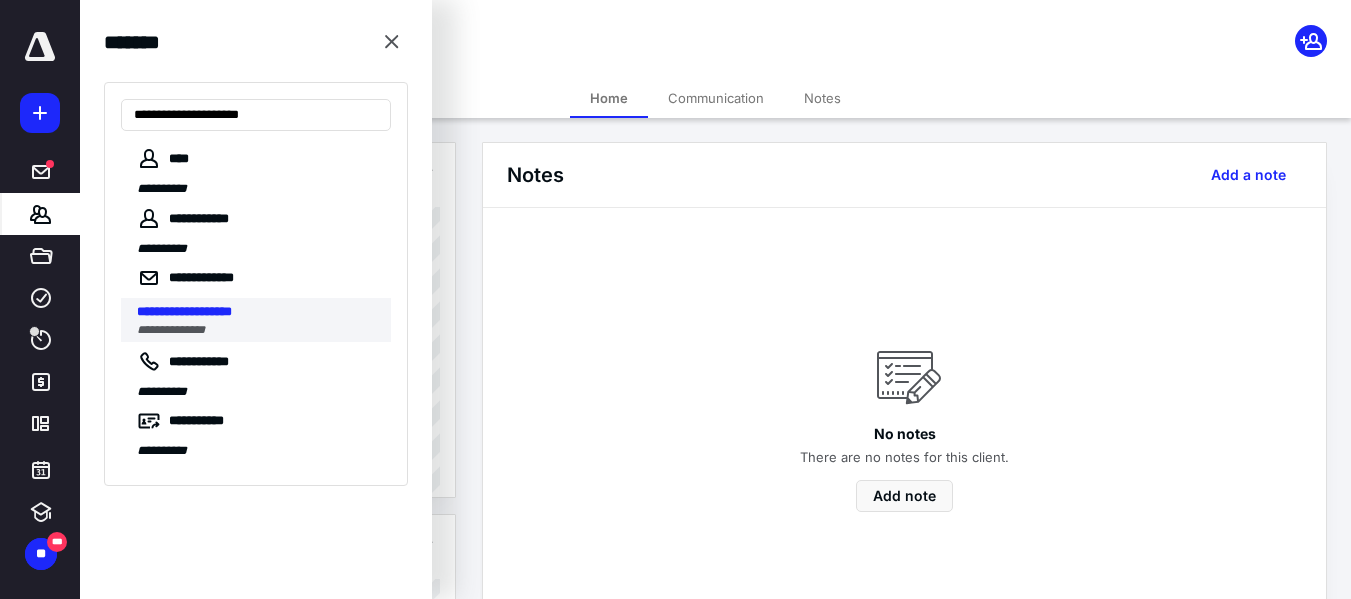 type on "**********" 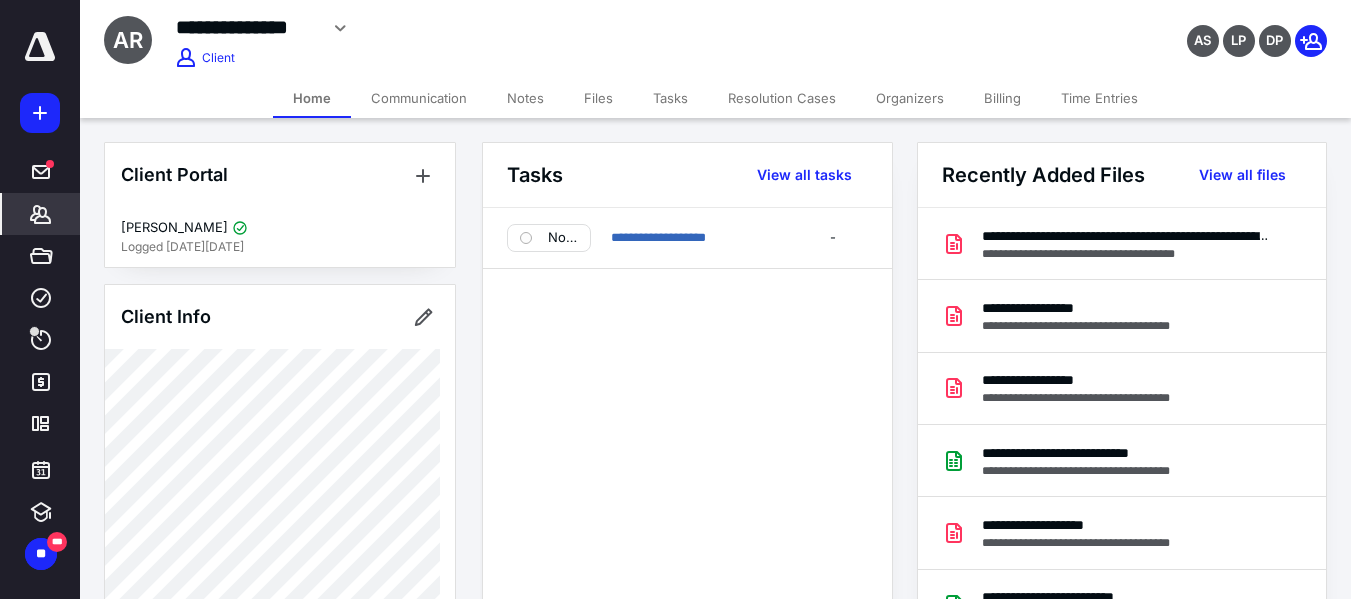 click on "Billing" at bounding box center [1002, 98] 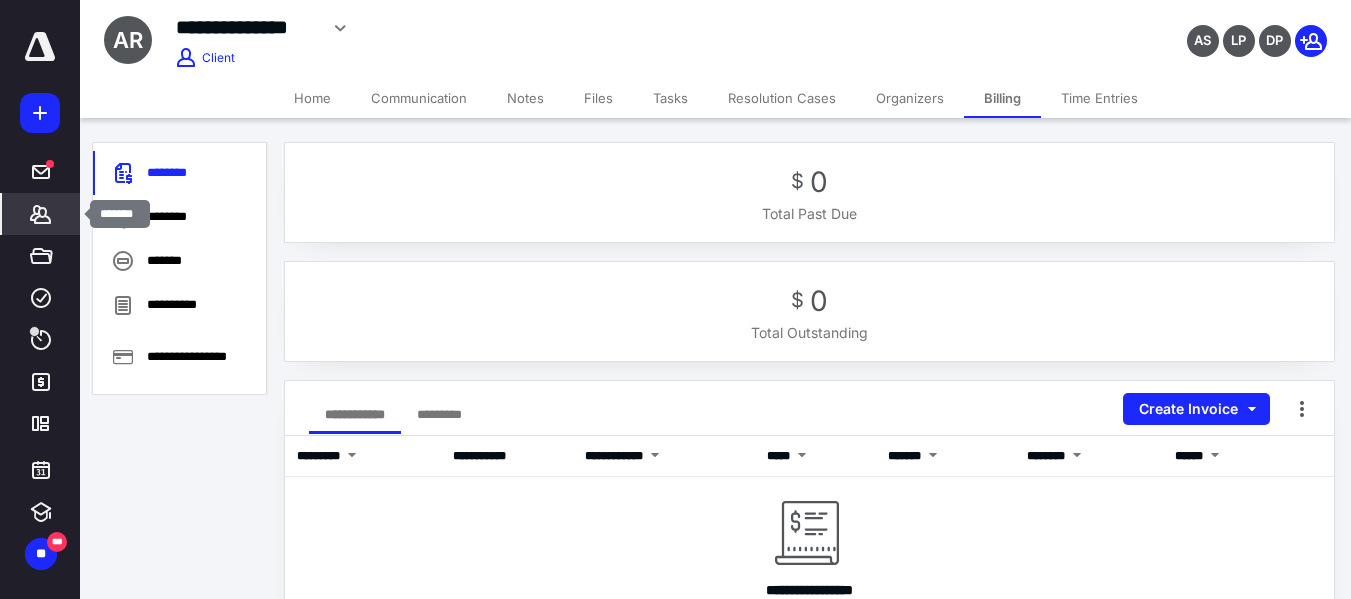 click on "*******" at bounding box center [41, 214] 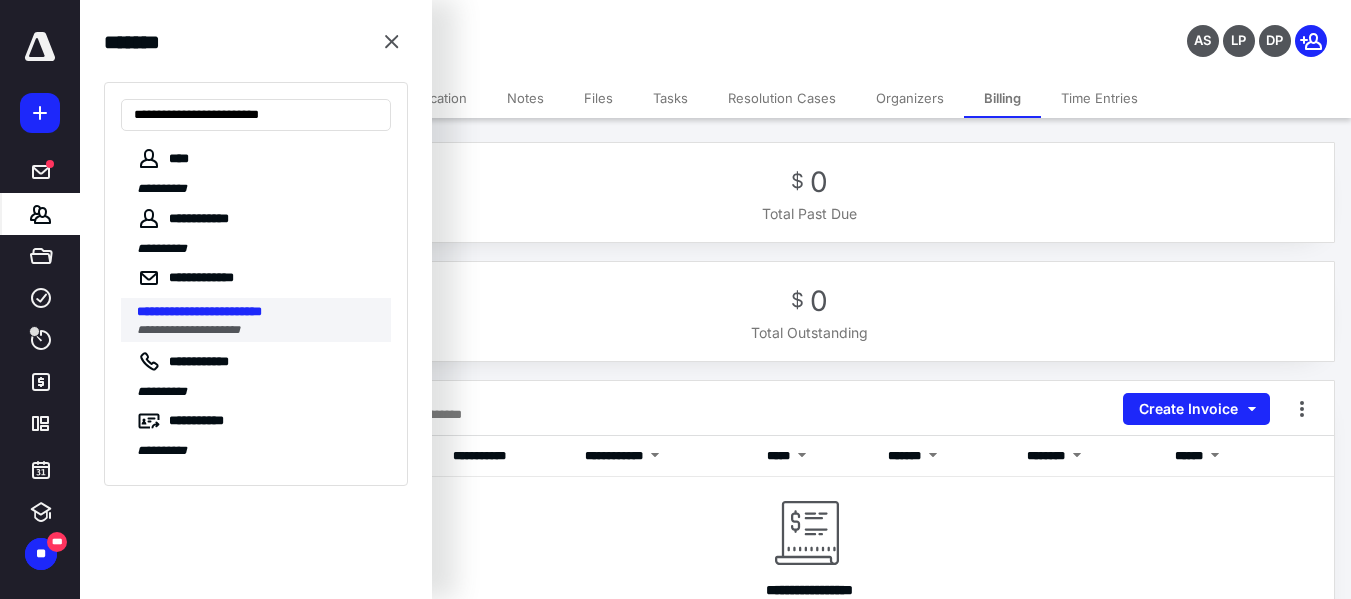 type on "**********" 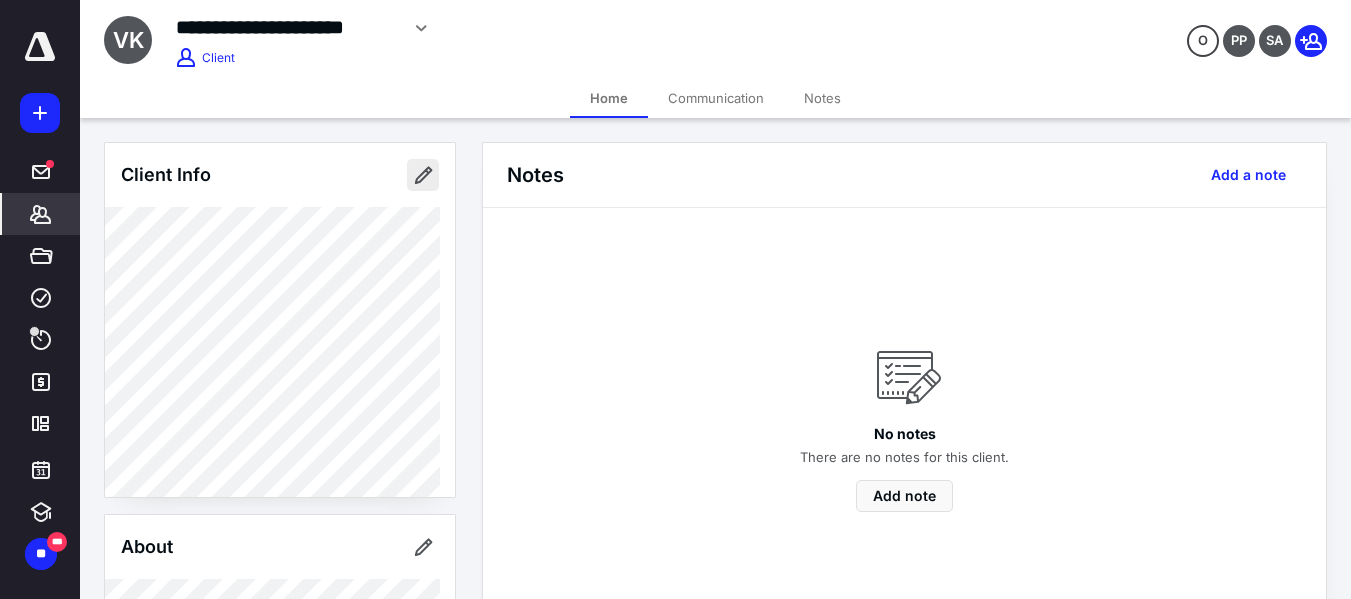 click at bounding box center (423, 175) 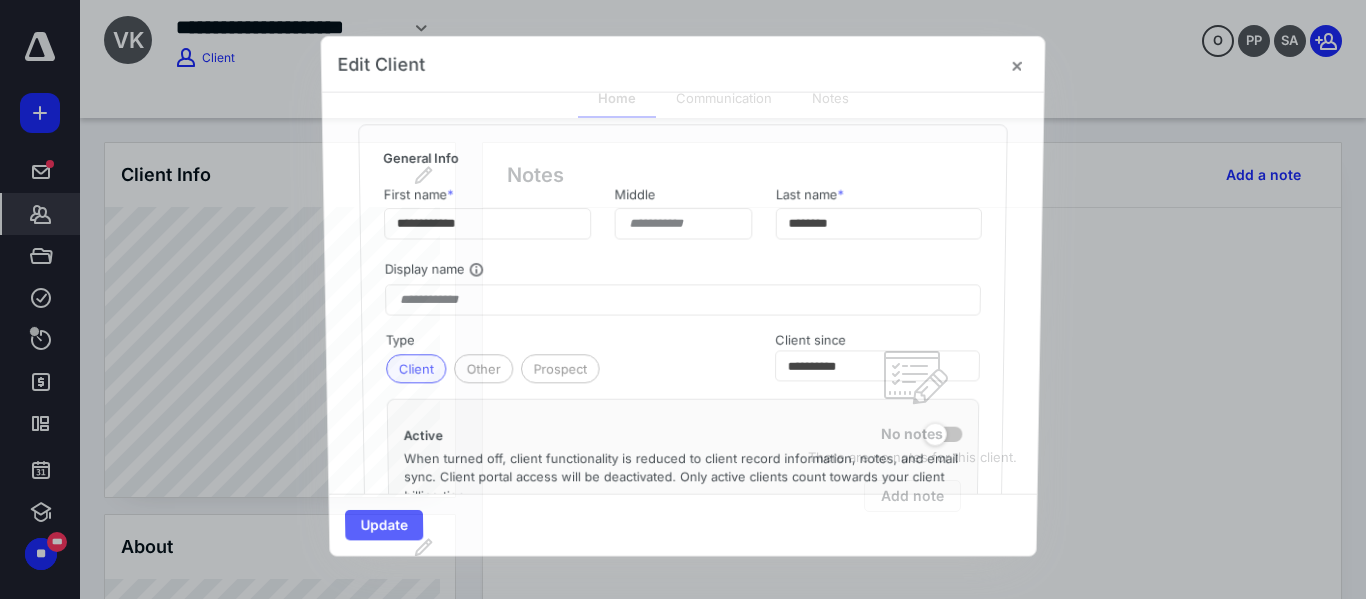 type on "**********" 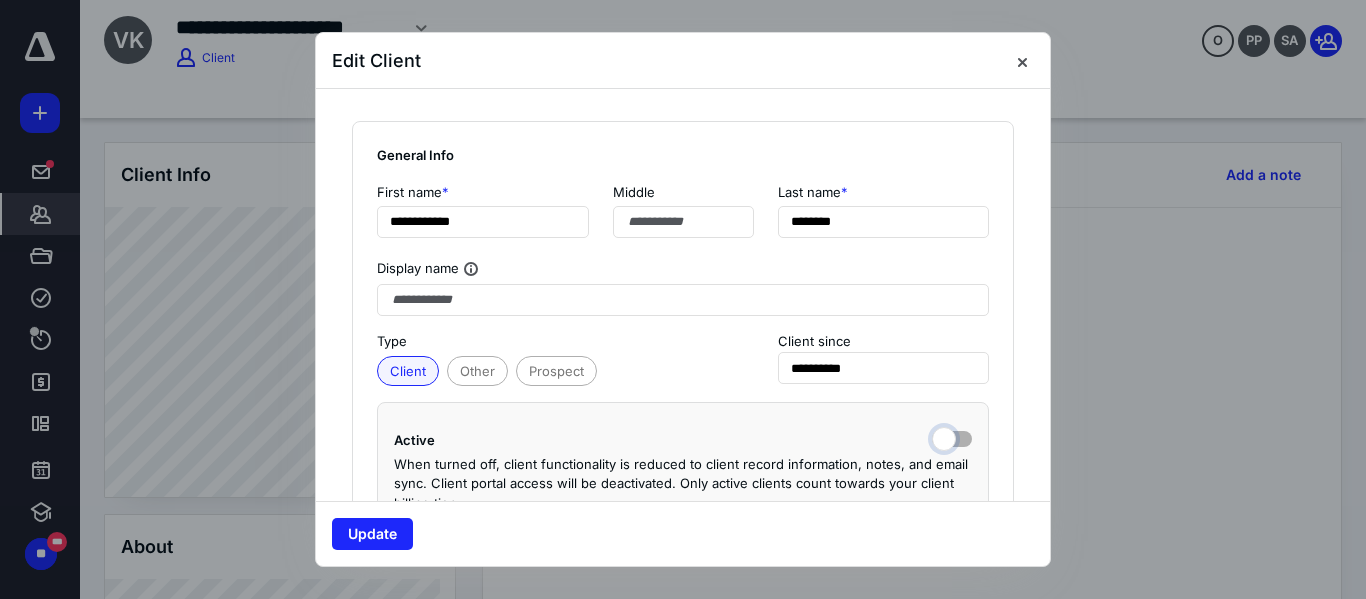 click at bounding box center (952, 437) 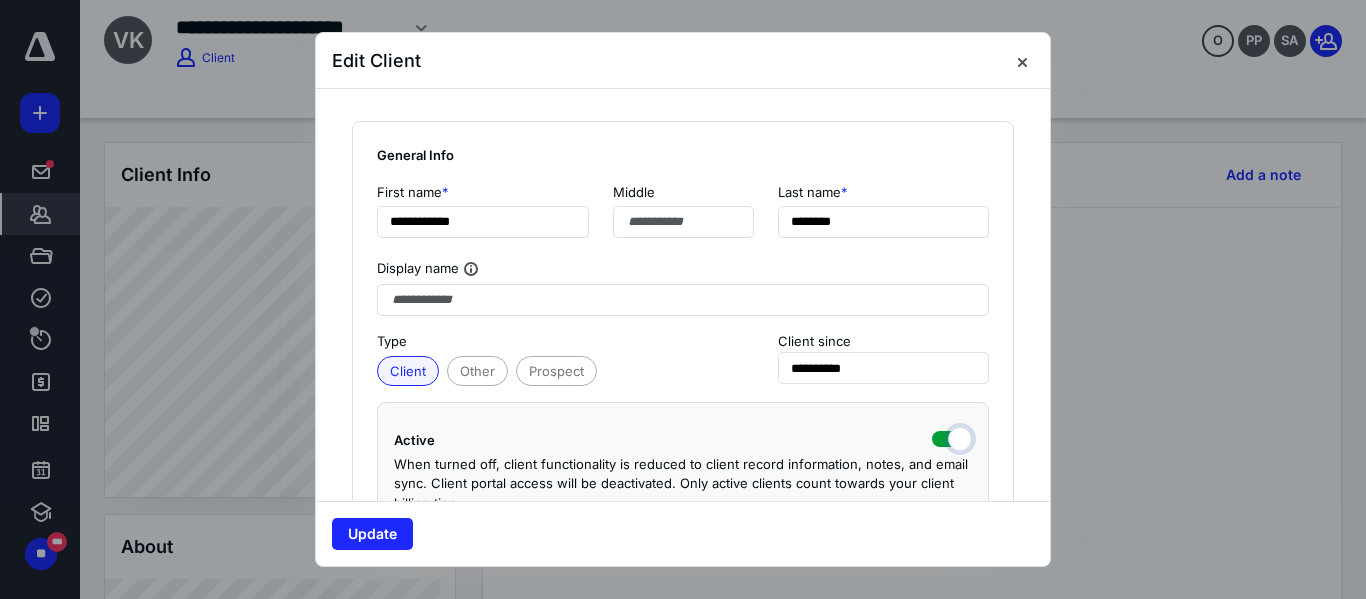checkbox on "true" 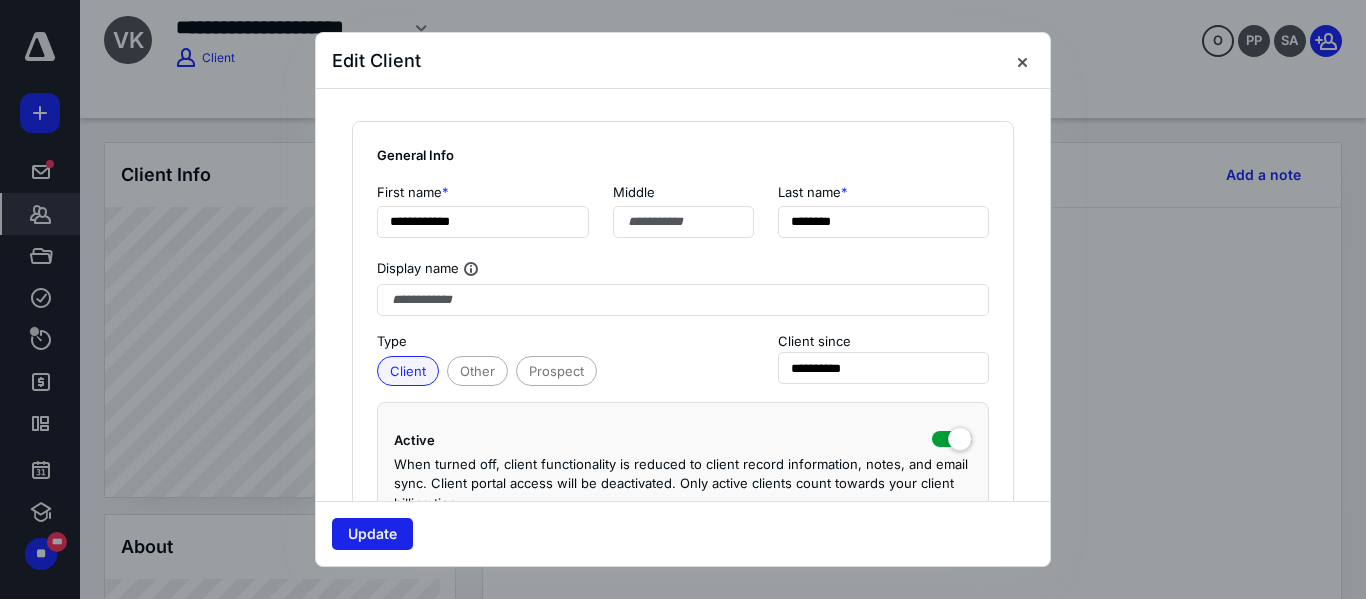 click on "Update" at bounding box center (372, 534) 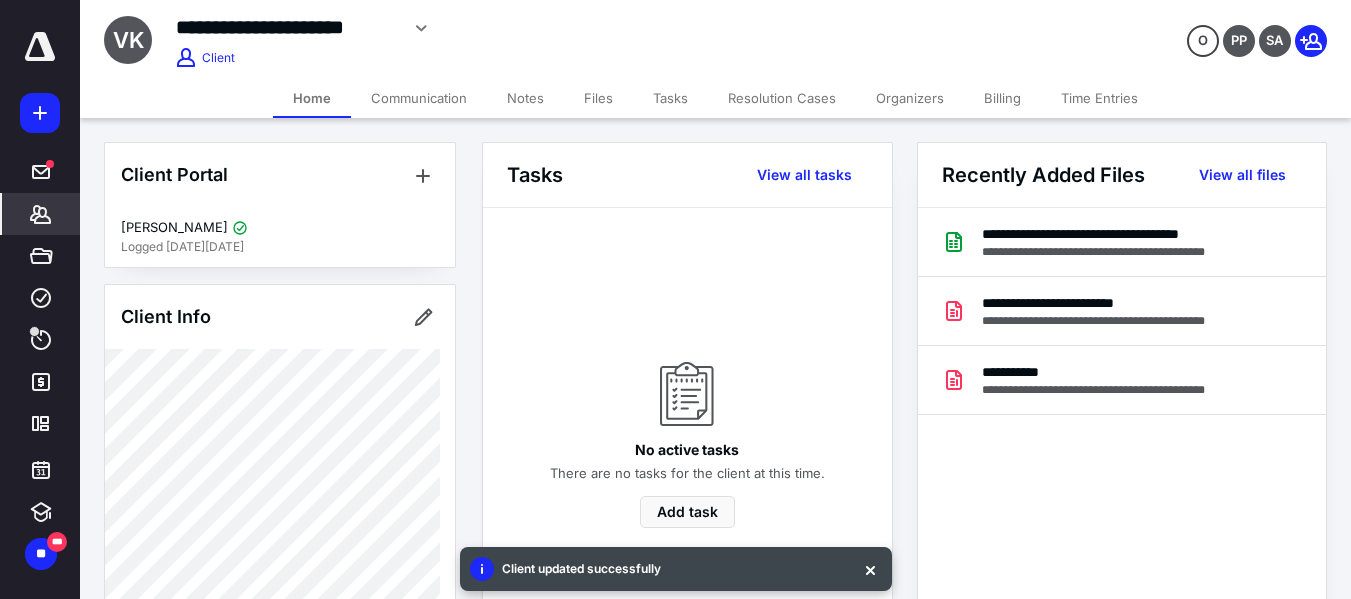 click on "Billing" at bounding box center (1002, 98) 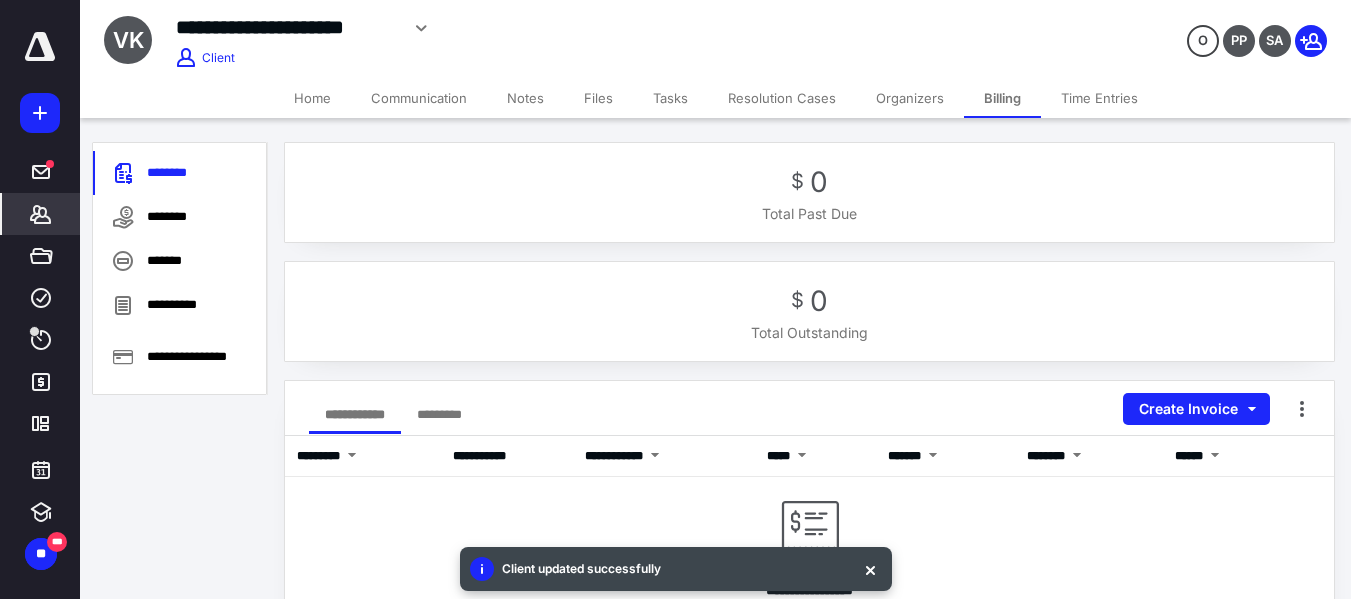 click on "Home" at bounding box center [312, 98] 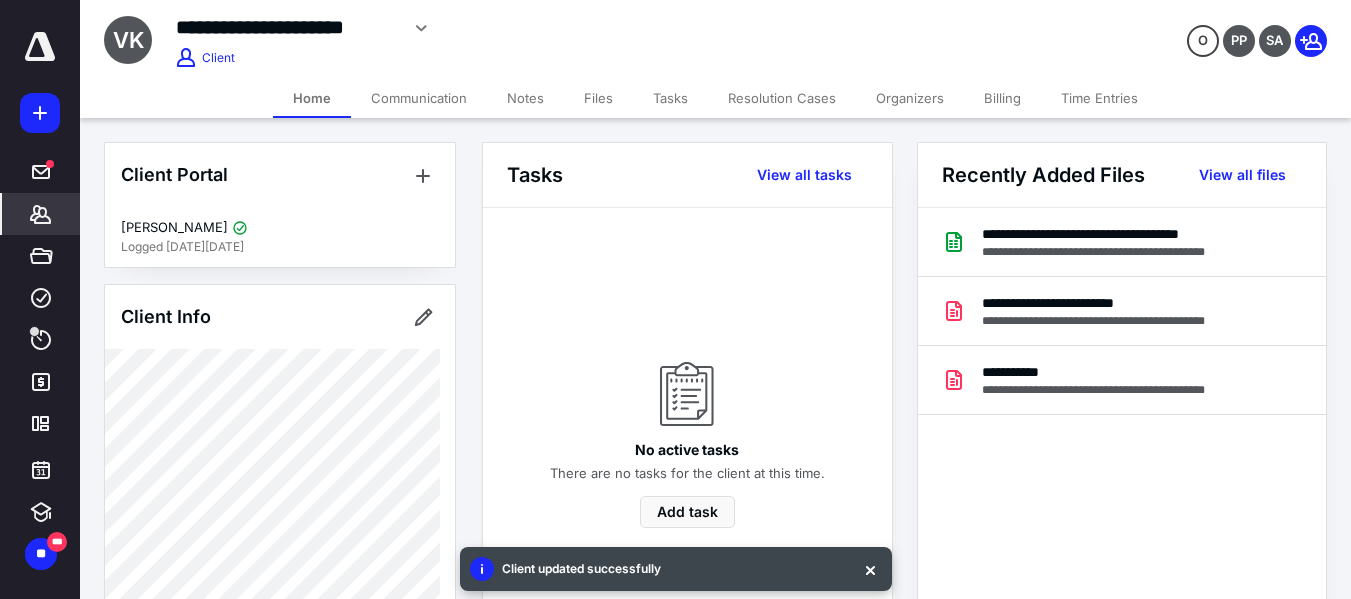 click on "Client Info" at bounding box center [280, 317] 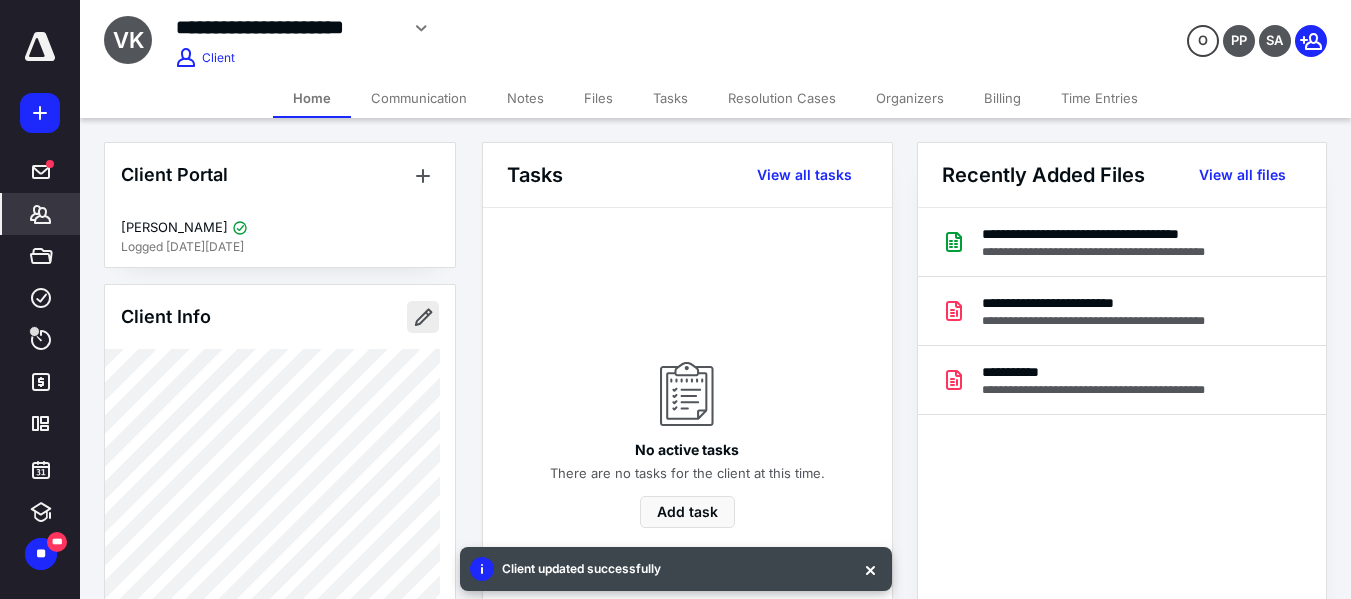 click at bounding box center (423, 317) 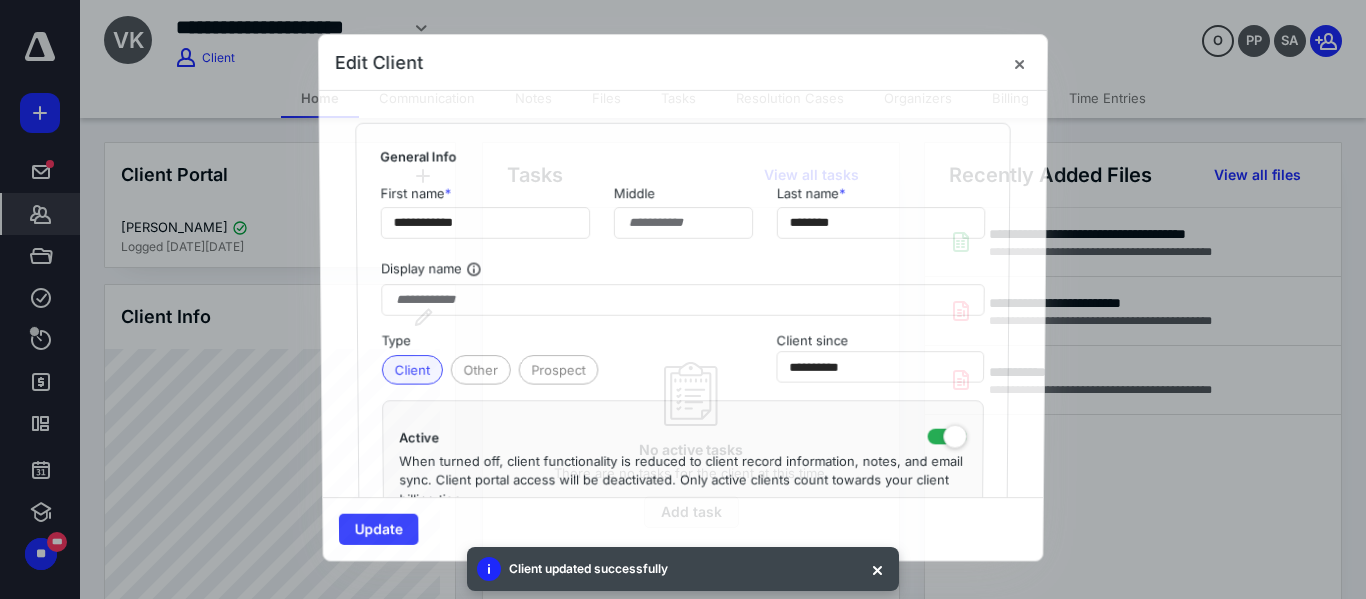 type on "**********" 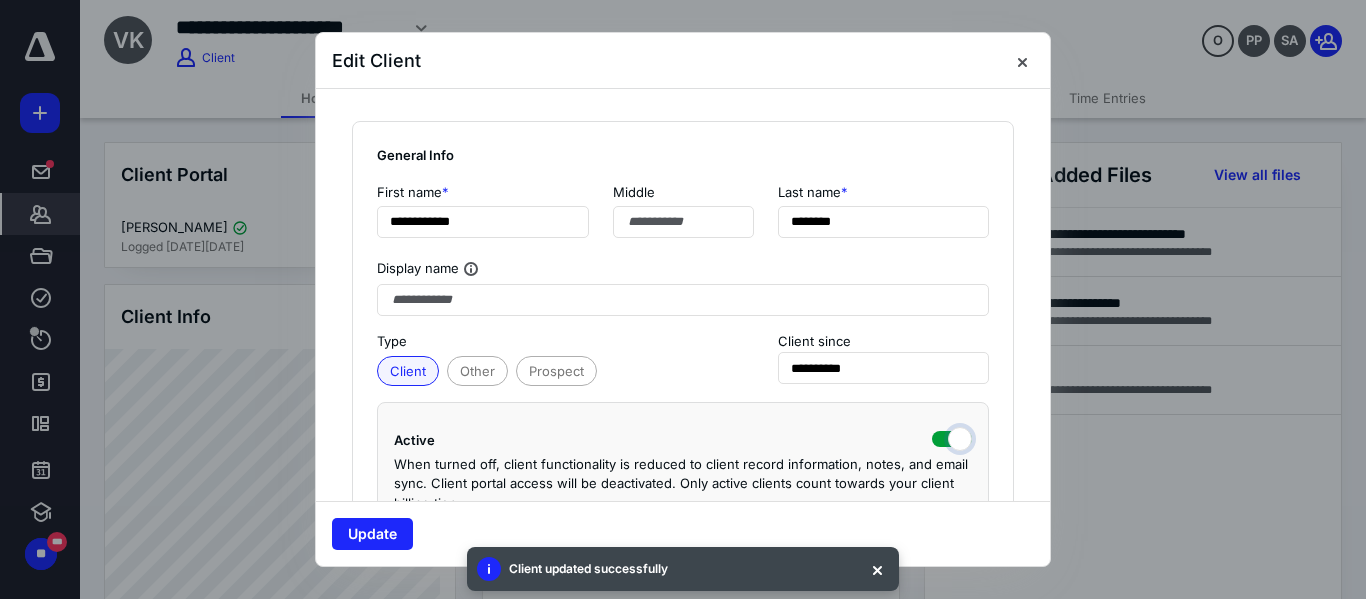 click at bounding box center [952, 437] 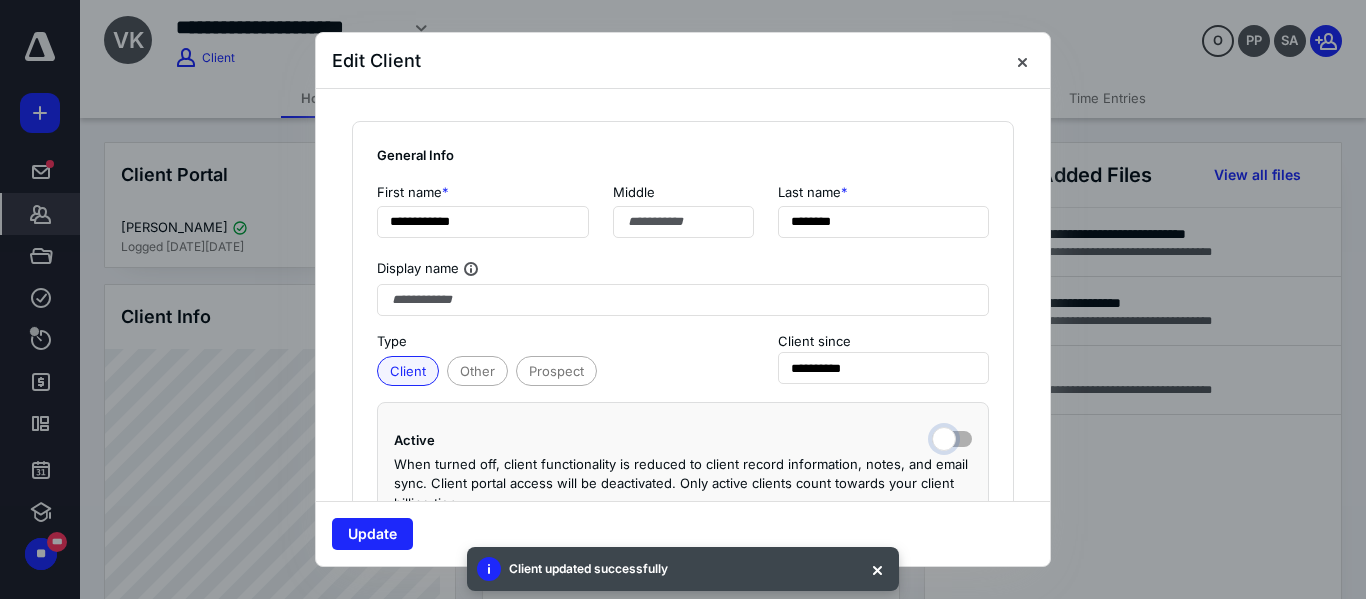 checkbox on "false" 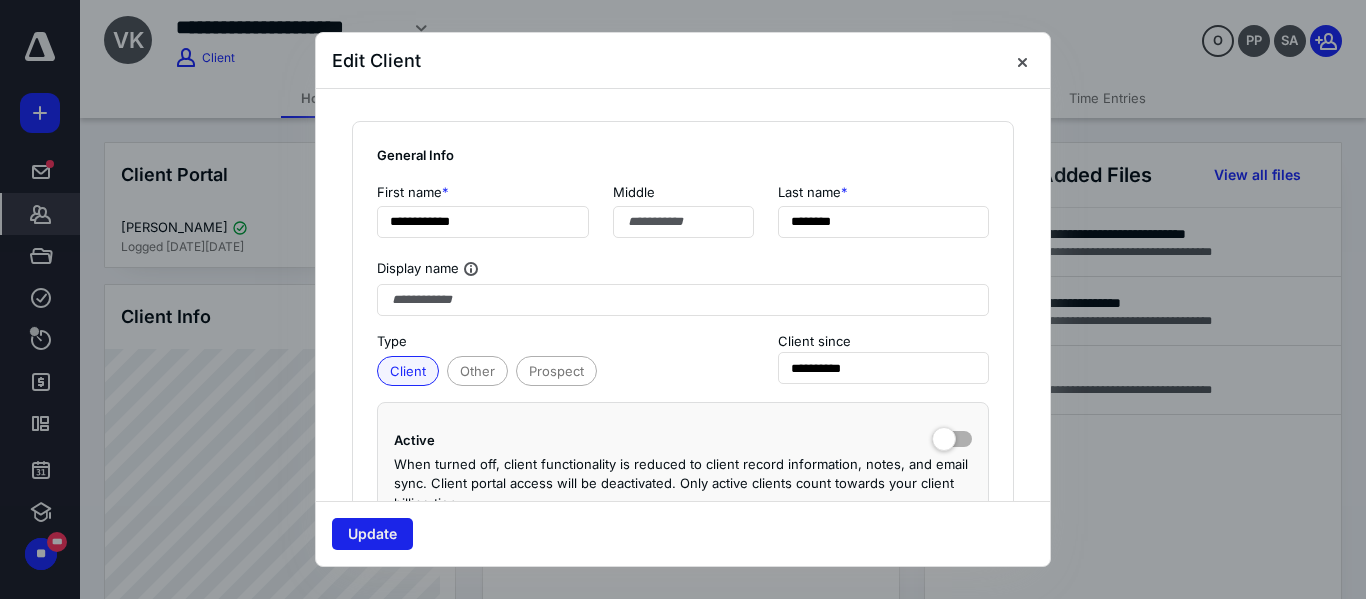 click on "Update" at bounding box center (372, 534) 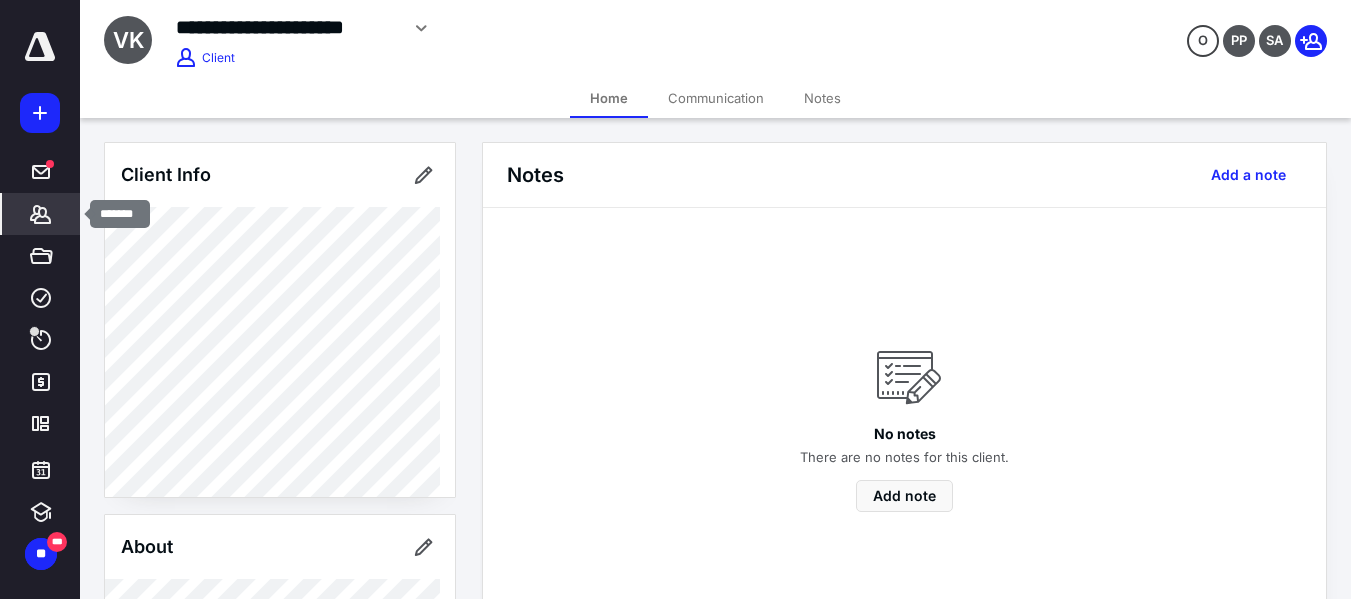 click on "*******" at bounding box center (41, 214) 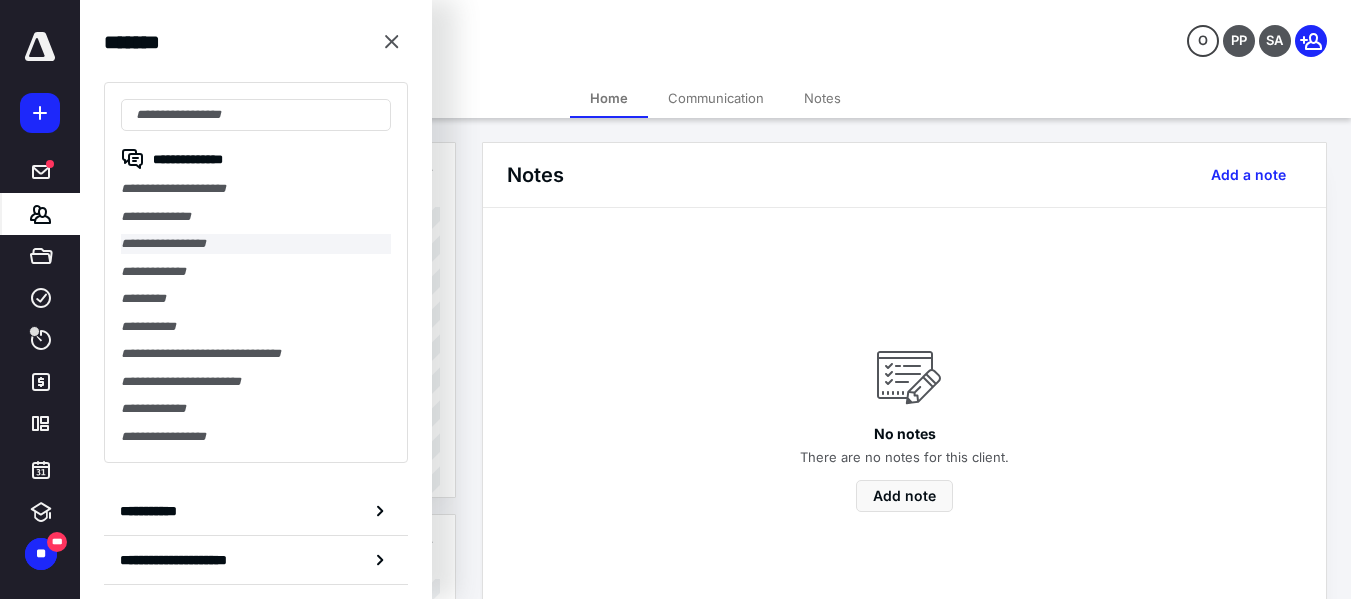 click on "**********" at bounding box center (256, 244) 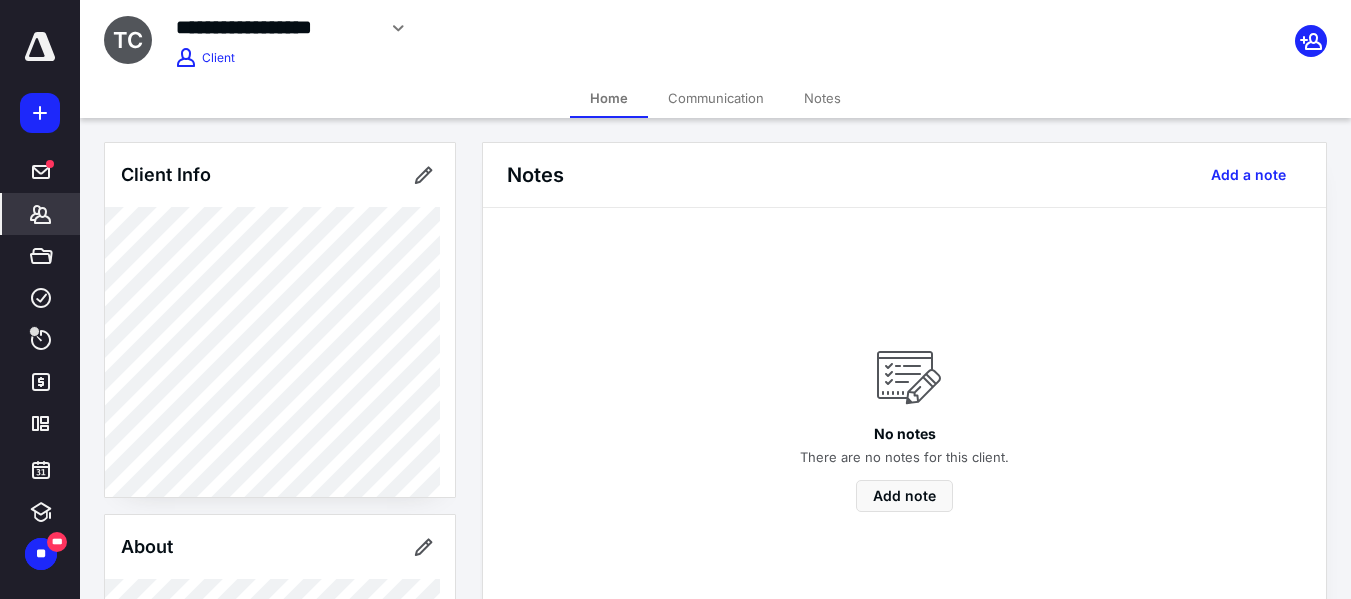 click on "*******" at bounding box center (41, 214) 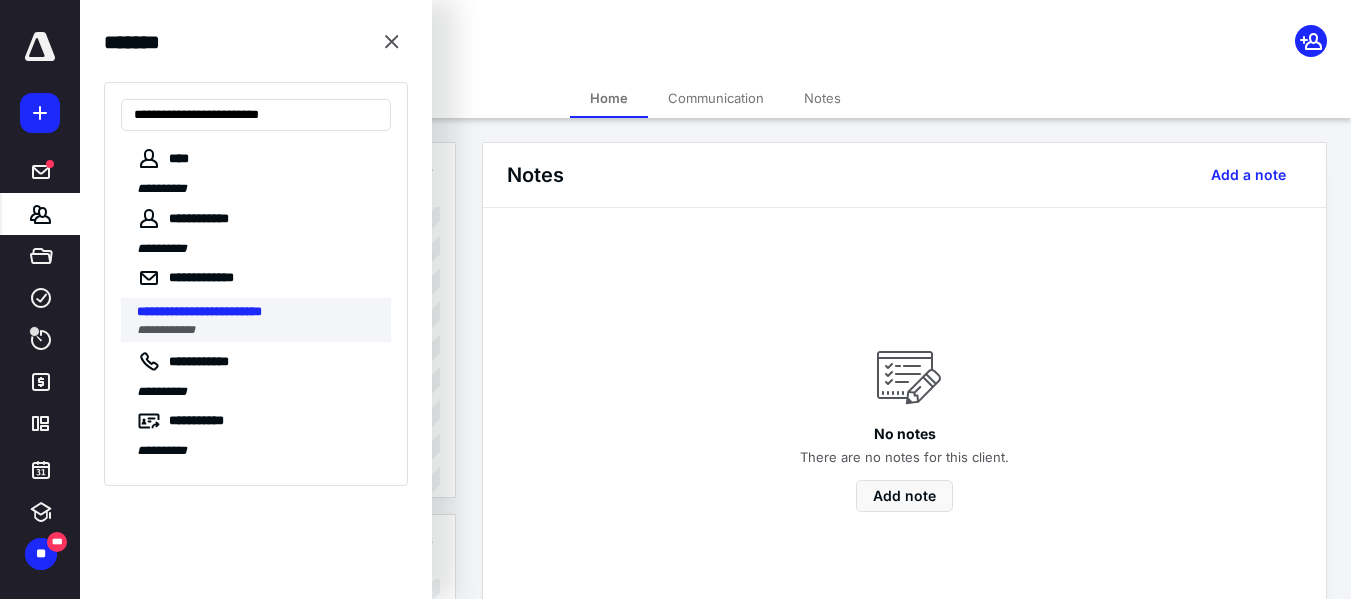 type on "**********" 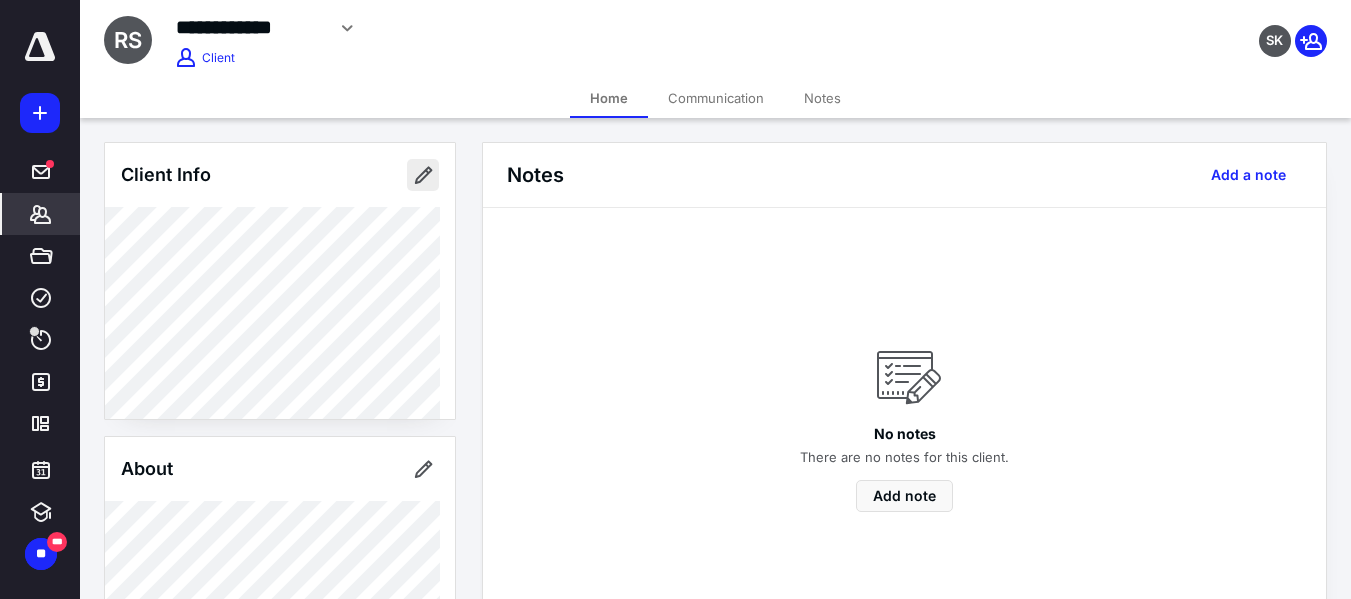 click at bounding box center [423, 175] 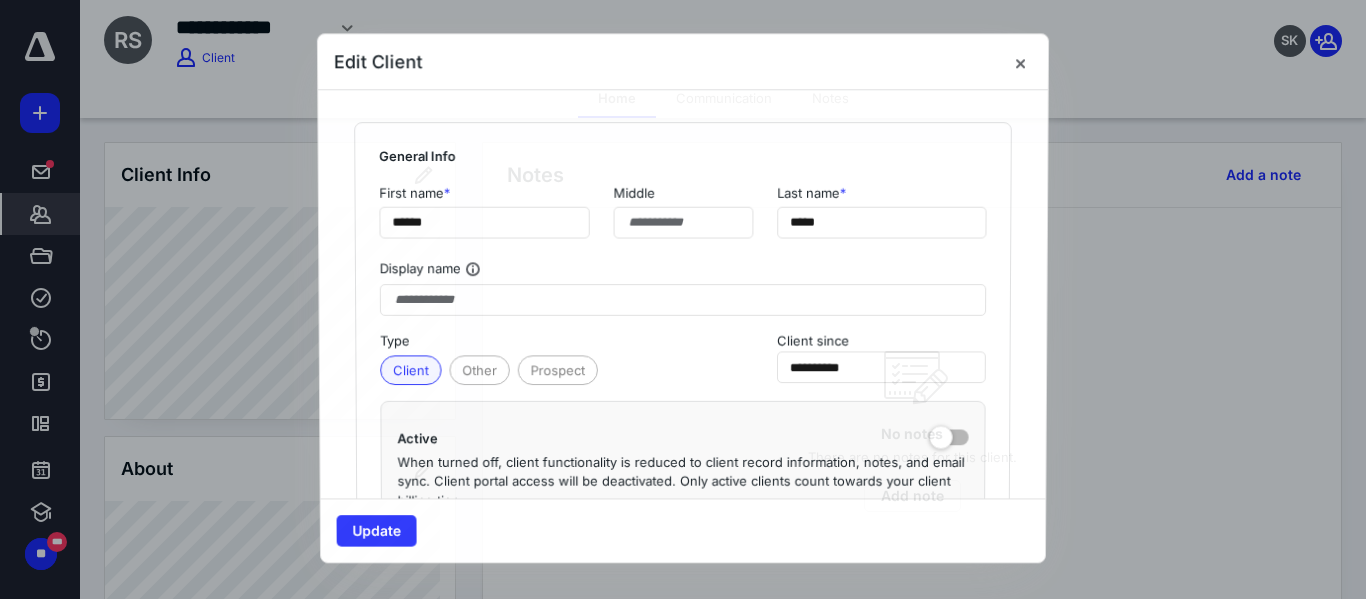 type on "**********" 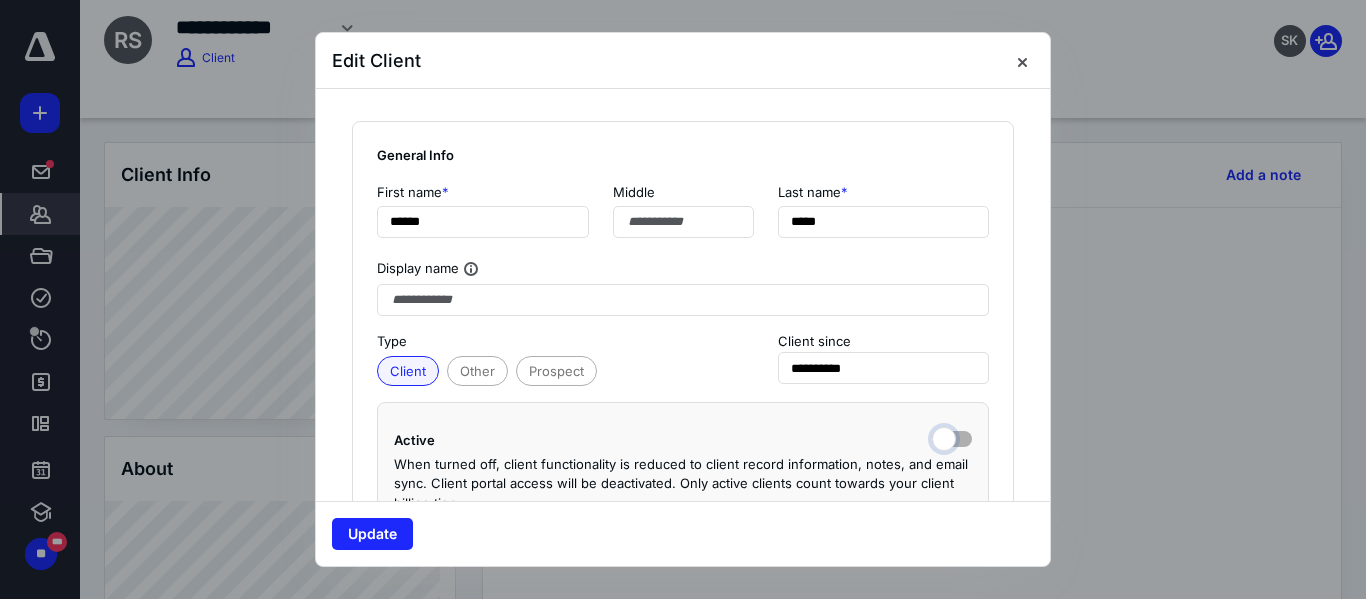 click at bounding box center (952, 437) 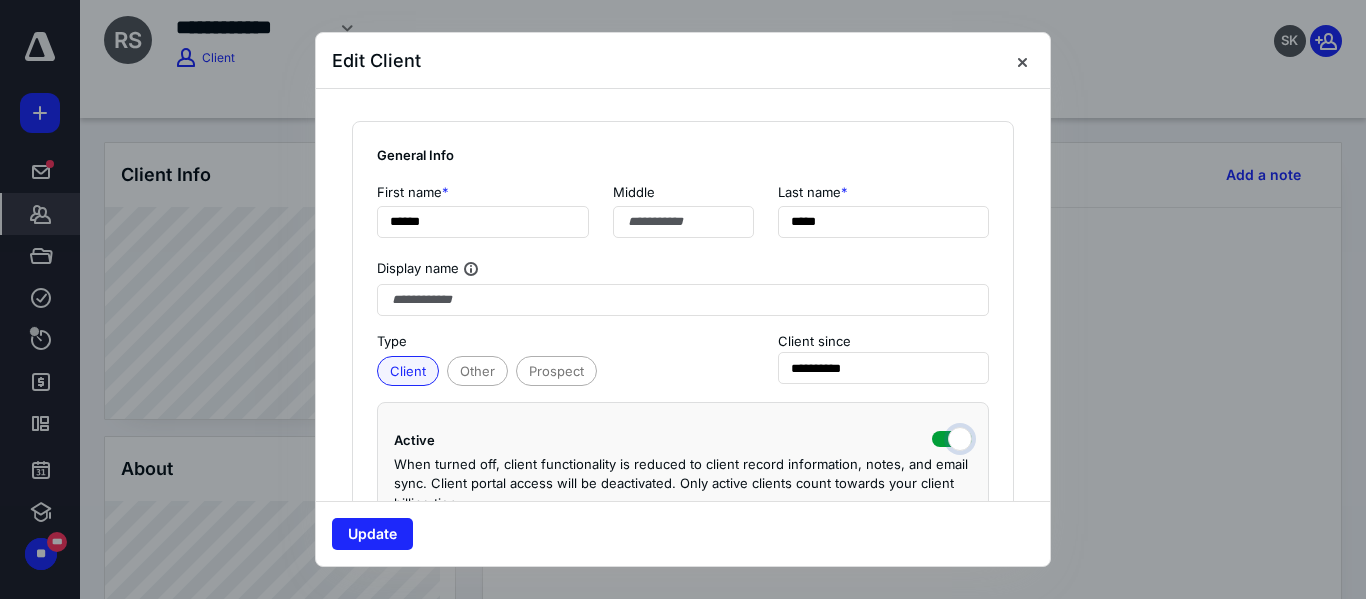 checkbox on "true" 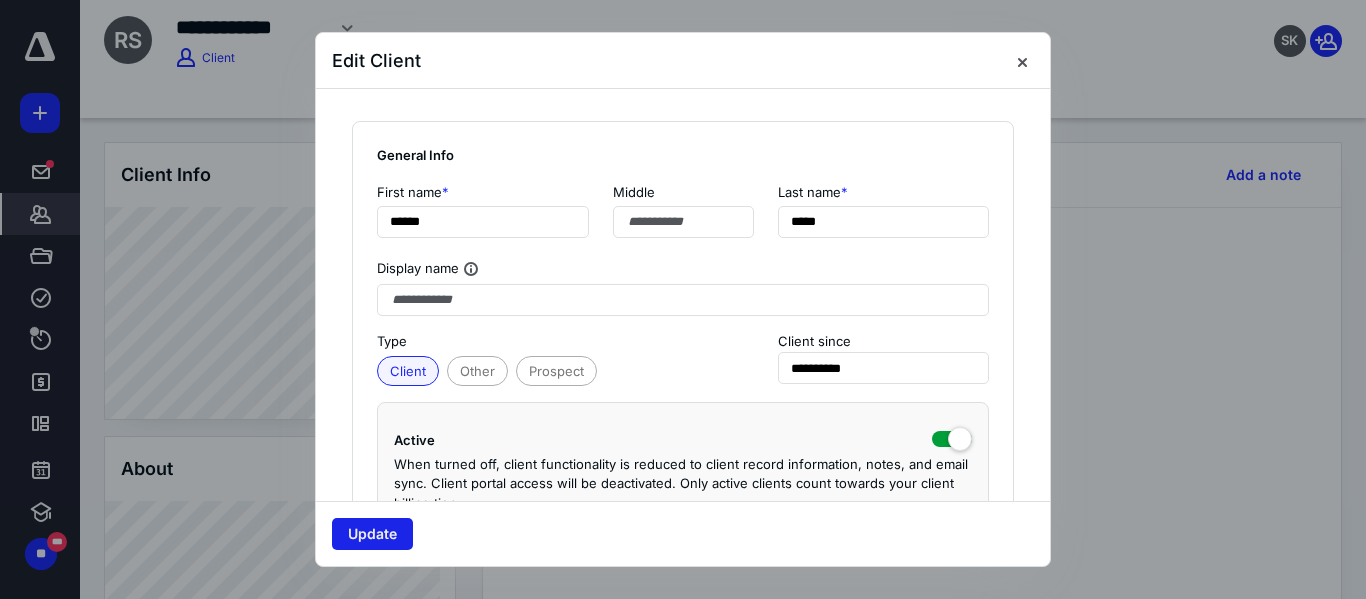 click on "Update" at bounding box center [372, 534] 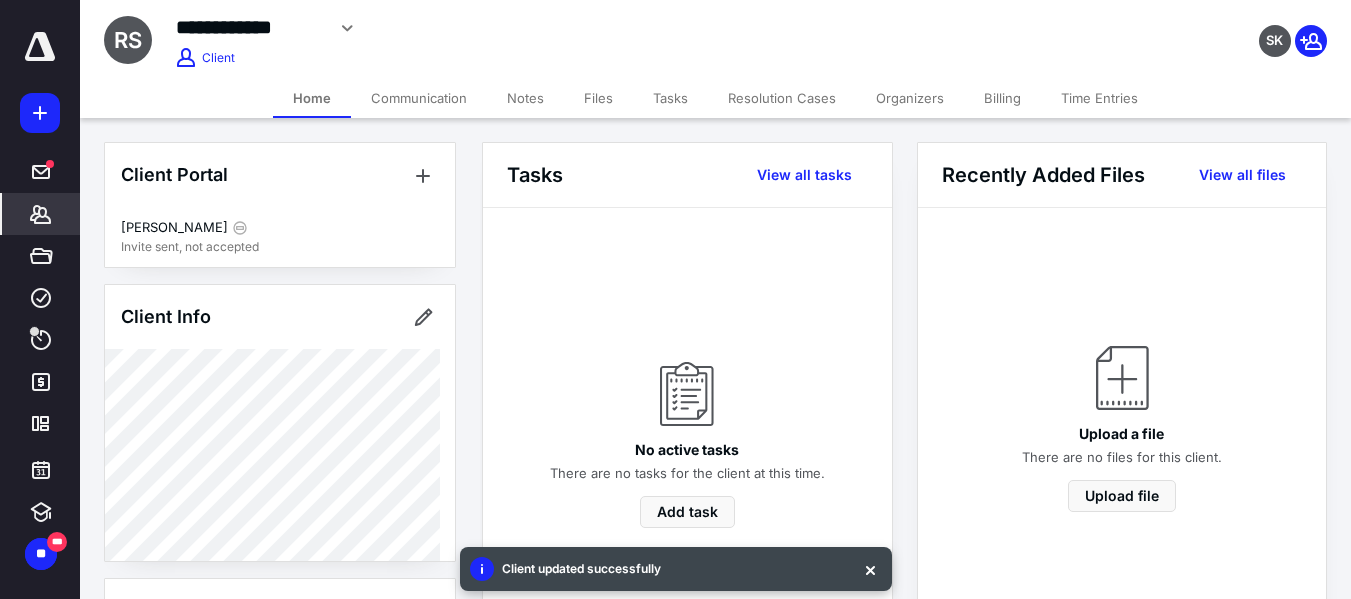 click on "Billing" at bounding box center (1002, 98) 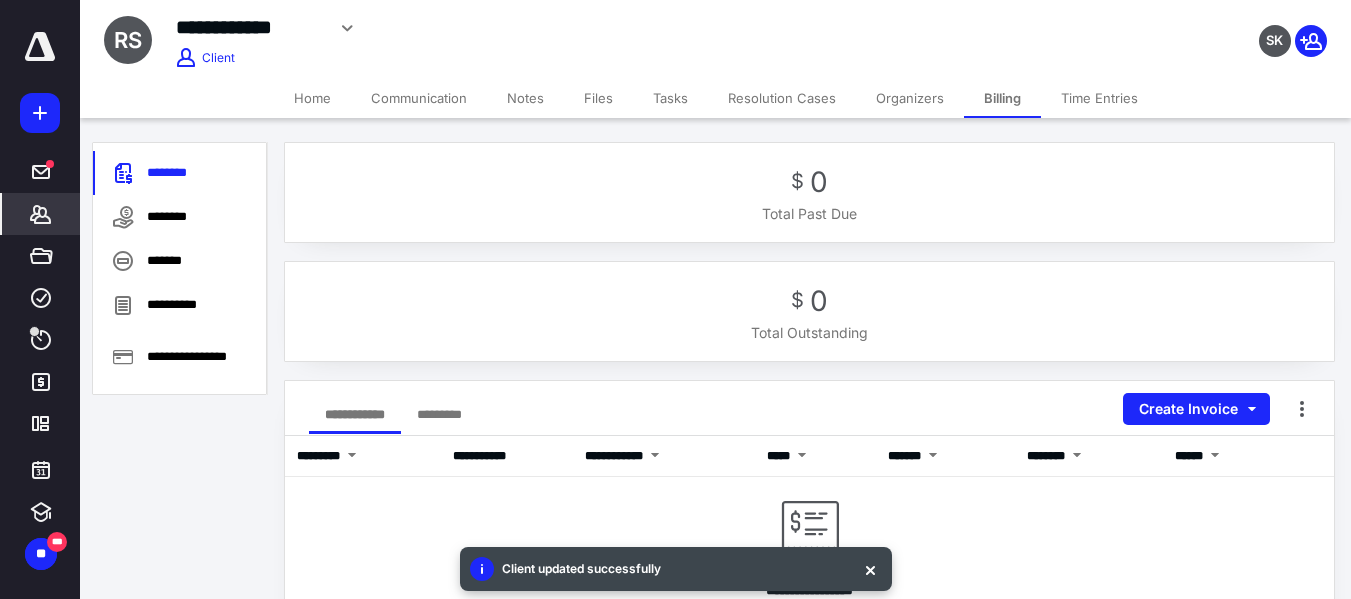 click on "Home" at bounding box center (312, 98) 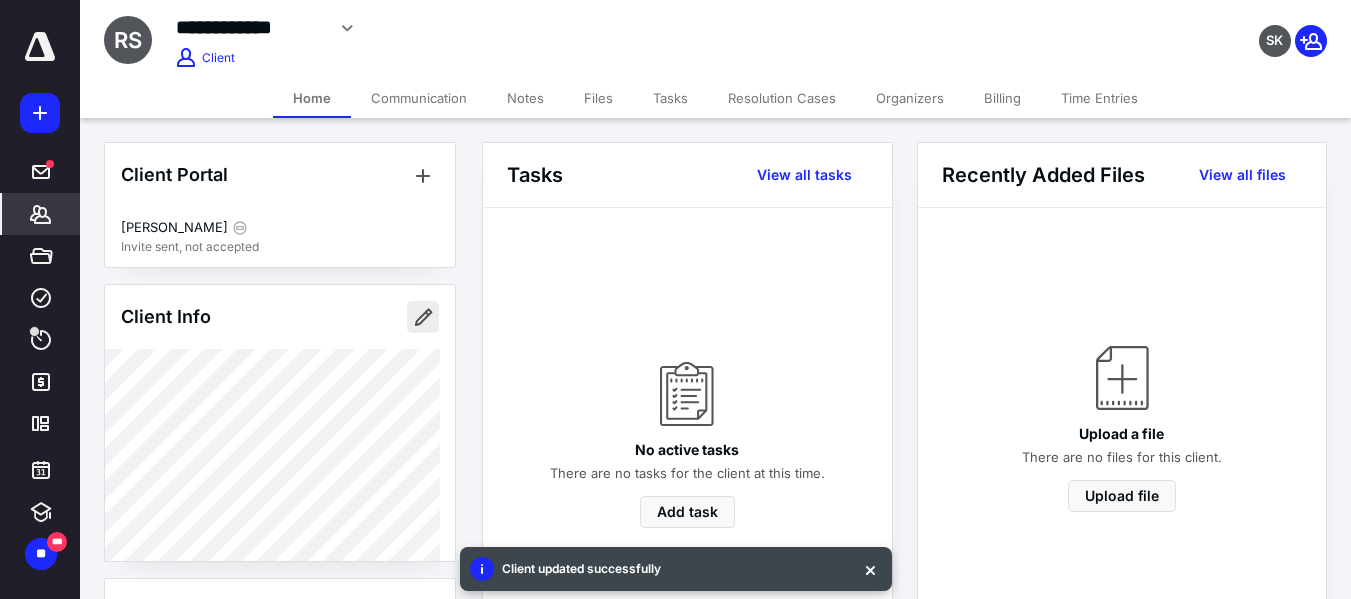 click at bounding box center (423, 317) 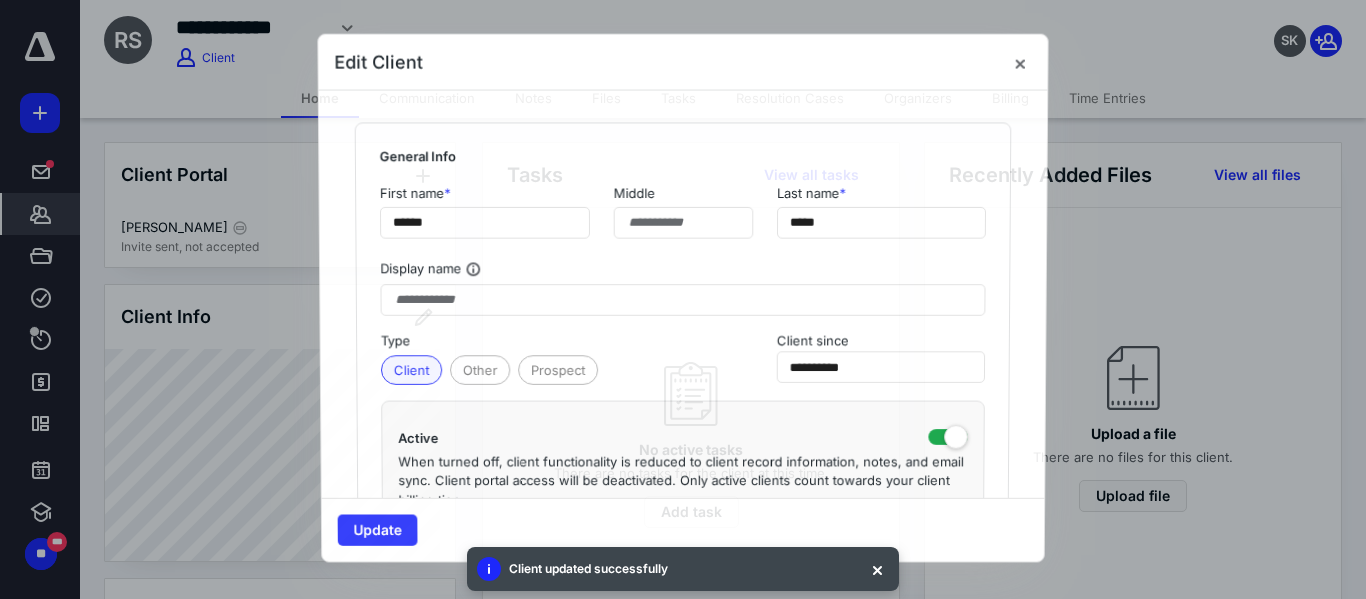 type on "**********" 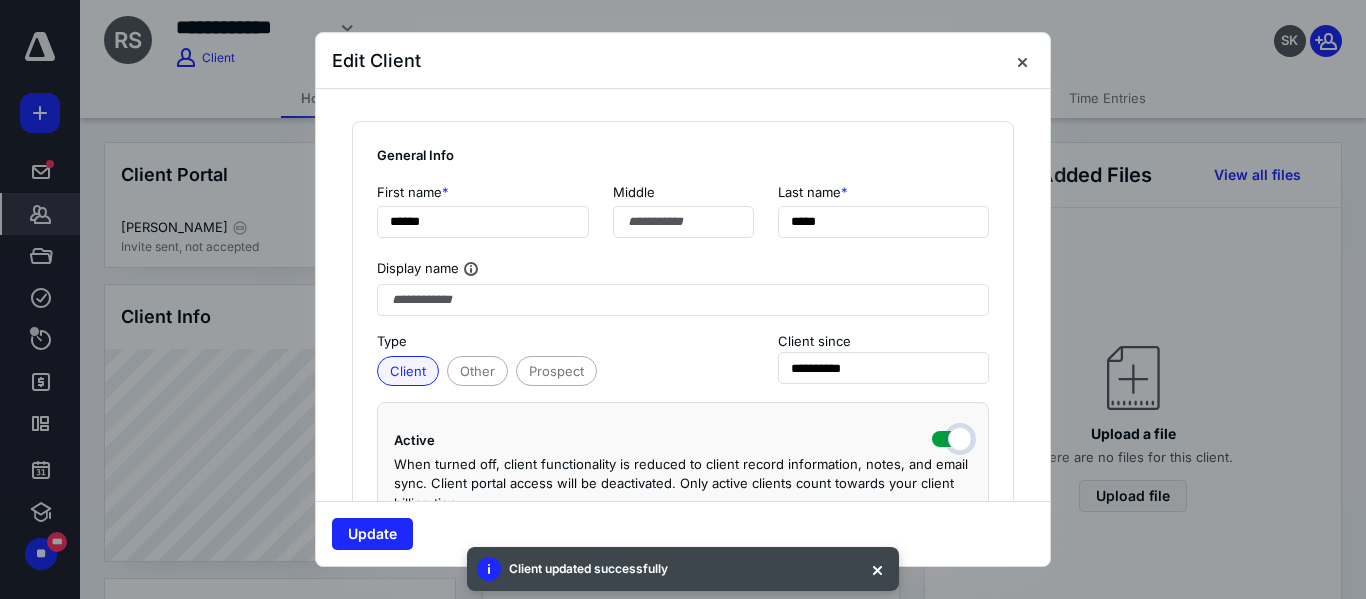 click at bounding box center [952, 437] 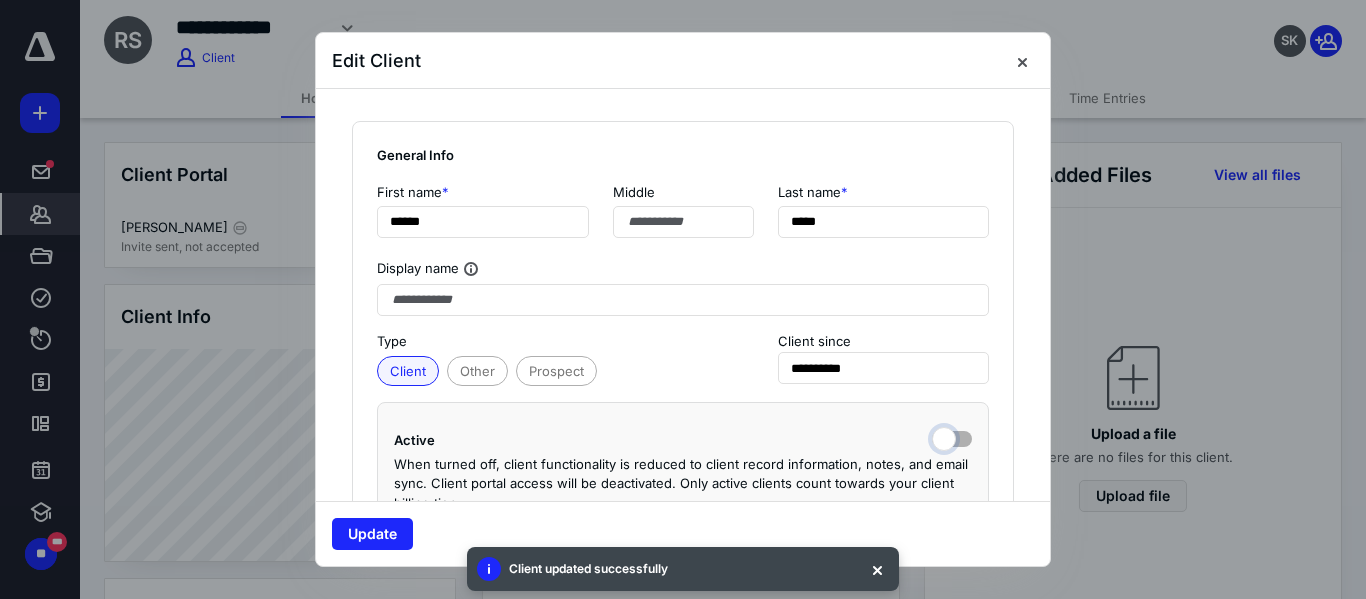 checkbox on "false" 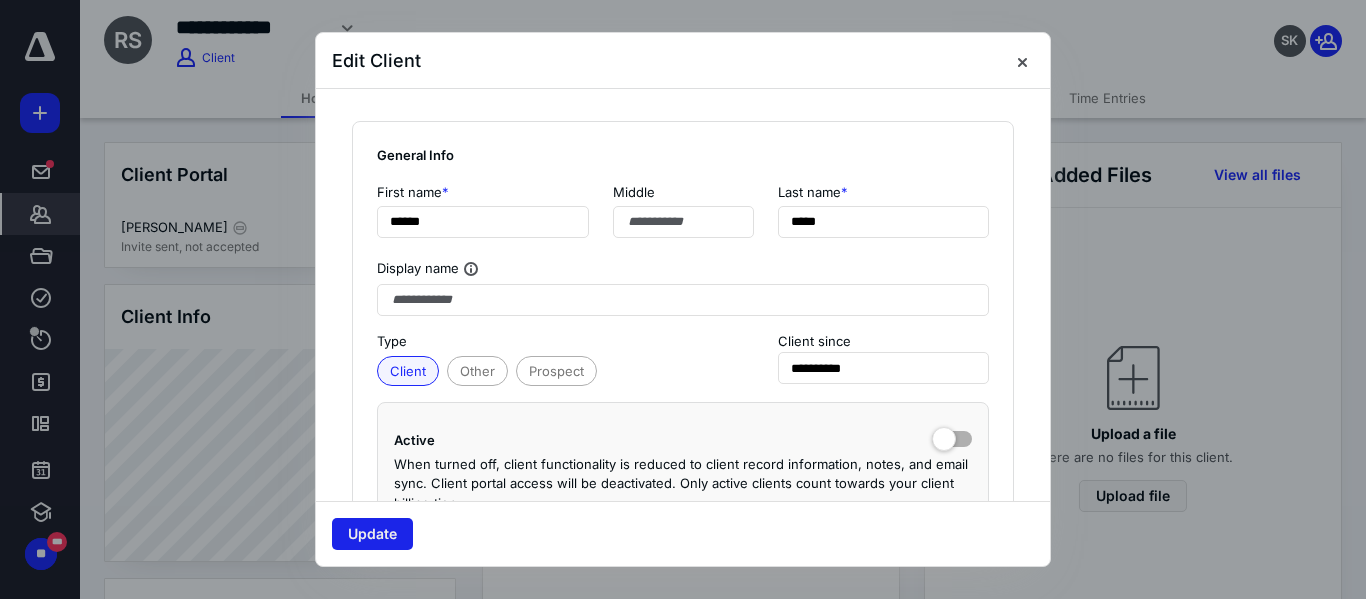 click on "Update" at bounding box center [372, 534] 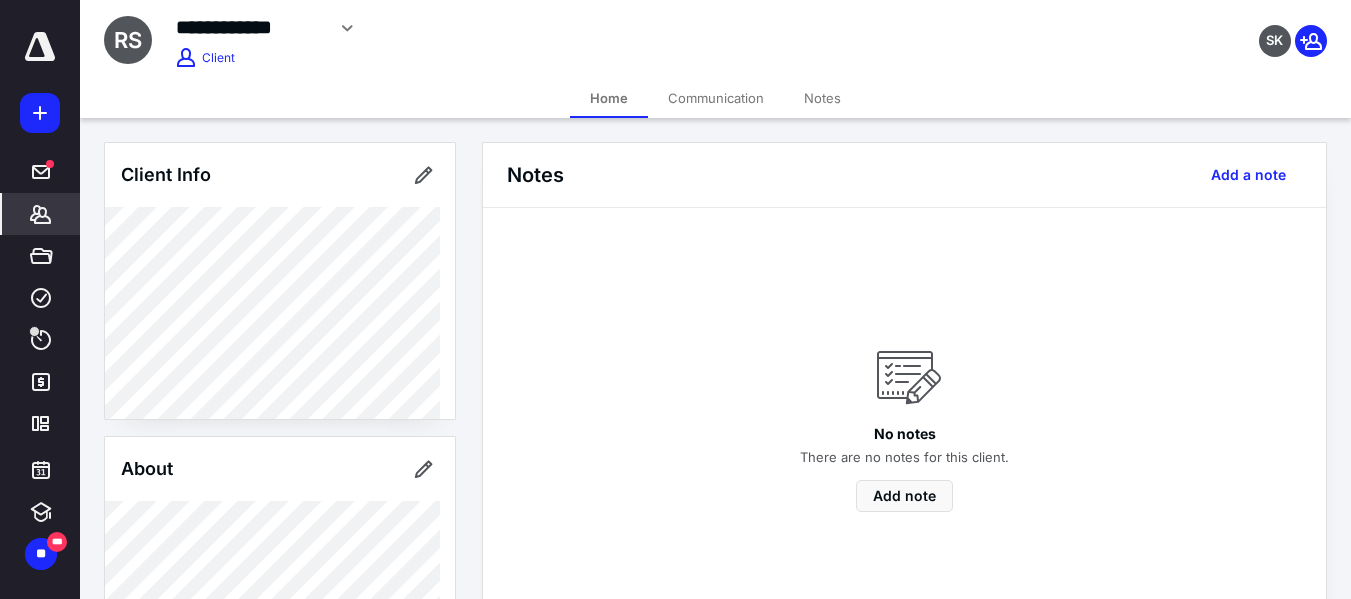 click at bounding box center [40, 47] 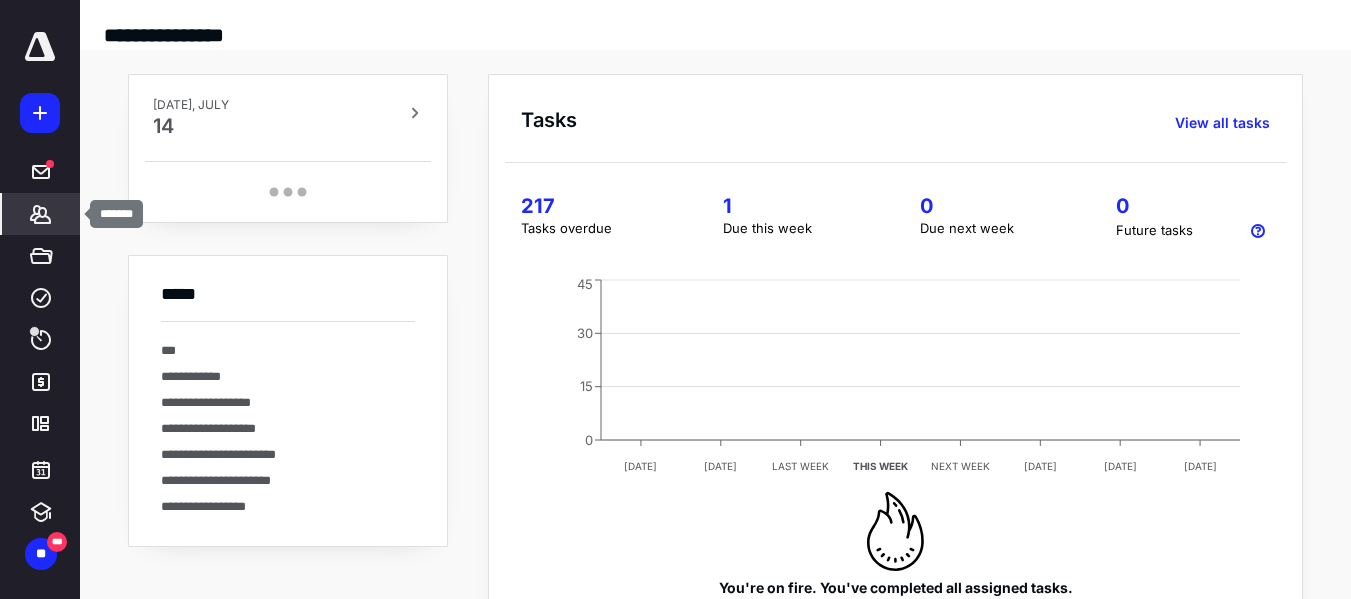 click on "*******" at bounding box center (41, 214) 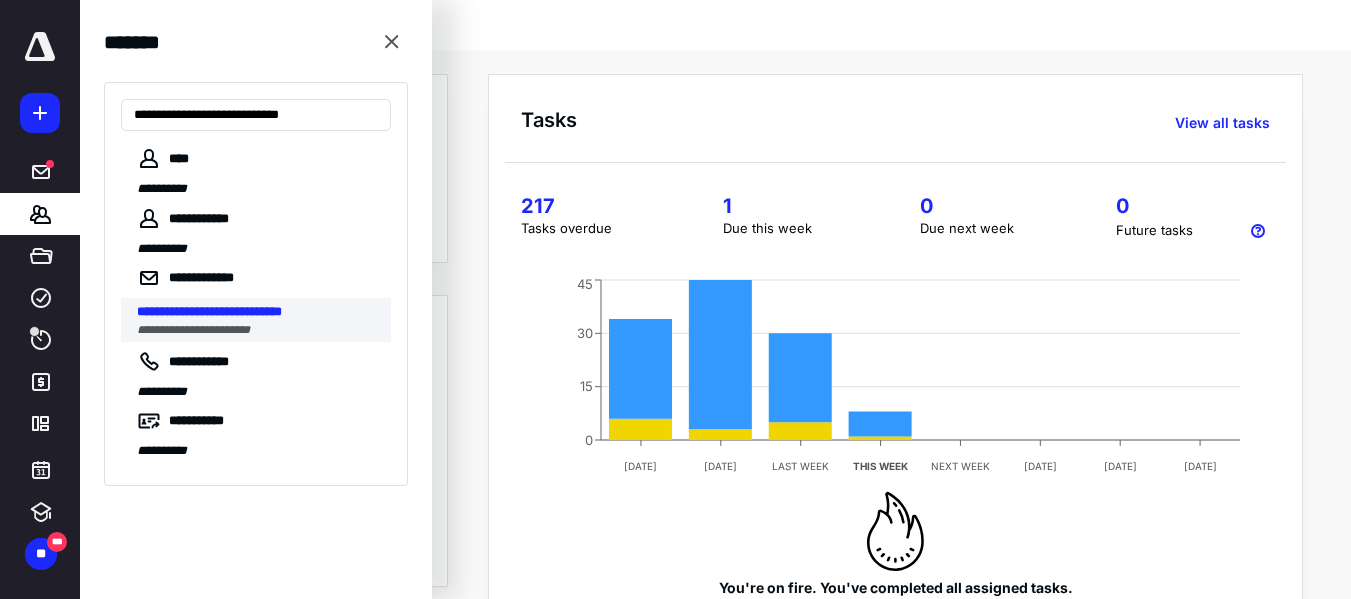 type on "**********" 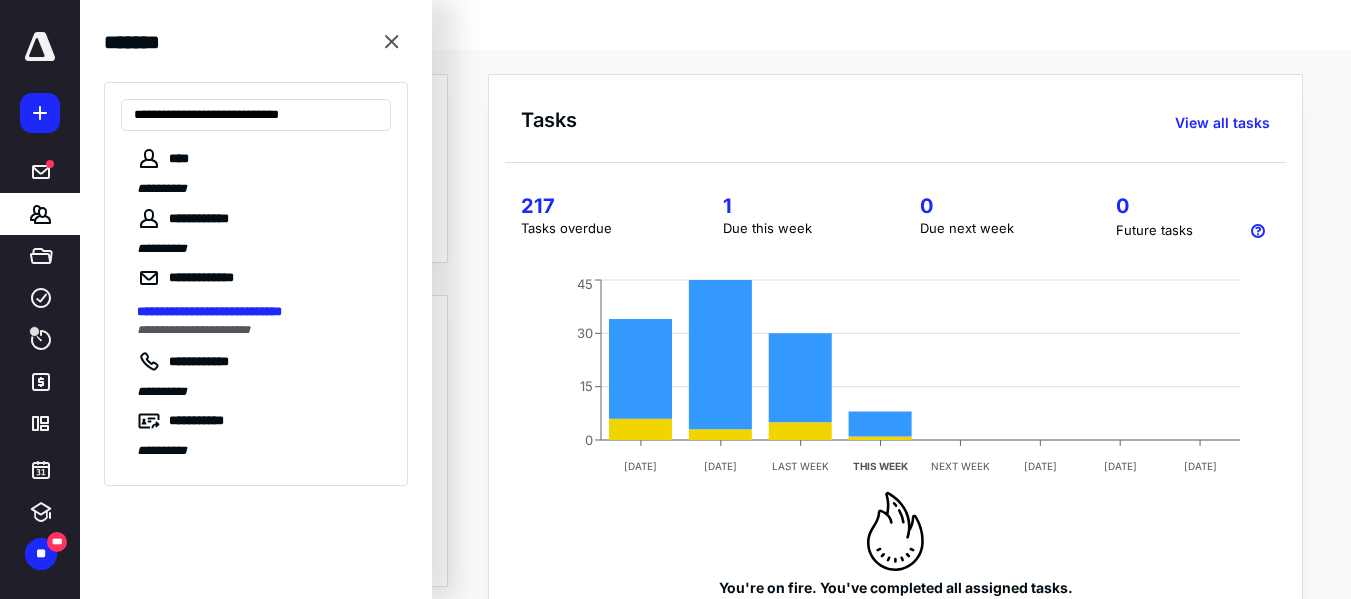 click on "**********" at bounding box center (209, 311) 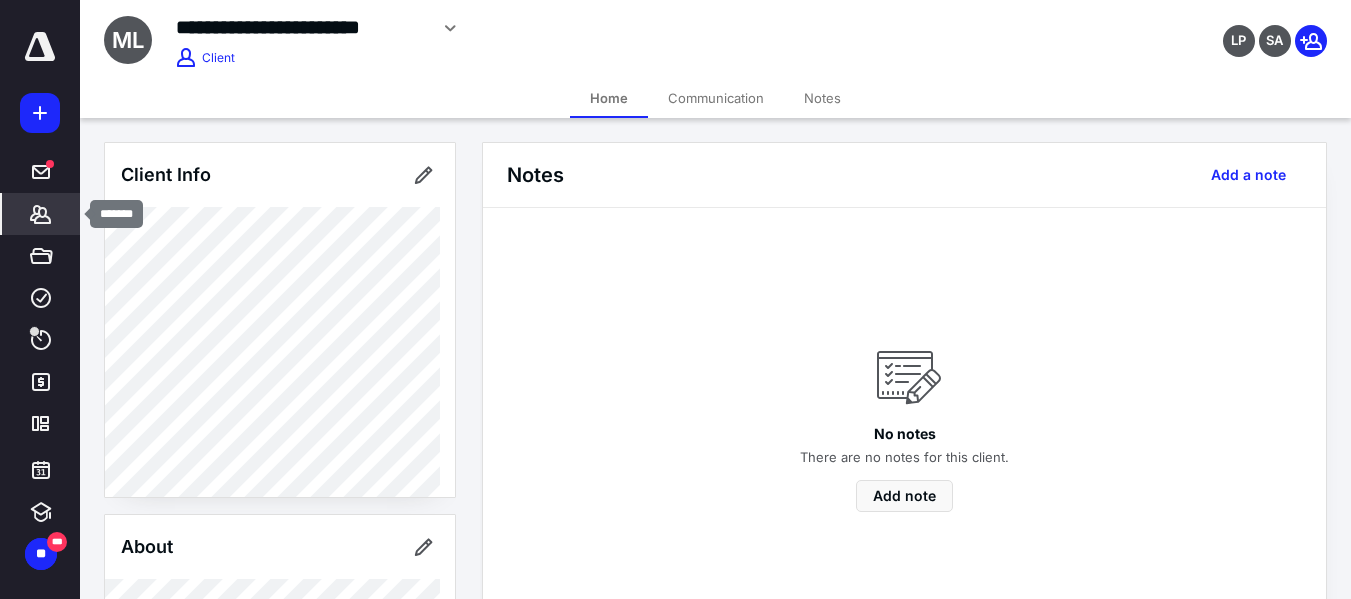 click 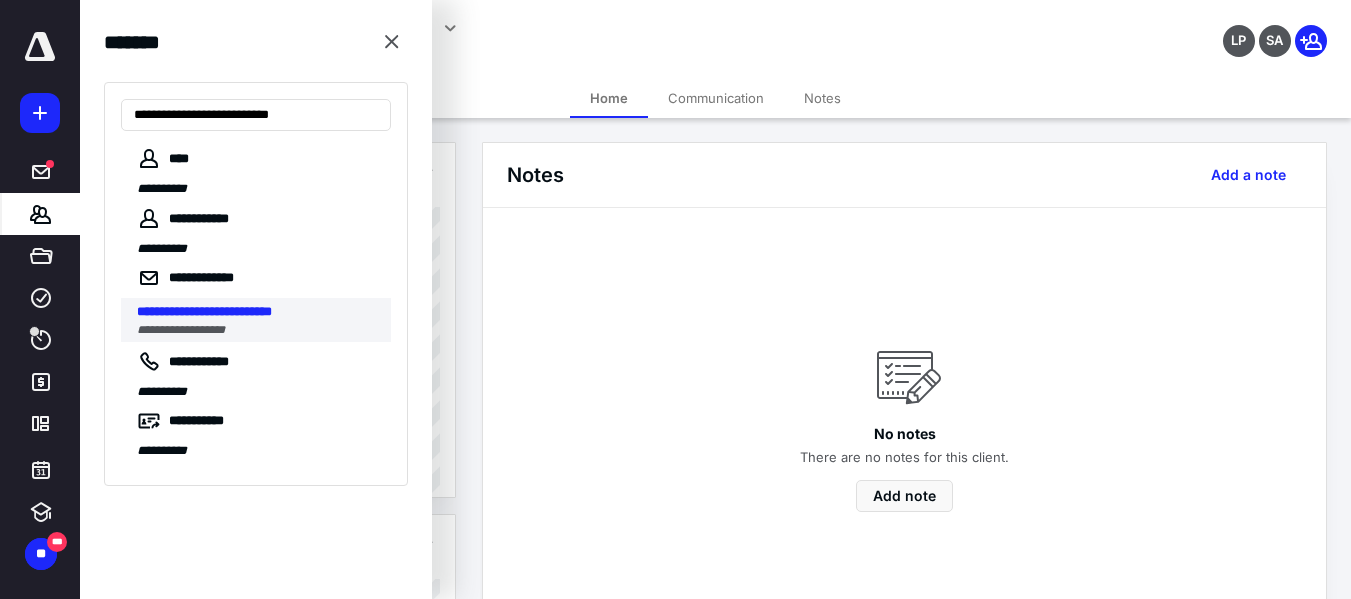type on "**********" 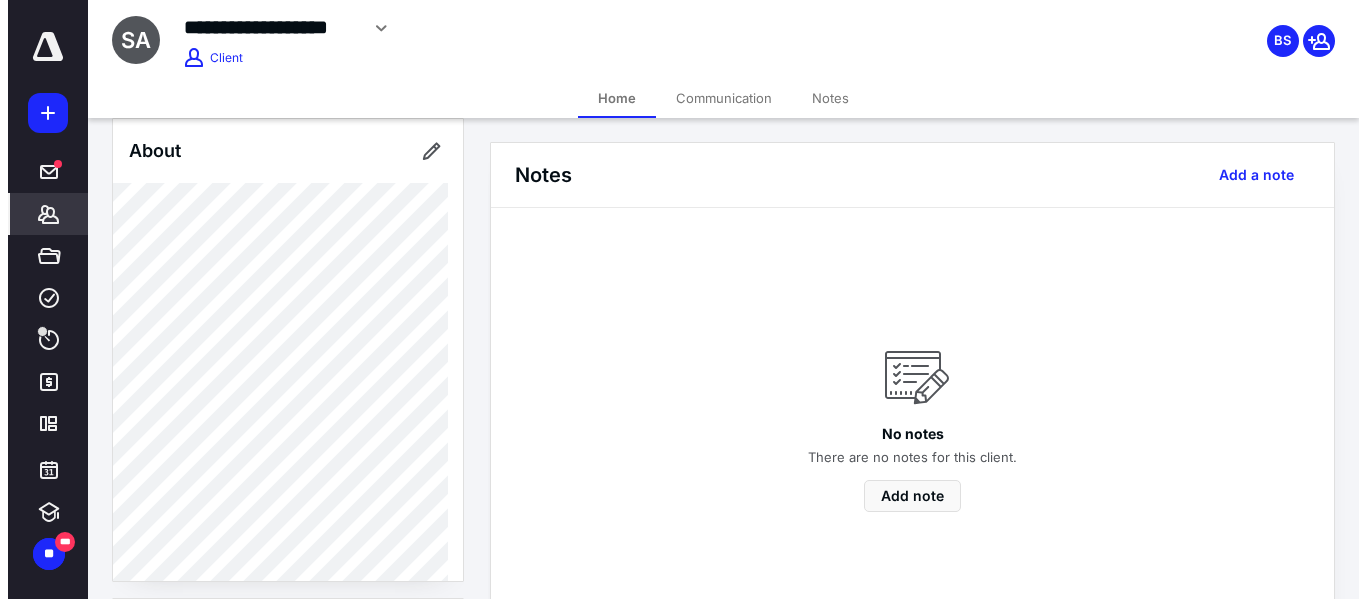 scroll, scrollTop: 400, scrollLeft: 0, axis: vertical 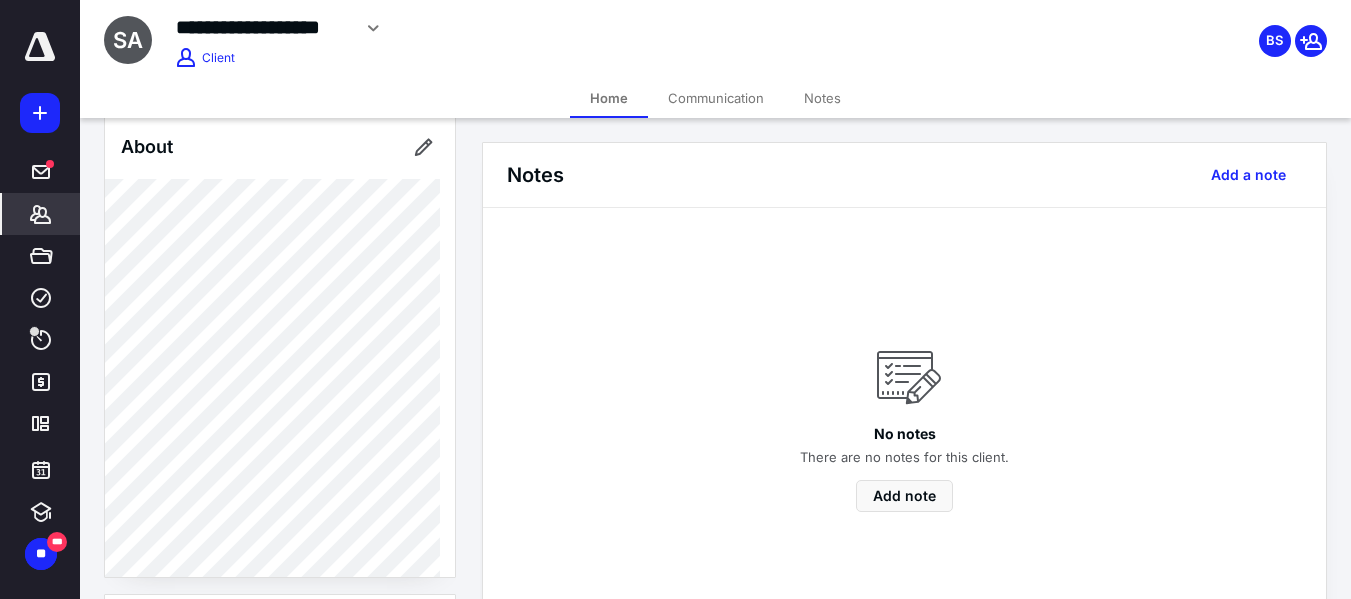 click on "**********" at bounding box center [40, 299] 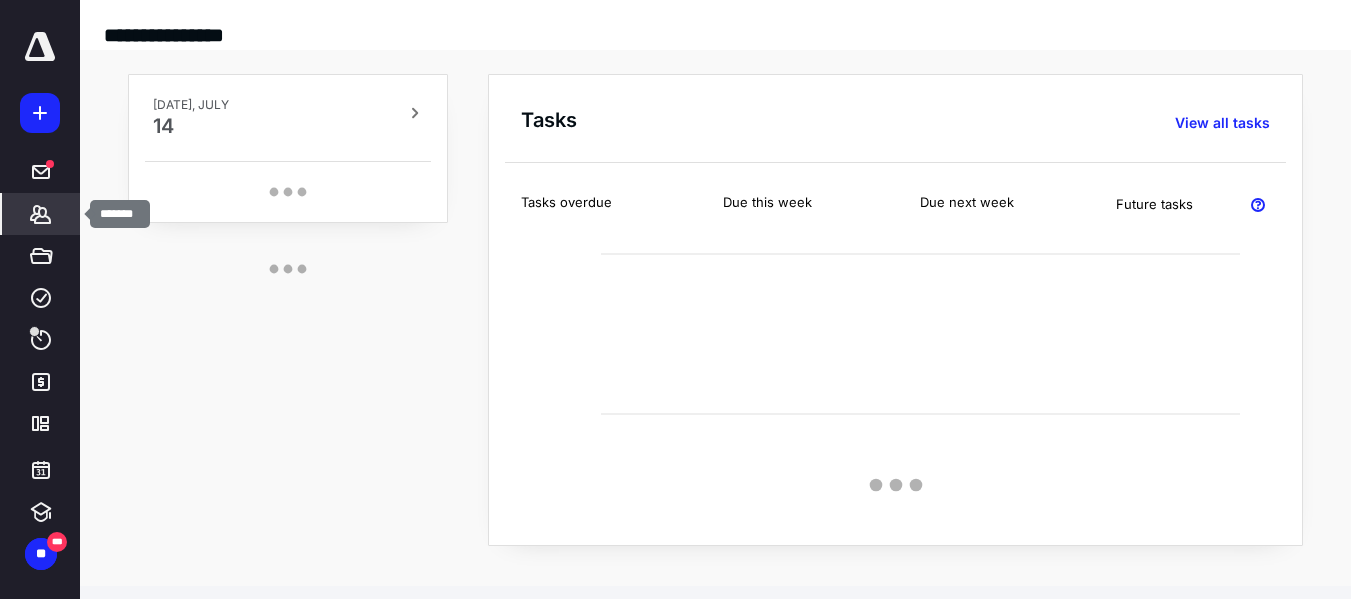 click 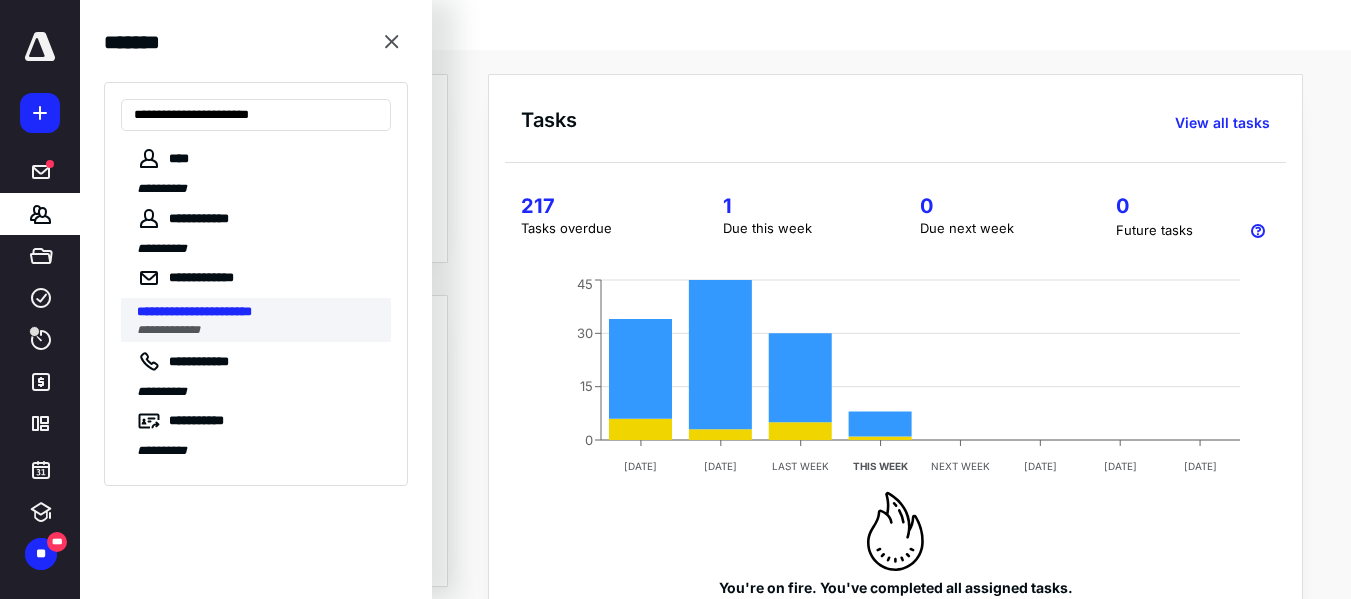 type on "**********" 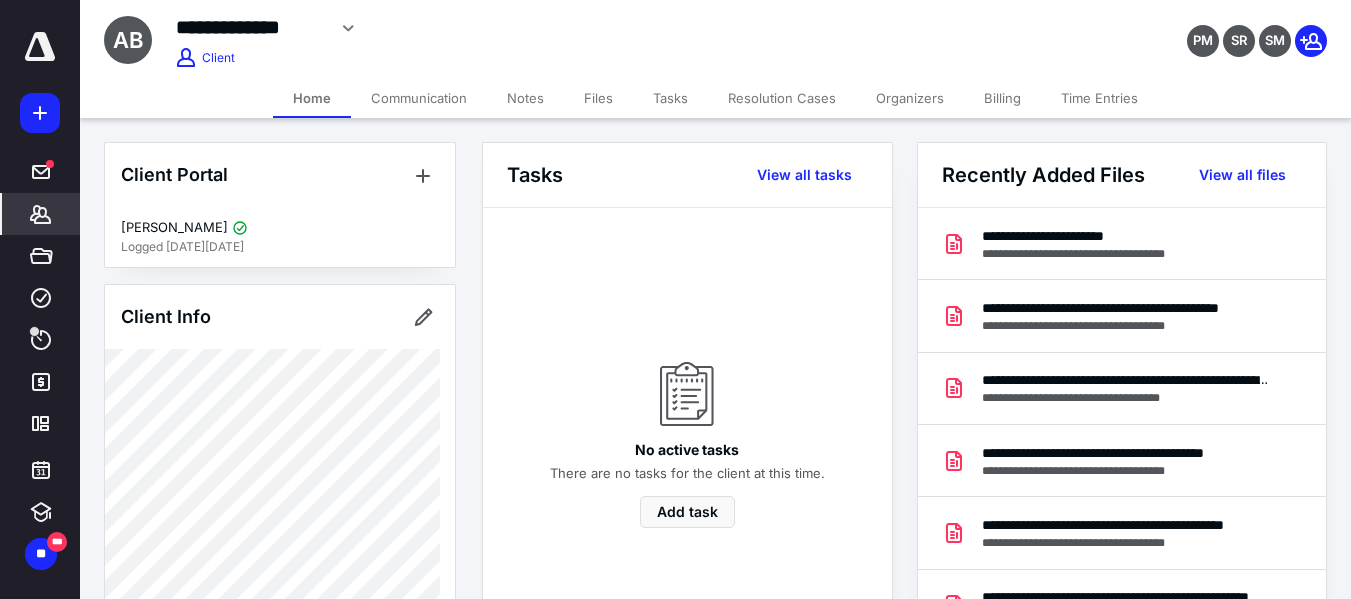click on "Billing" at bounding box center (1002, 98) 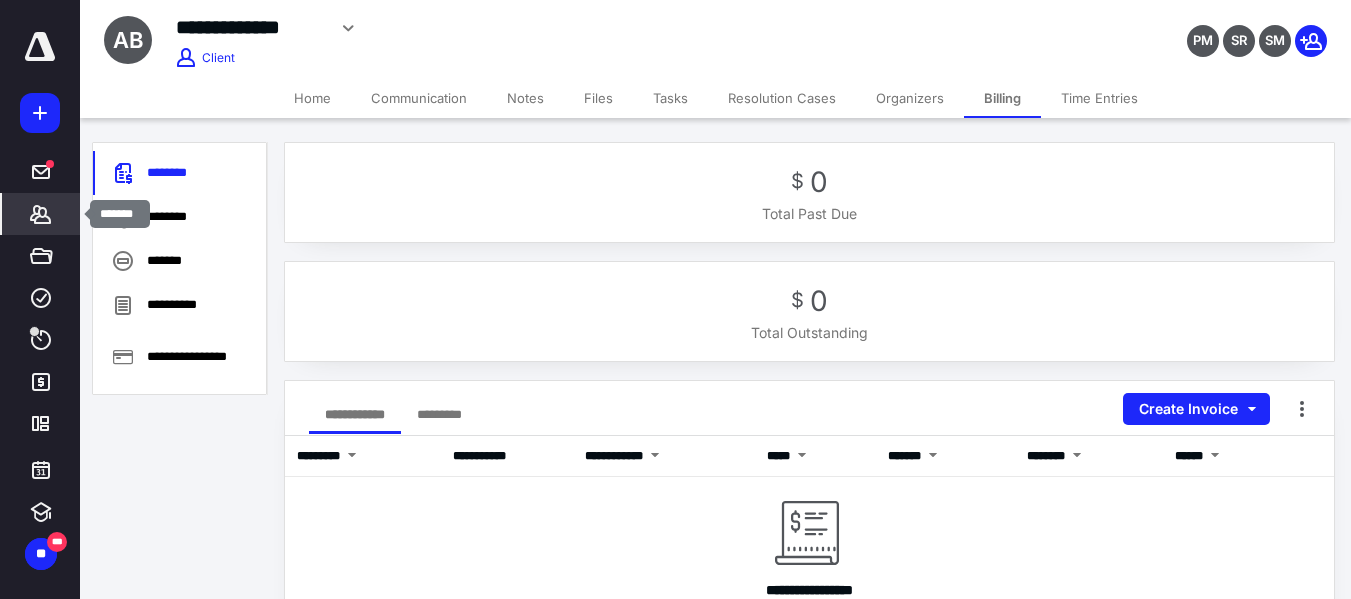 click 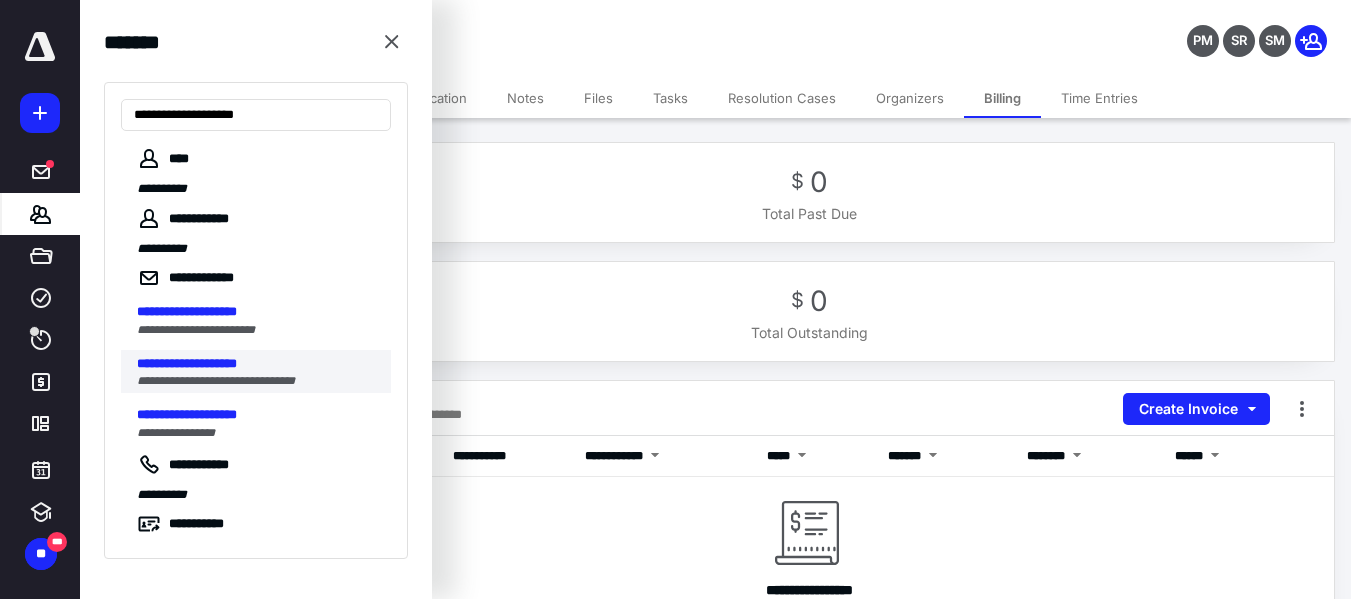 type on "**********" 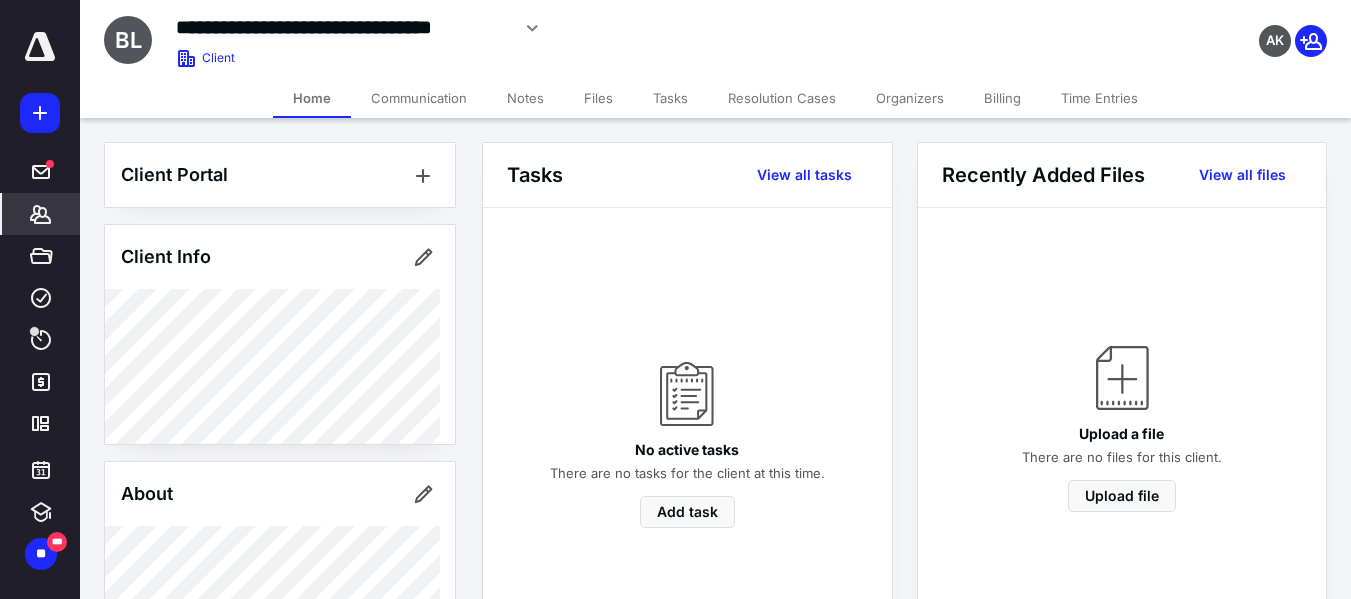 click on "Billing" at bounding box center (1002, 98) 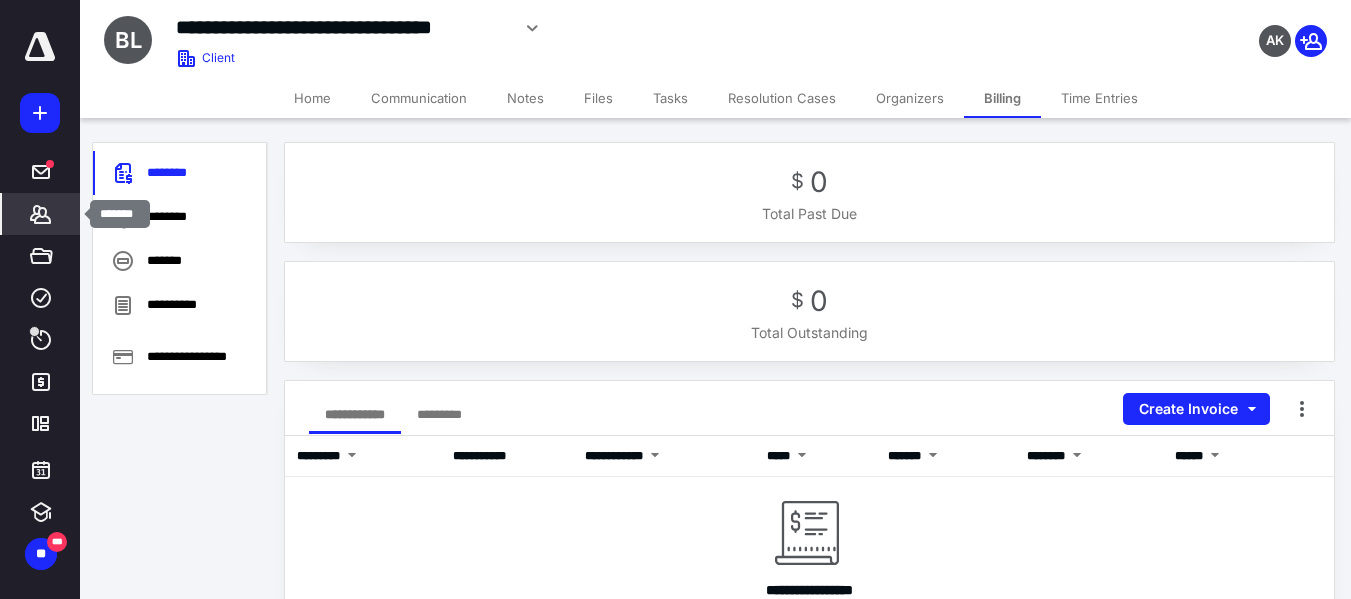 click 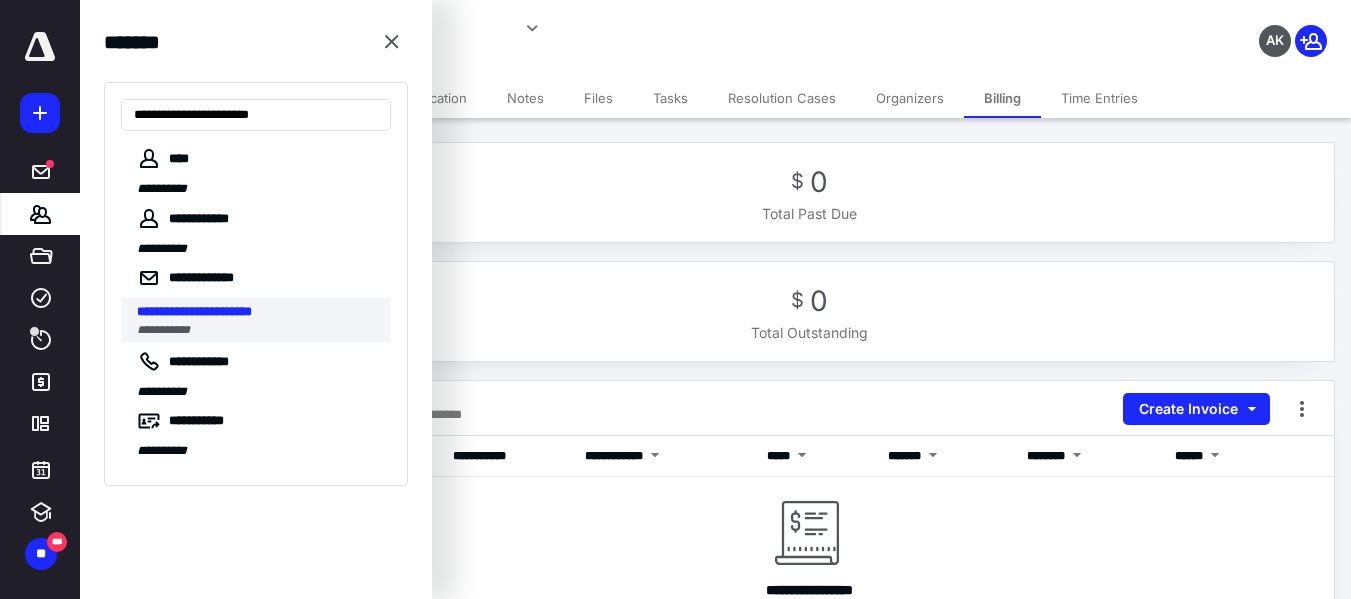 type on "**********" 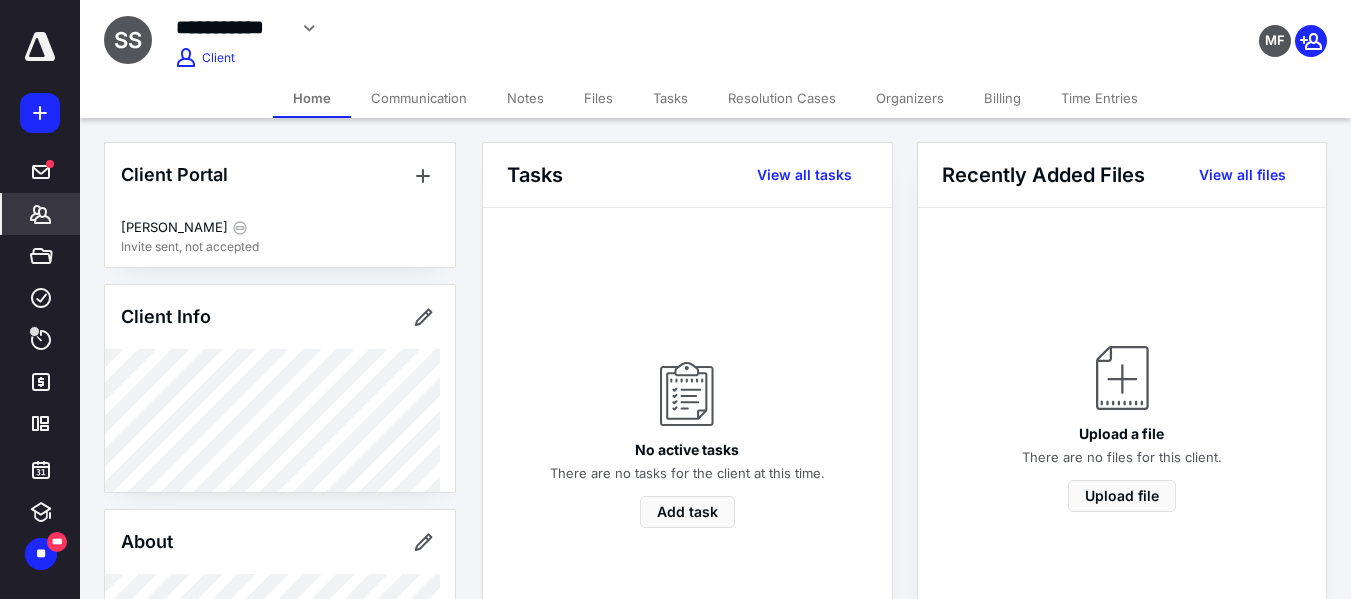 click on "Billing" at bounding box center [1002, 98] 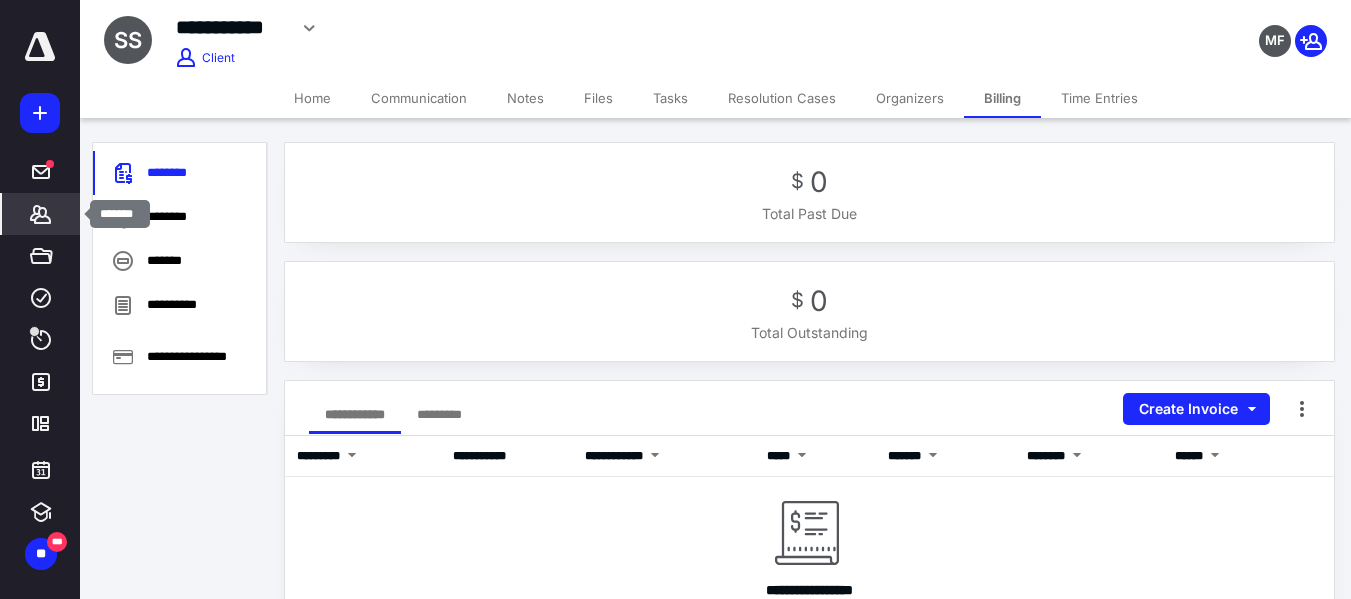 click on "*******" at bounding box center [41, 214] 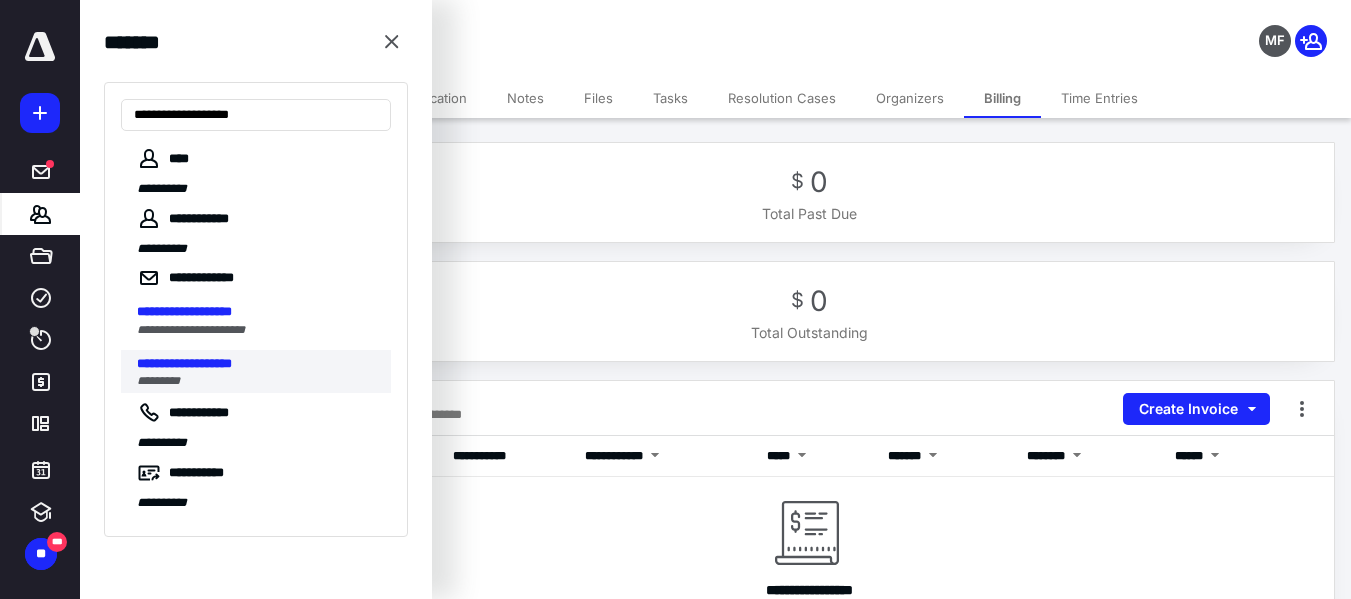 type on "**********" 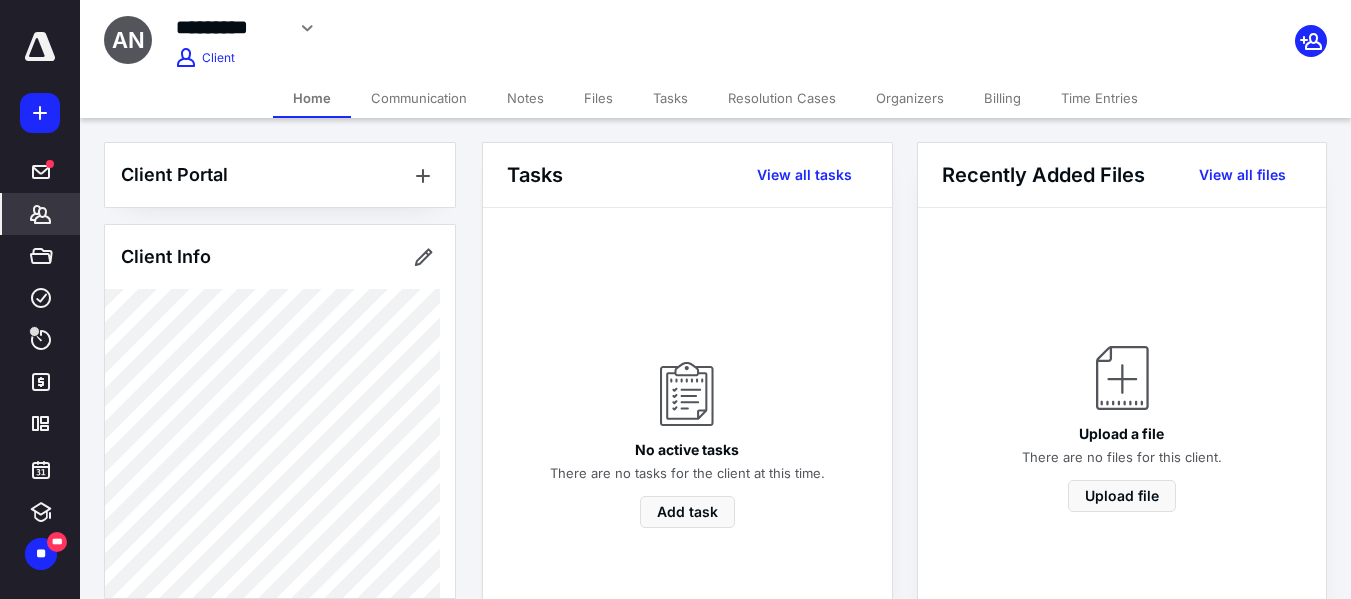 click on "Billing" at bounding box center [1002, 98] 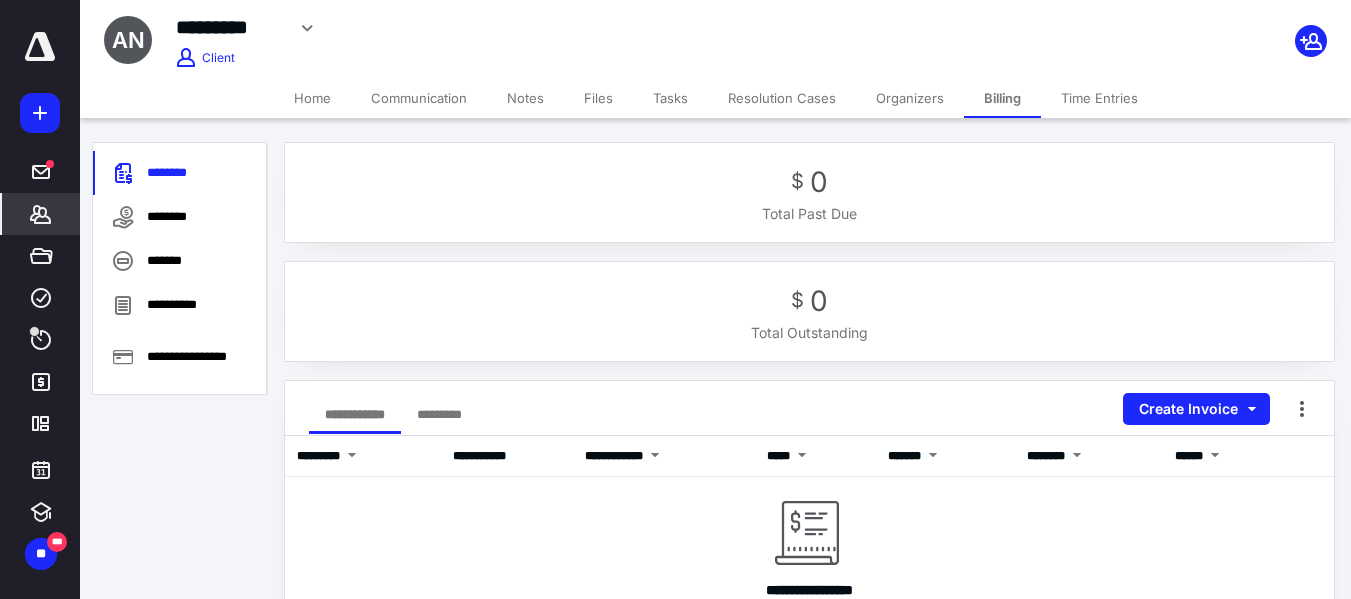 click on "*******" at bounding box center [40, 214] 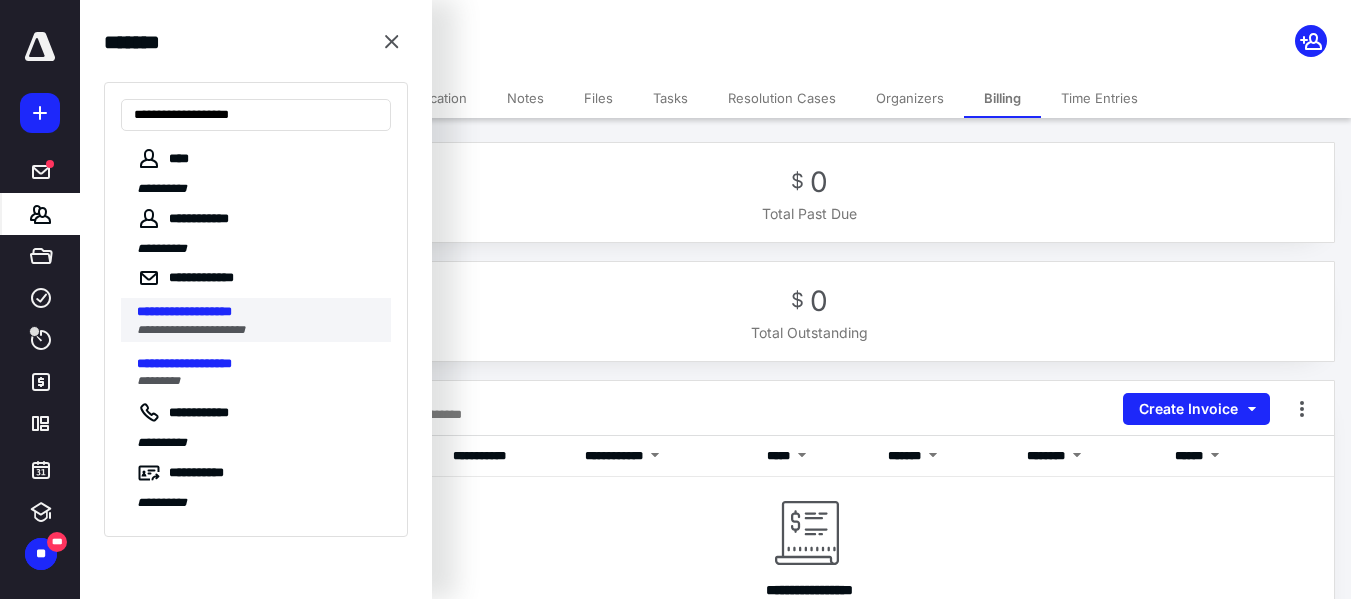type on "**********" 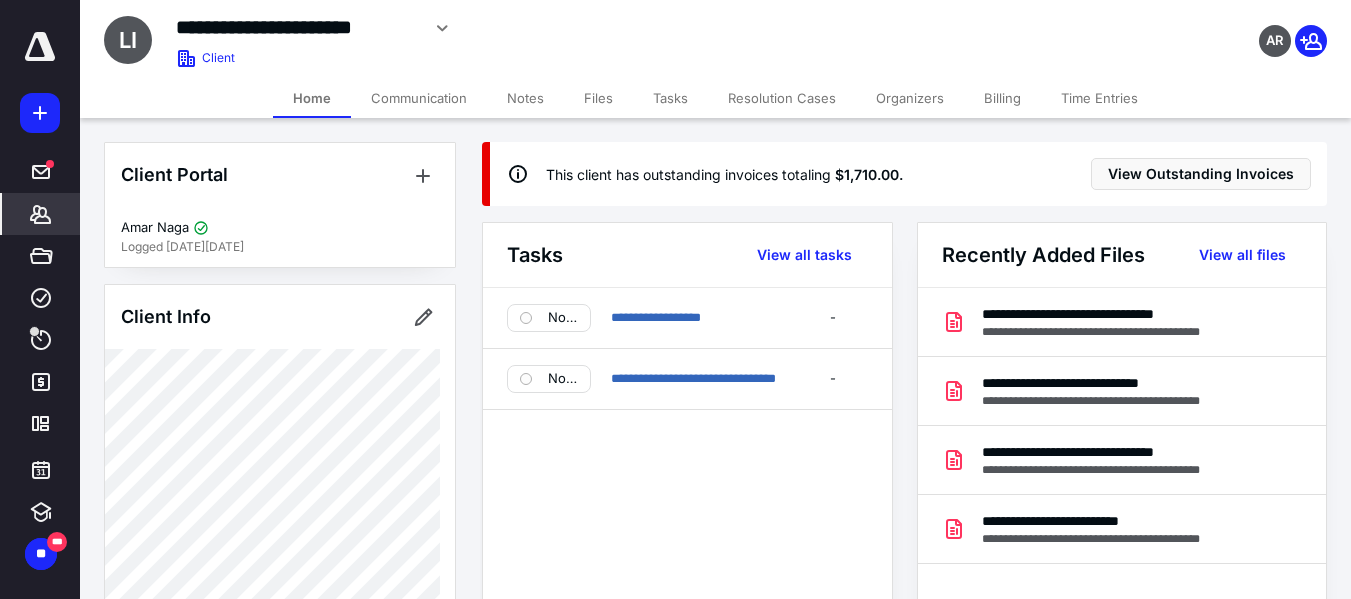 click on "Billing" at bounding box center (1002, 98) 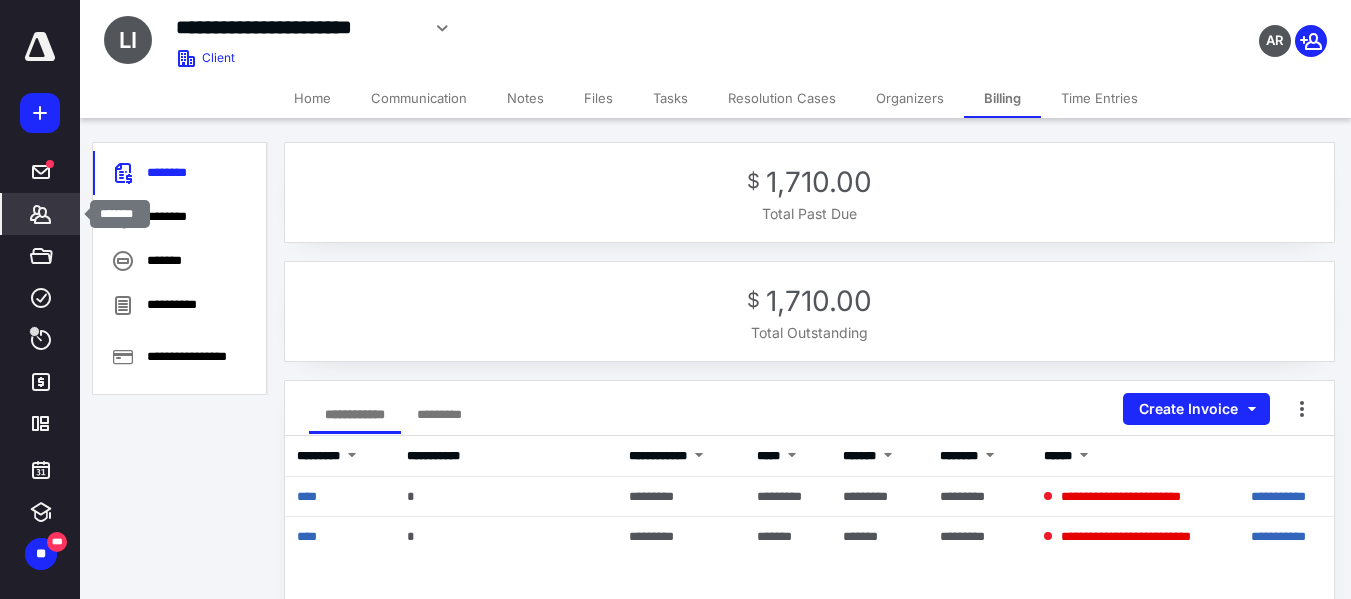 click on "*******" at bounding box center (41, 214) 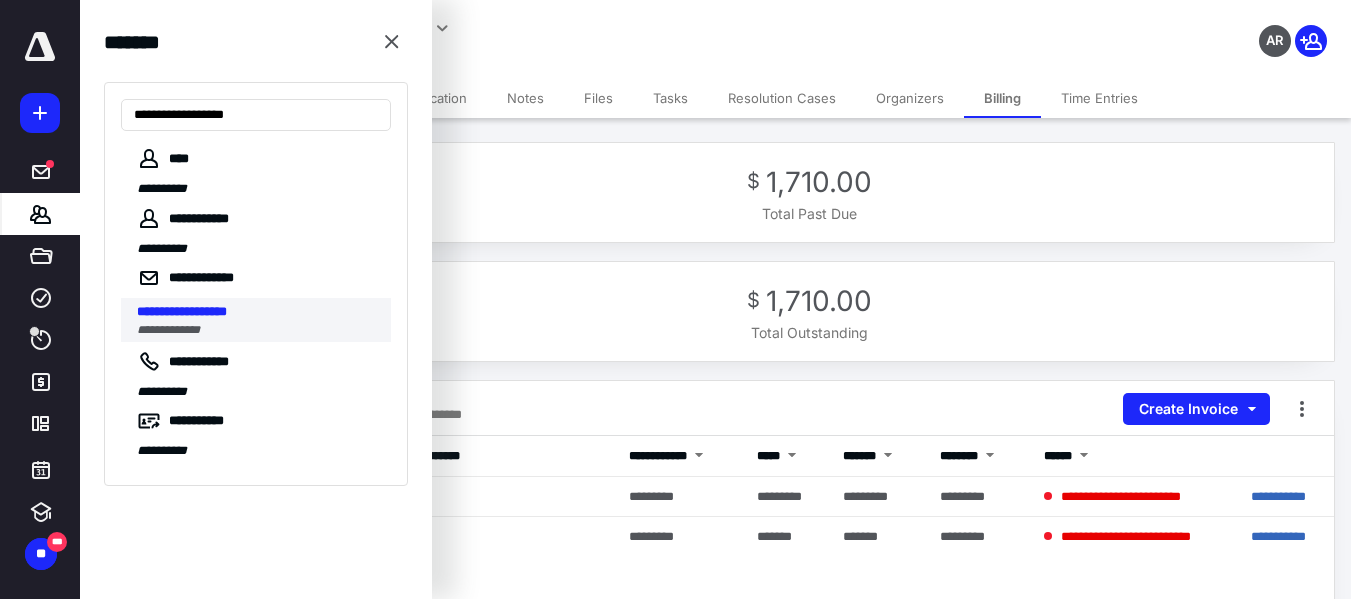 type on "**********" 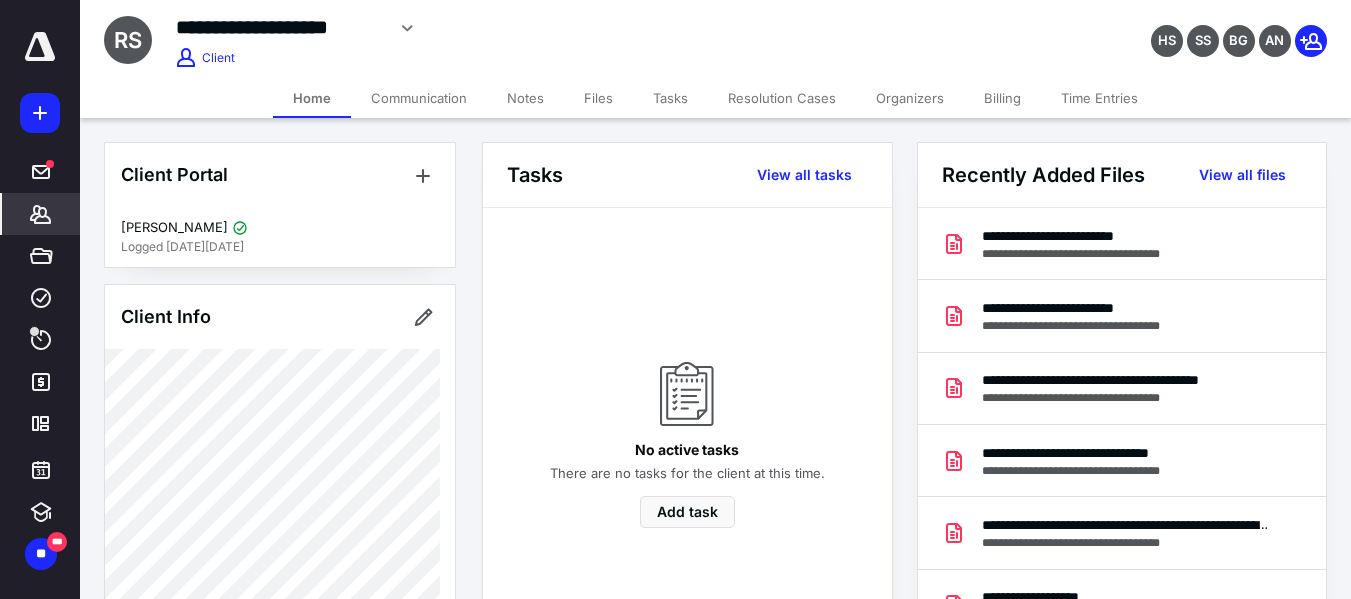 click on "Billing" at bounding box center [1002, 98] 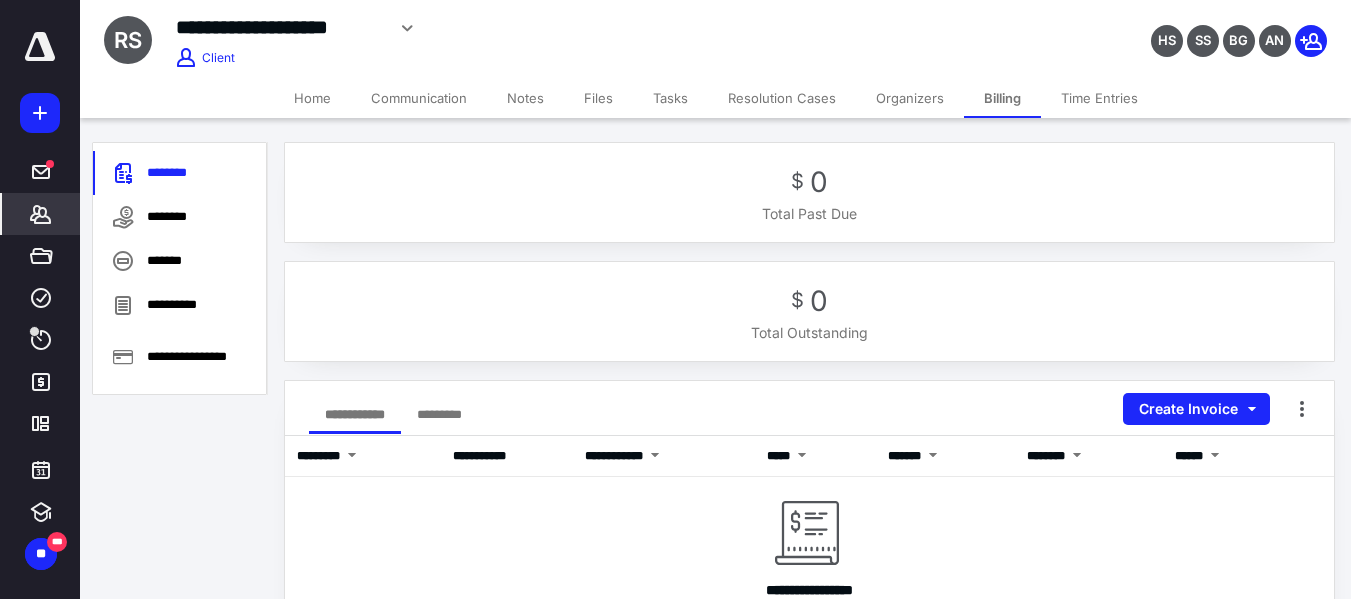 click on "*******" at bounding box center [41, 214] 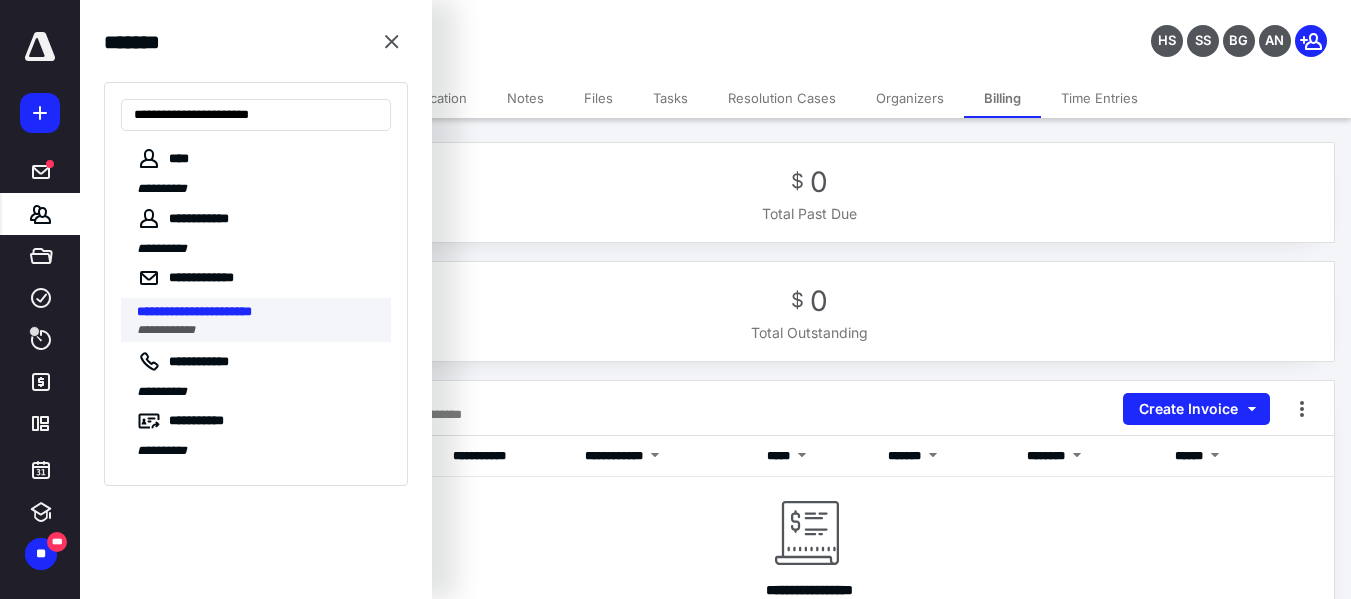type on "**********" 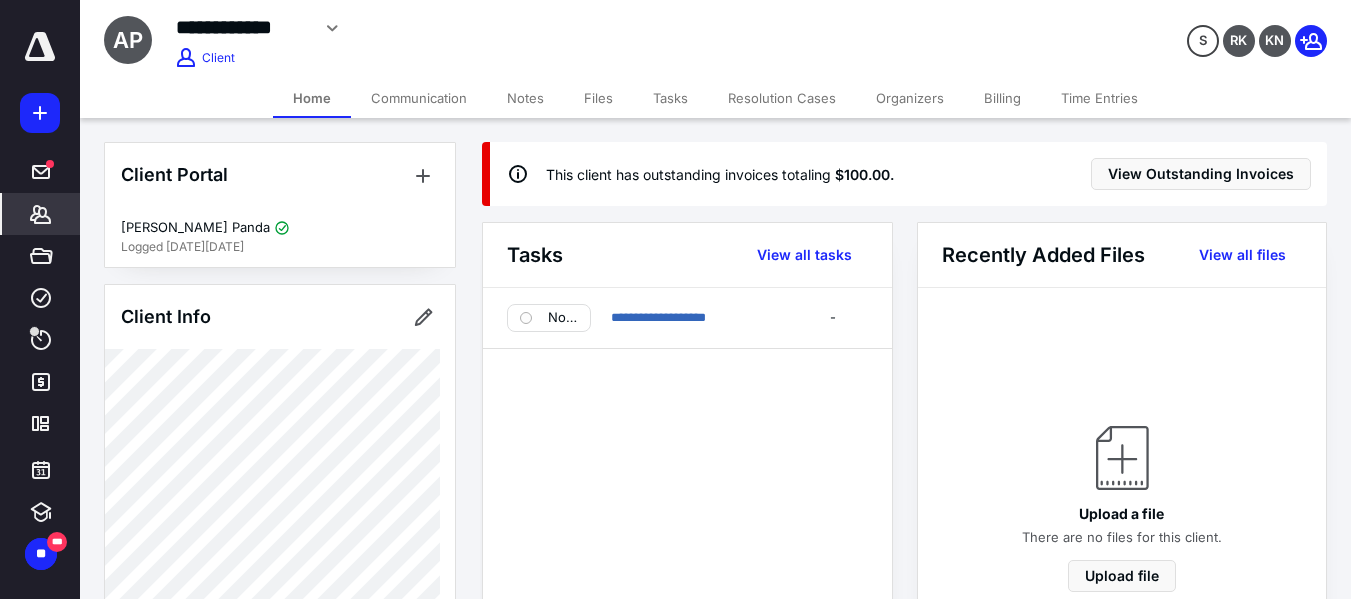 click on "Billing" at bounding box center [1002, 98] 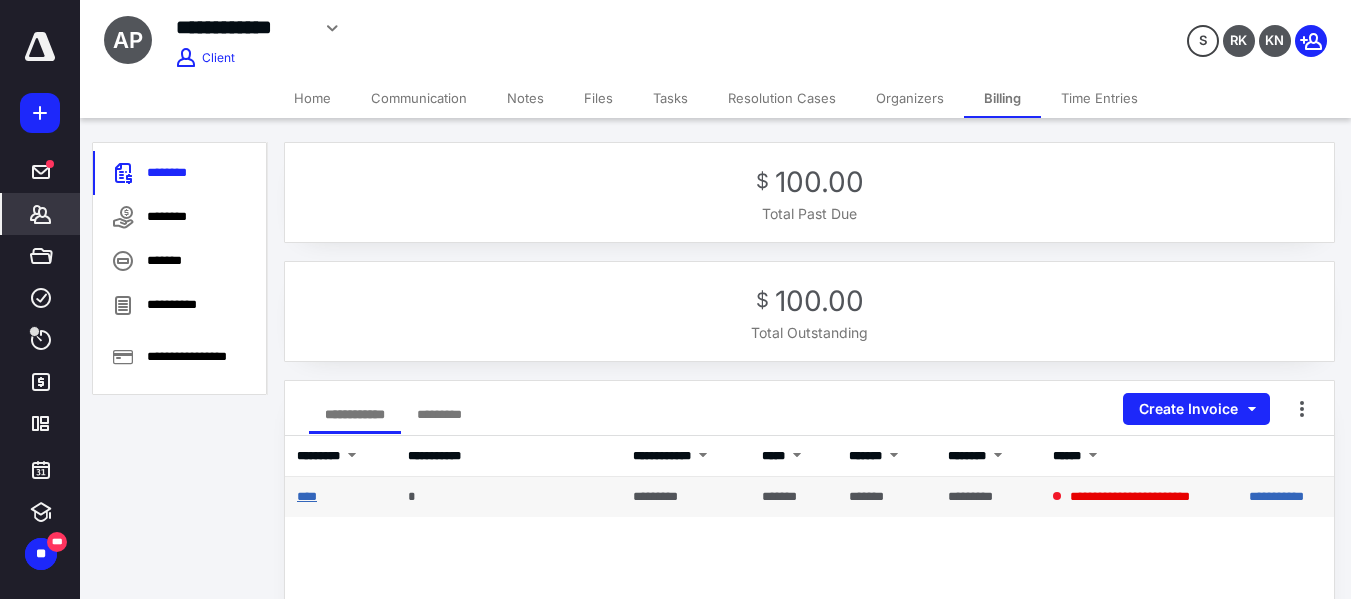click on "****" at bounding box center [307, 496] 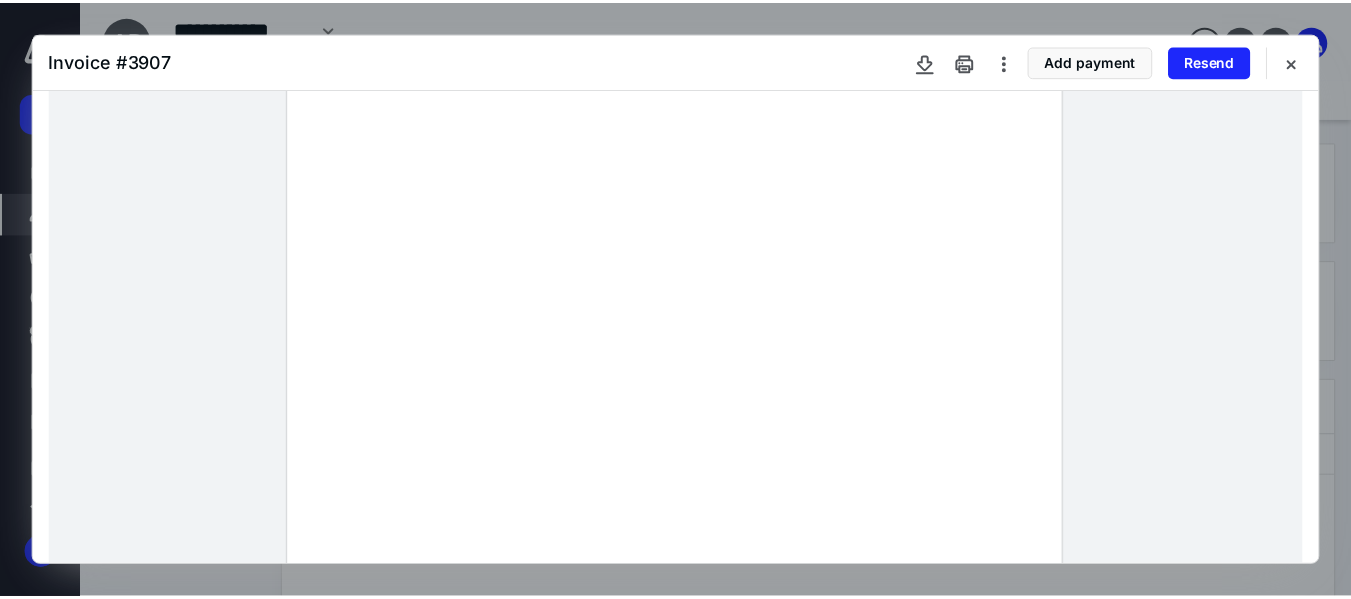 scroll, scrollTop: 200, scrollLeft: 0, axis: vertical 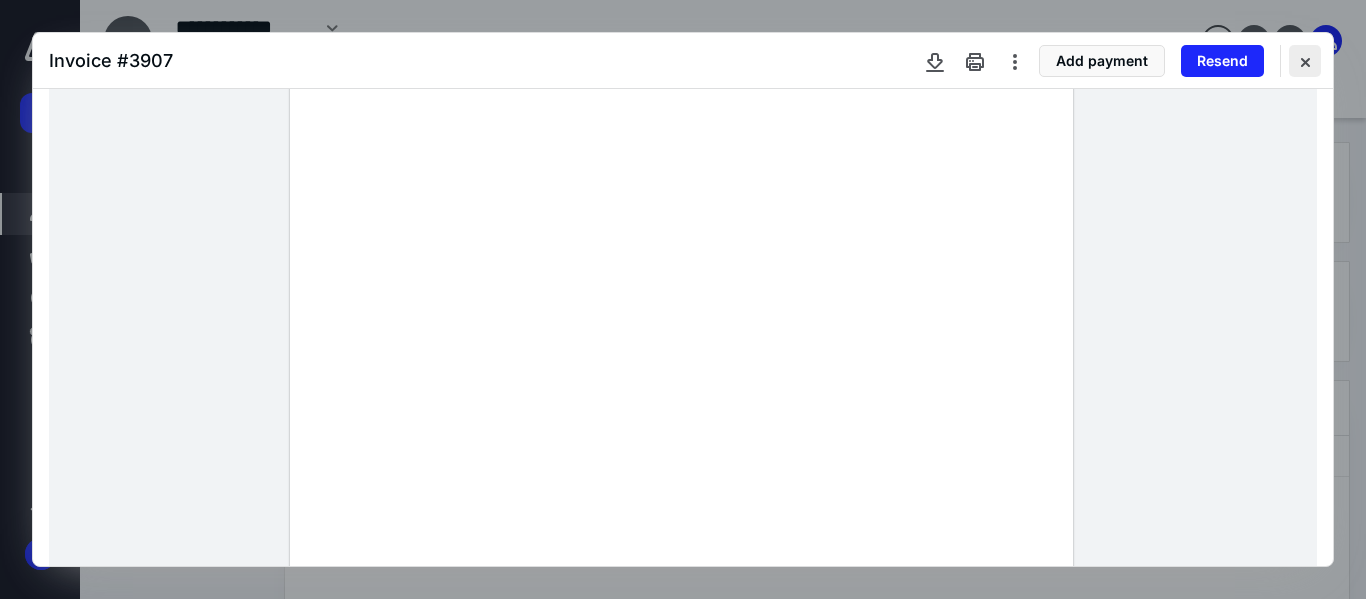 click at bounding box center [1305, 61] 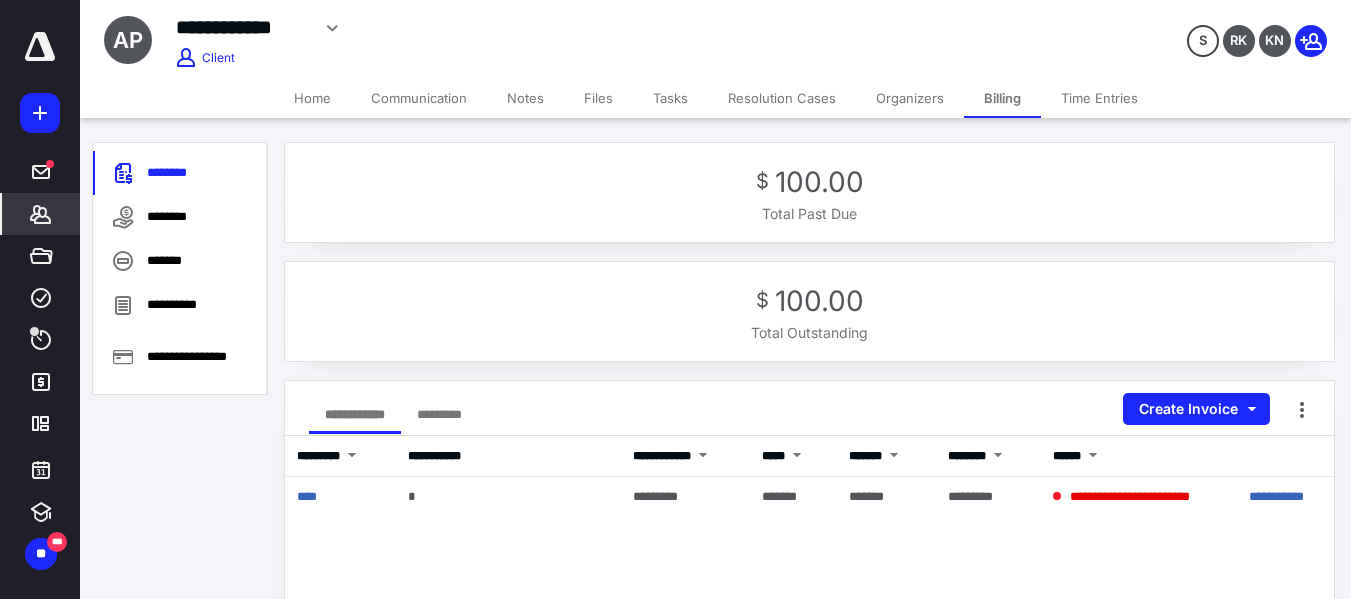 click on "Home" at bounding box center (312, 98) 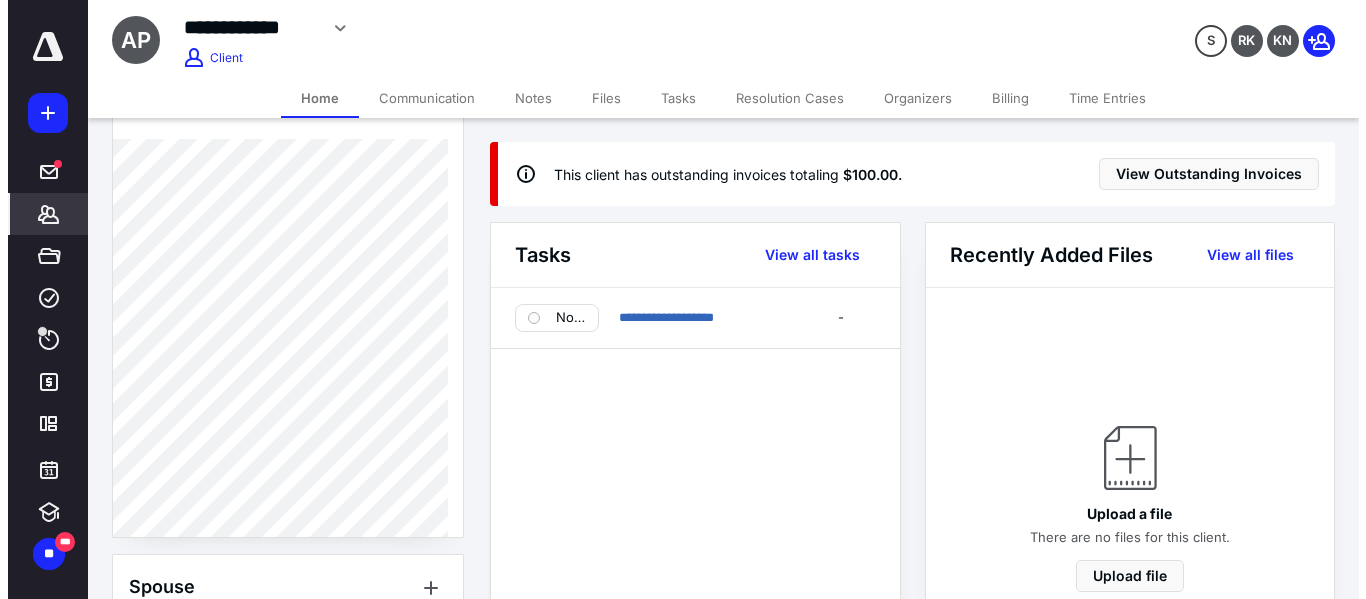 scroll, scrollTop: 700, scrollLeft: 0, axis: vertical 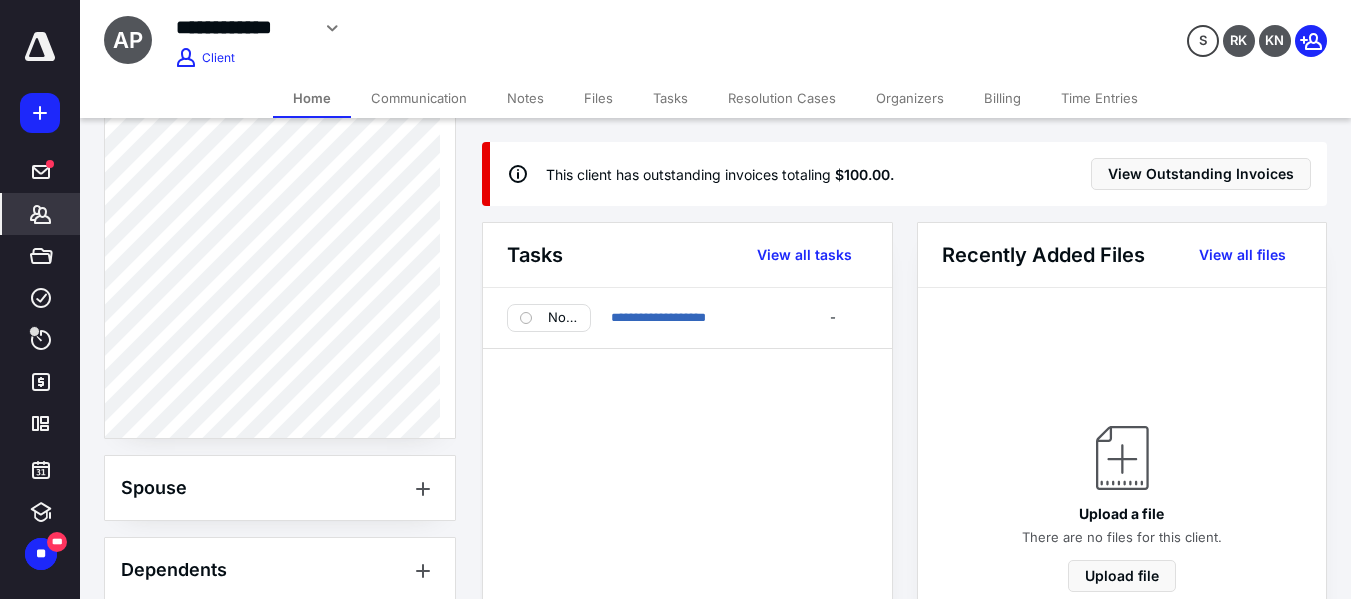 click on "Billing" at bounding box center [1002, 98] 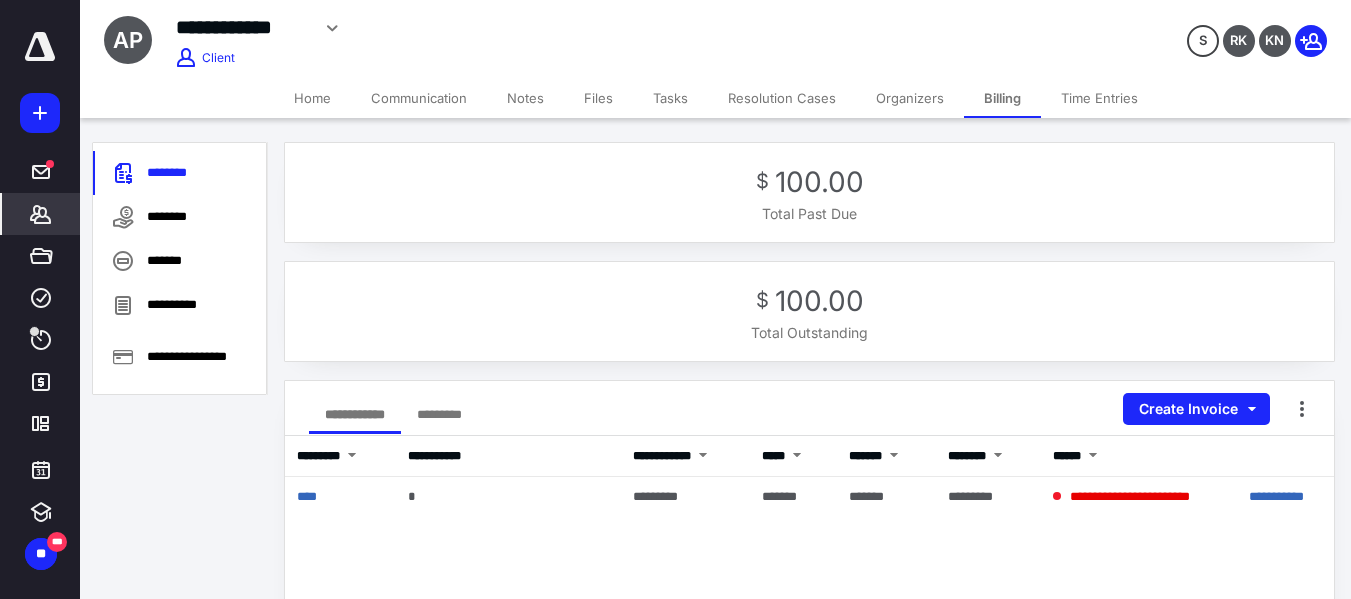 click on "*******" at bounding box center [41, 214] 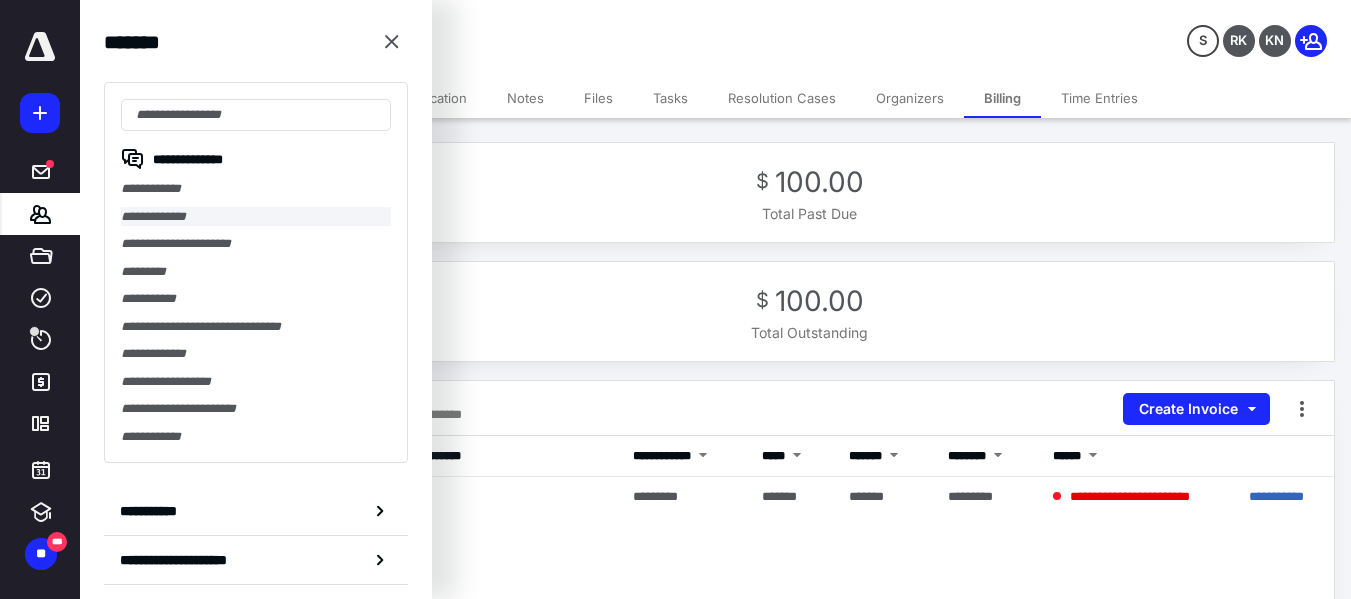 click on "**********" at bounding box center [256, 217] 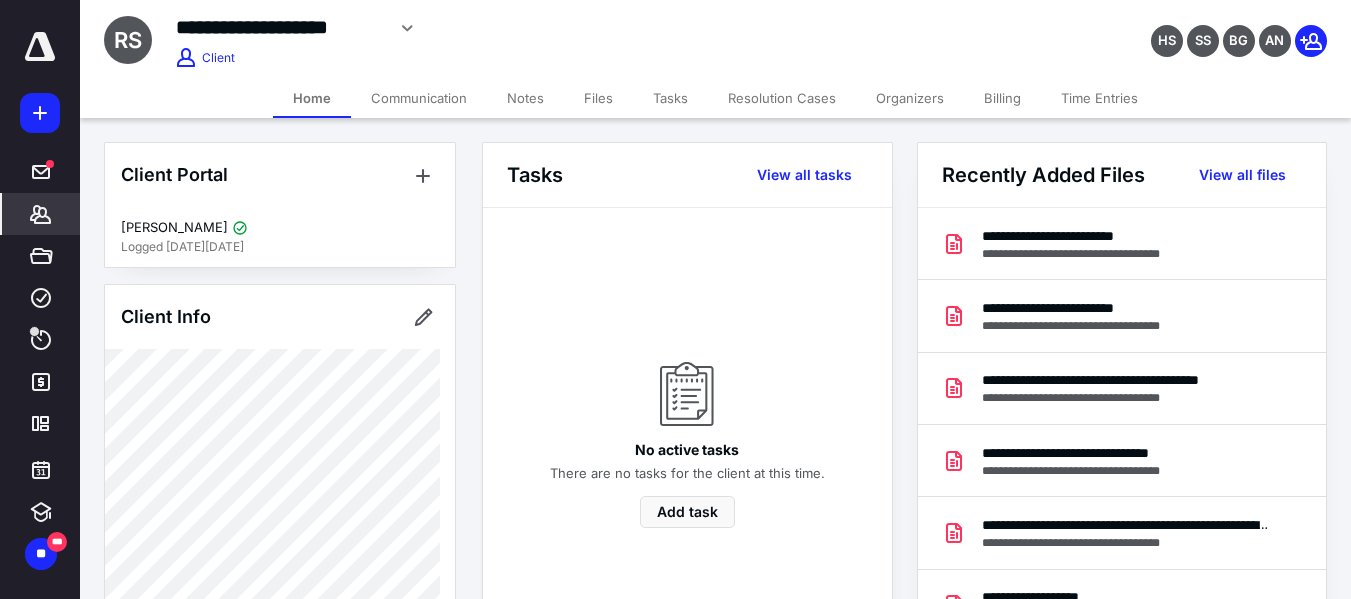 click on "*******" at bounding box center [41, 214] 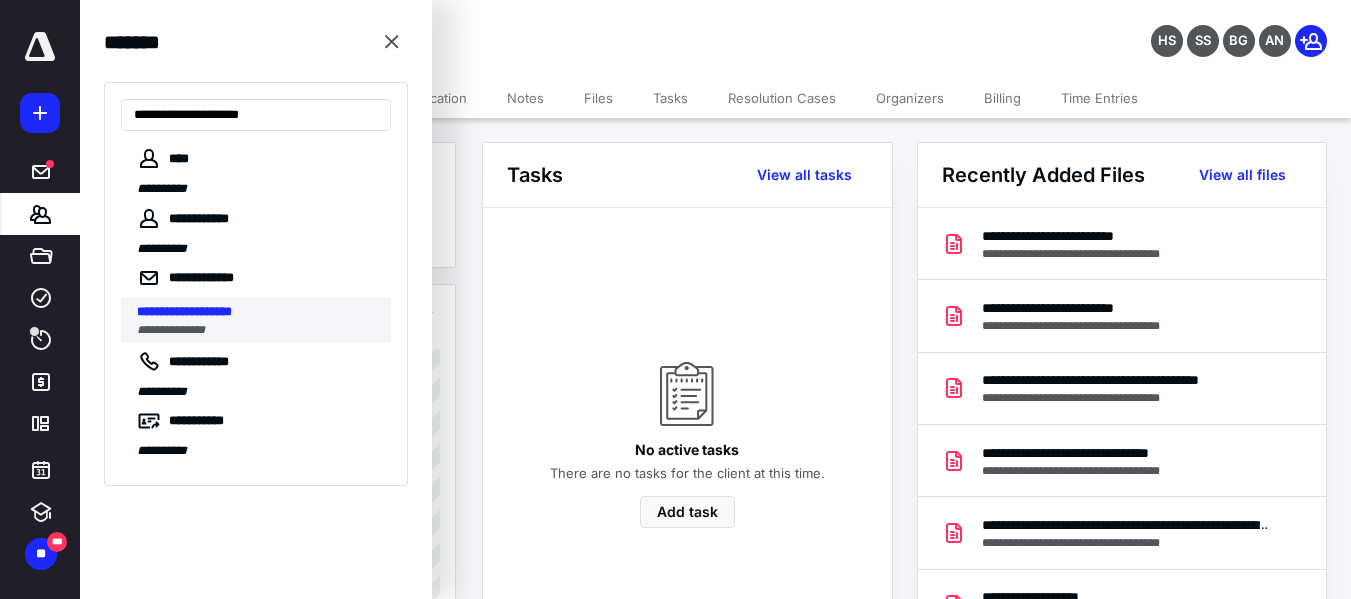 type on "**********" 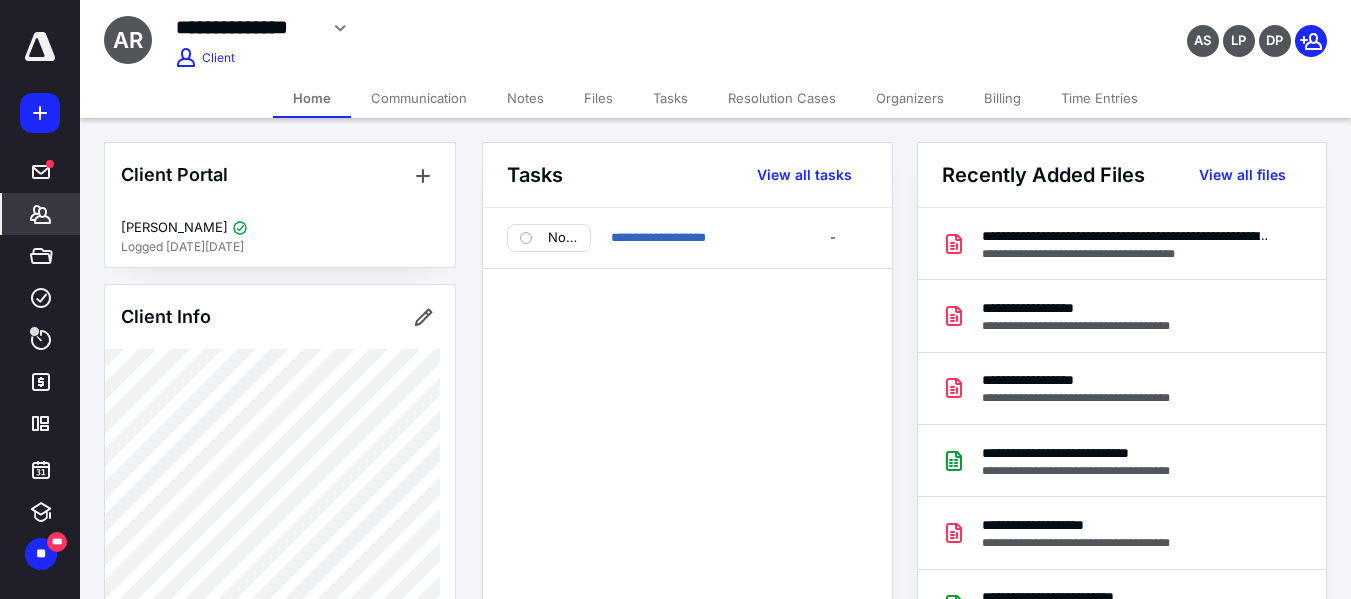 click on "Billing" at bounding box center (1002, 98) 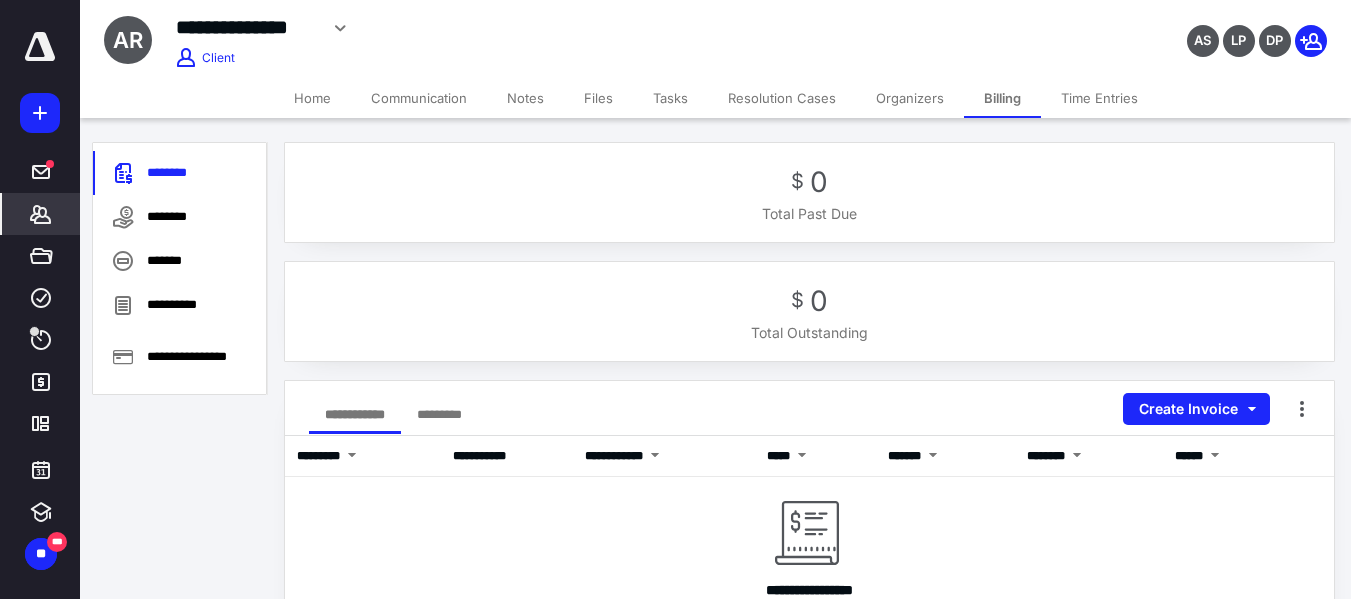 click on "*******" at bounding box center (41, 214) 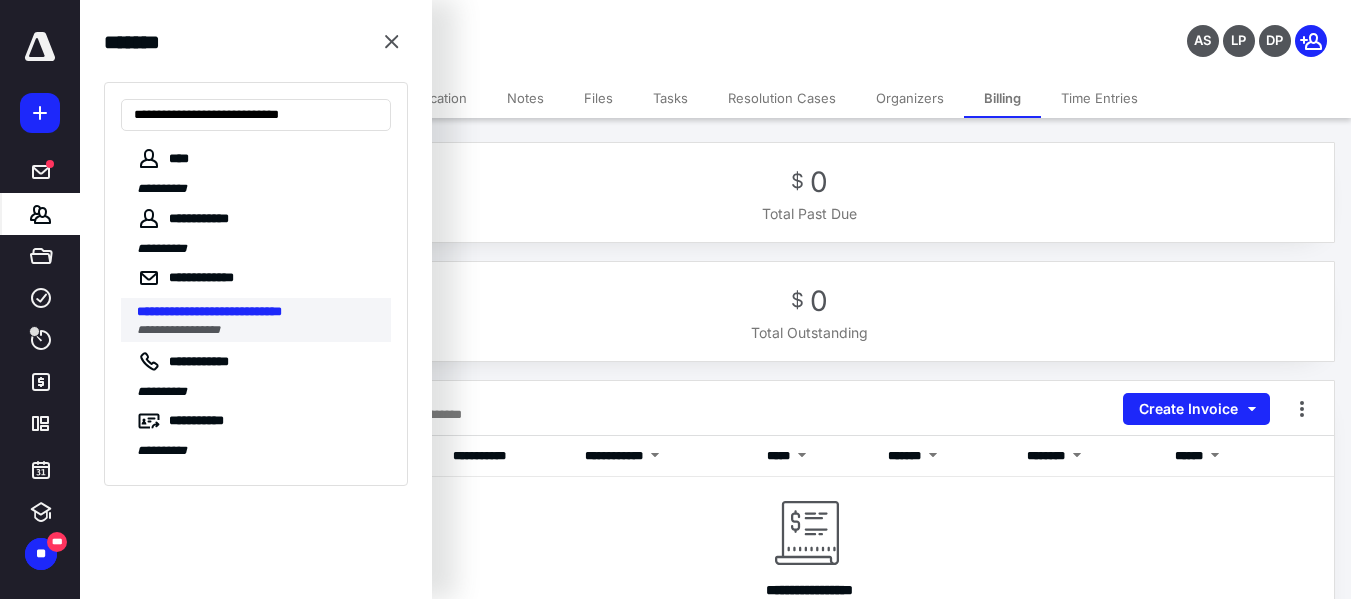 type on "**********" 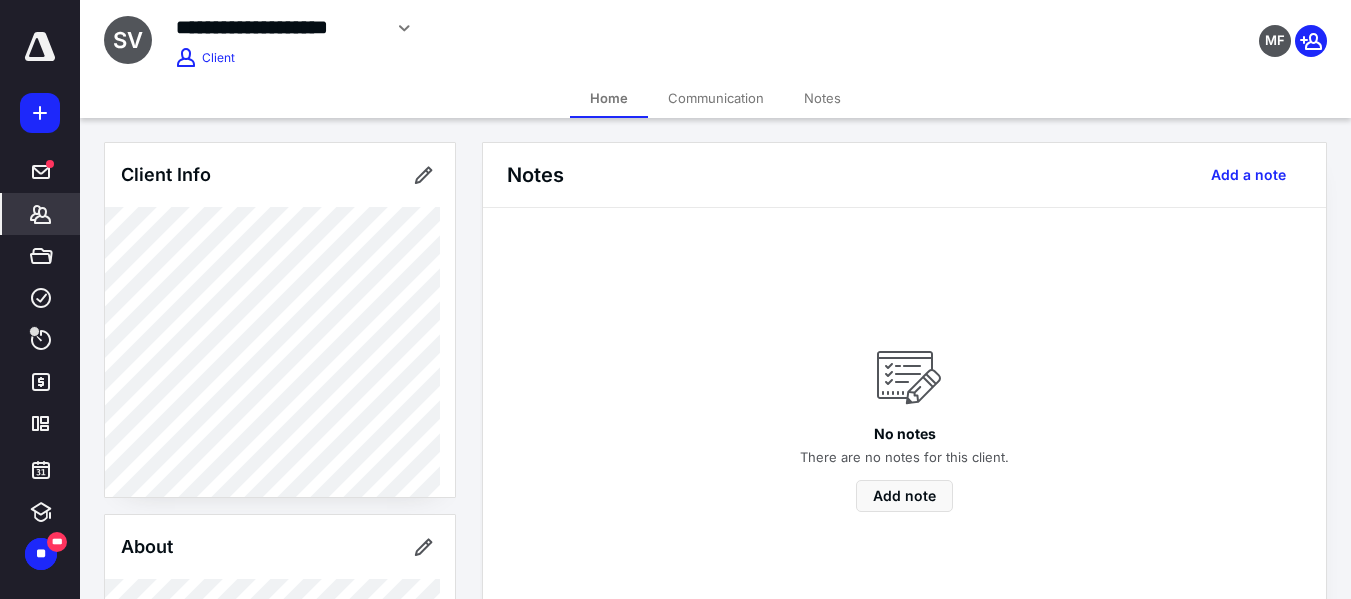 click on "*******" at bounding box center (41, 214) 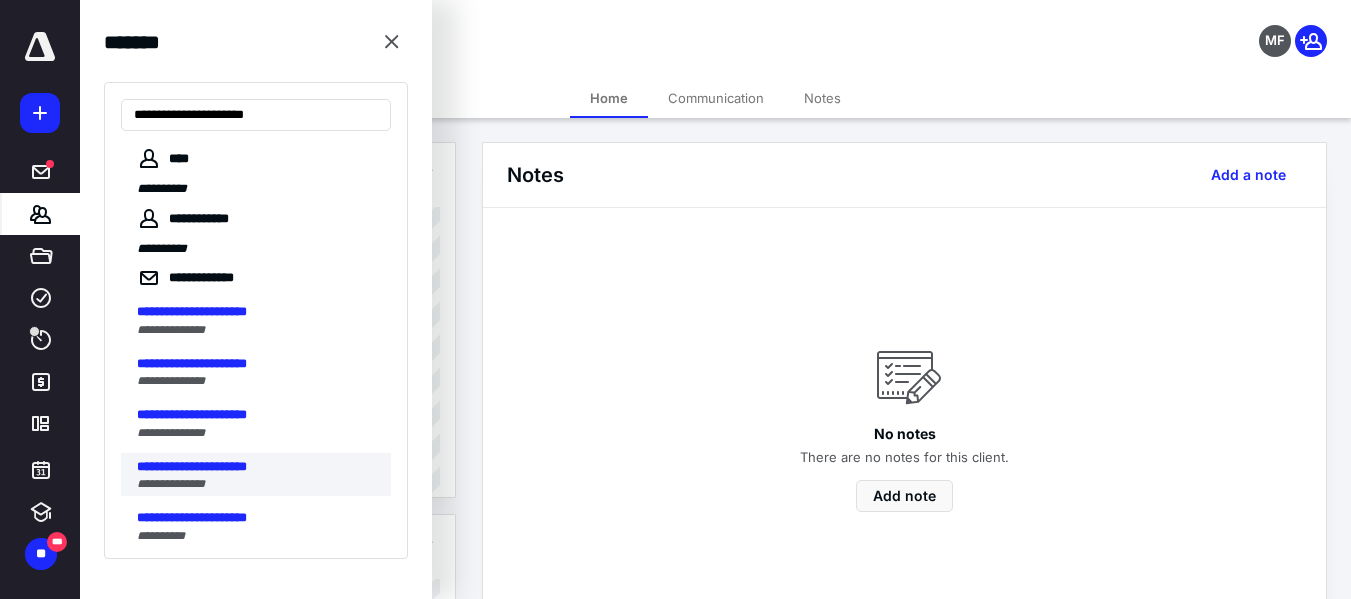 type on "**********" 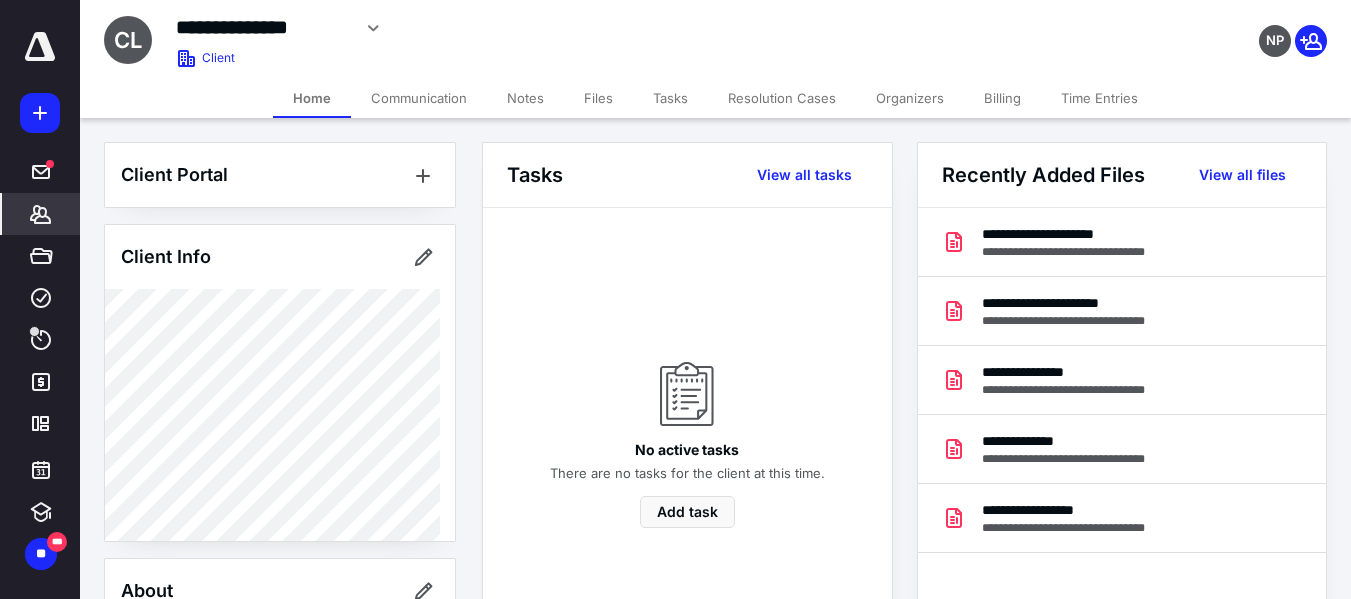 click on "Billing" at bounding box center (1002, 98) 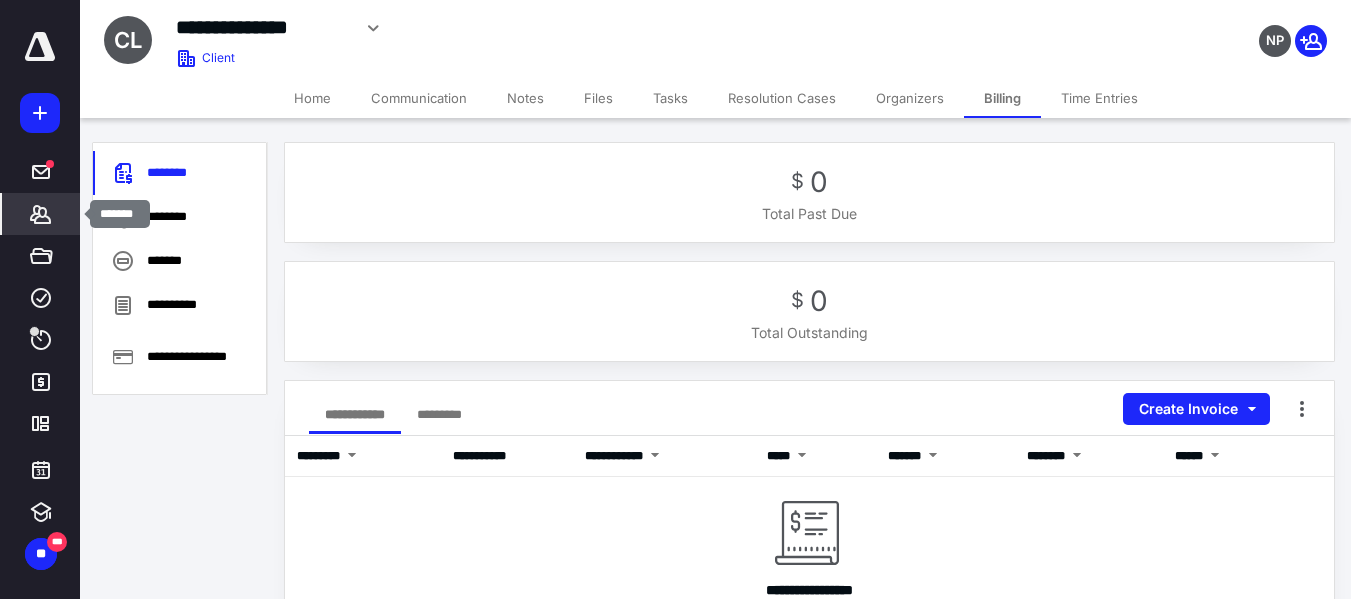 click 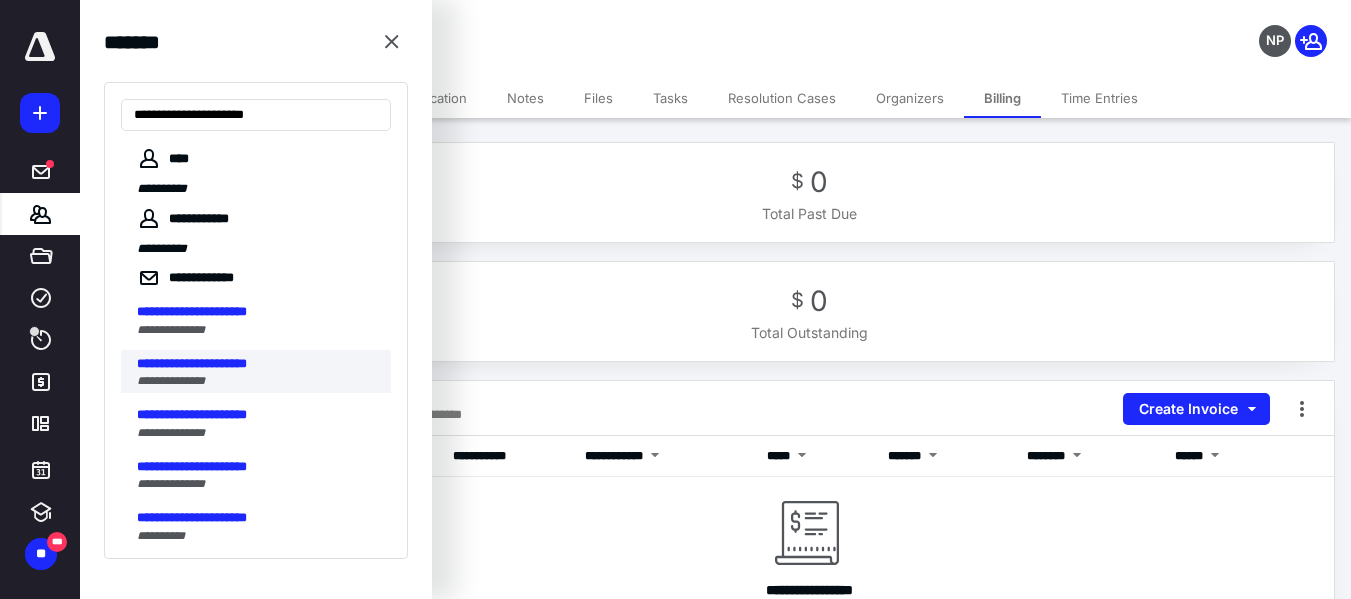 type on "**********" 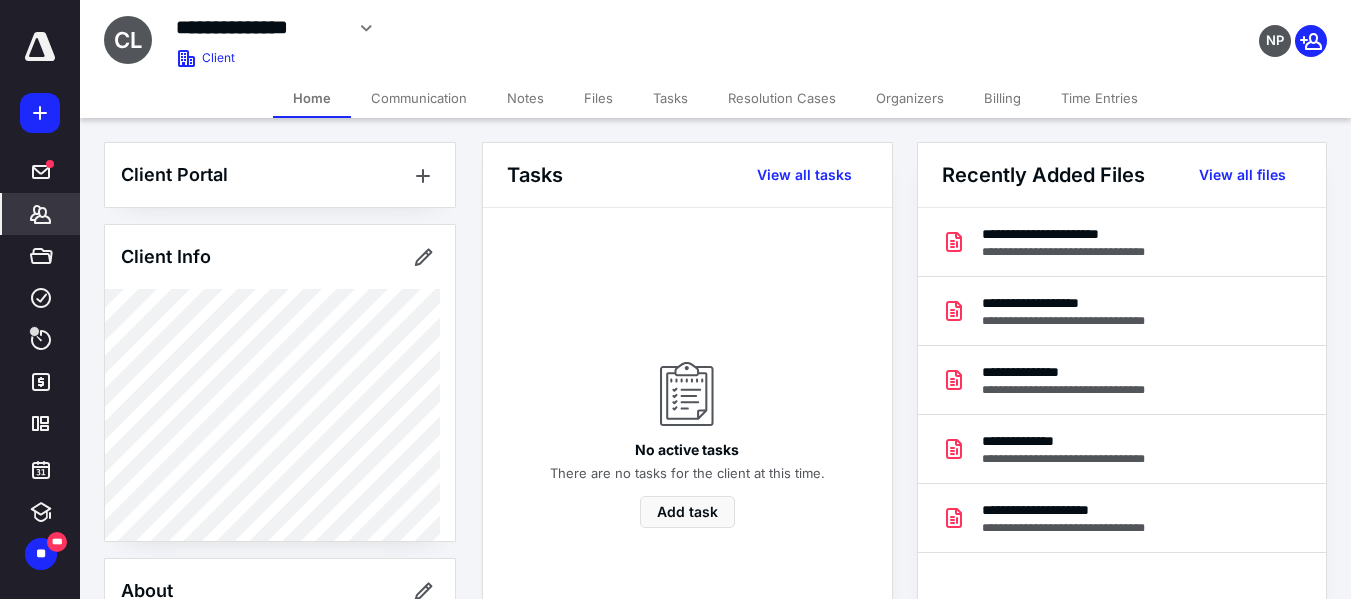 click on "Billing" at bounding box center (1002, 98) 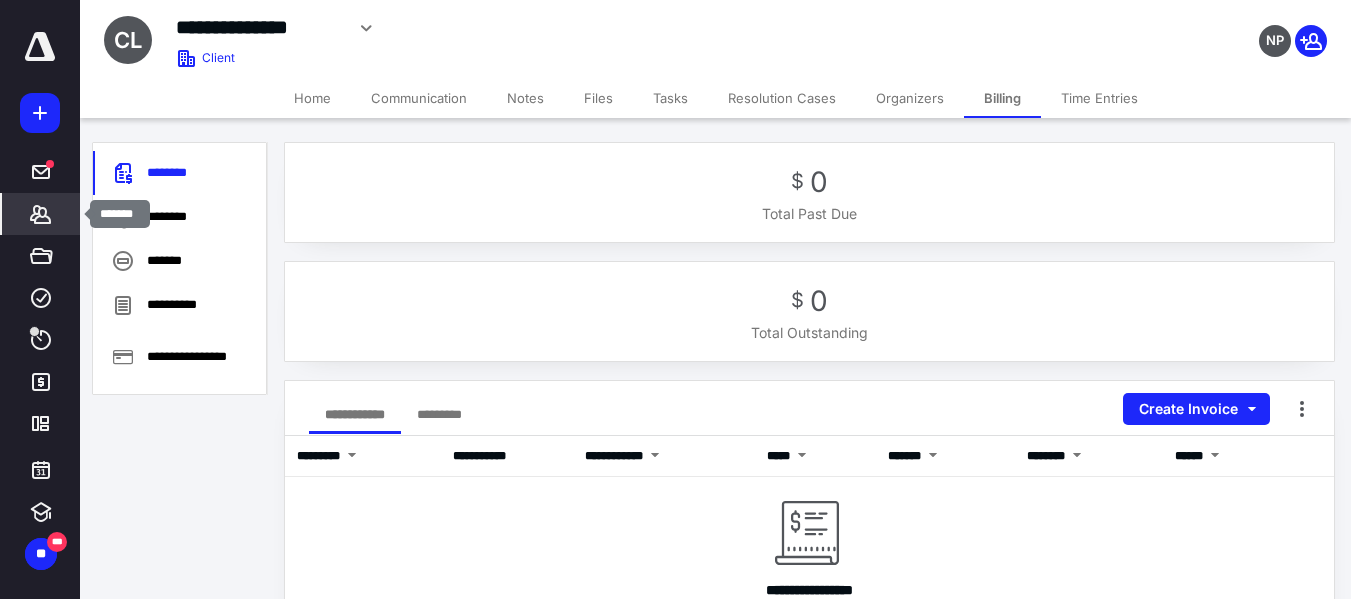 click 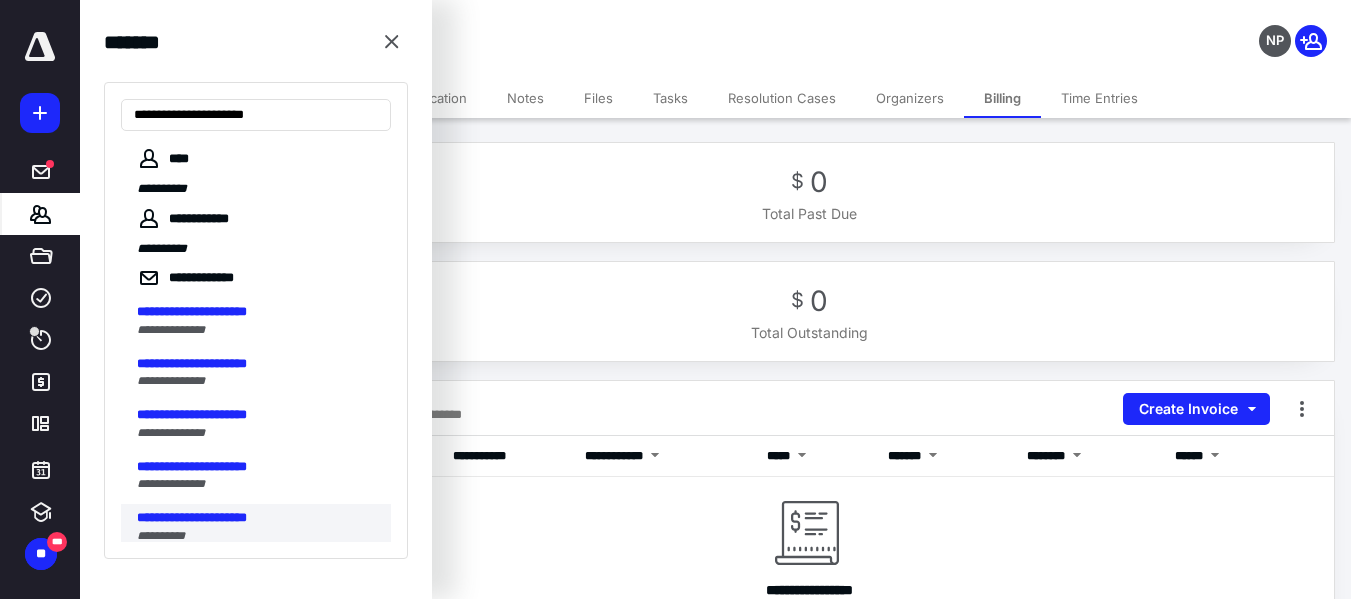 type on "**********" 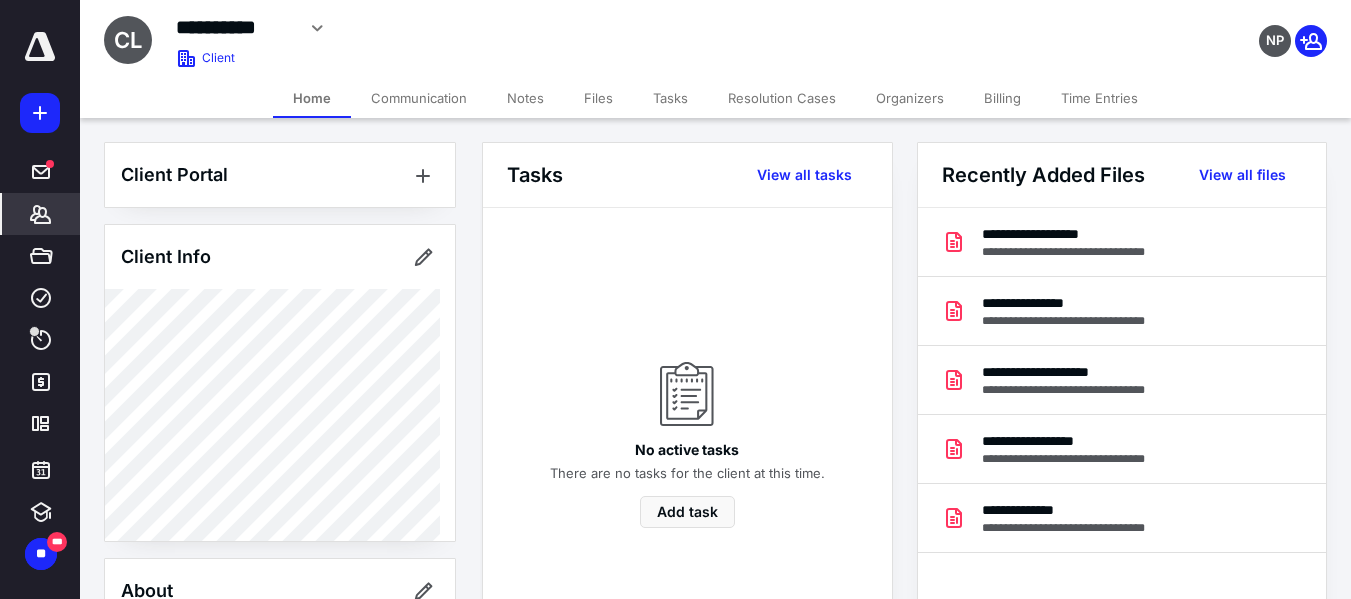 click on "Billing" at bounding box center [1002, 98] 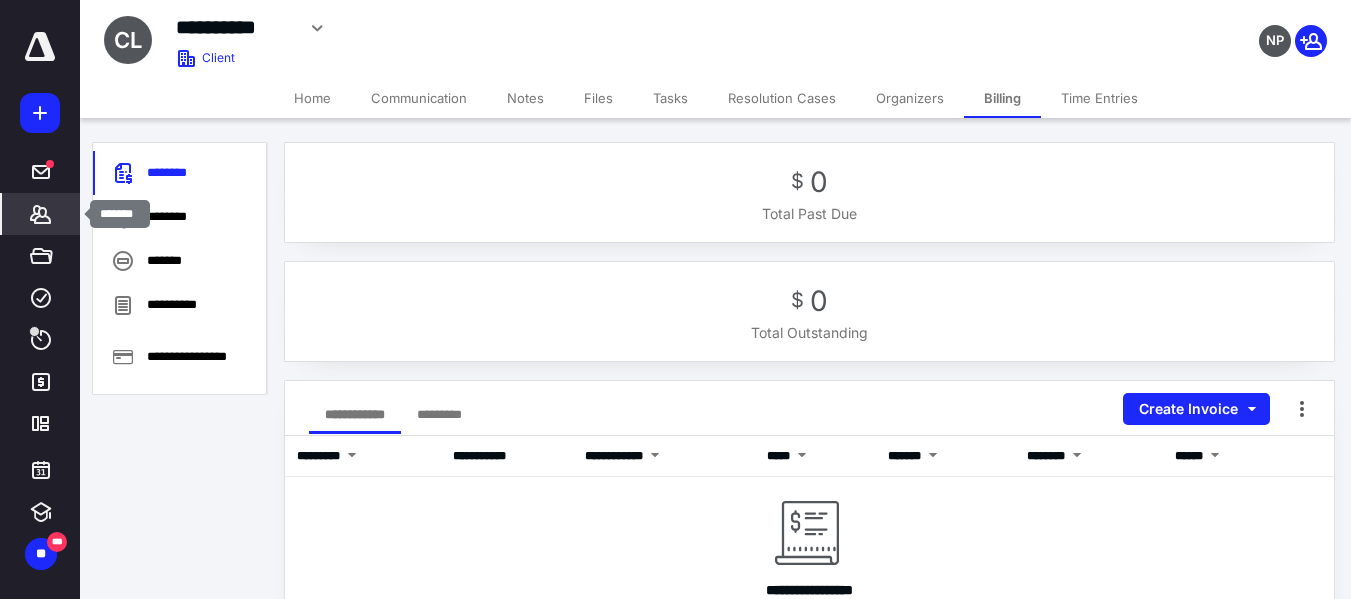 click 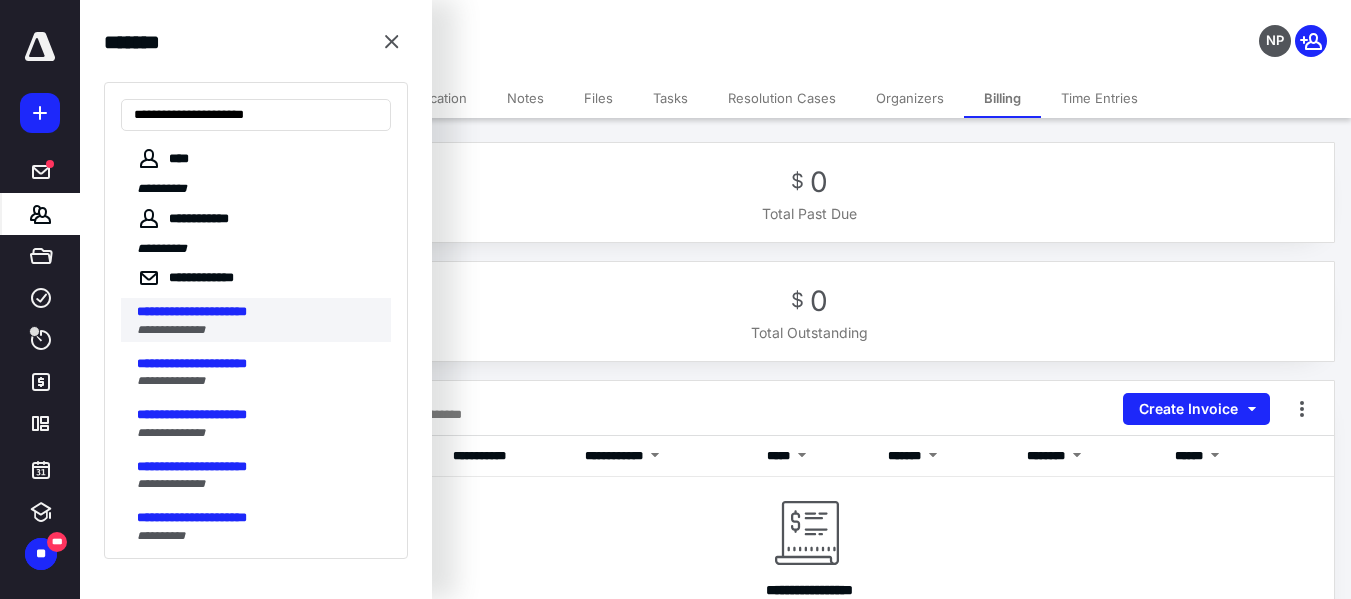 type on "**********" 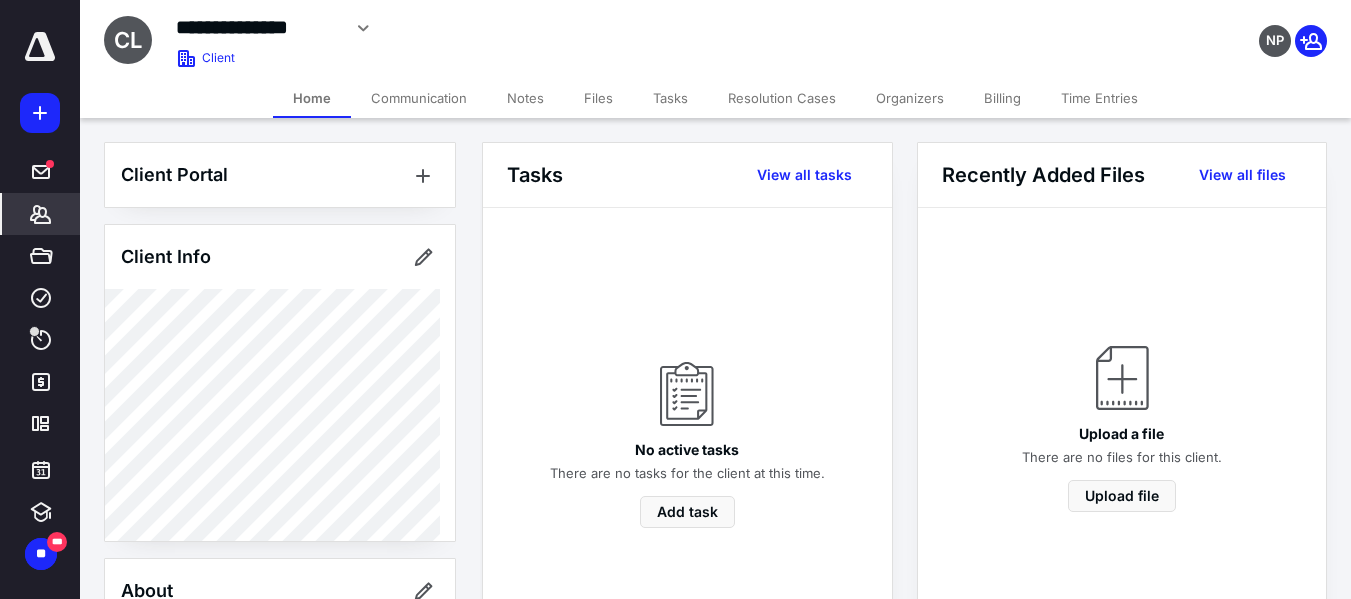 click on "Billing" at bounding box center (1002, 98) 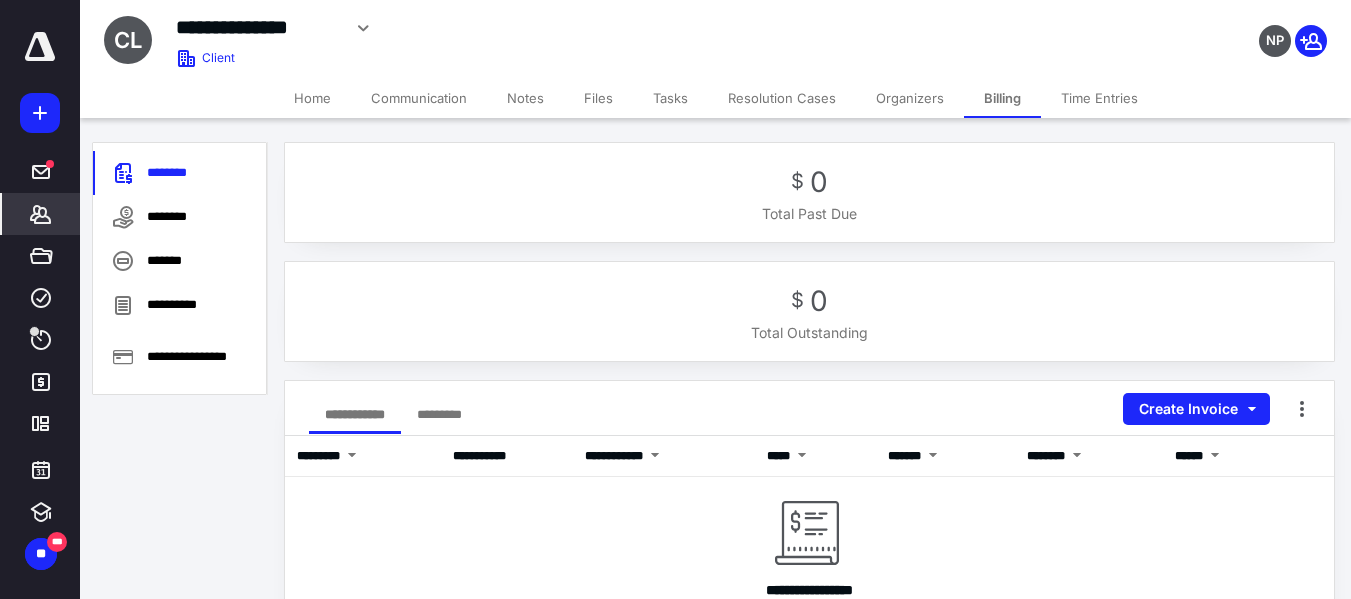 click 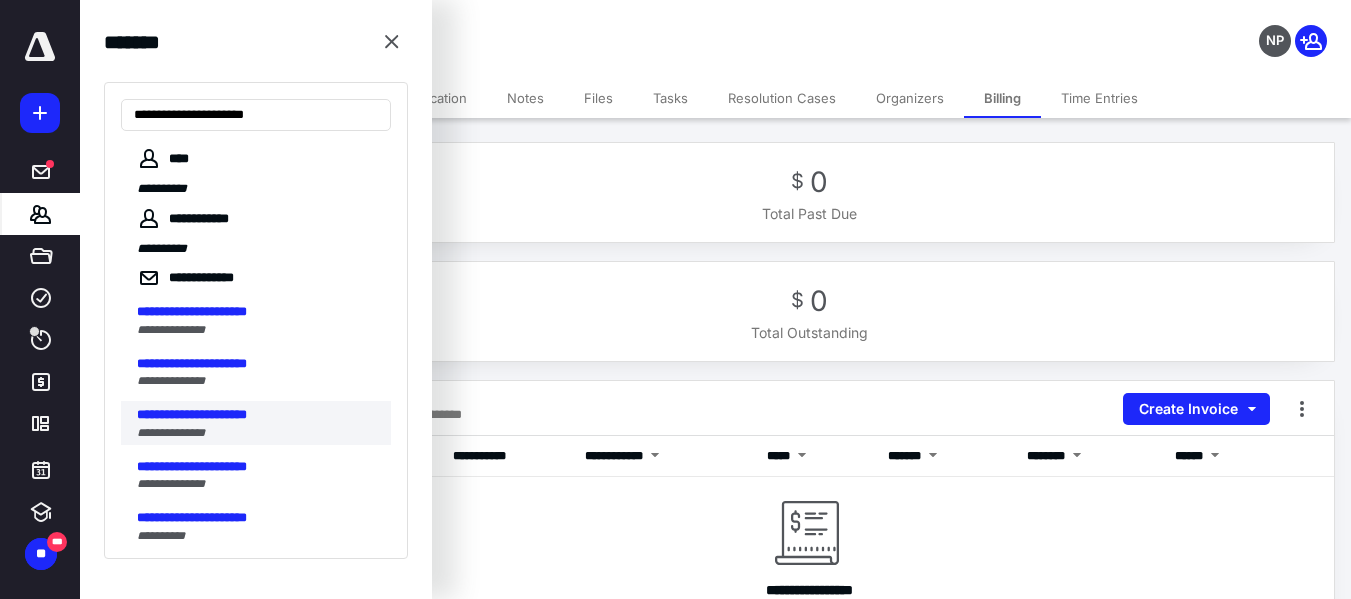 type on "**********" 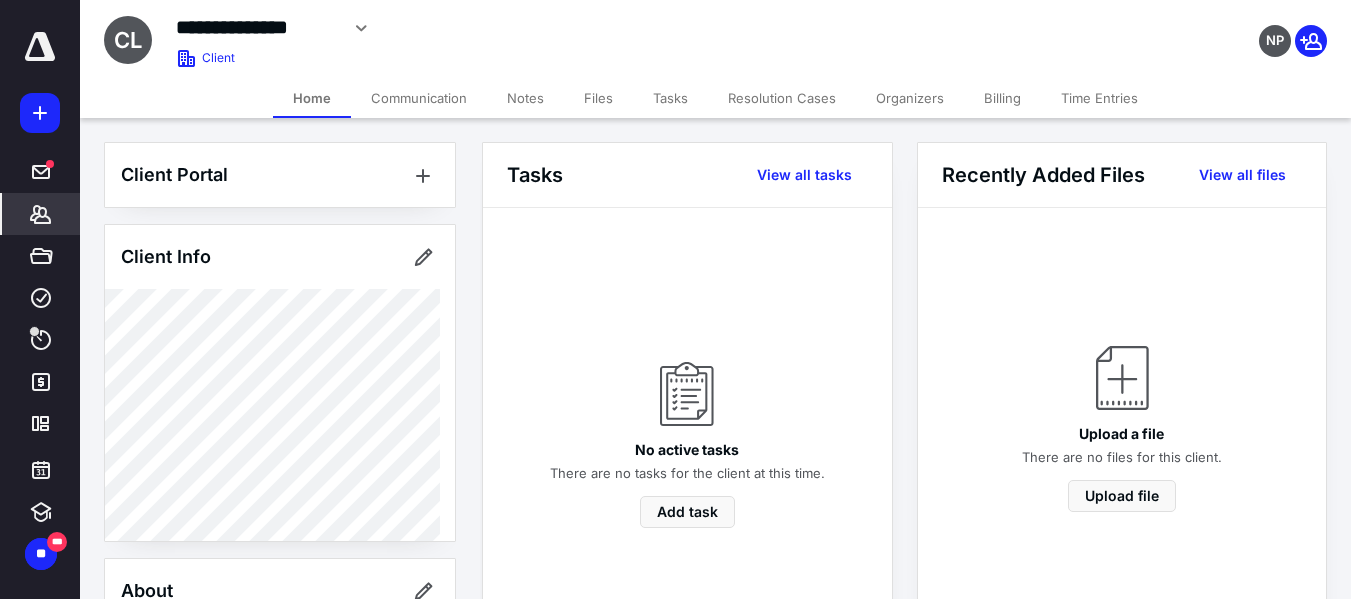 click on "Billing" at bounding box center (1002, 98) 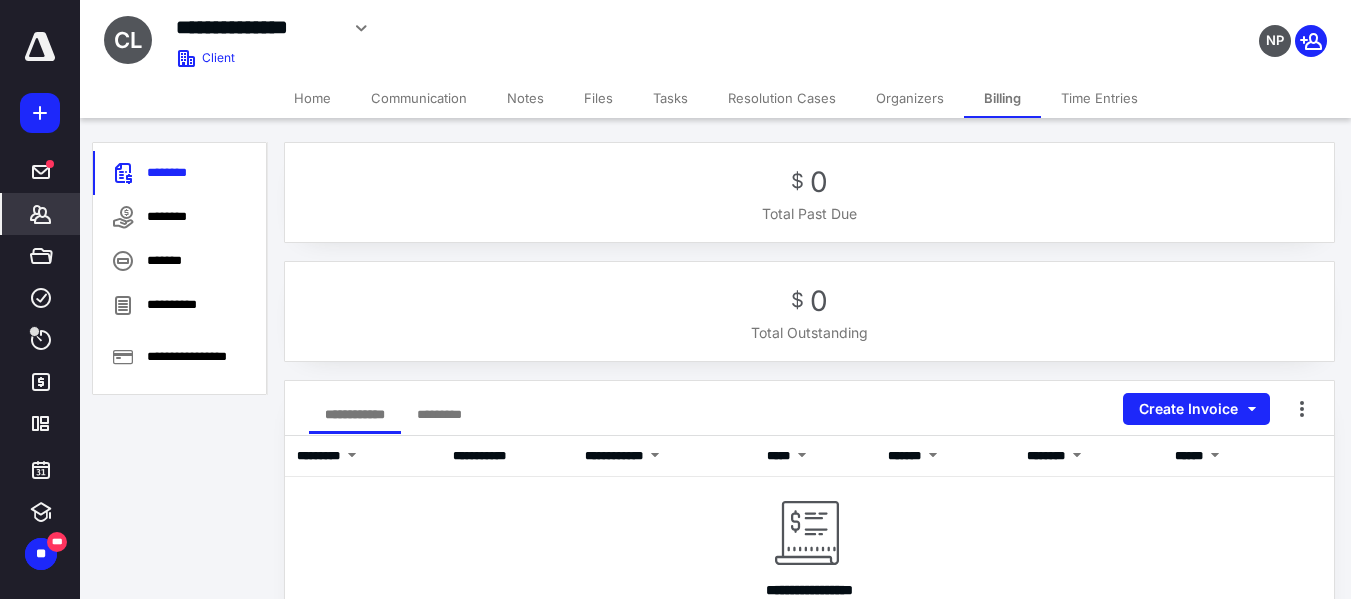 click 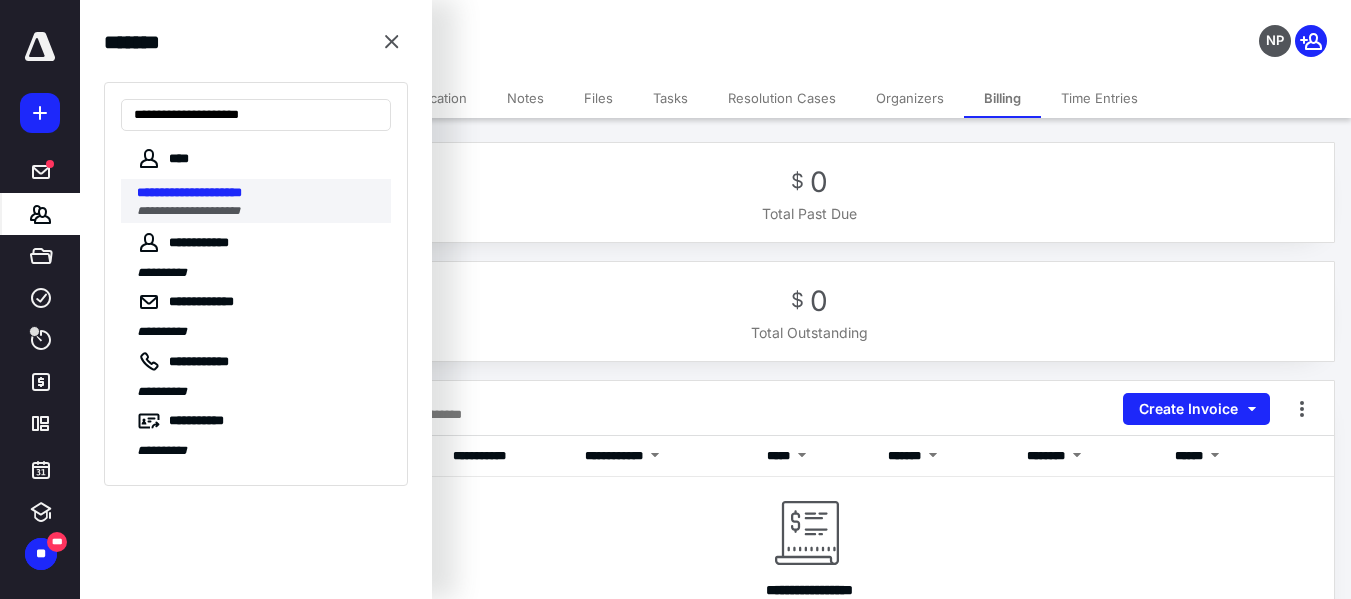 type on "**********" 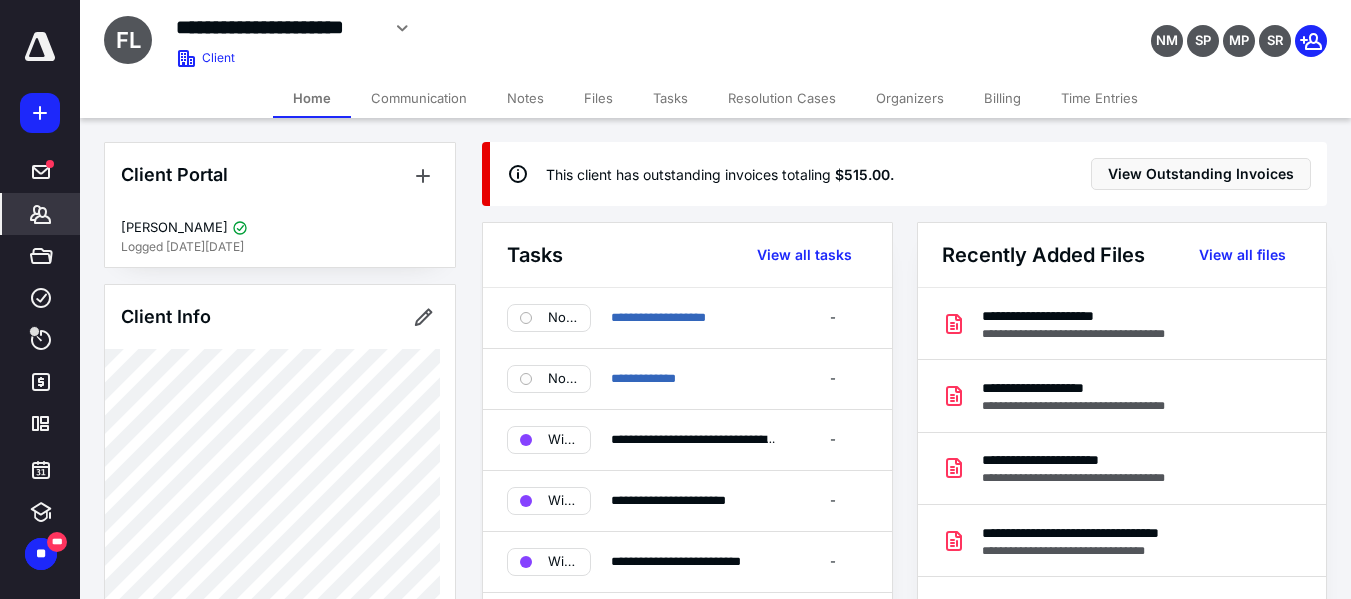 click on "Billing" at bounding box center (1002, 98) 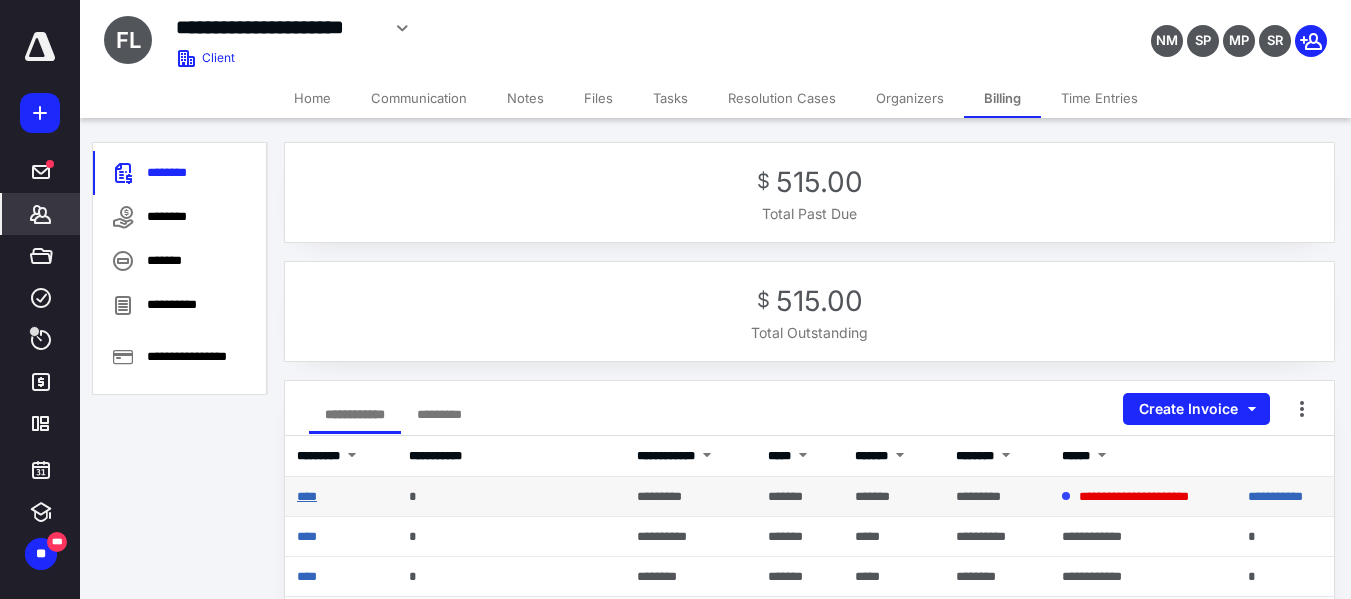 click on "****" at bounding box center (307, 496) 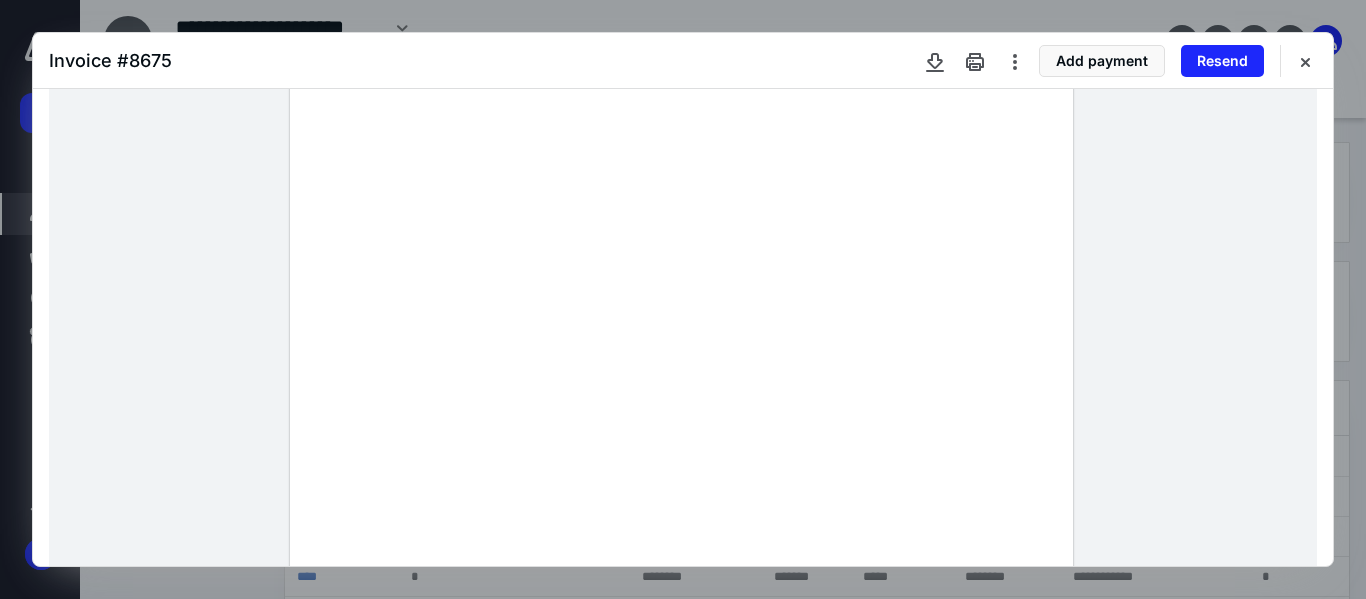 scroll, scrollTop: 100, scrollLeft: 0, axis: vertical 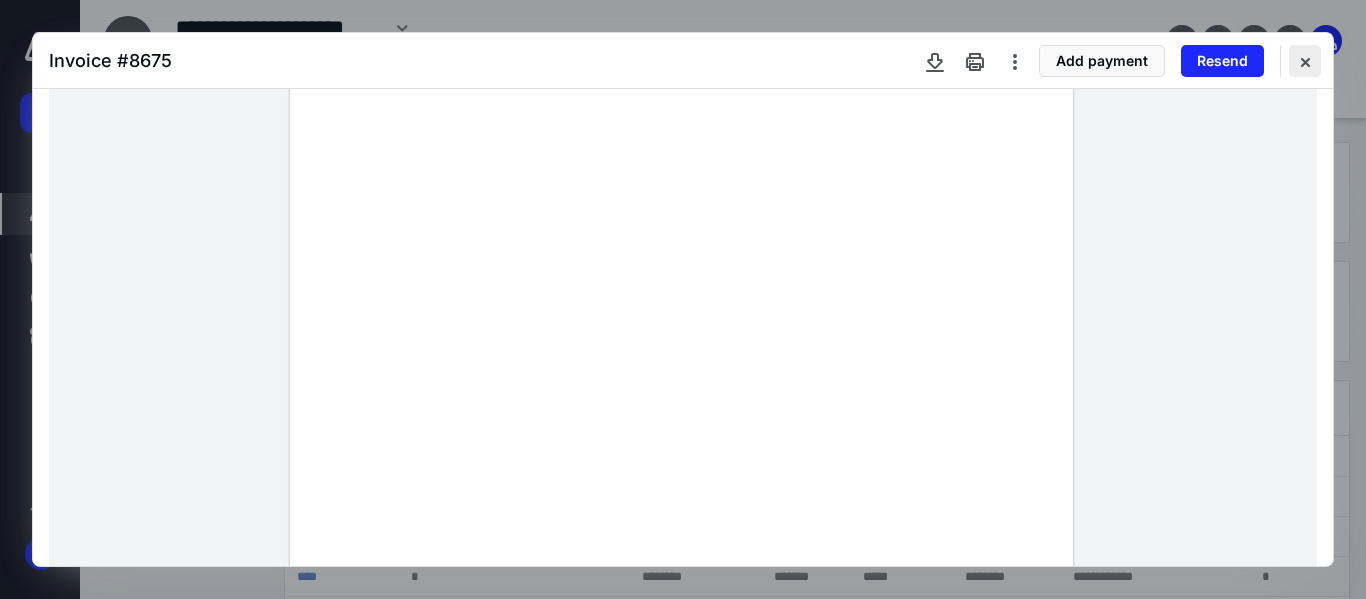 click at bounding box center [1305, 61] 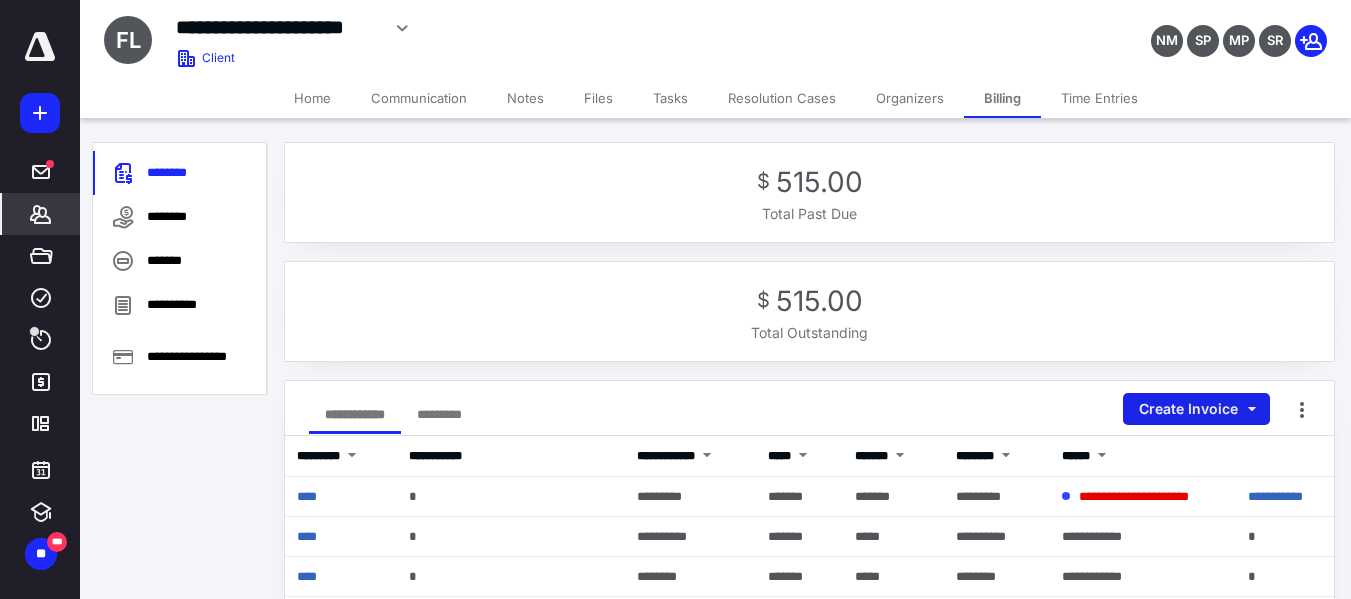 click on "Create Invoice" at bounding box center (1196, 409) 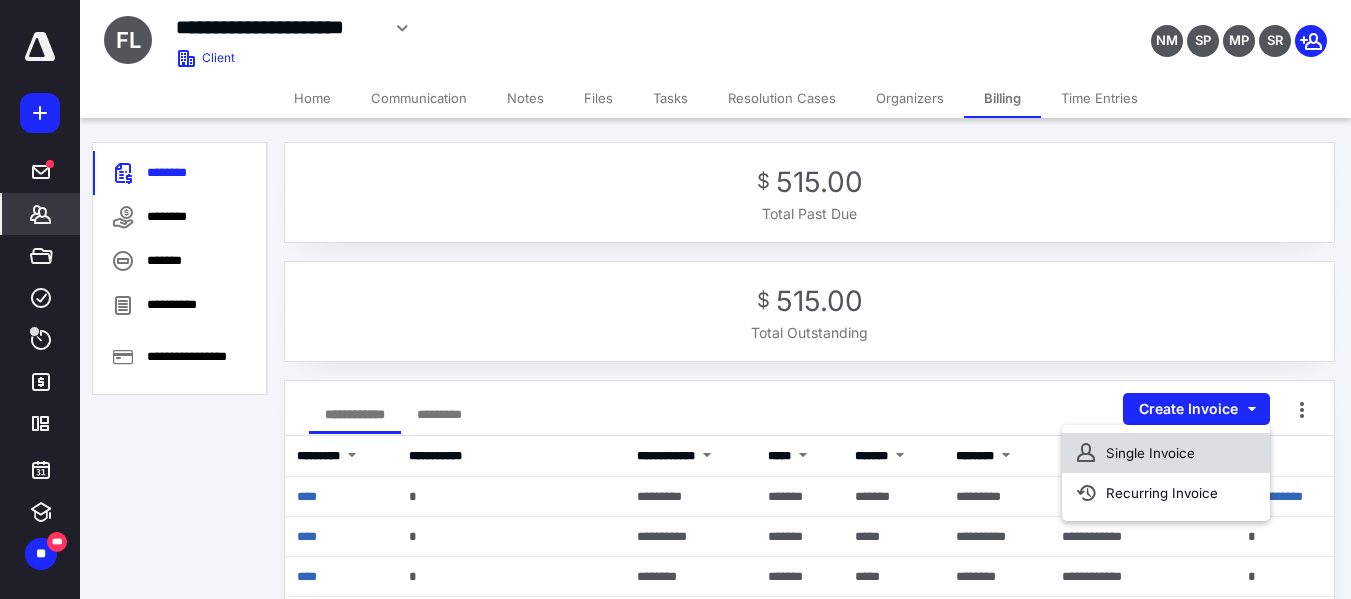 click on "Single Invoice" at bounding box center (1166, 453) 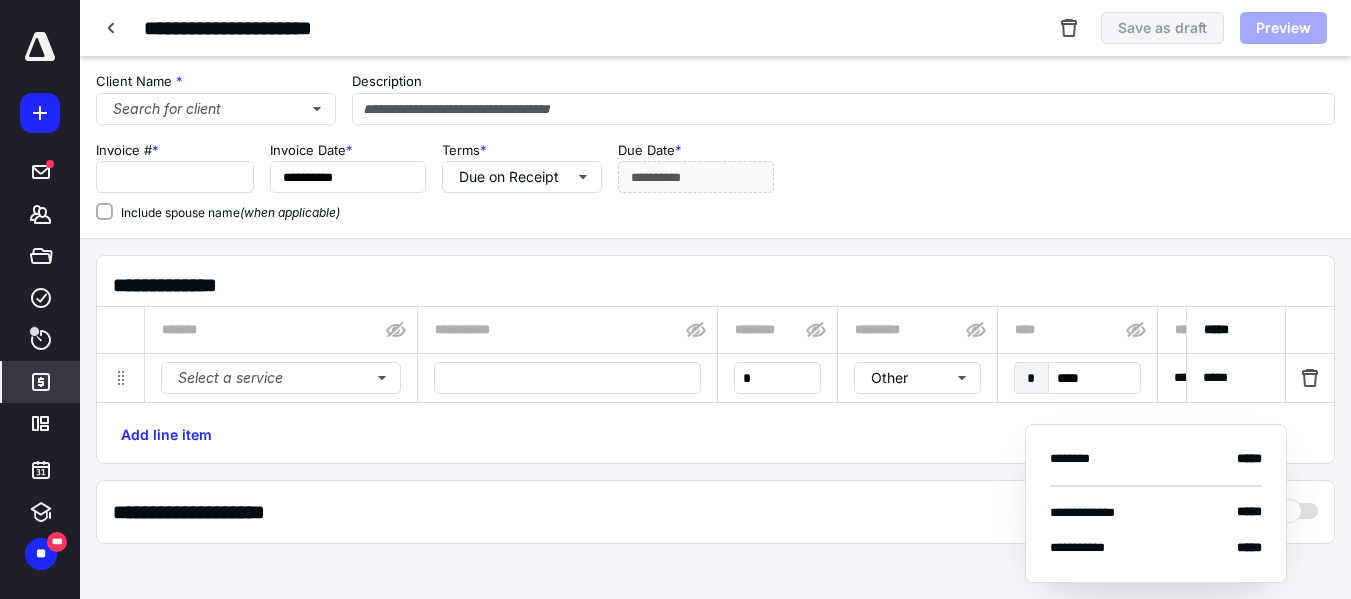 type on "****" 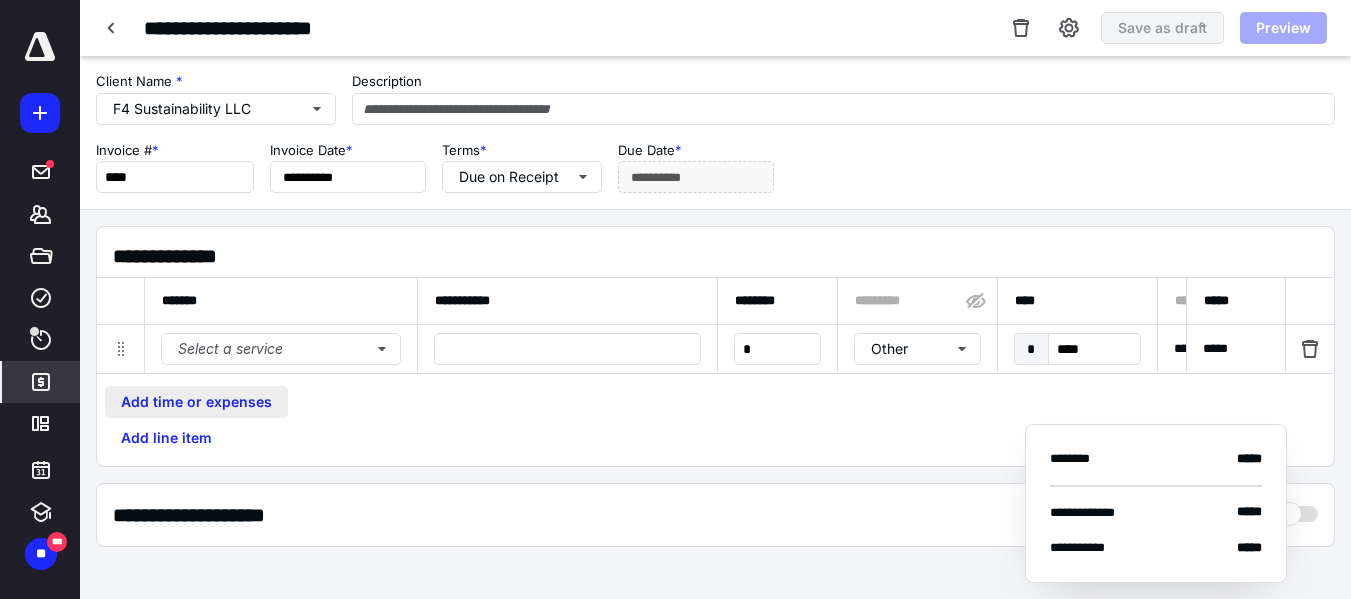 click on "Add time or expenses" at bounding box center [196, 402] 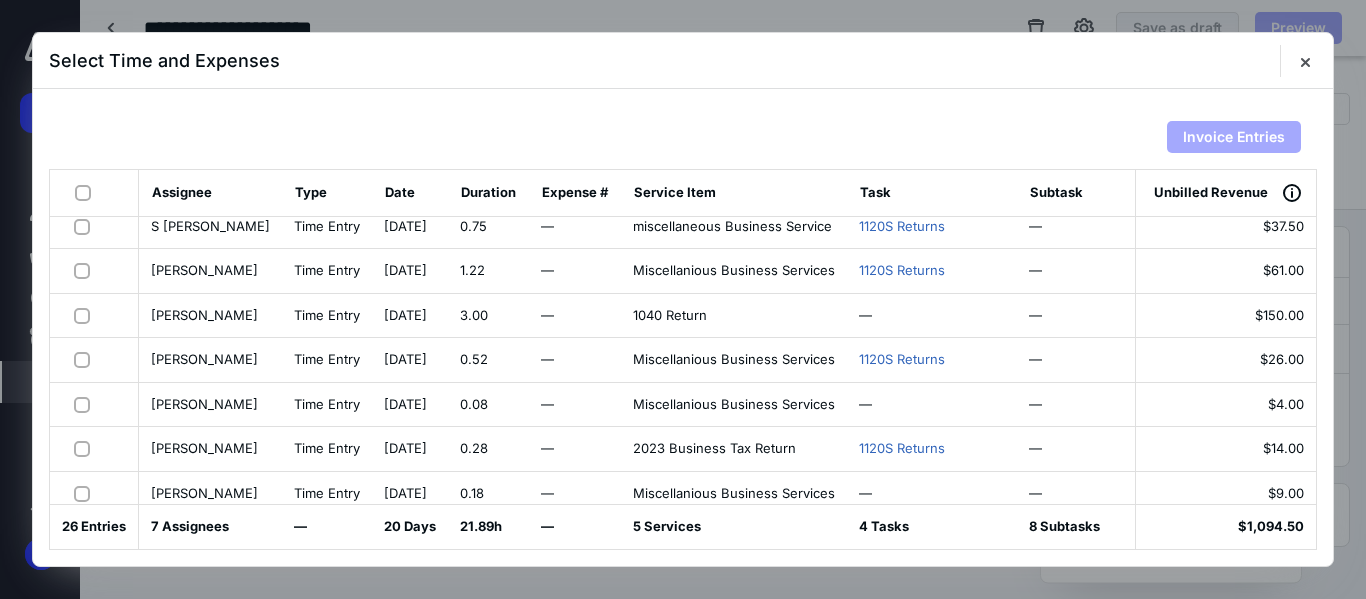 scroll, scrollTop: 884, scrollLeft: 0, axis: vertical 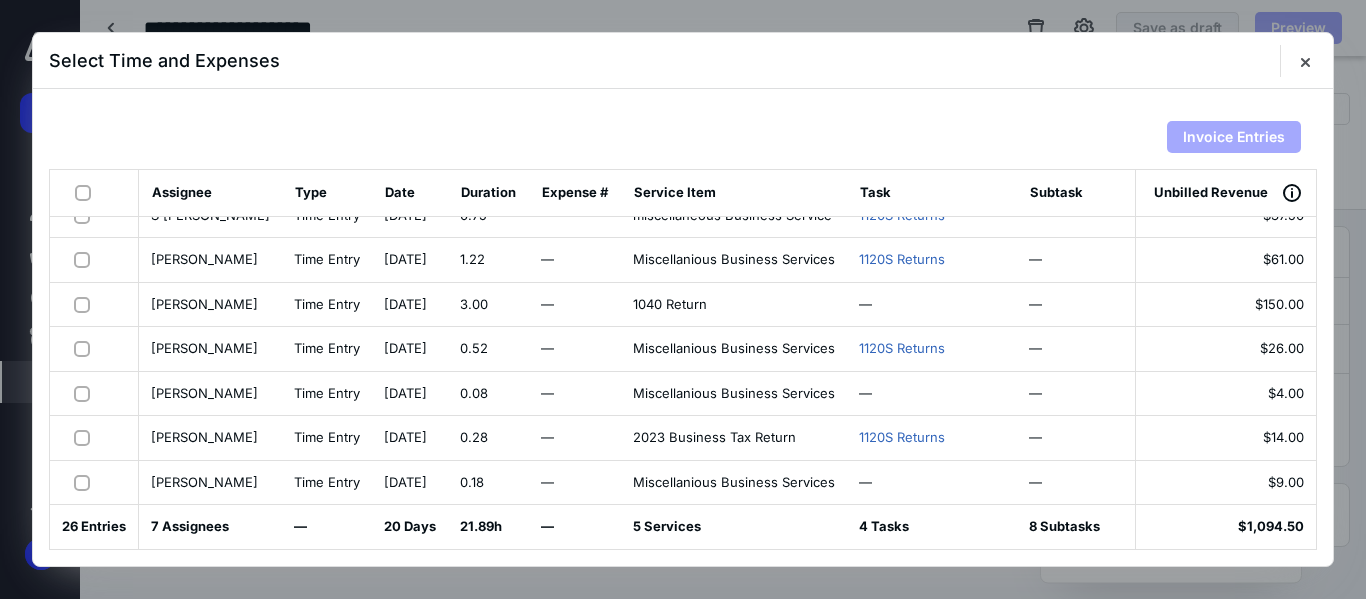 click at bounding box center (86, 348) 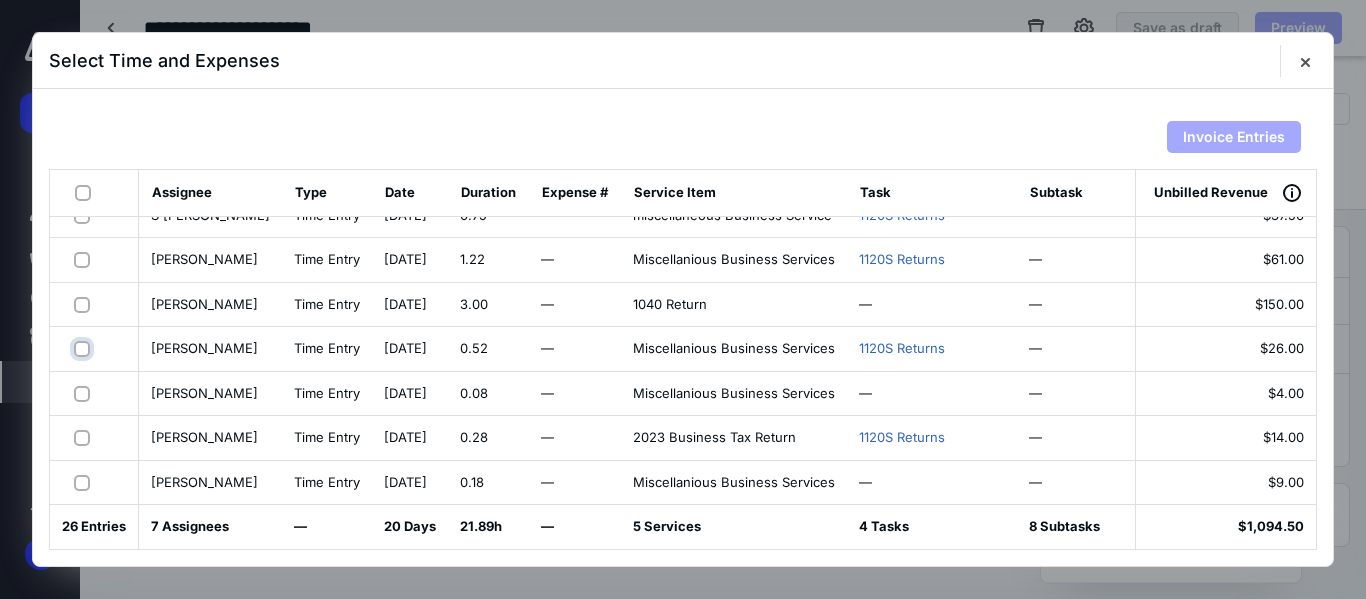 click at bounding box center (84, 348) 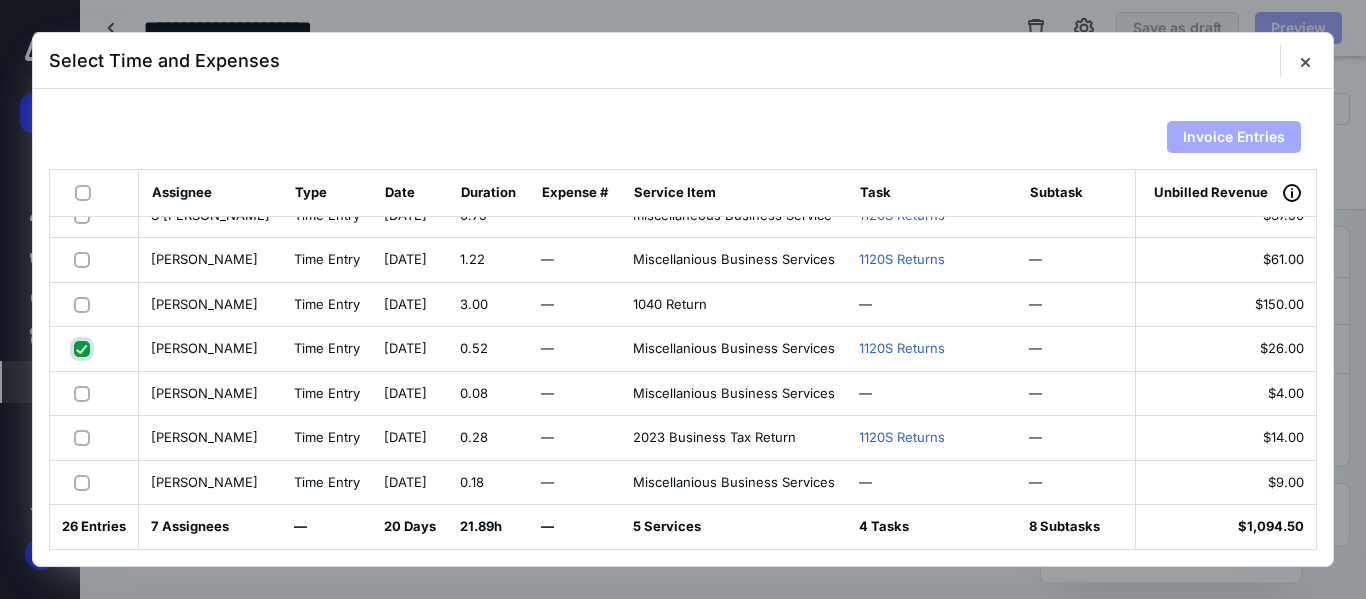 checkbox on "true" 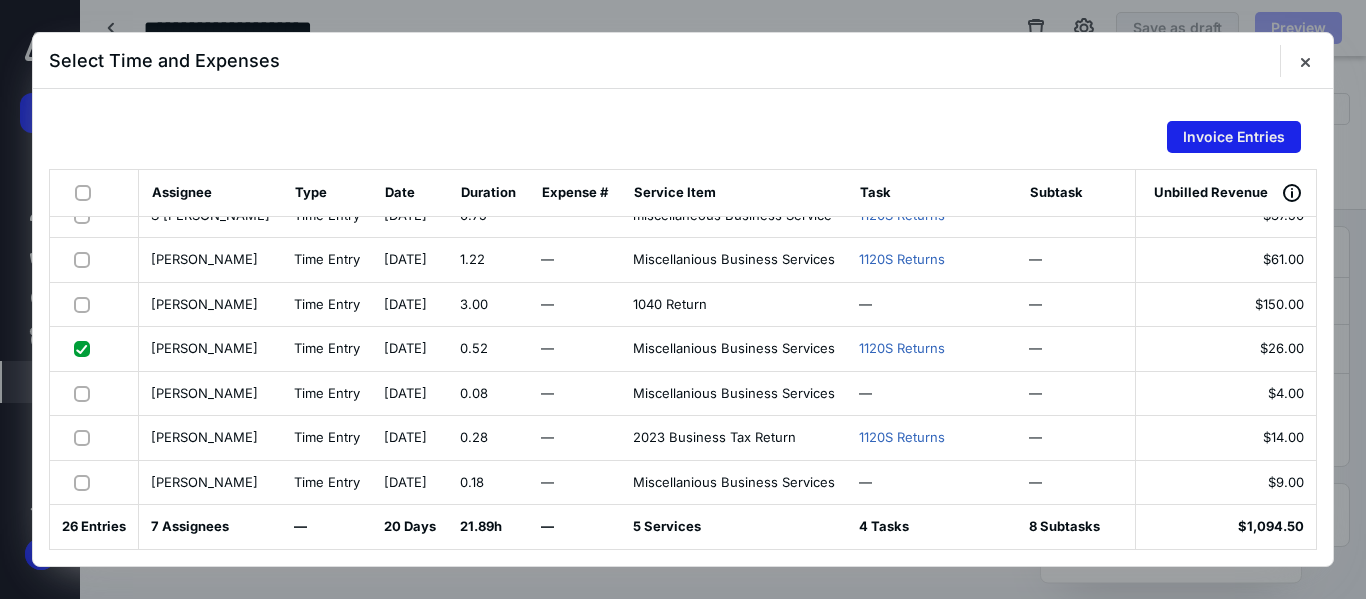click on "Invoice Entries" at bounding box center [1234, 137] 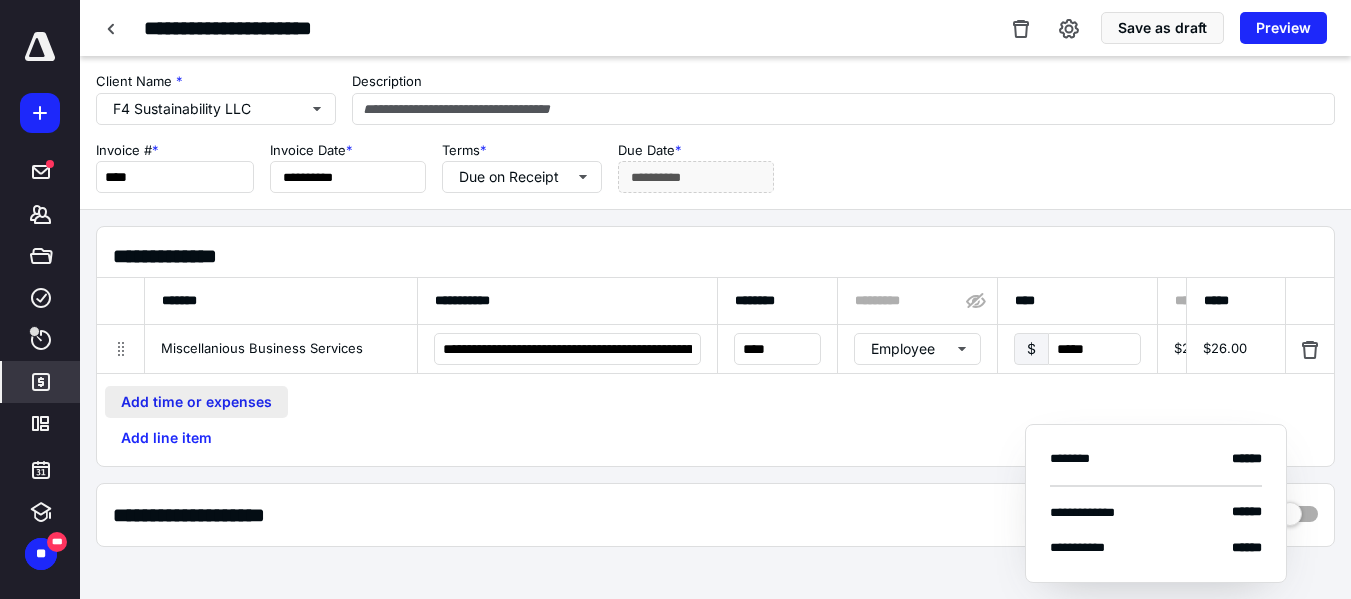 click on "Add time or expenses" at bounding box center [196, 402] 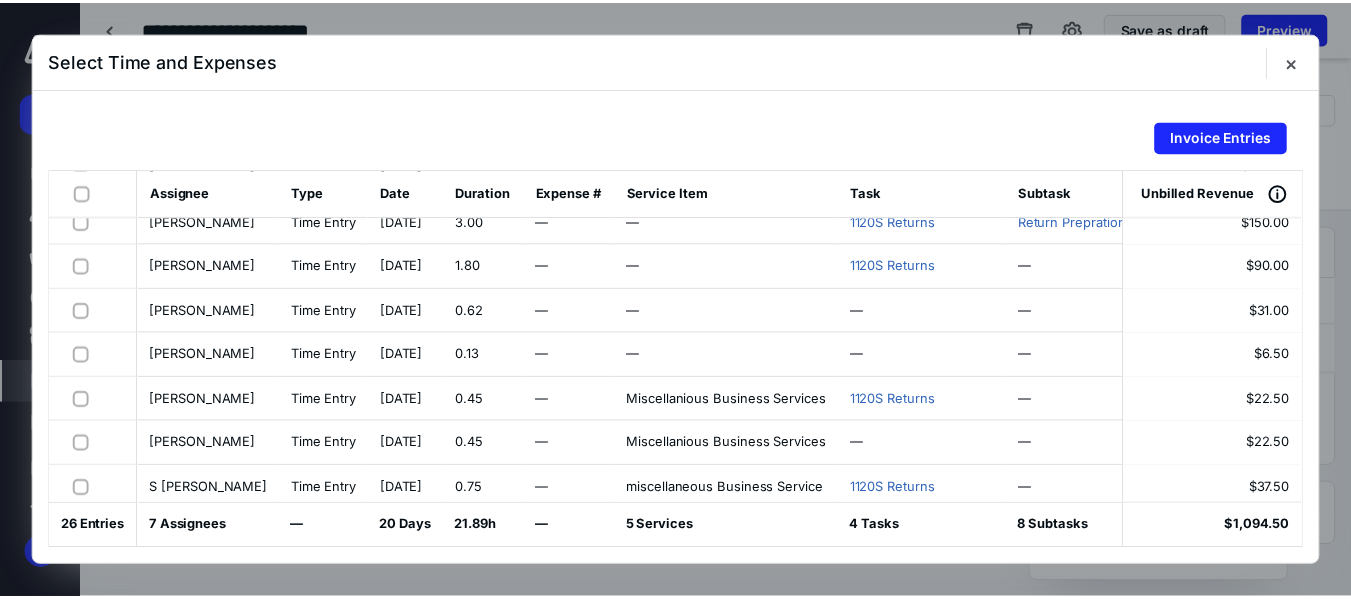 scroll, scrollTop: 584, scrollLeft: 0, axis: vertical 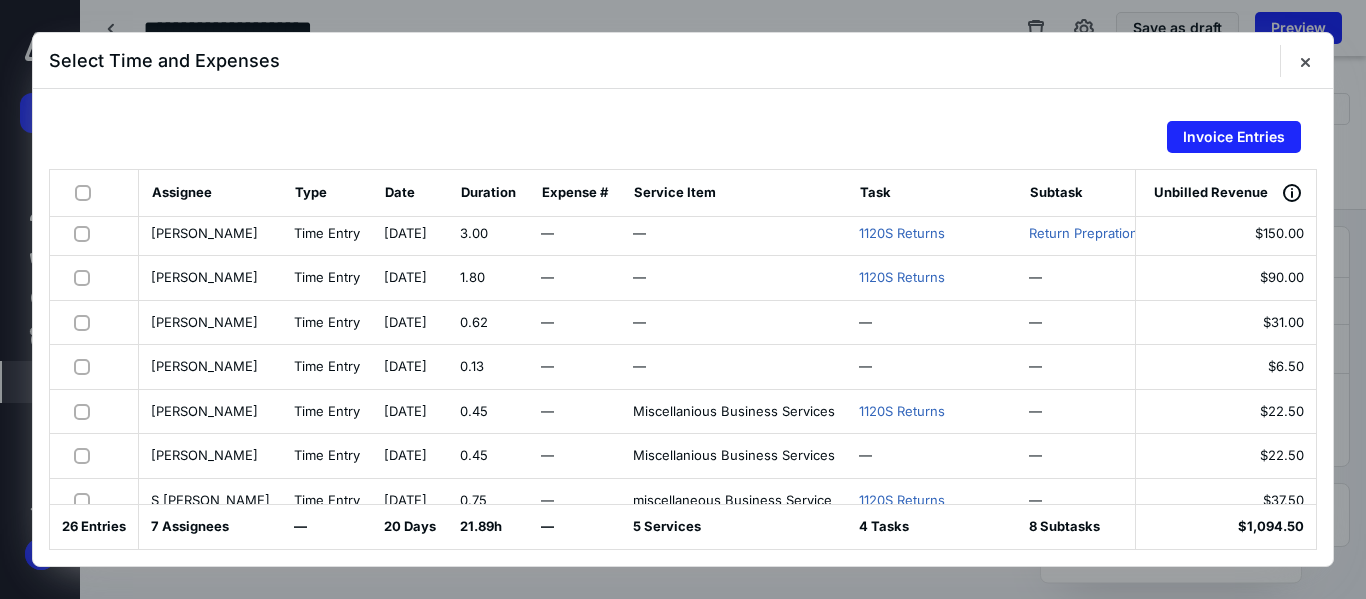 click at bounding box center [86, 277] 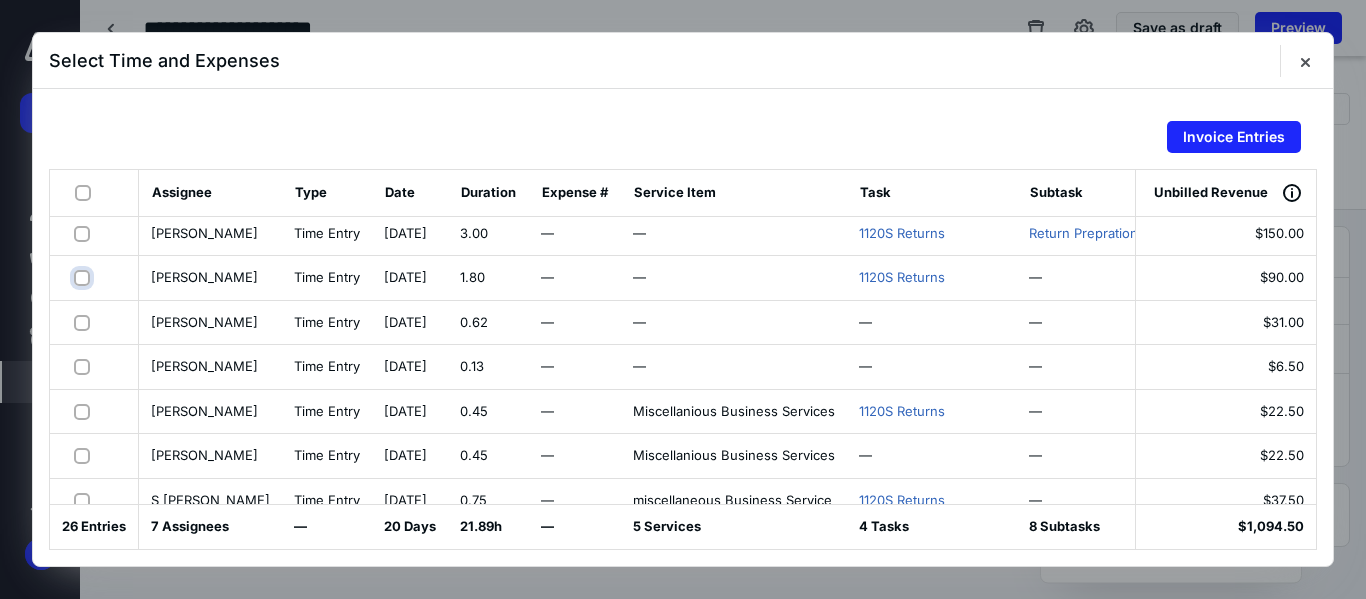 click at bounding box center (84, 277) 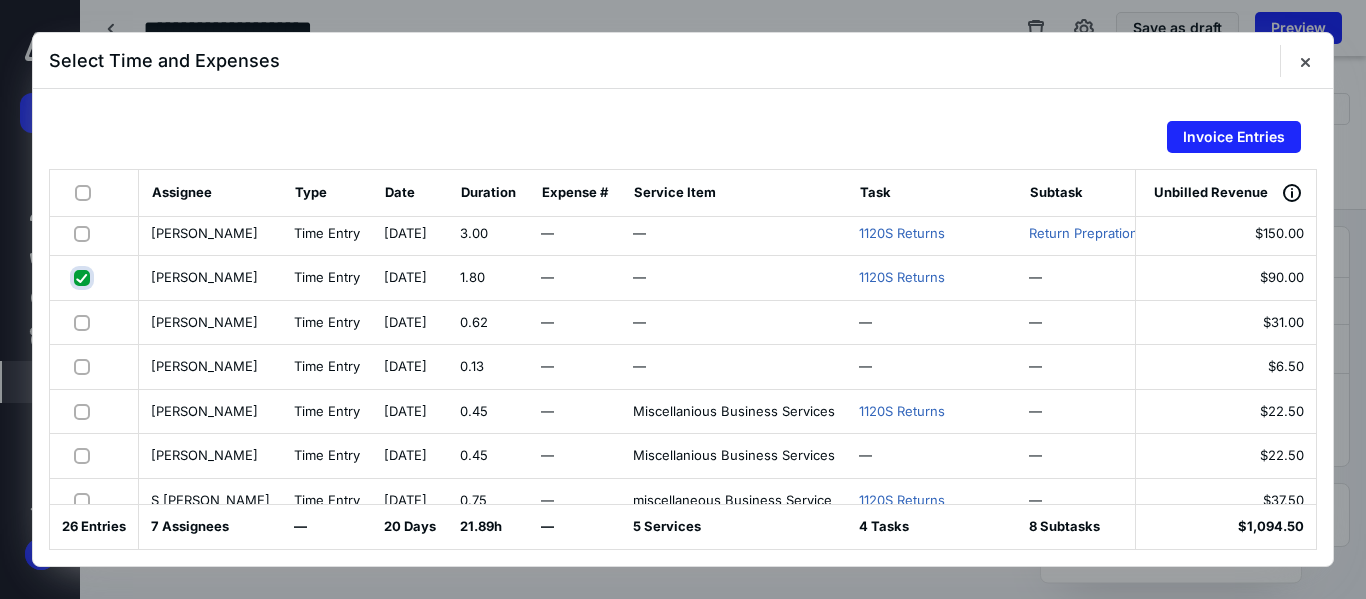 checkbox on "true" 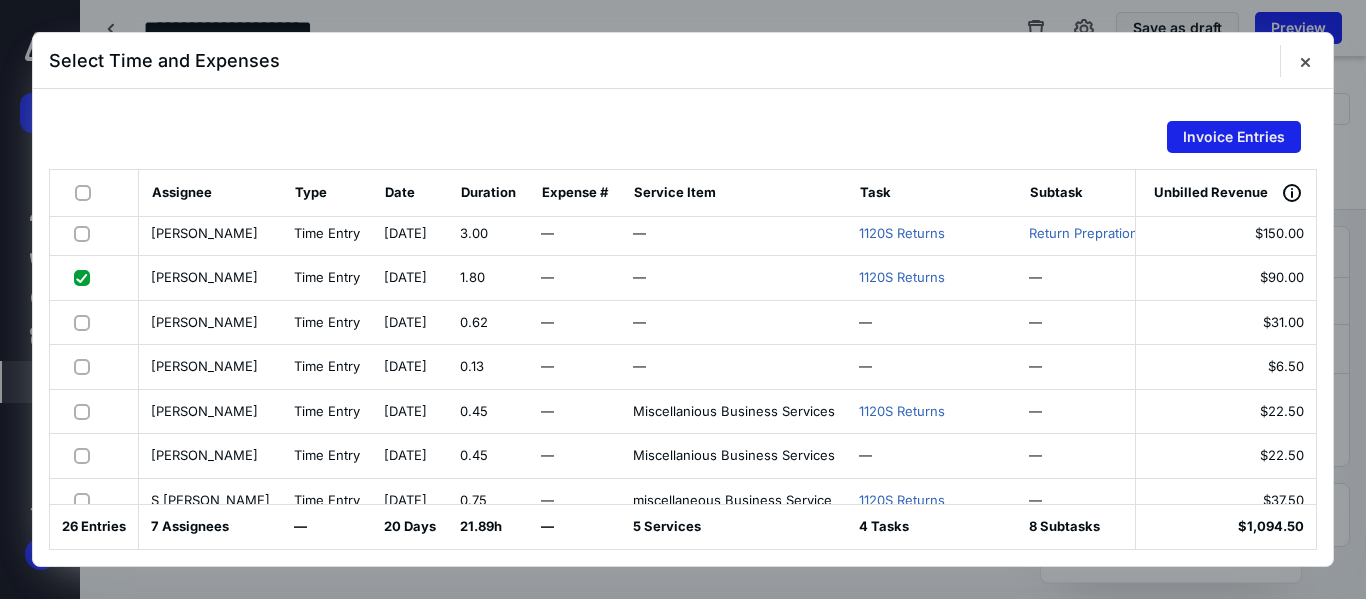 click on "Invoice Entries" at bounding box center (1234, 137) 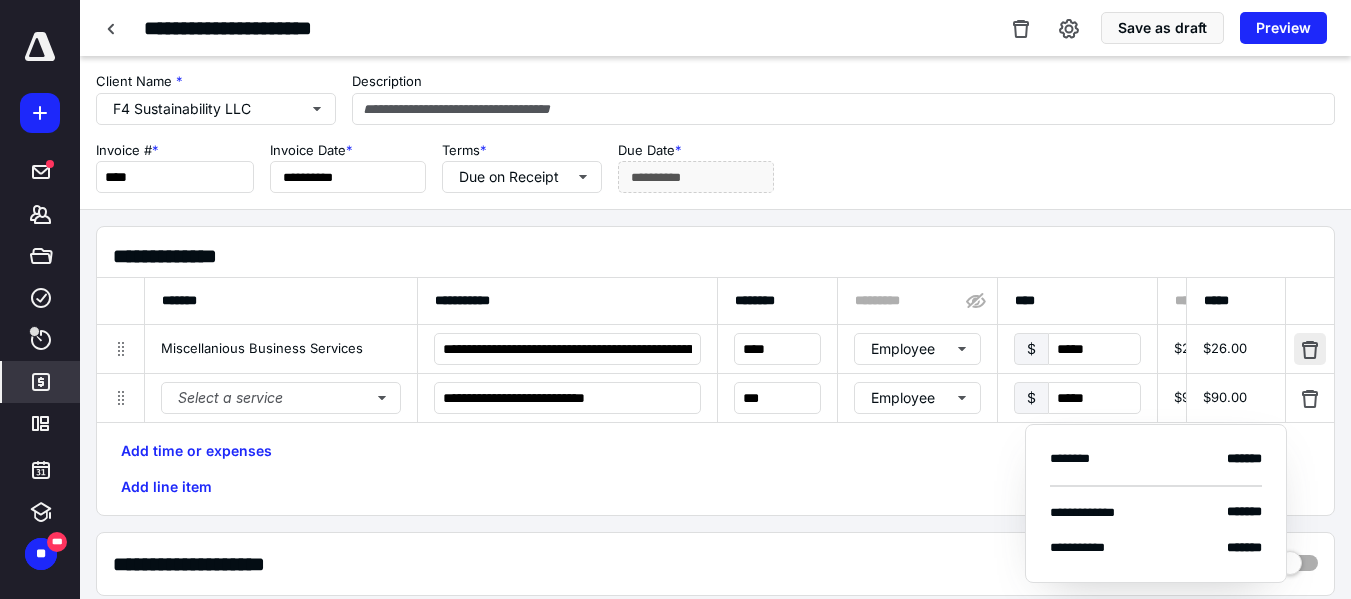click at bounding box center [1310, 349] 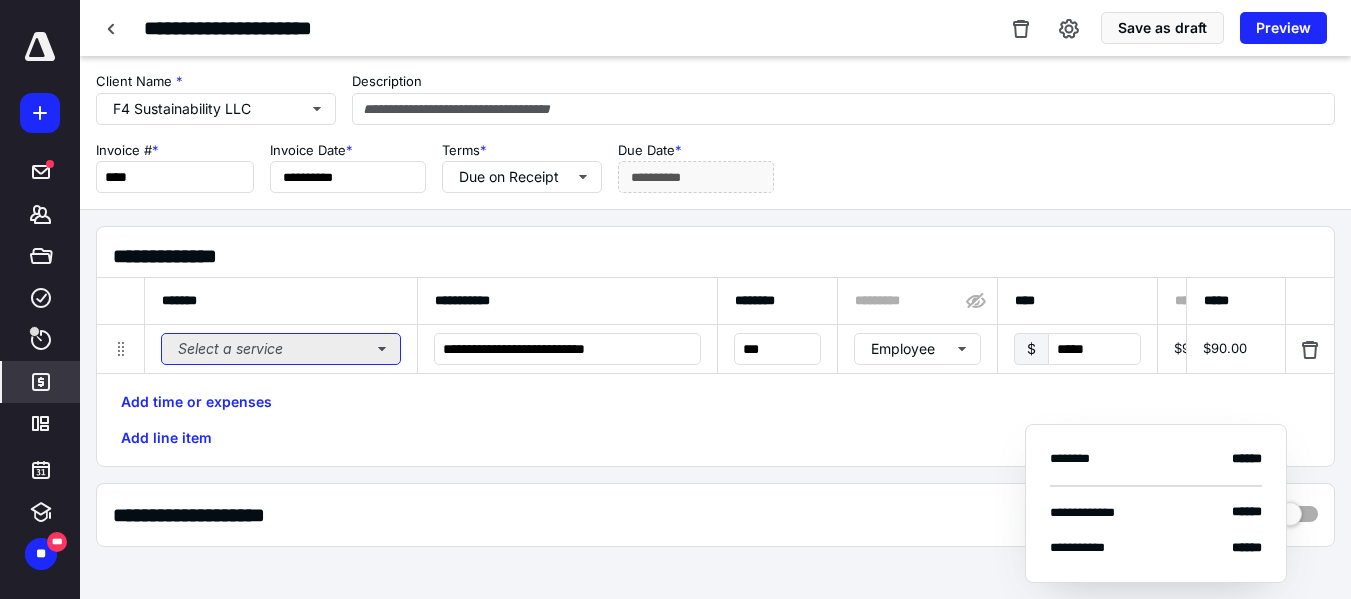 click on "Select a service" at bounding box center (281, 349) 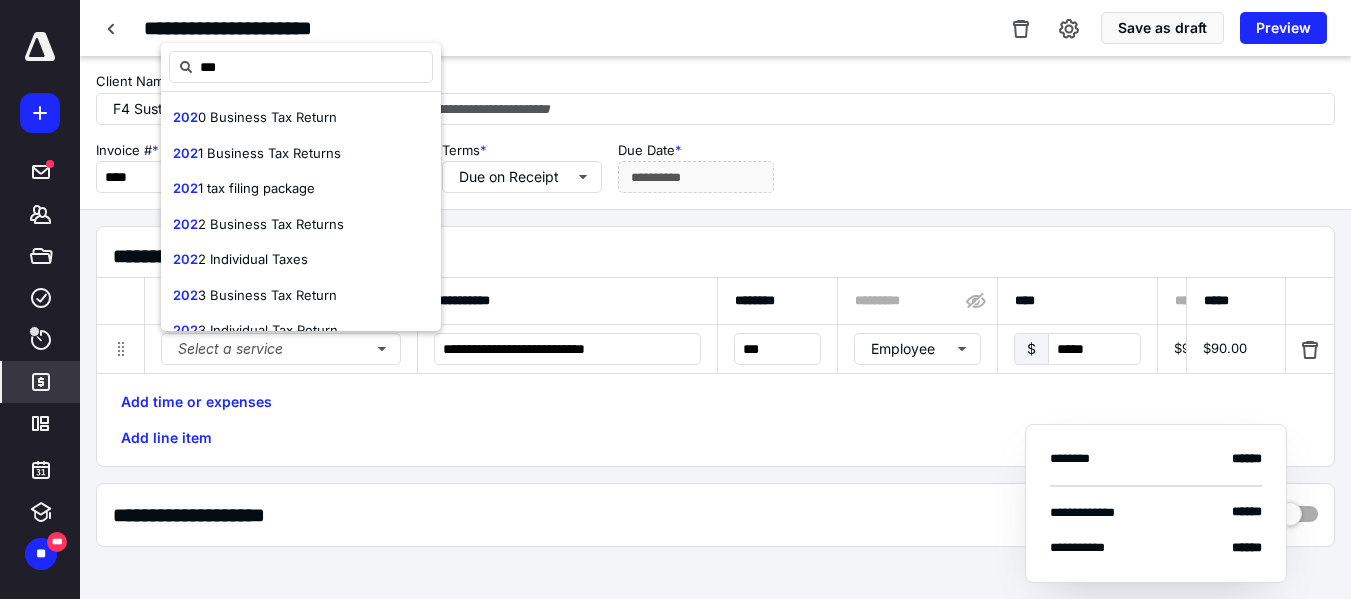 type on "****" 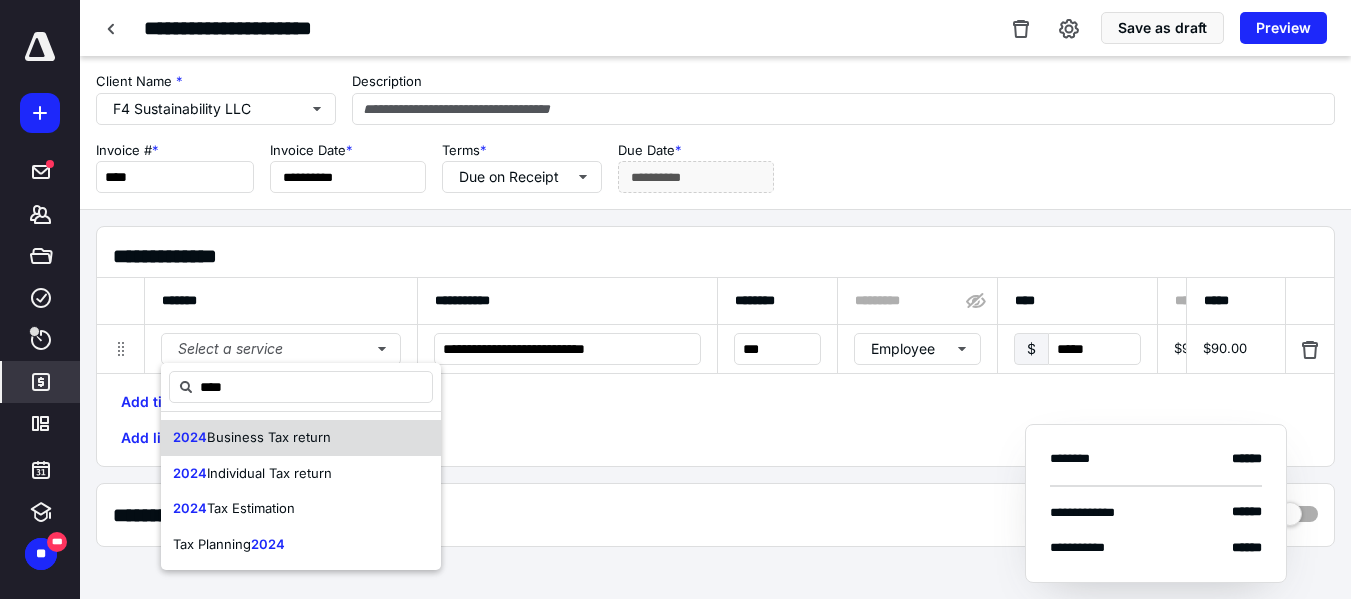 click on "2024  Business Tax return" at bounding box center [301, 438] 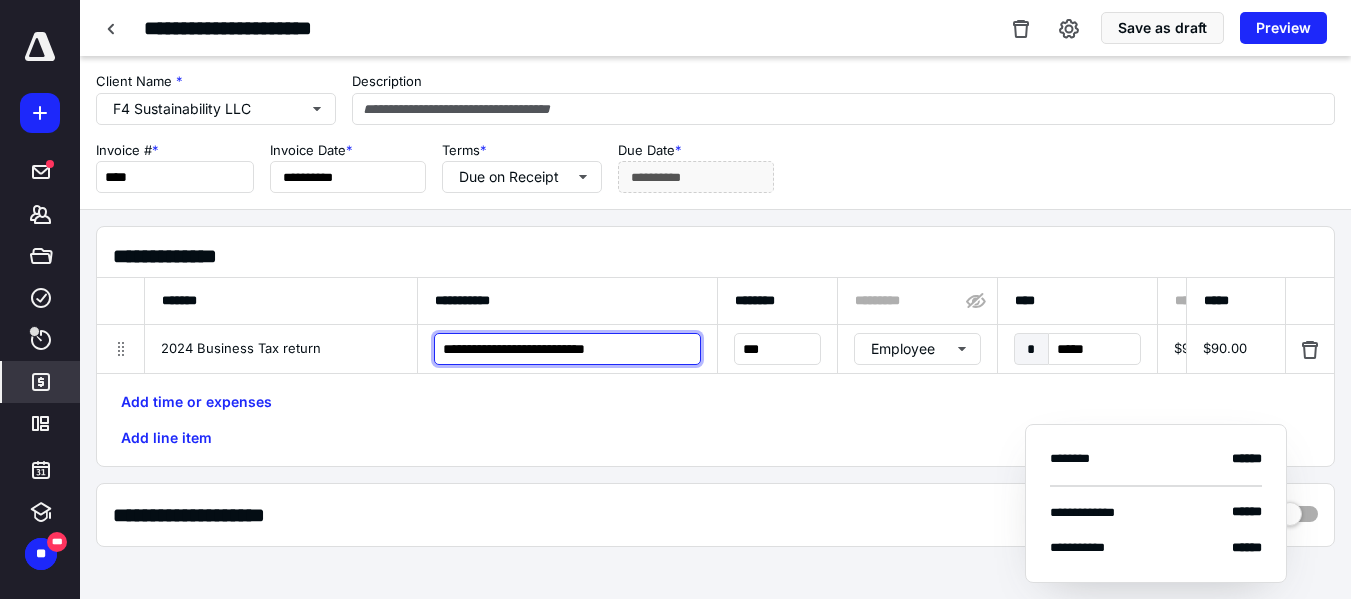 click on "**********" at bounding box center [567, 349] 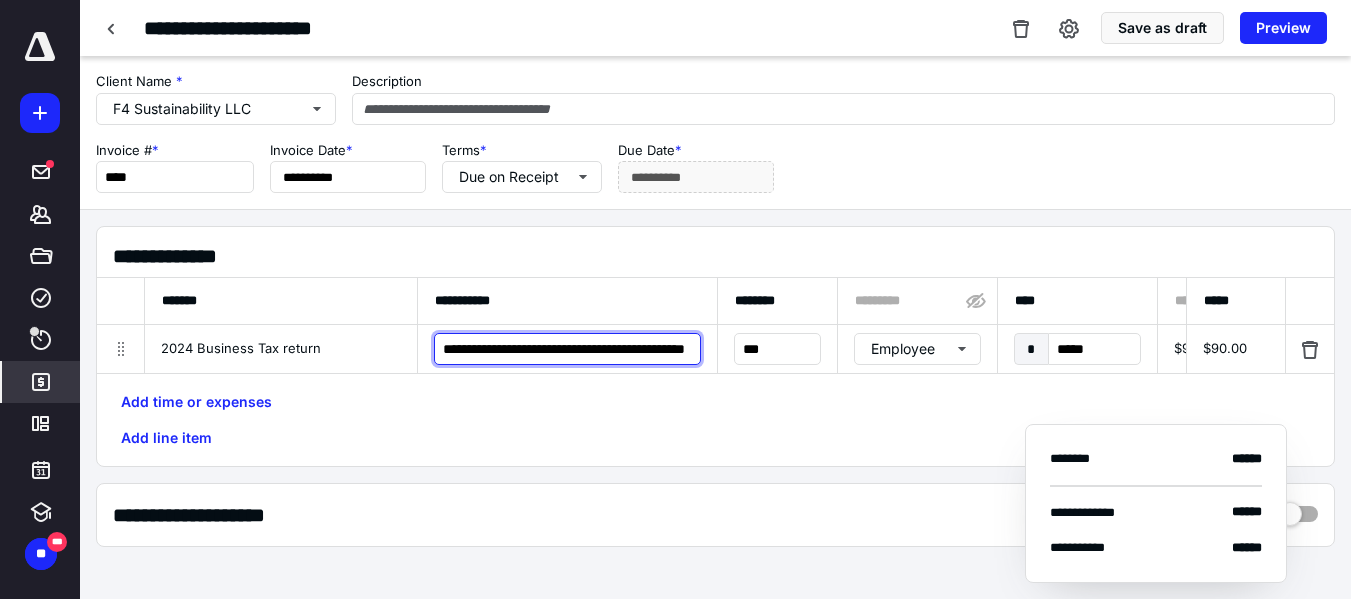 scroll, scrollTop: 0, scrollLeft: 97, axis: horizontal 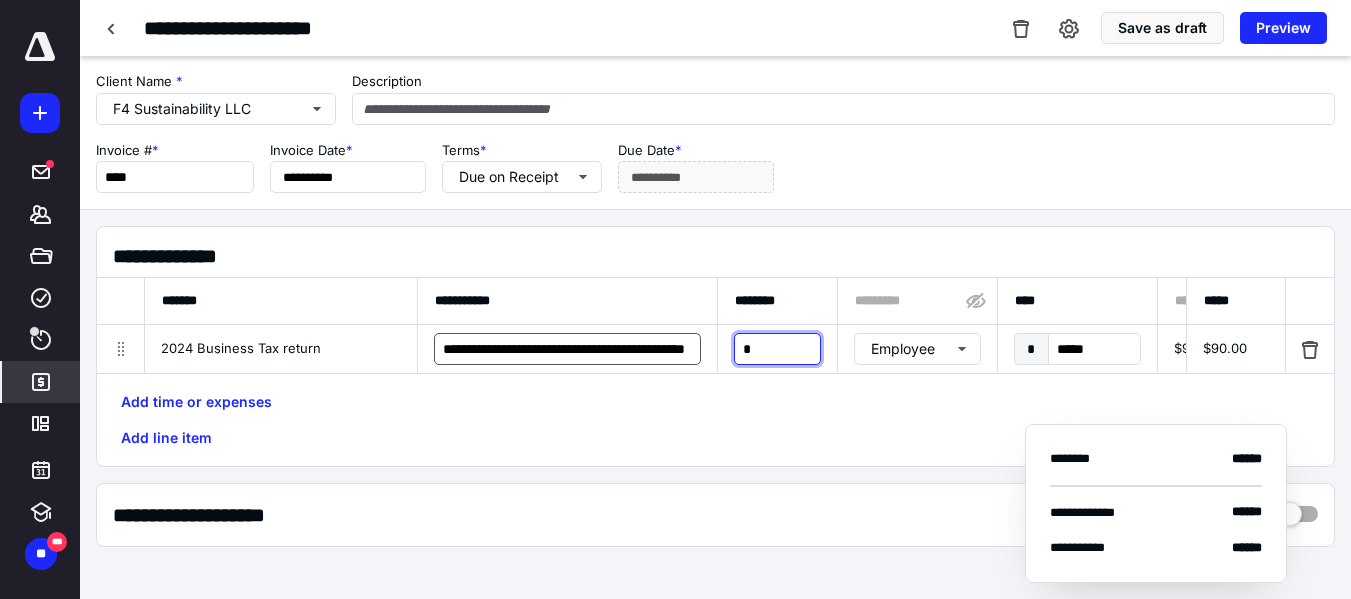 type on "*" 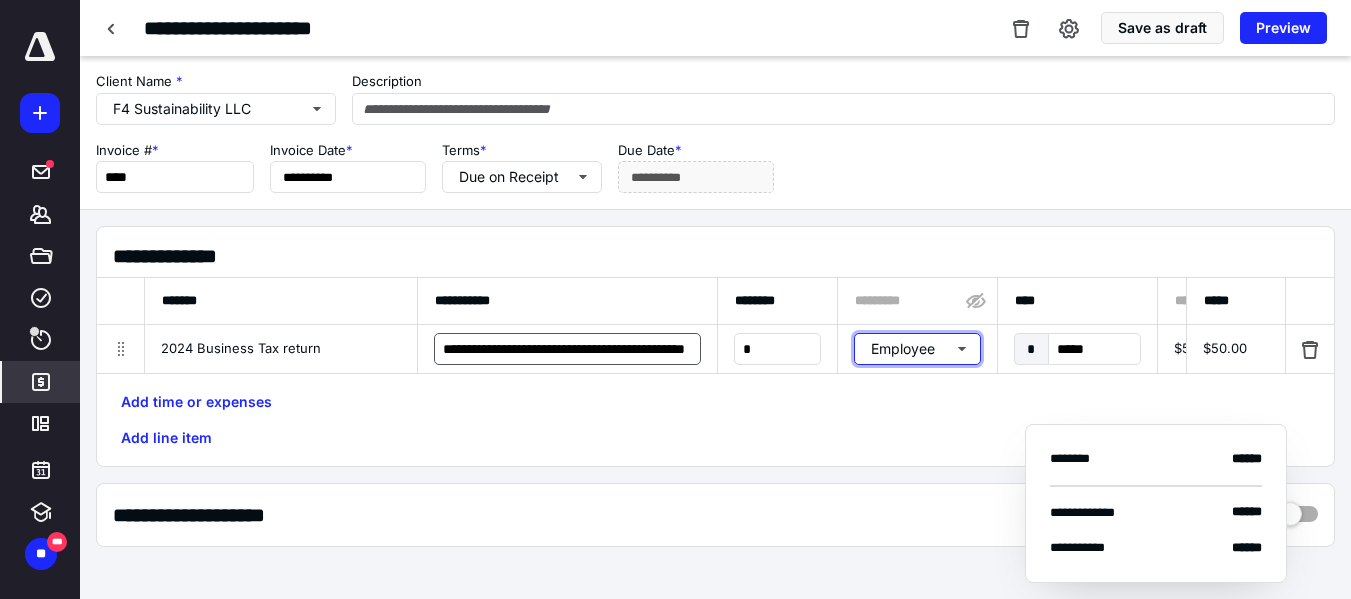 type 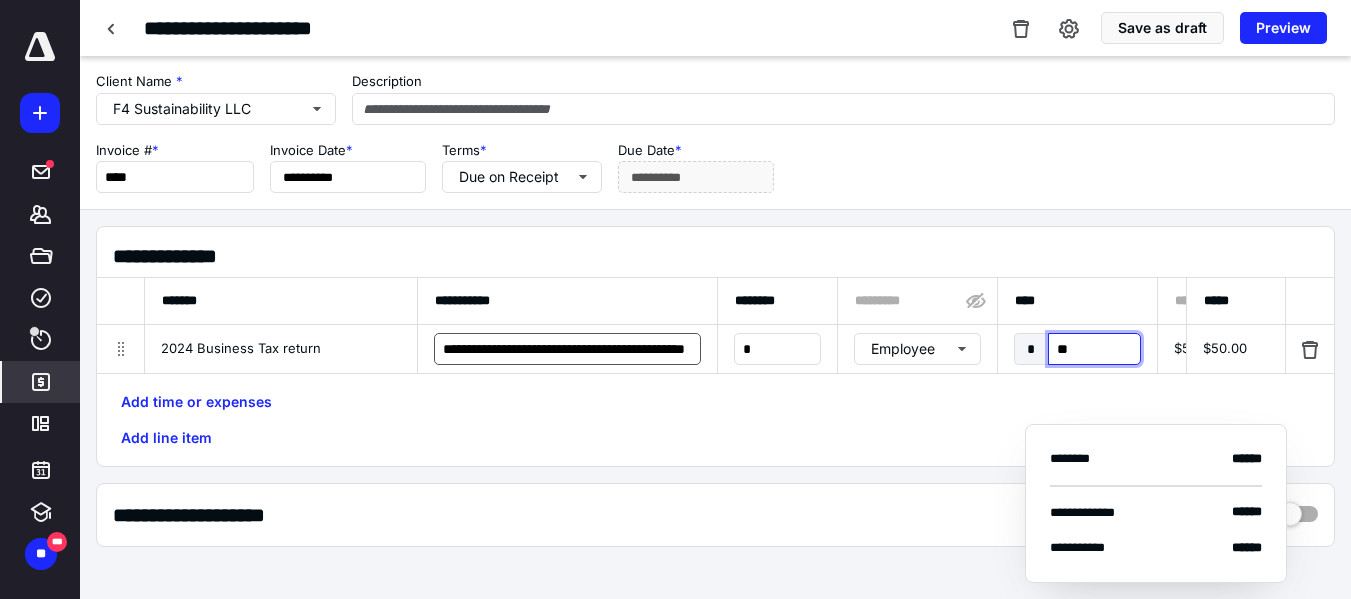 type on "***" 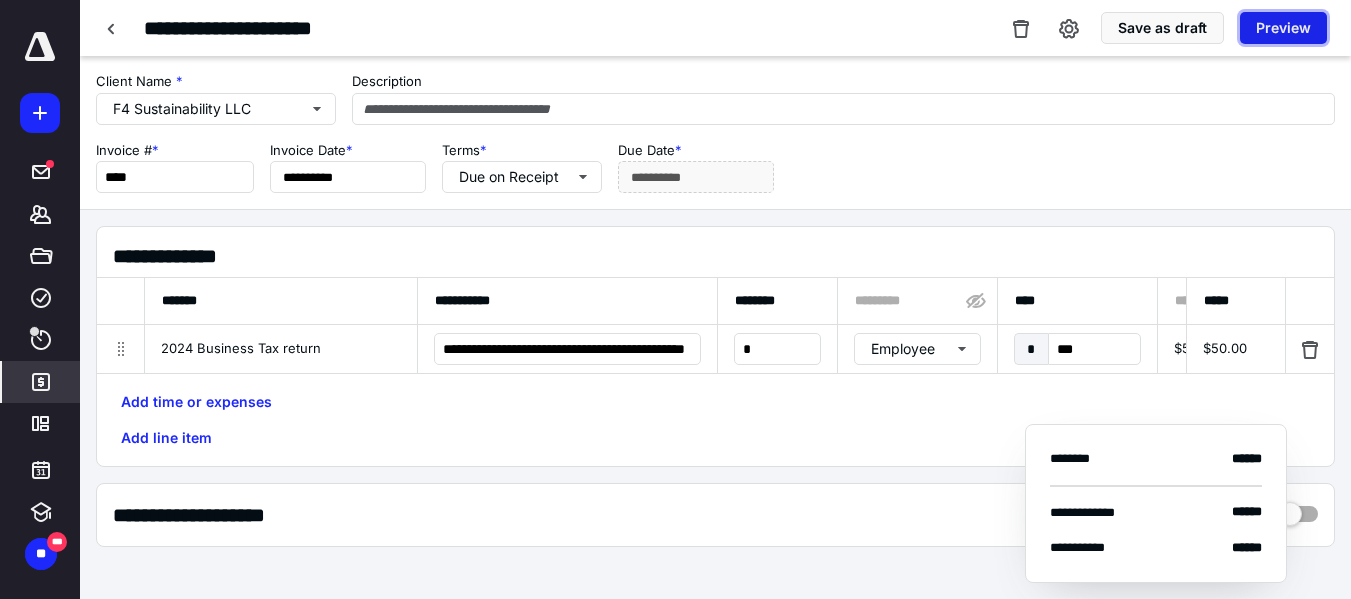 click on "Preview" at bounding box center [1283, 28] 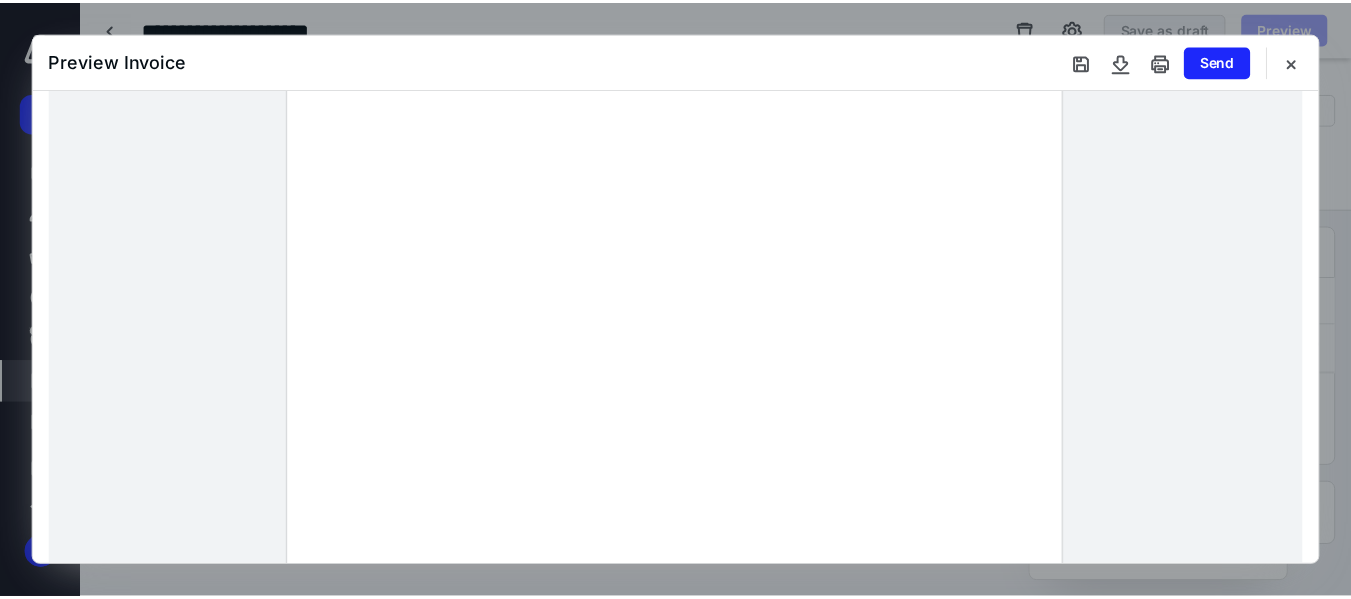scroll, scrollTop: 200, scrollLeft: 0, axis: vertical 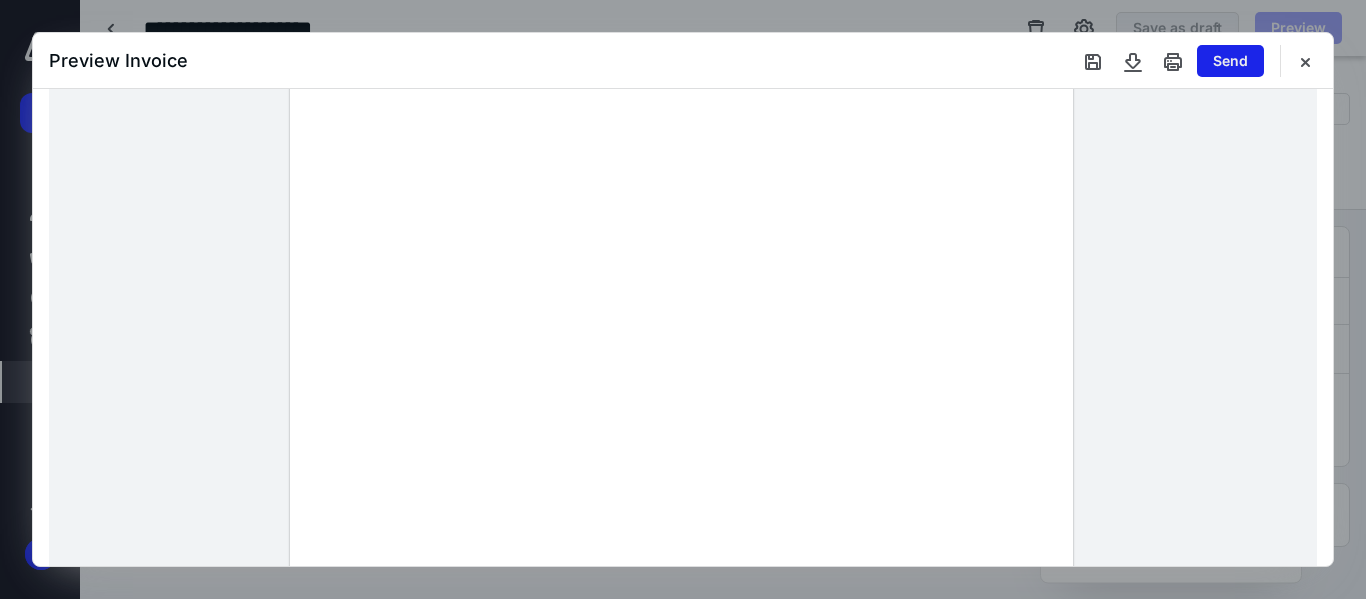 click on "Send" at bounding box center [1230, 61] 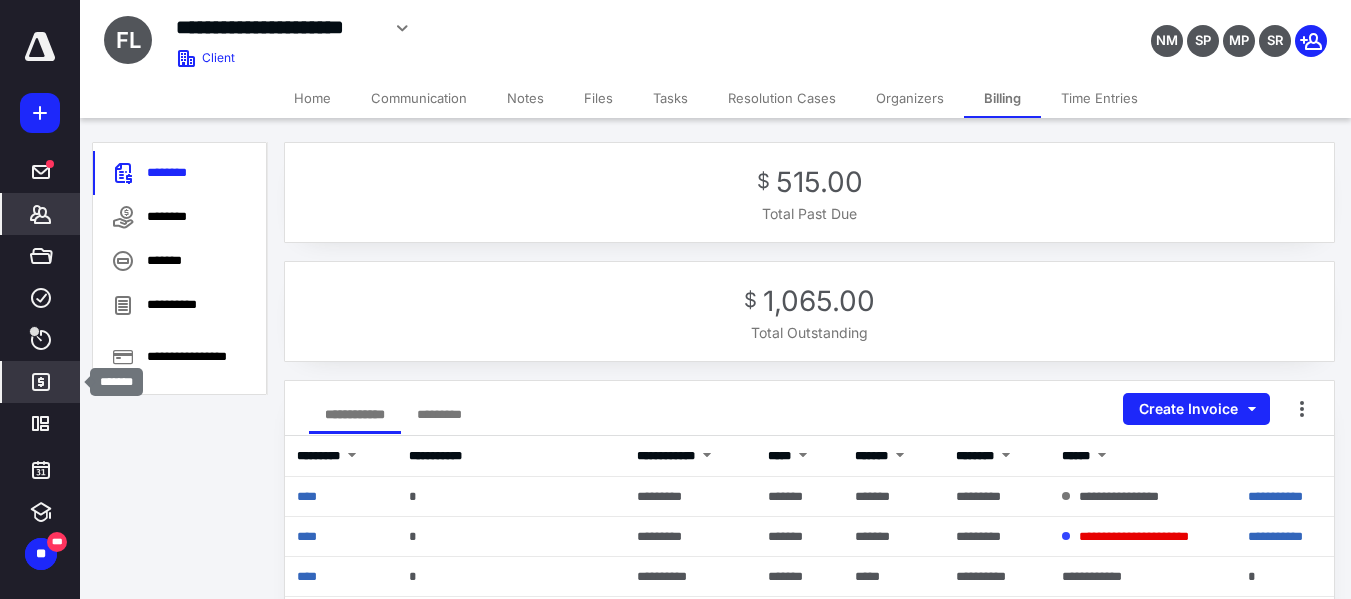 click 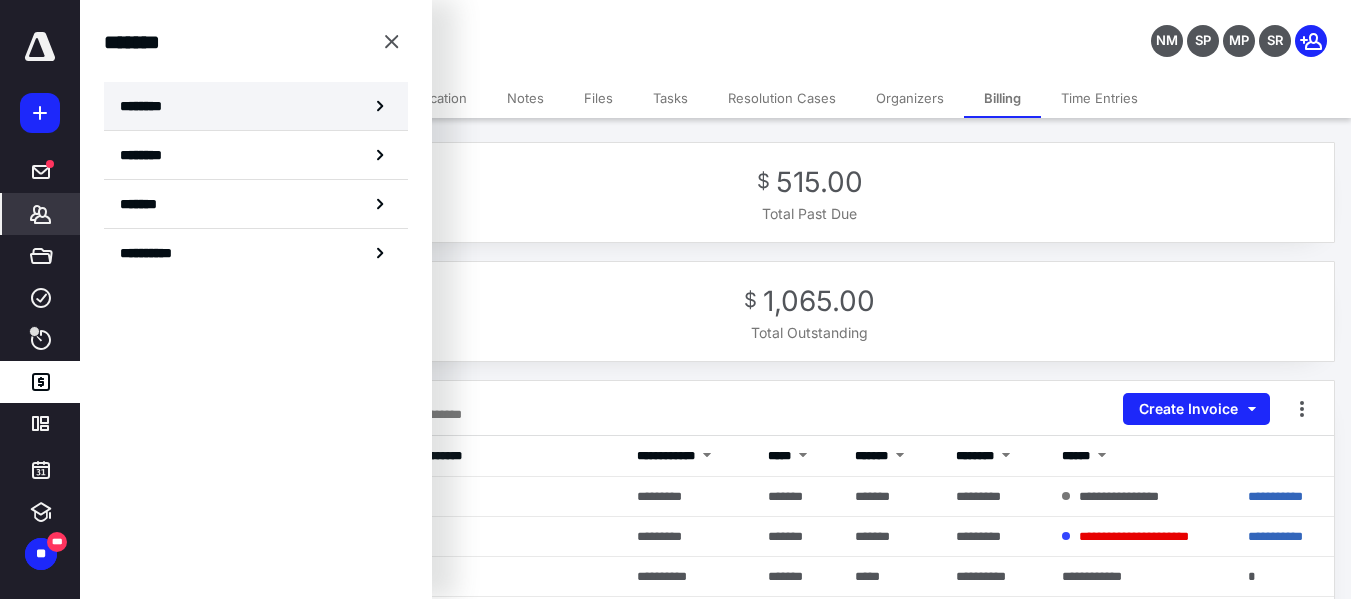 click on "********" at bounding box center [256, 106] 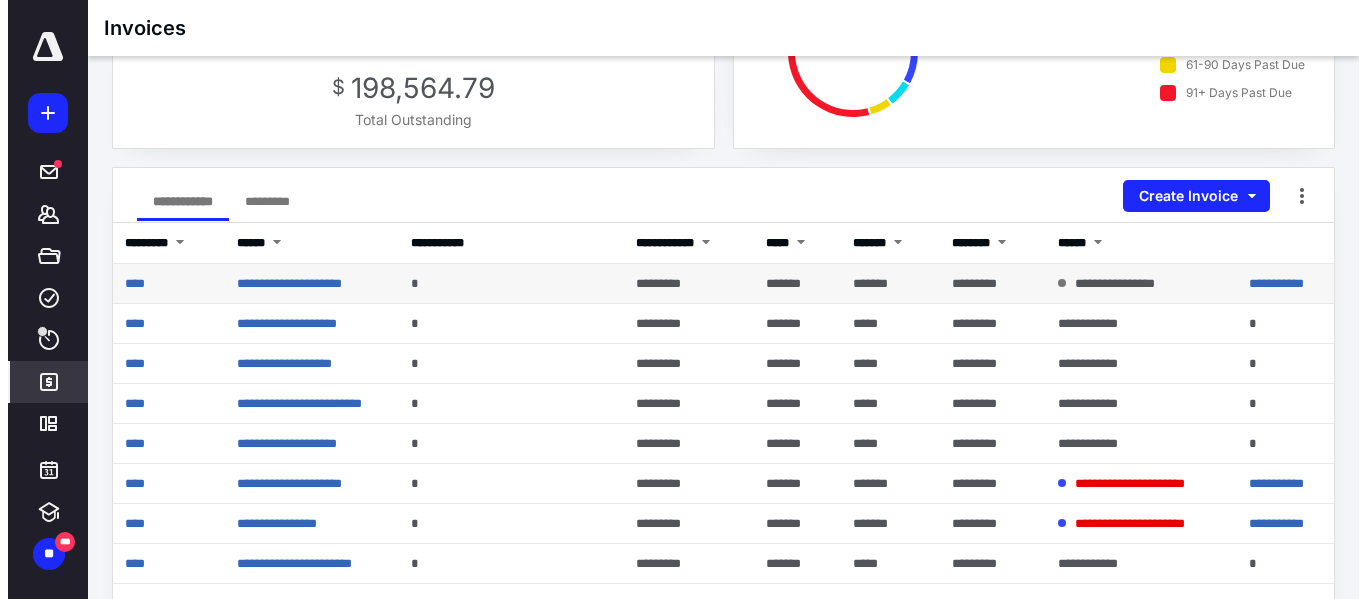 scroll, scrollTop: 200, scrollLeft: 0, axis: vertical 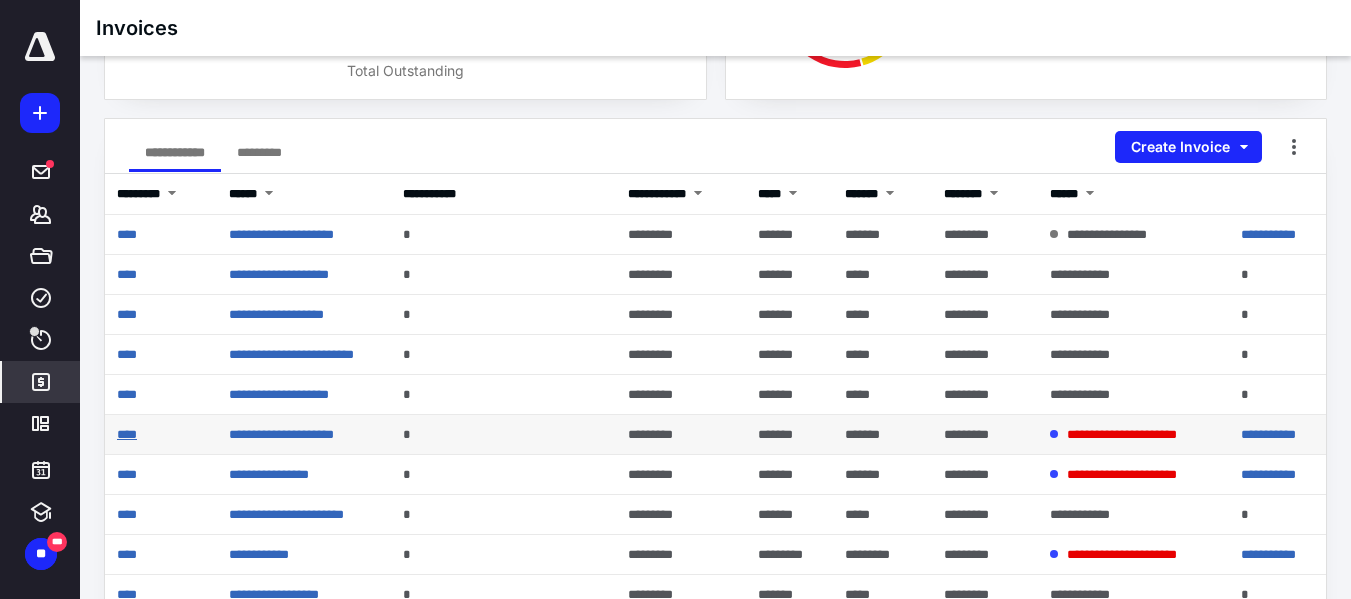 click on "****" at bounding box center (127, 434) 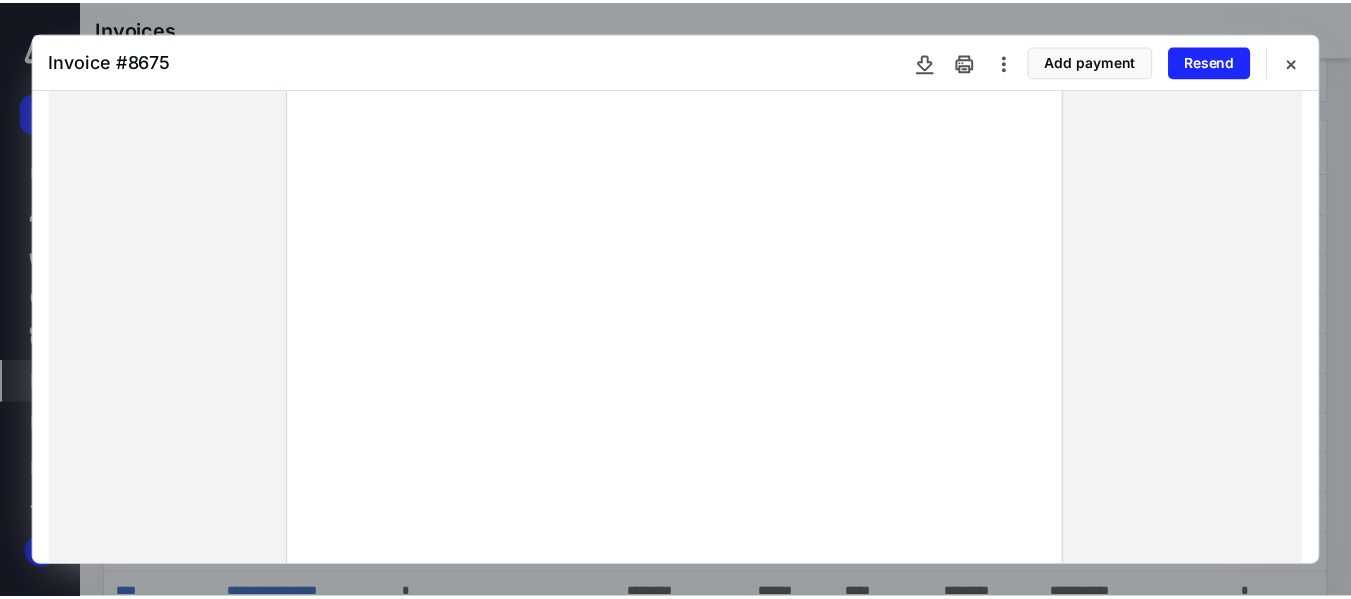 scroll, scrollTop: 0, scrollLeft: 0, axis: both 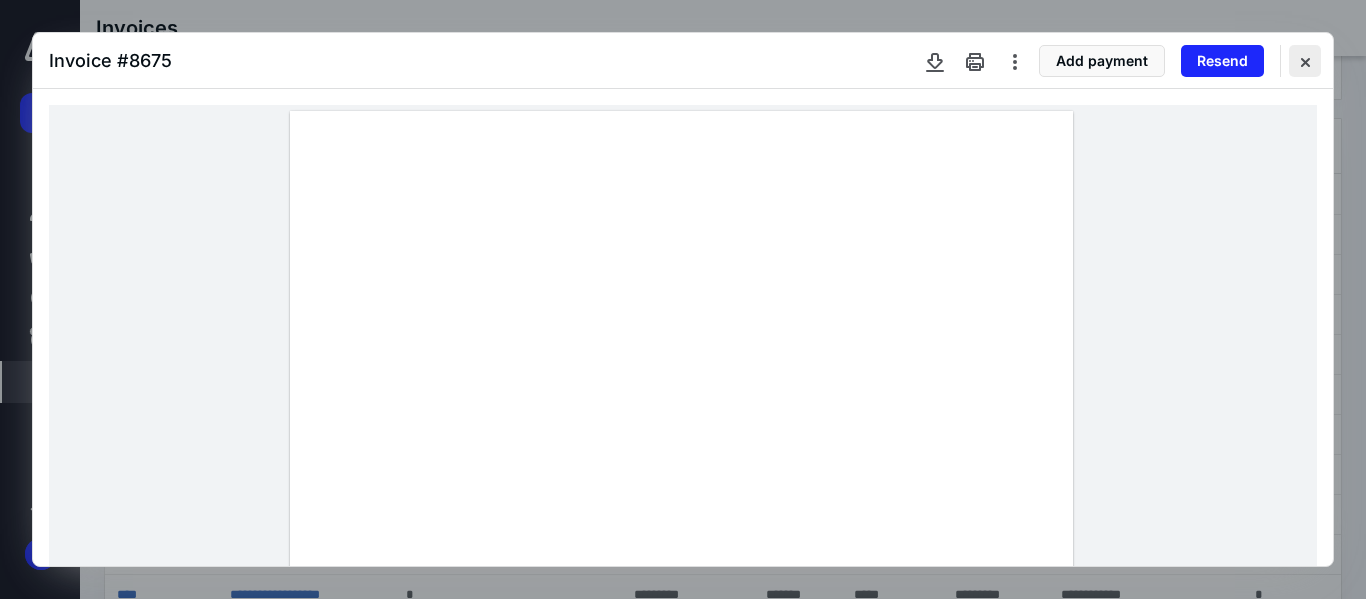 click at bounding box center [1305, 61] 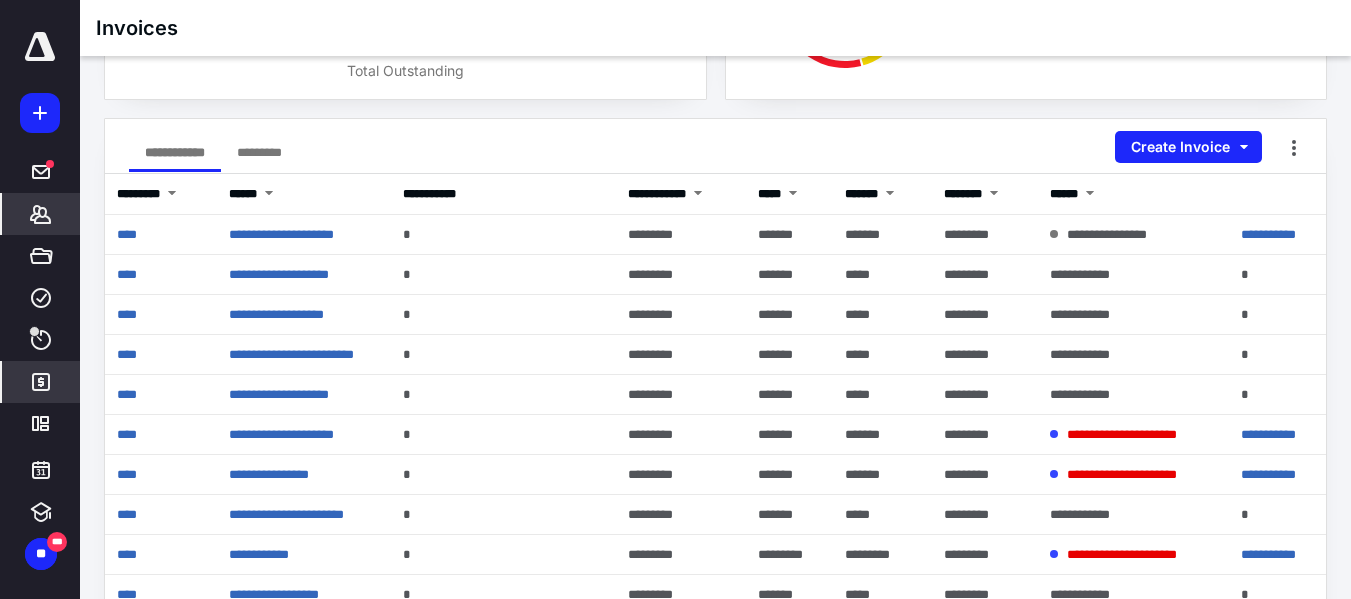 click on "*******" at bounding box center (41, 214) 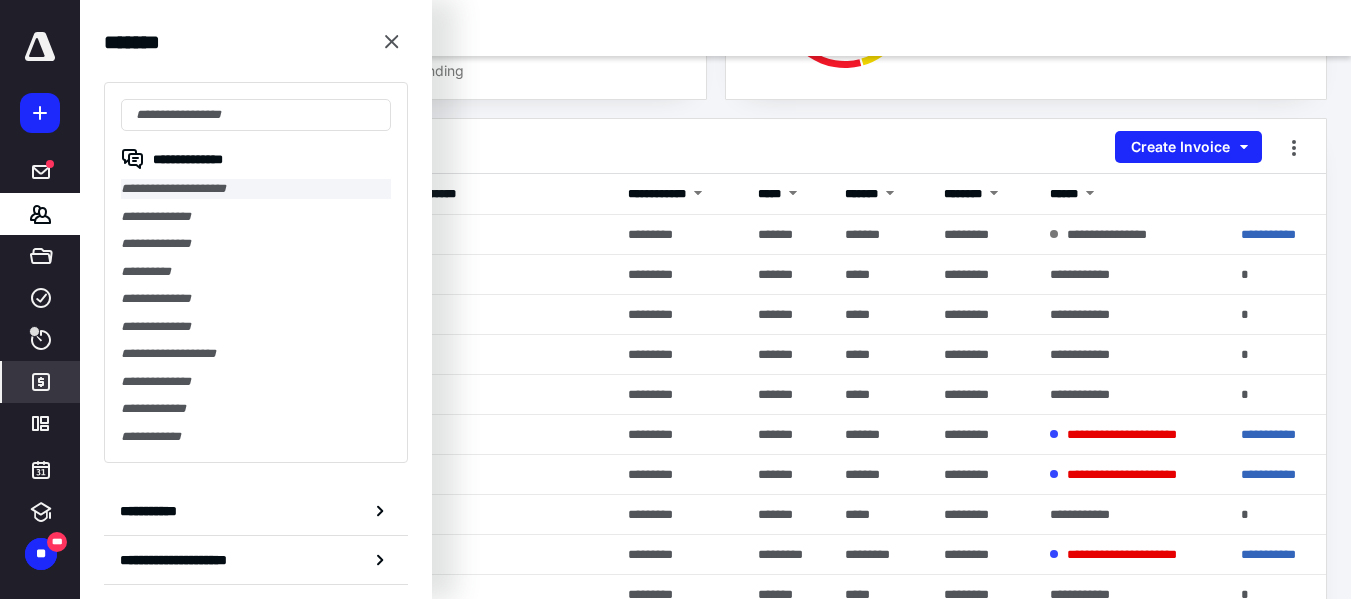 click on "**********" at bounding box center [256, 189] 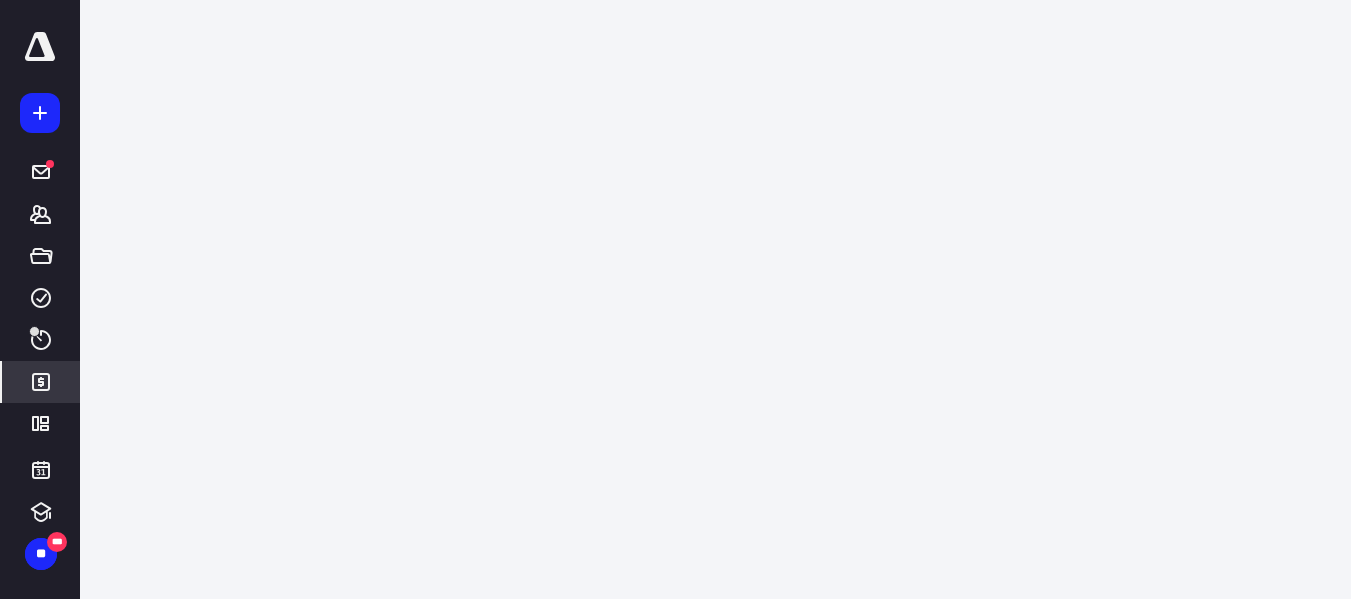 scroll, scrollTop: 0, scrollLeft: 0, axis: both 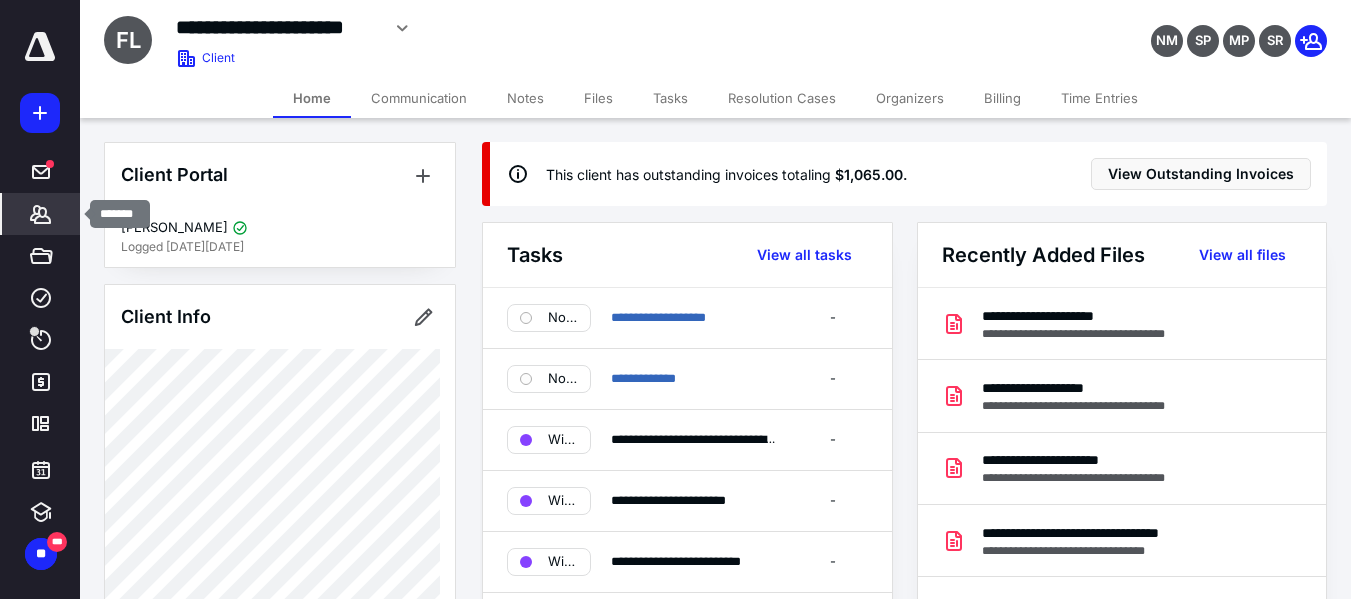 click 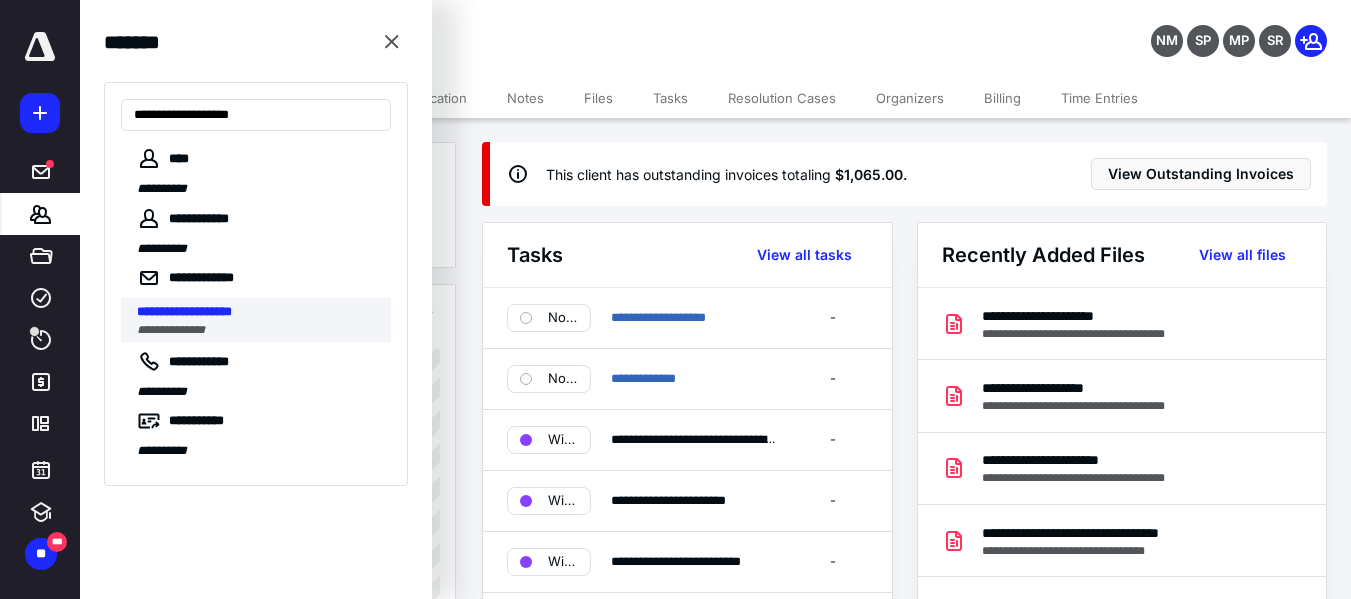 type on "**********" 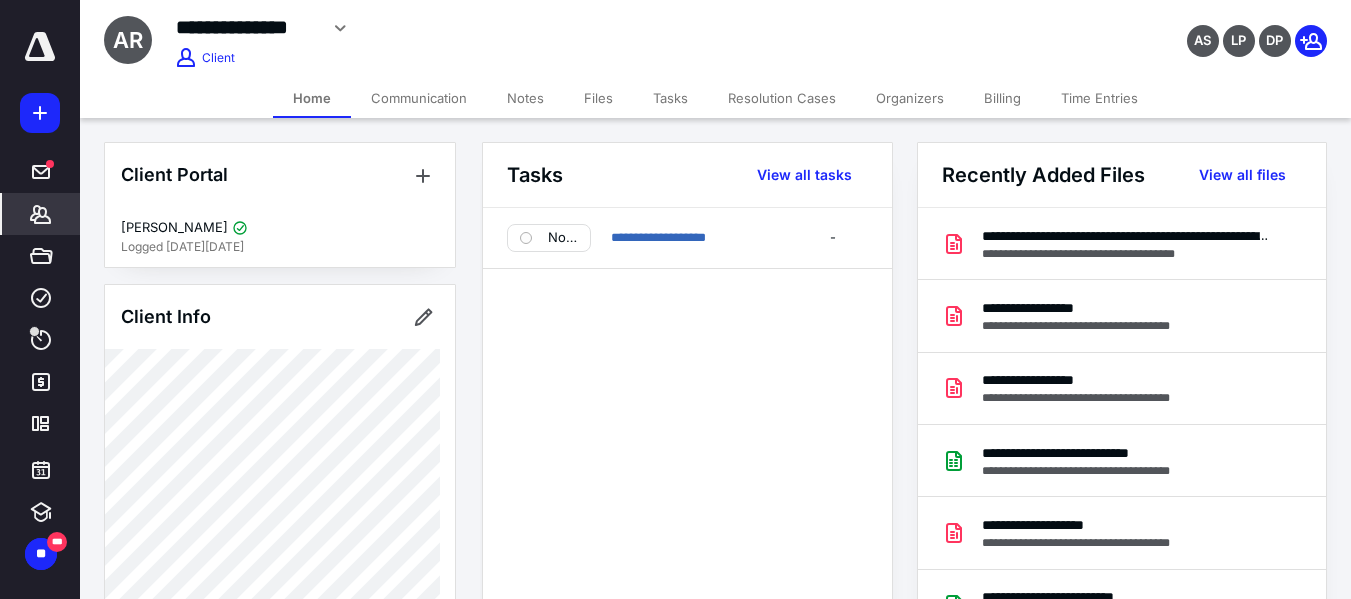 click on "Billing" at bounding box center (1002, 98) 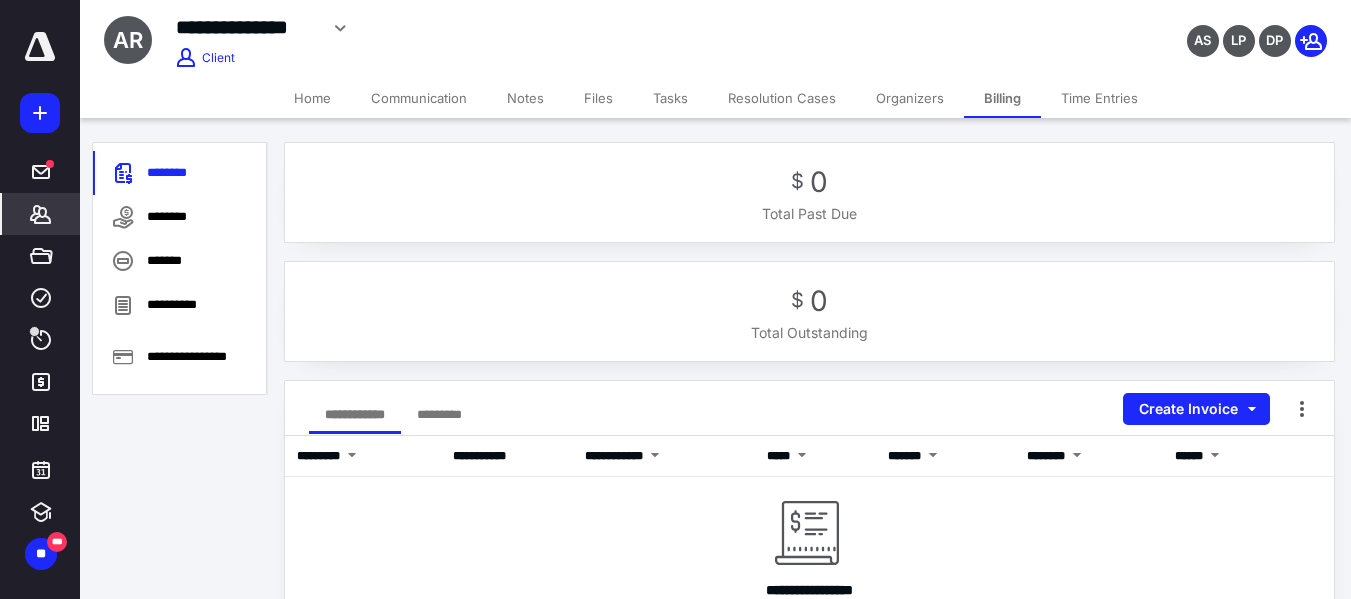 click 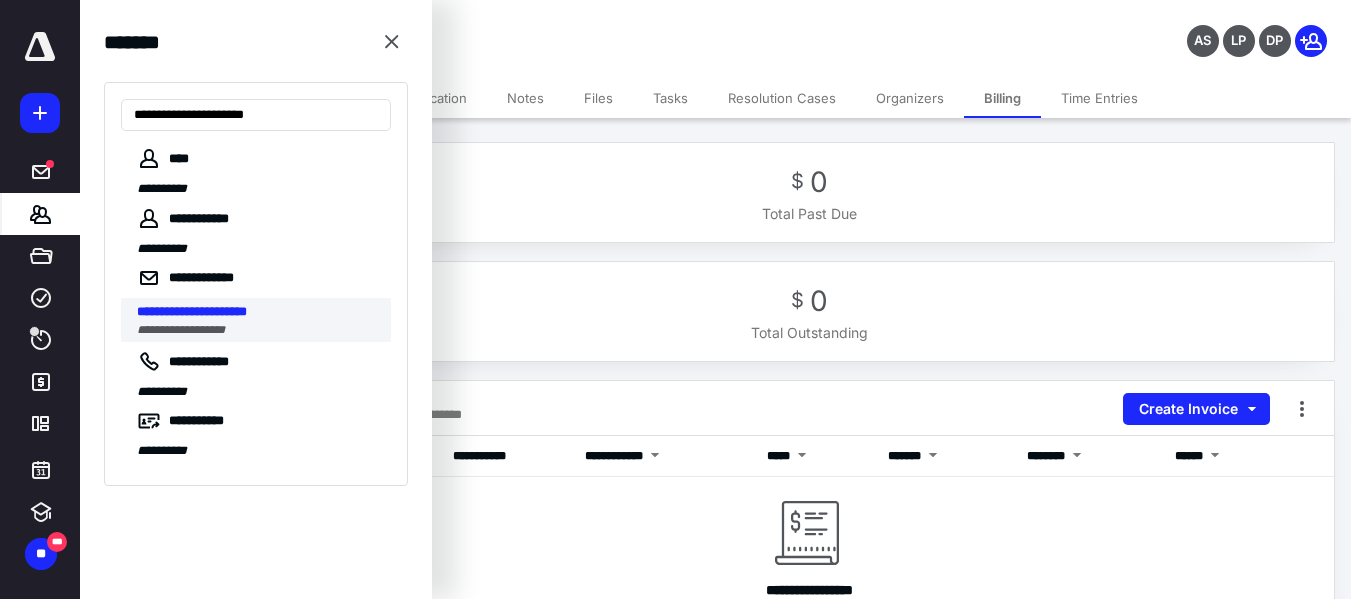 type on "**********" 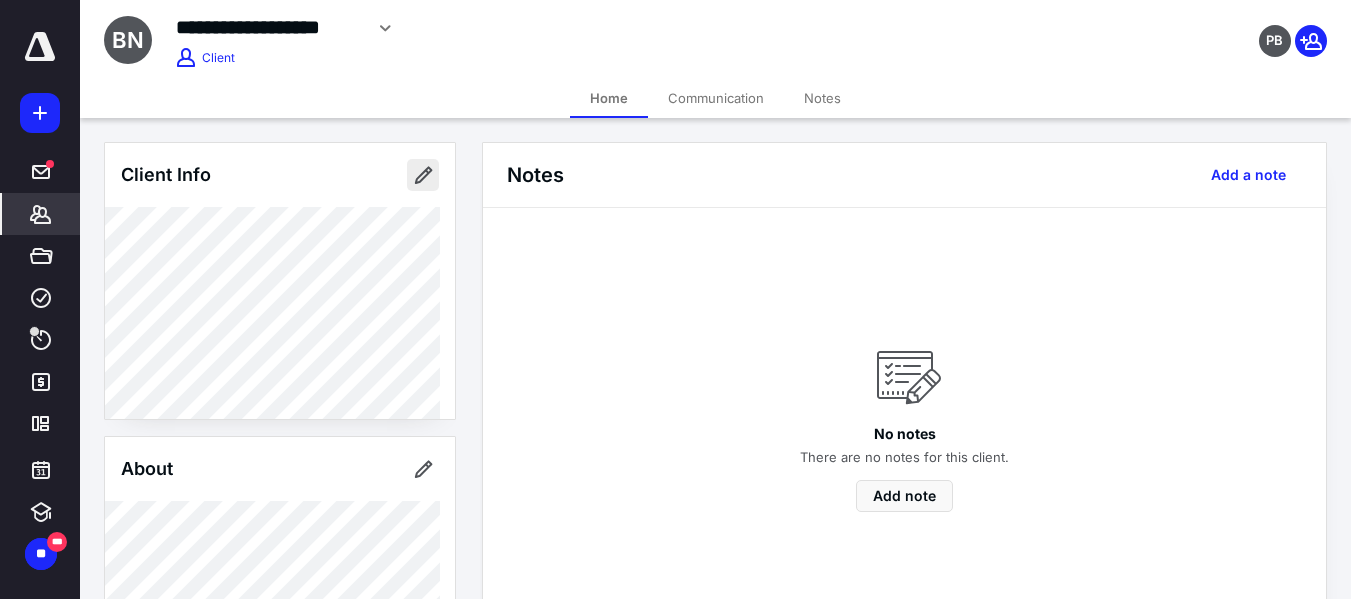 click at bounding box center (423, 175) 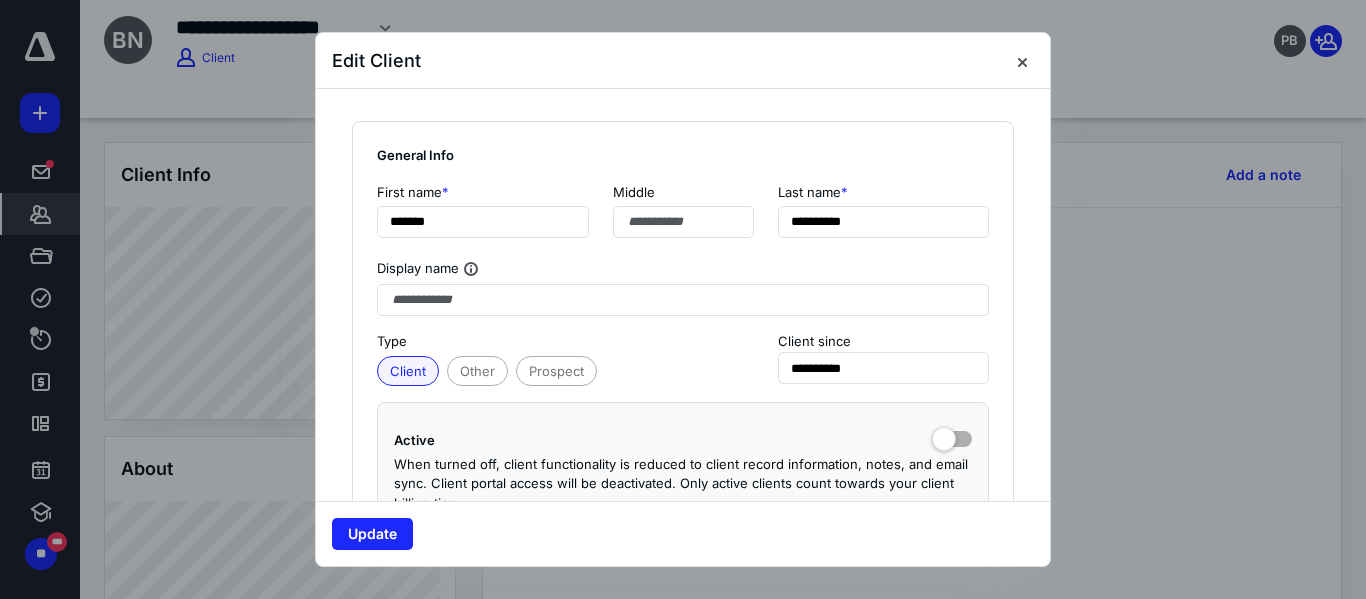 type on "*******" 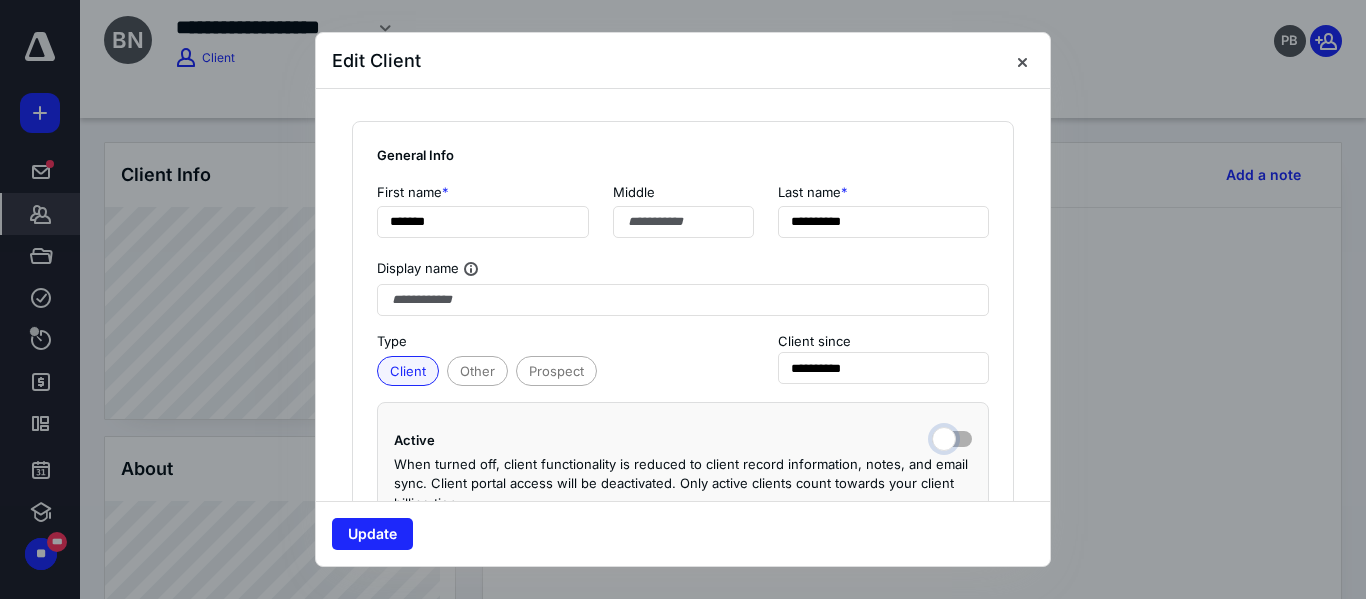 click at bounding box center (952, 437) 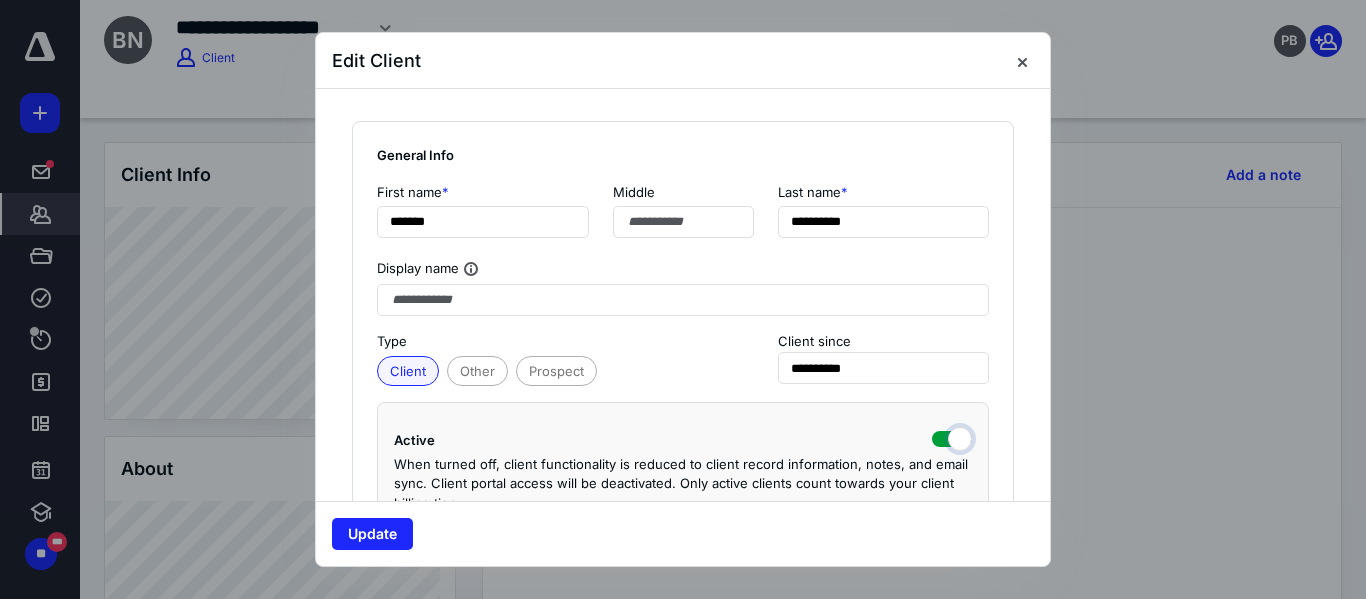 checkbox on "true" 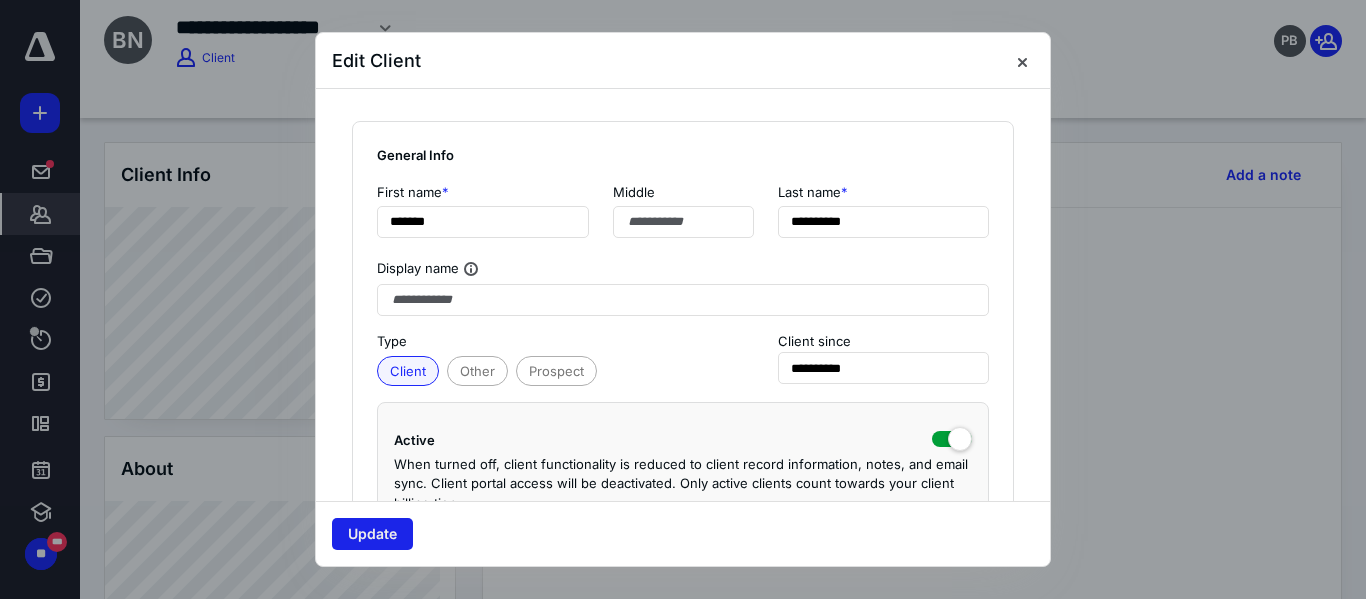 click on "Update" at bounding box center [372, 534] 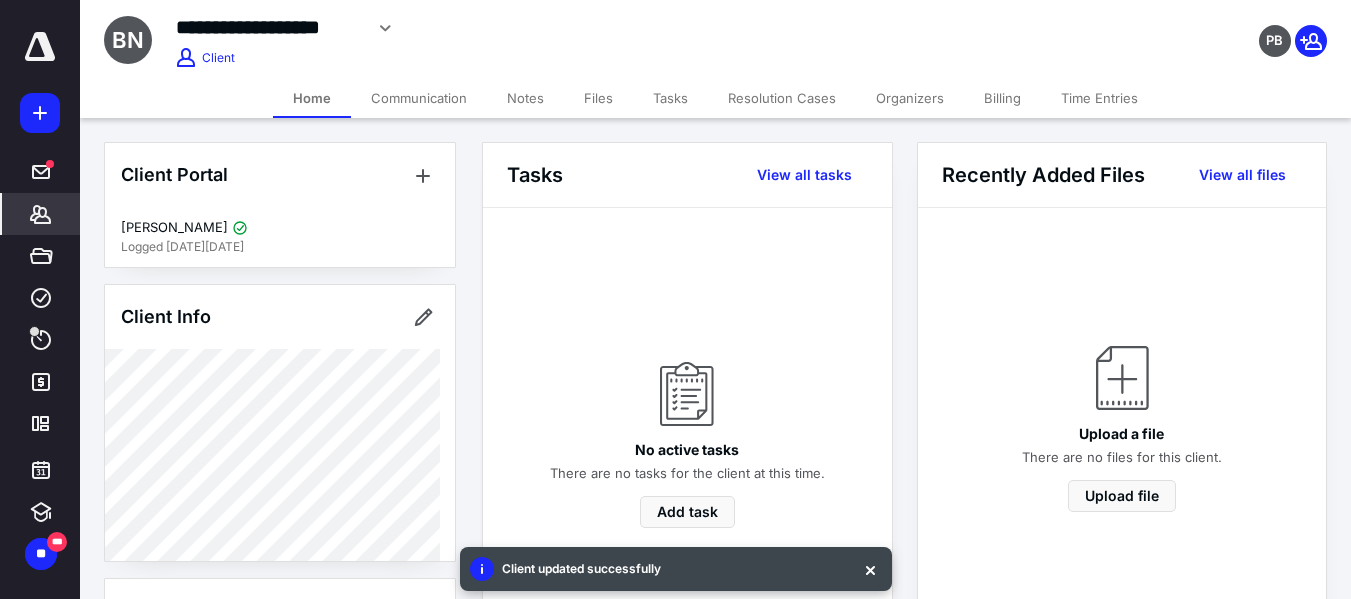 click on "Billing" at bounding box center [1002, 98] 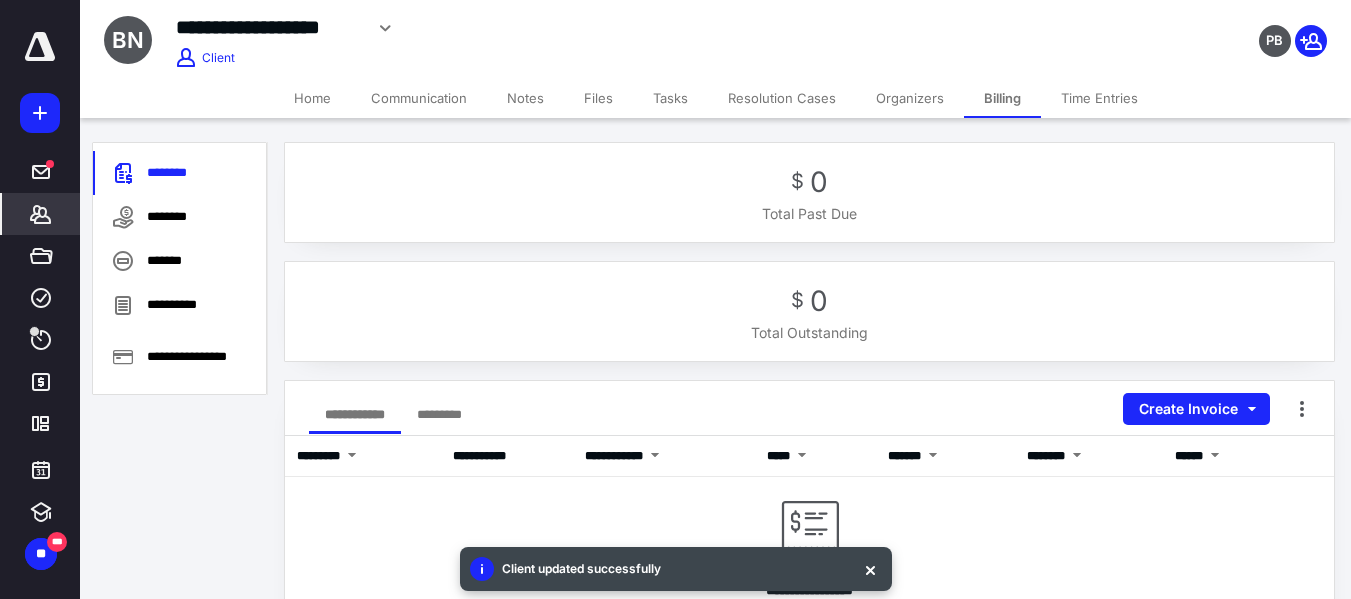 click on "Home" at bounding box center (312, 98) 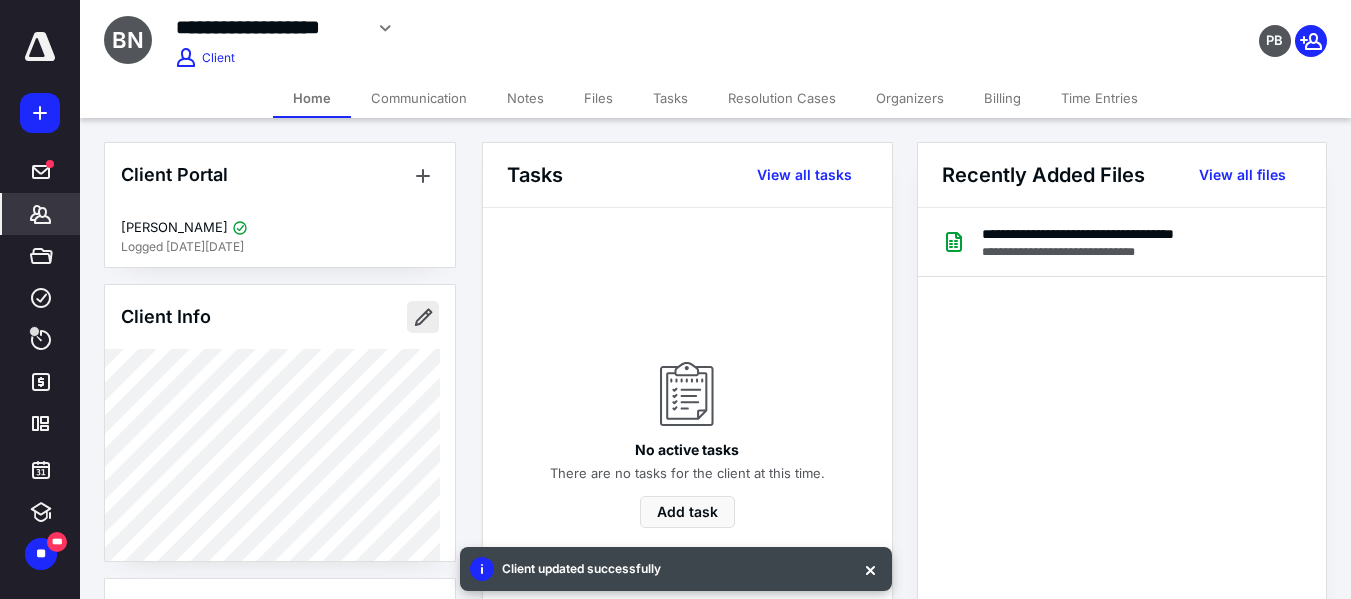 click at bounding box center [423, 317] 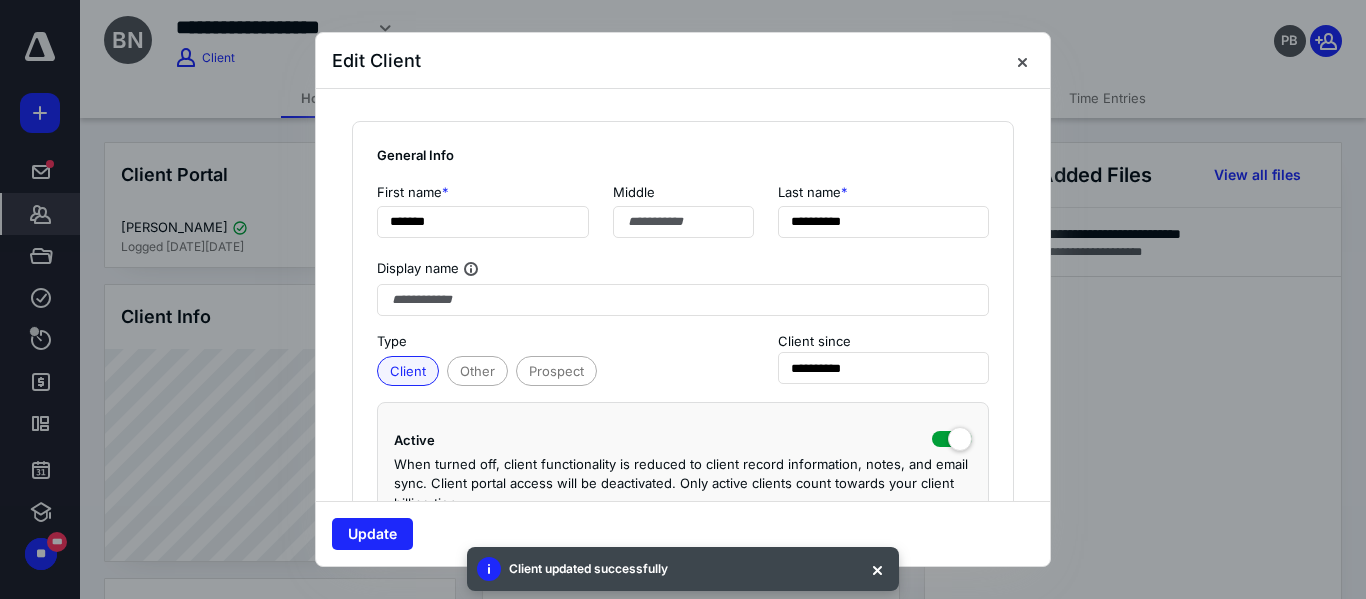 type on "*******" 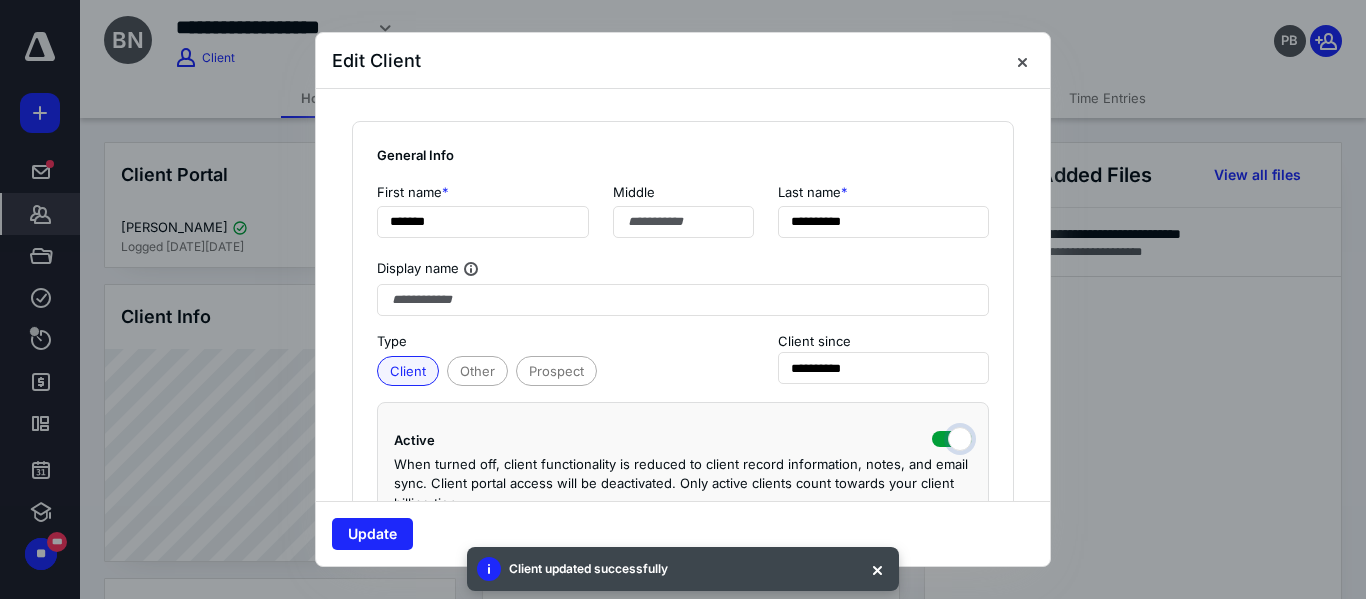 click at bounding box center [952, 437] 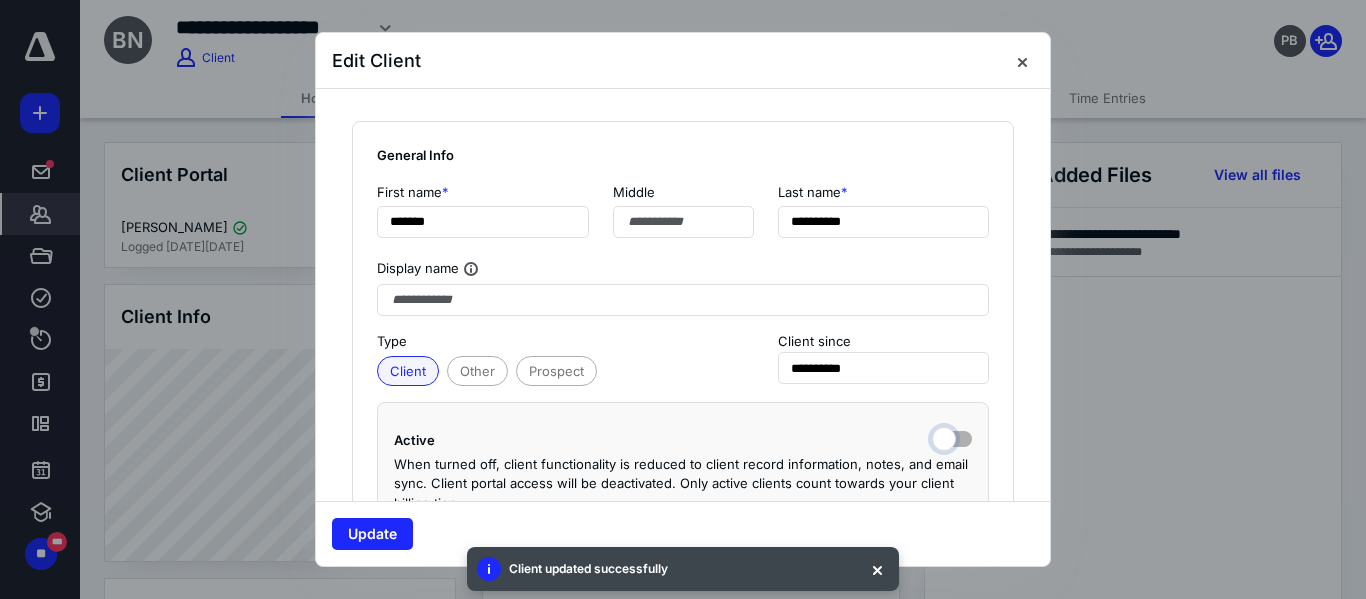 checkbox on "false" 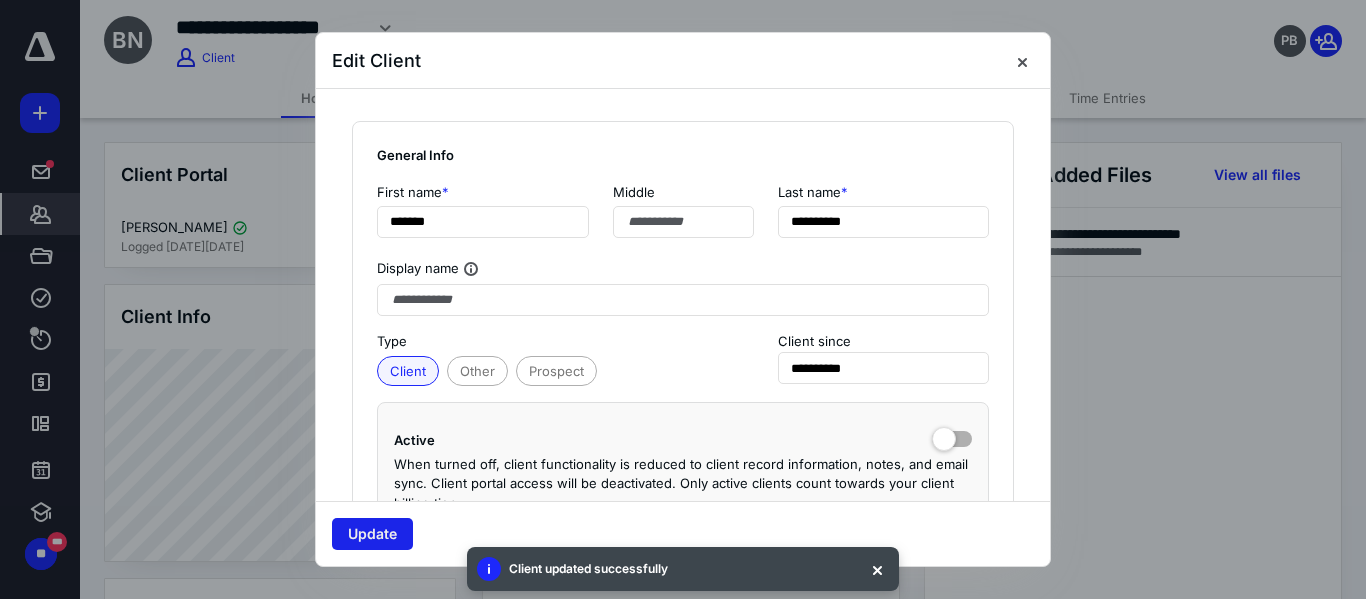 click on "Update" at bounding box center (372, 534) 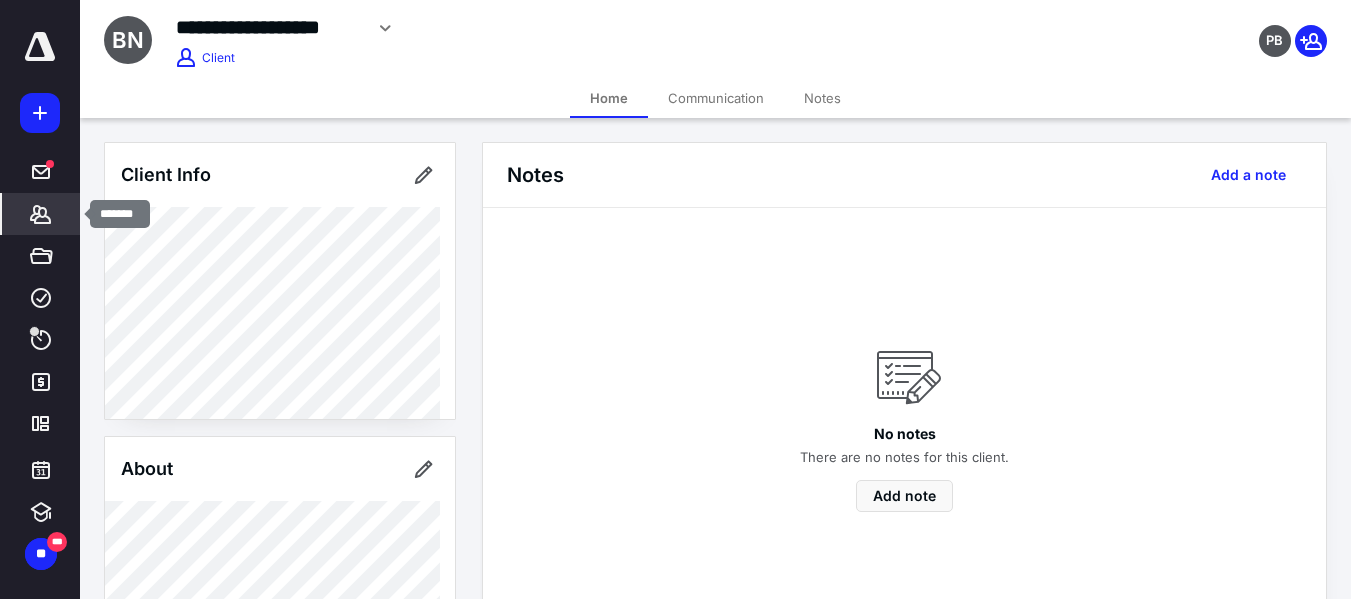 click on "*******" at bounding box center (41, 214) 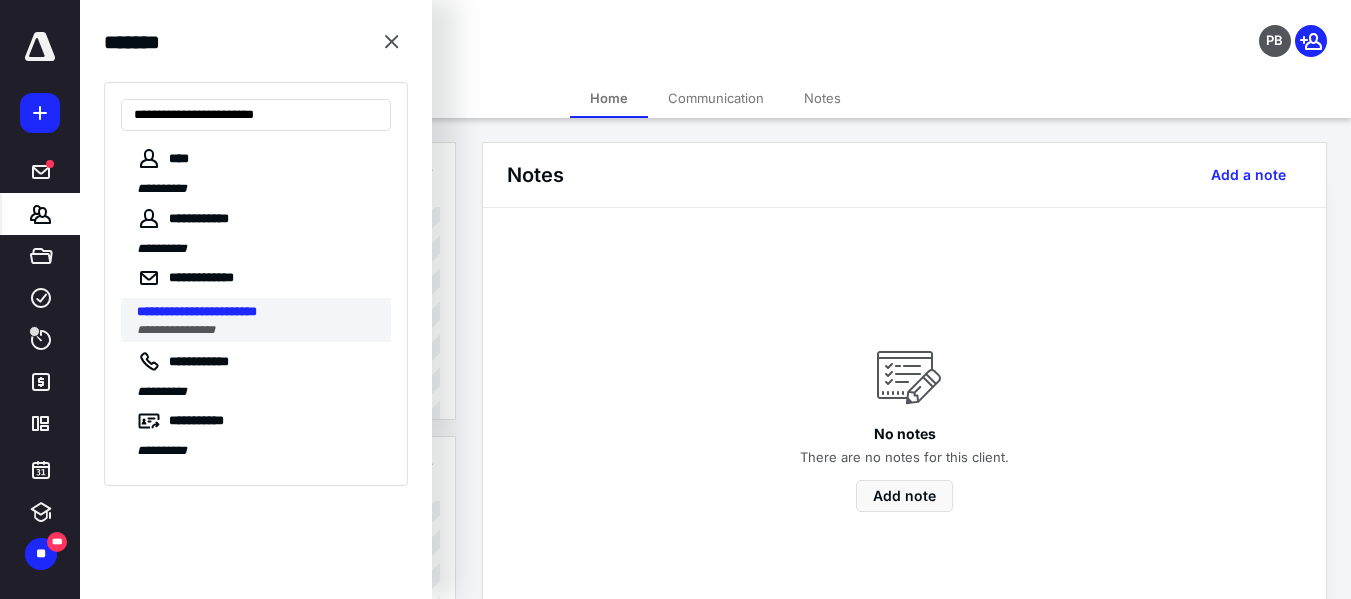 type on "**********" 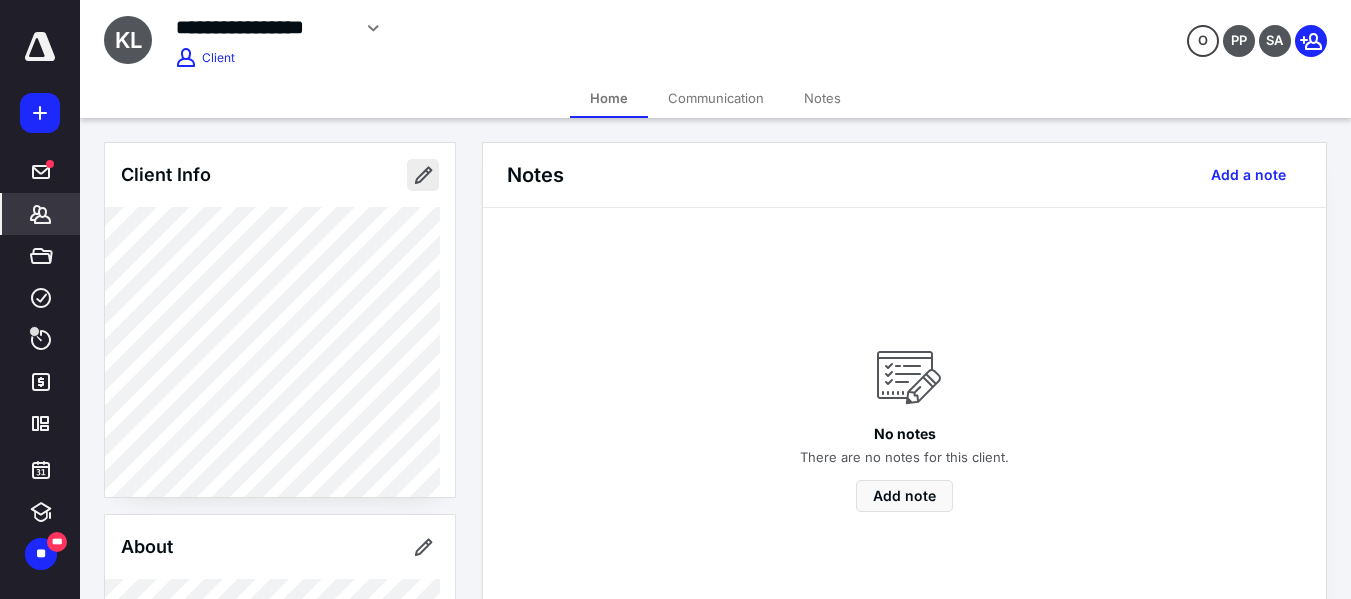 click at bounding box center [423, 175] 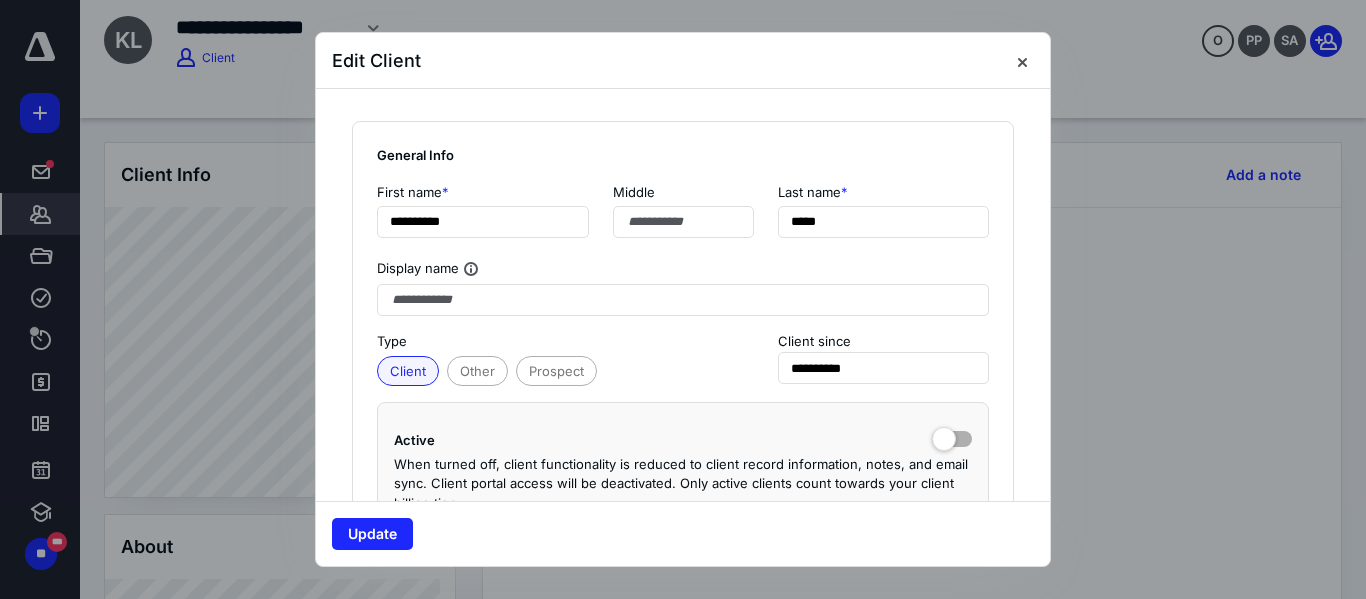 type on "**********" 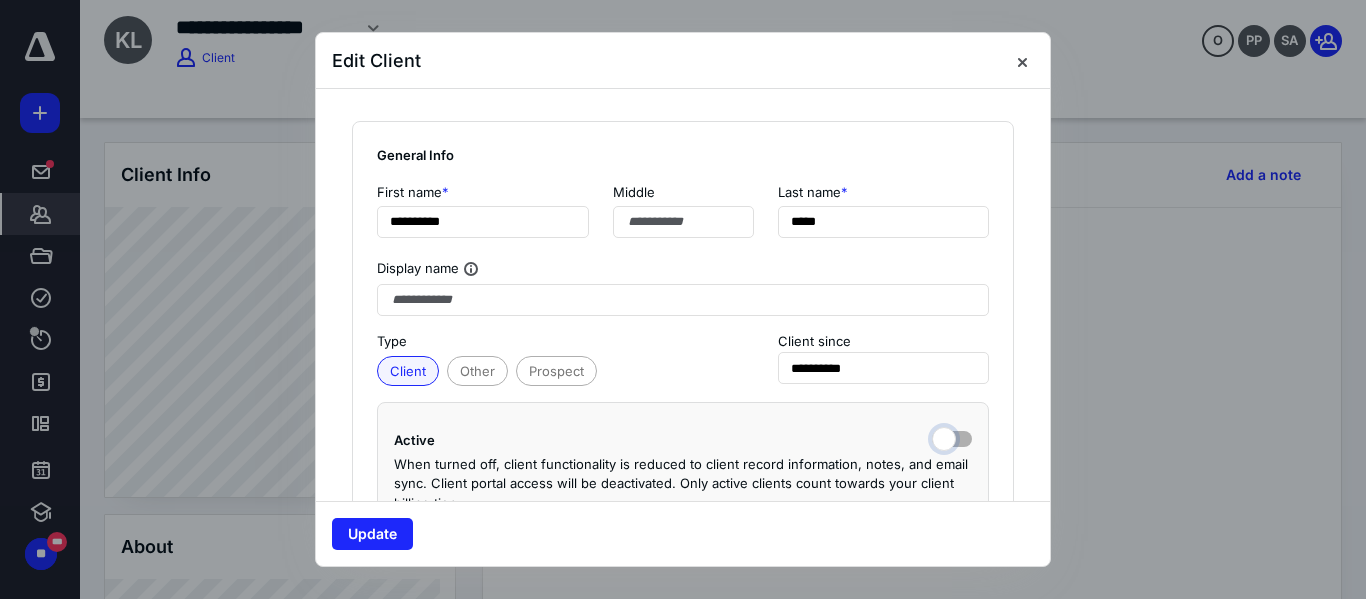 click at bounding box center (952, 437) 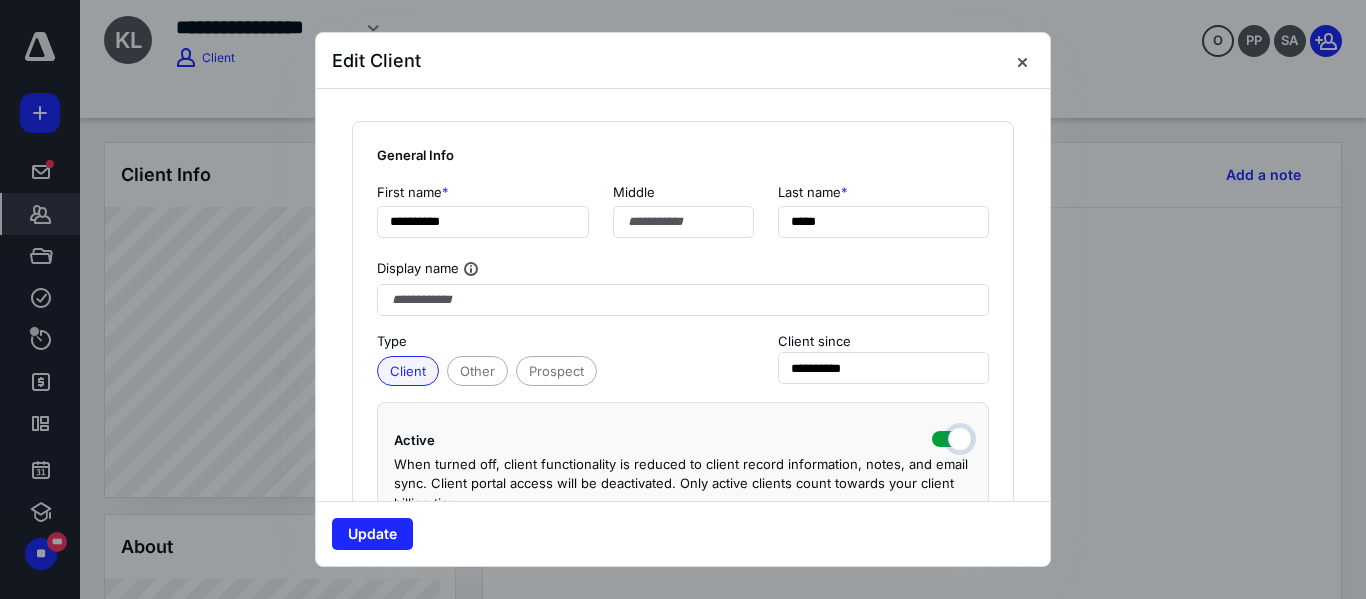 checkbox on "true" 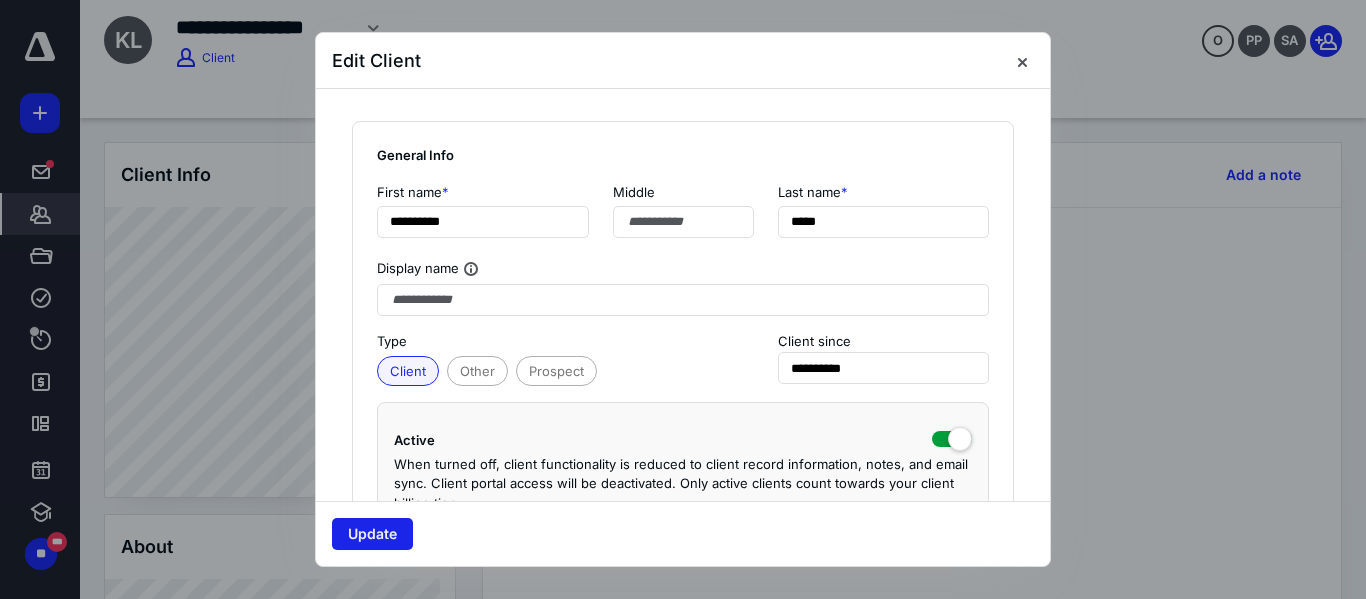 click on "Update" at bounding box center (372, 534) 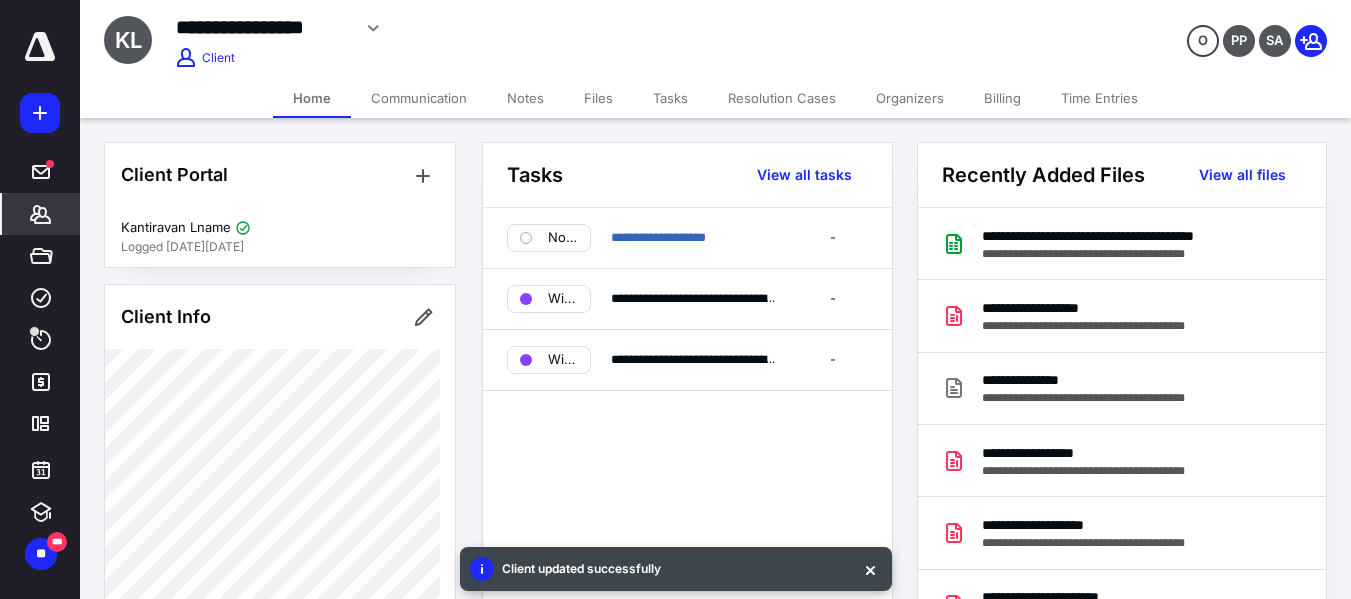 click on "Billing" at bounding box center [1002, 98] 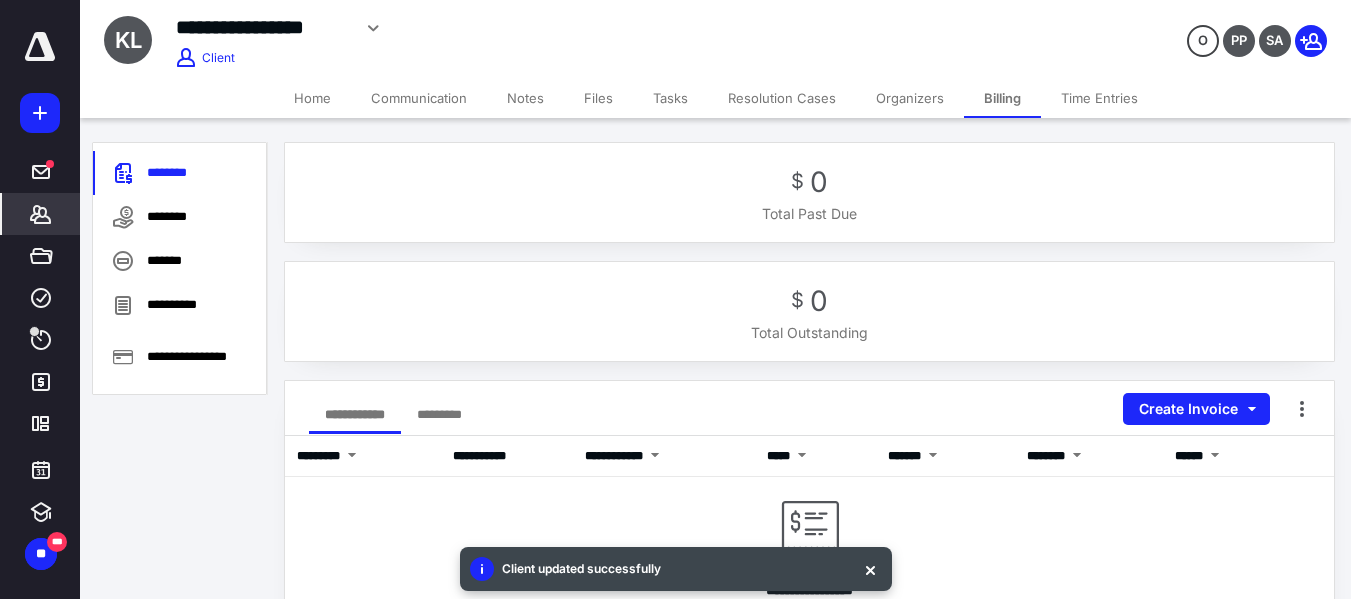 click on "Home" at bounding box center [312, 98] 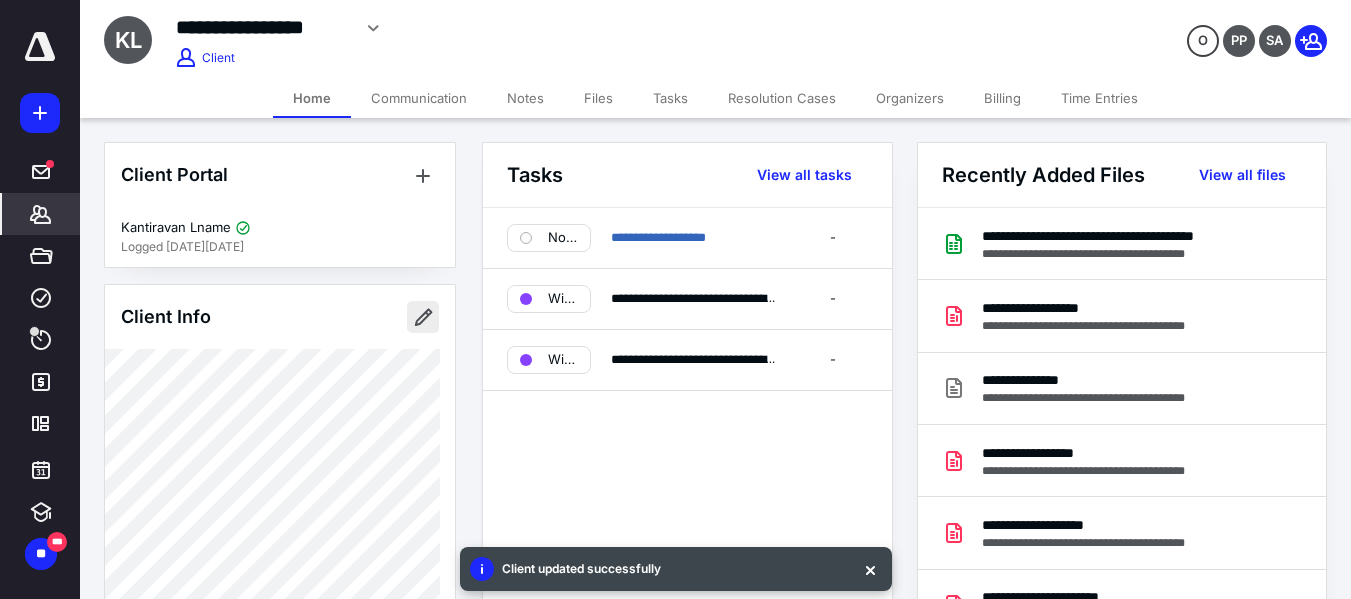 click at bounding box center [423, 317] 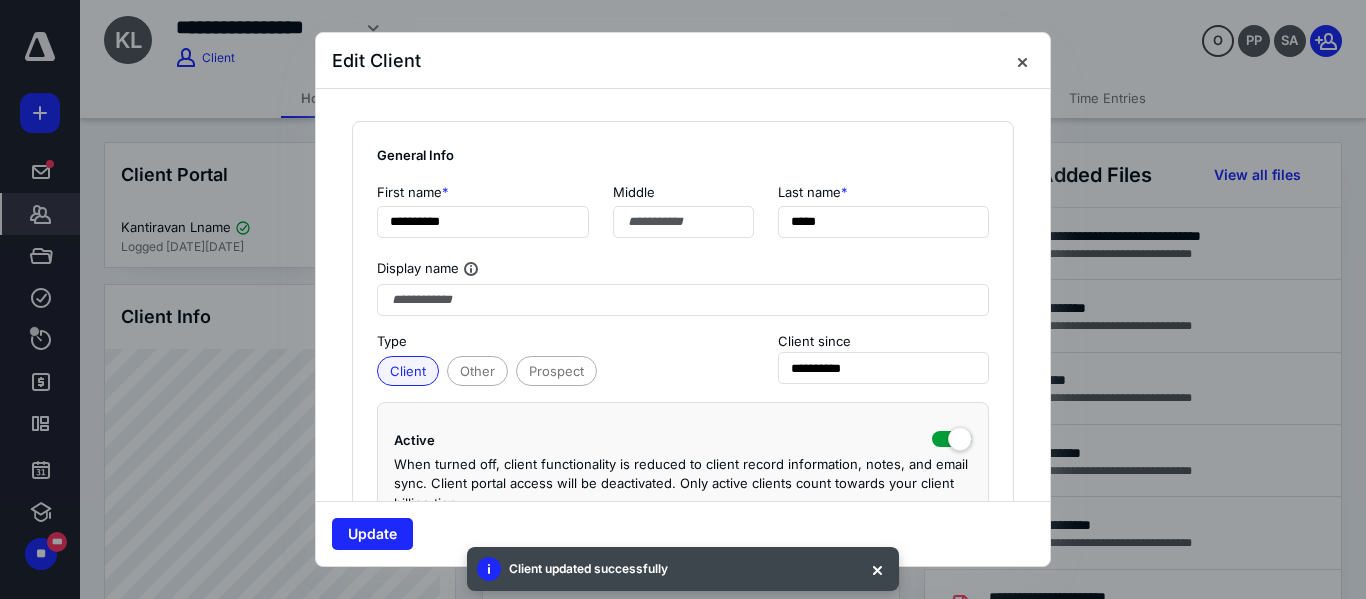type on "**********" 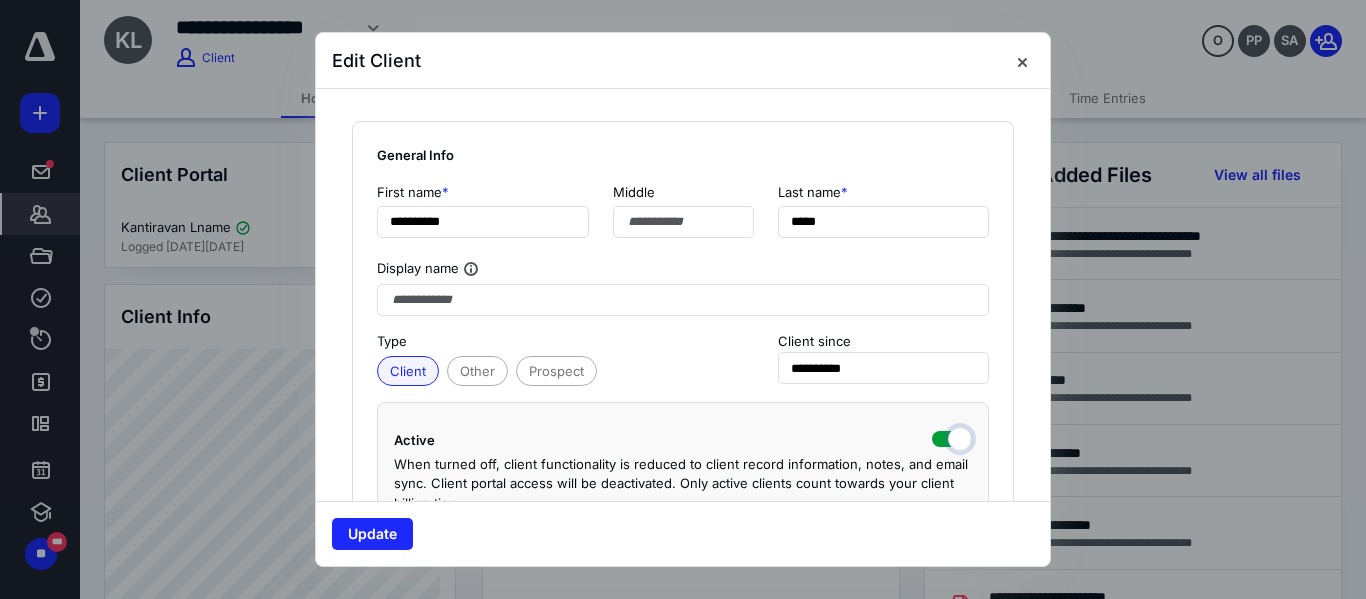 click at bounding box center [952, 437] 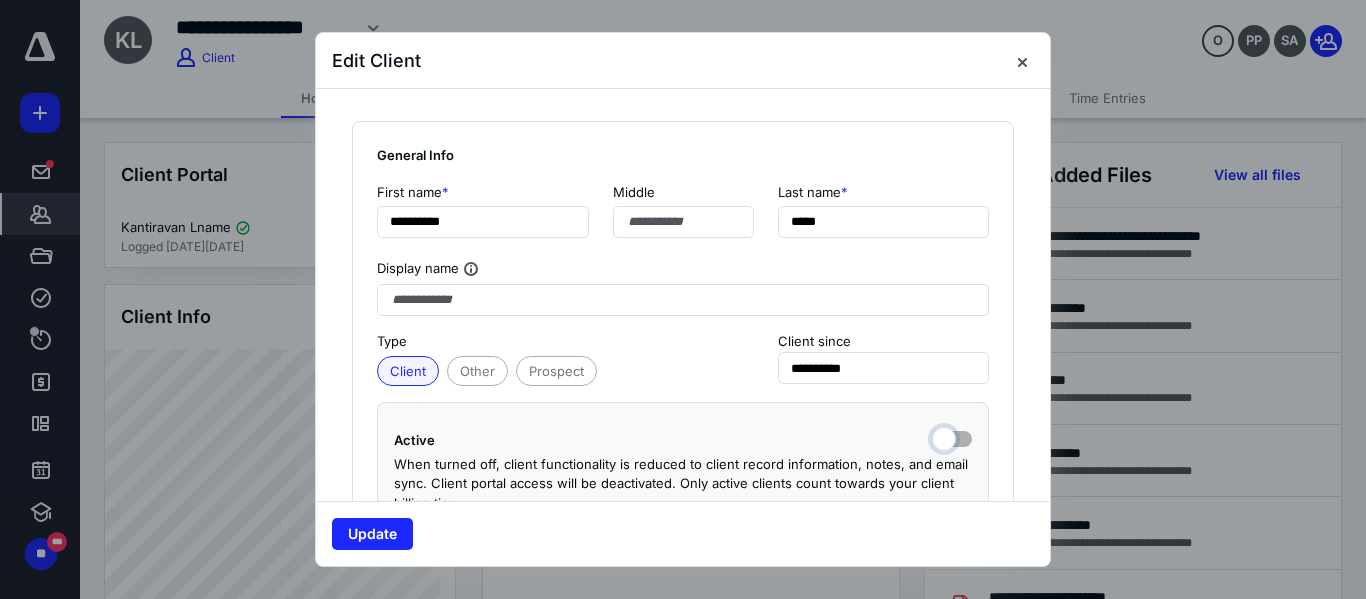 checkbox on "false" 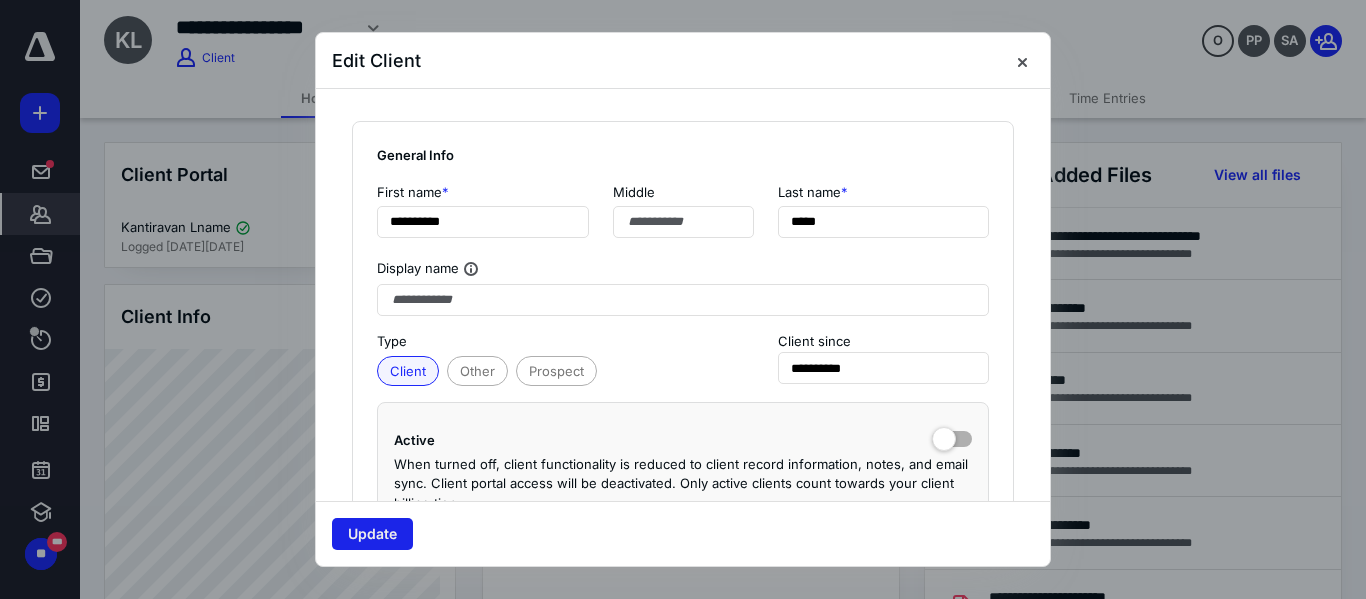 click on "Update" at bounding box center (372, 534) 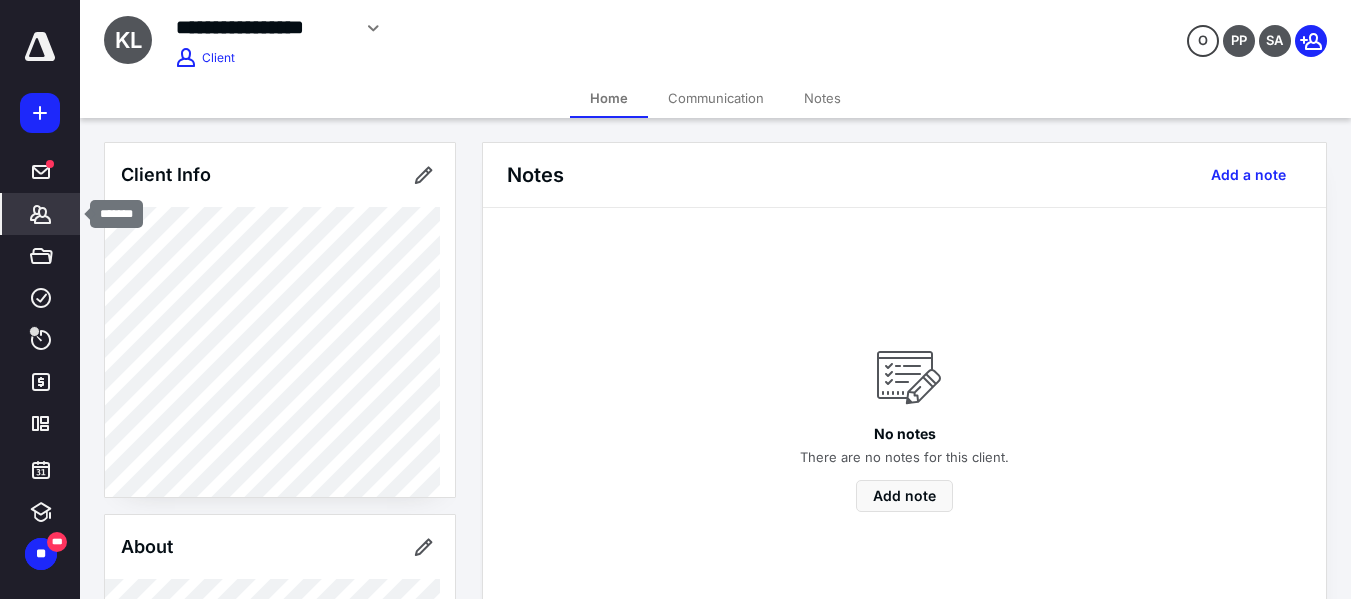 click 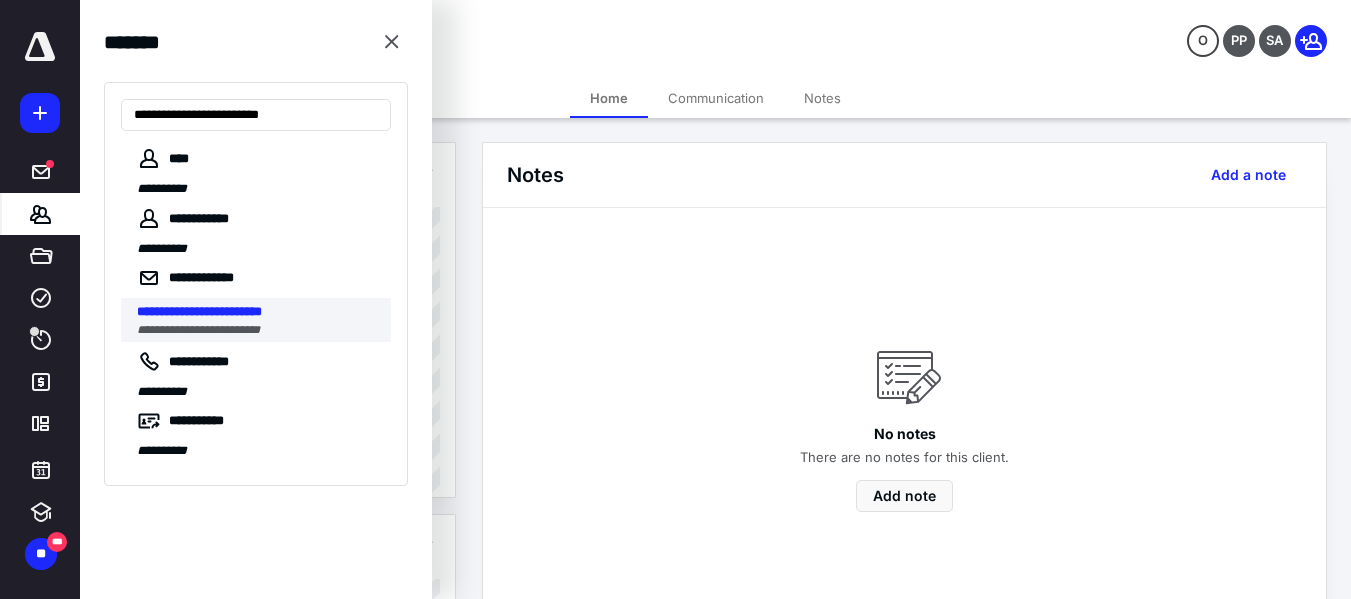 type on "**********" 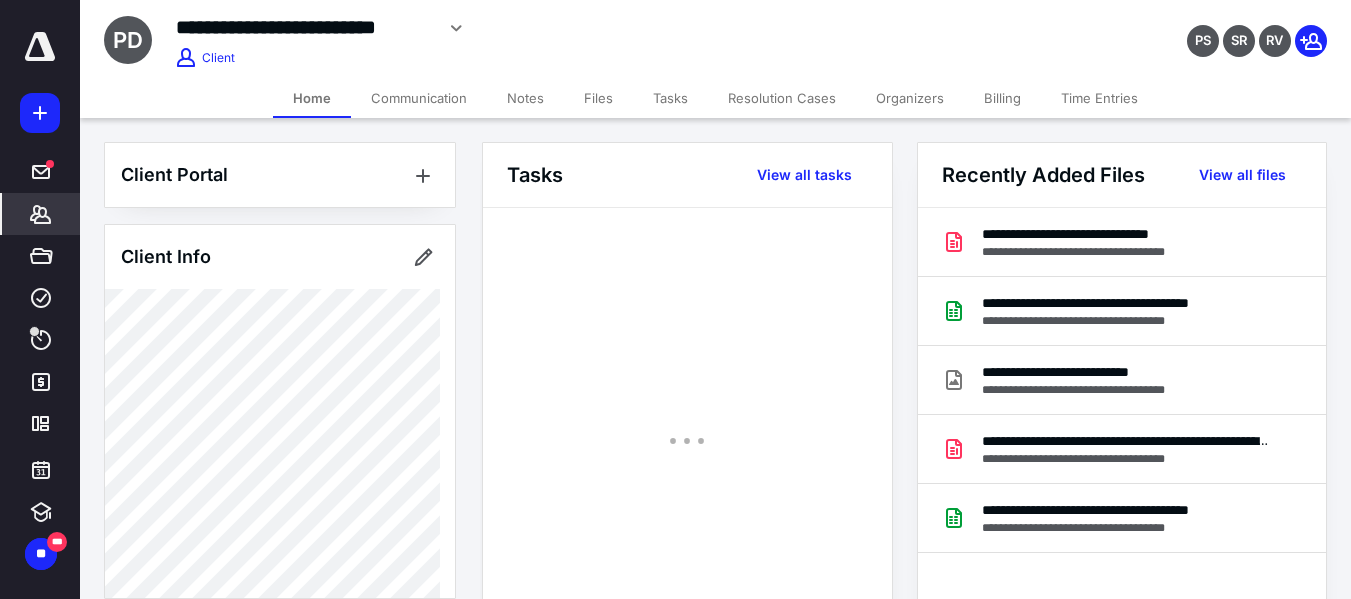 click on "Billing" at bounding box center (1002, 98) 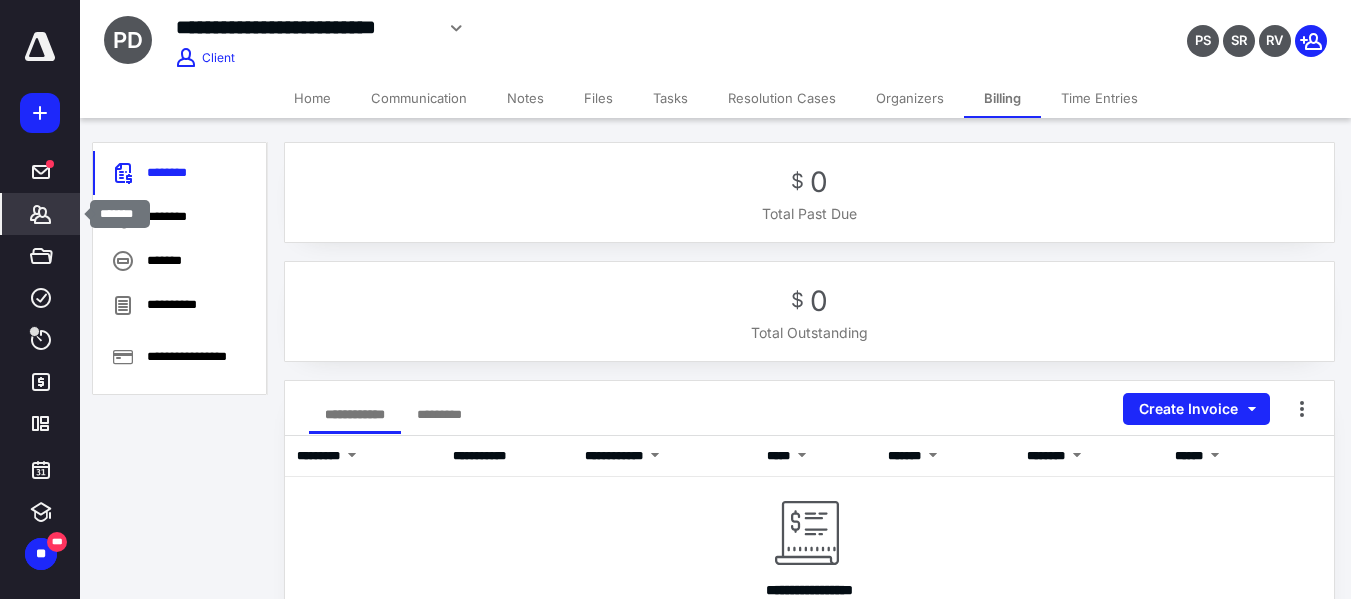 click on "*******" at bounding box center [41, 214] 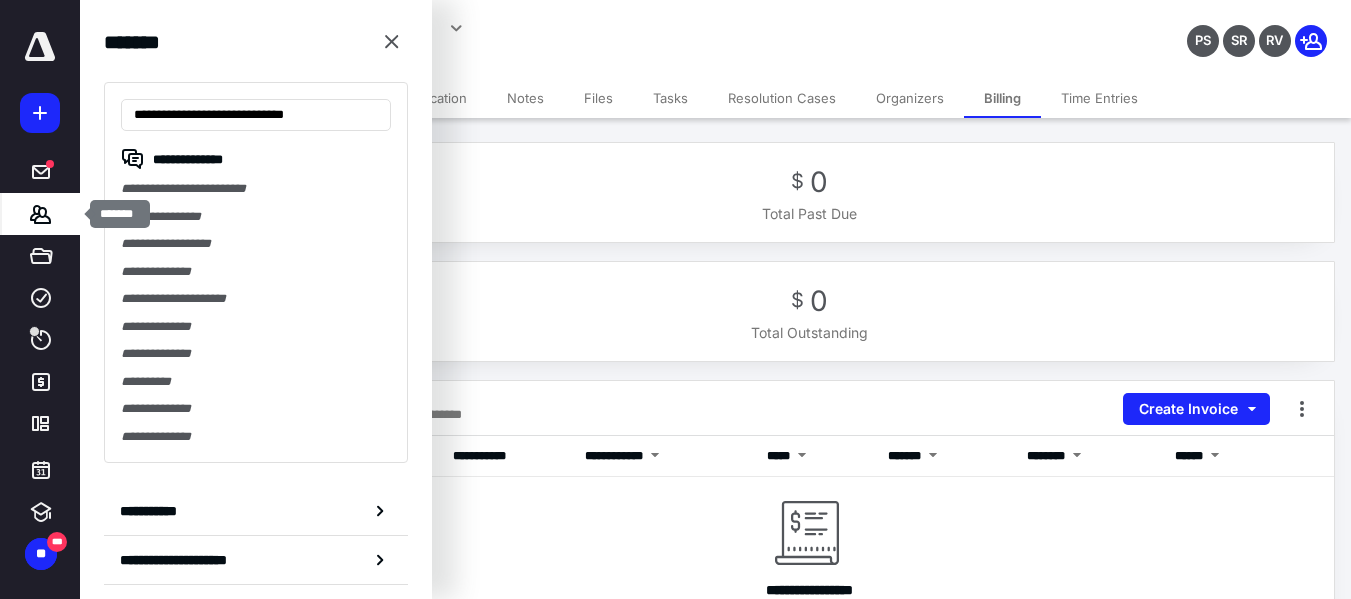 scroll, scrollTop: 0, scrollLeft: 14, axis: horizontal 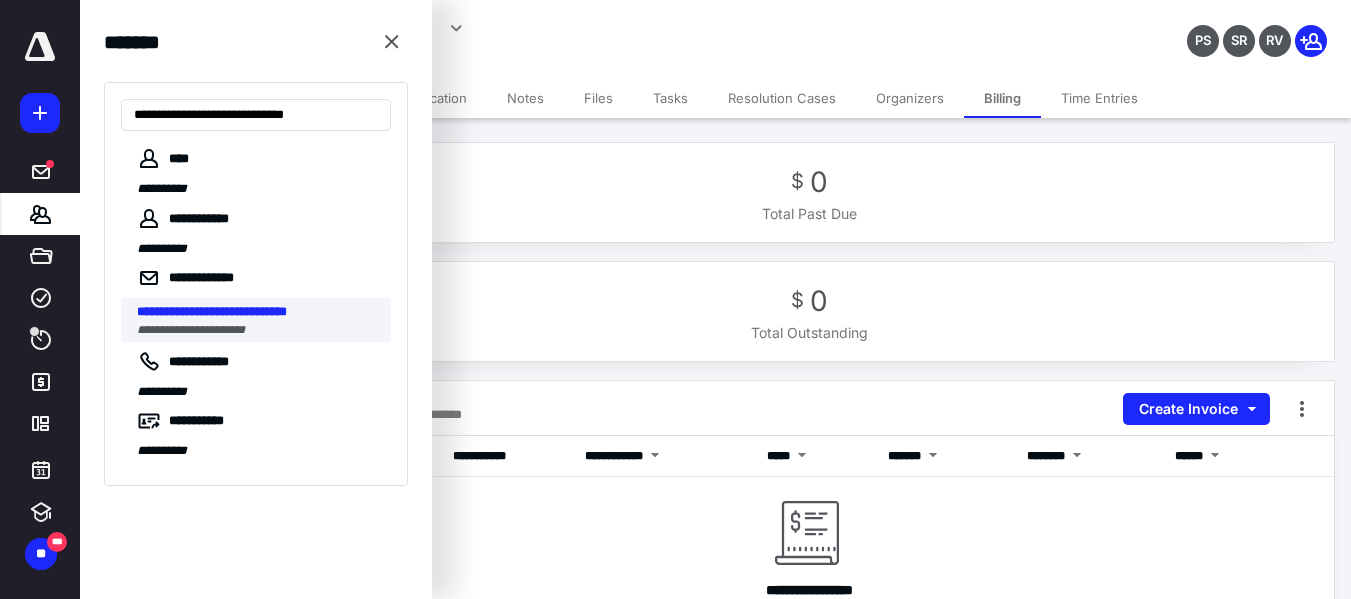 type on "**********" 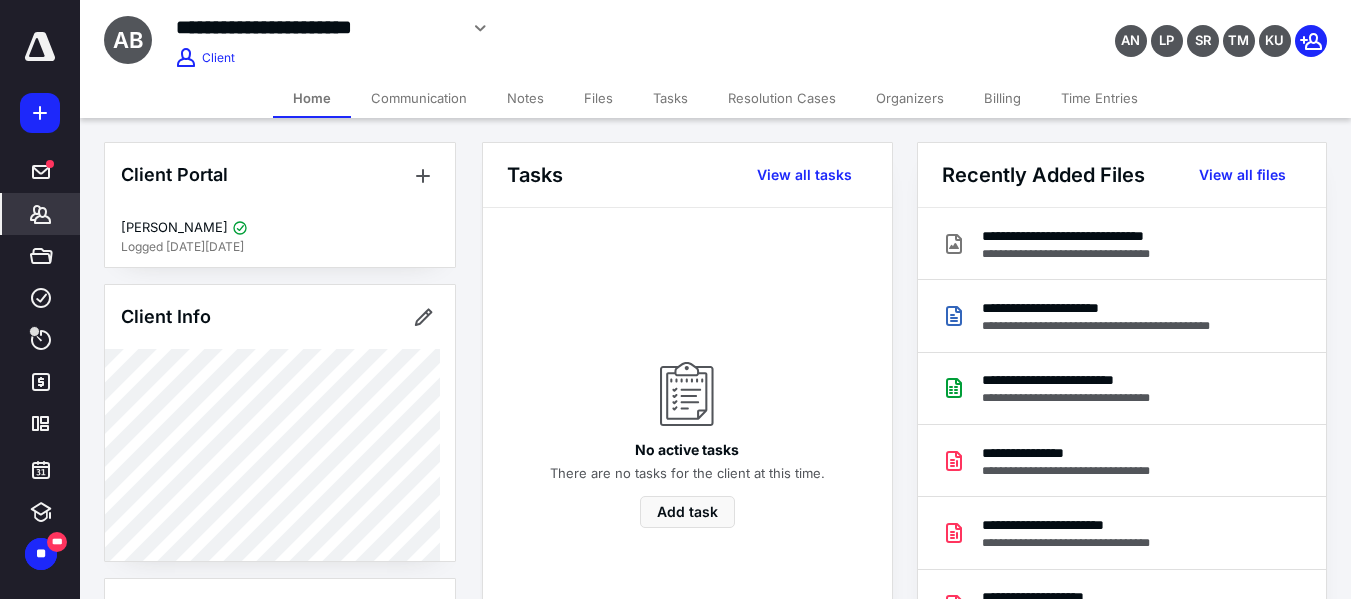 click on "Billing" at bounding box center [1002, 98] 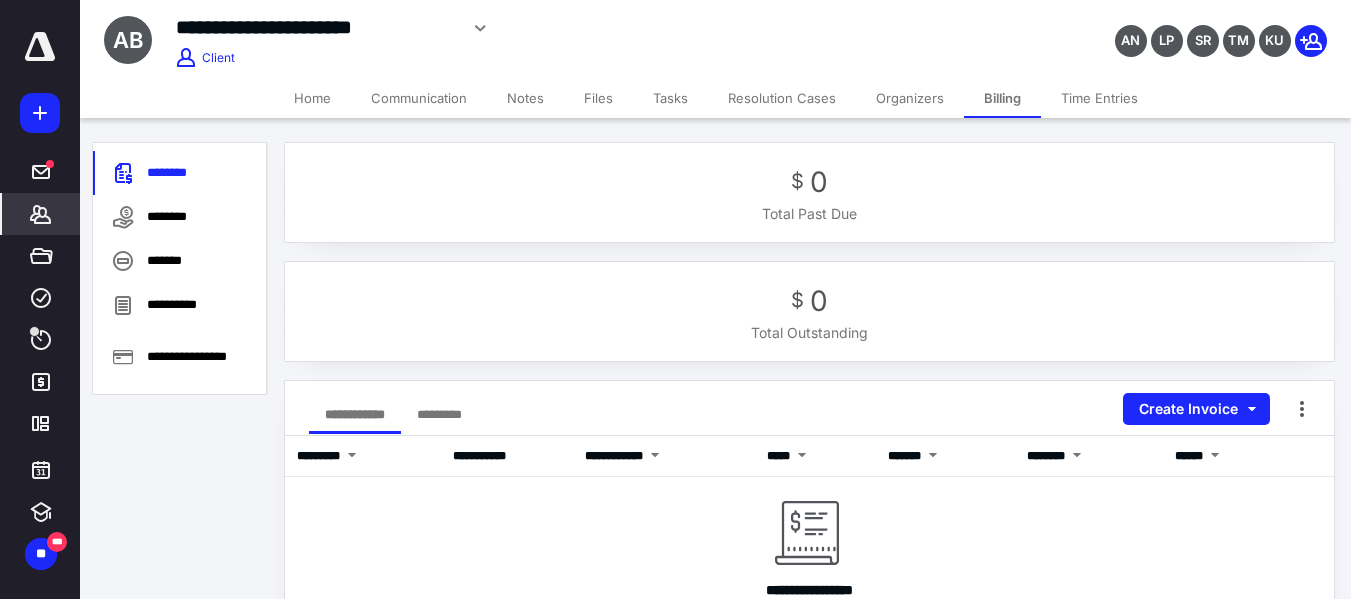 click 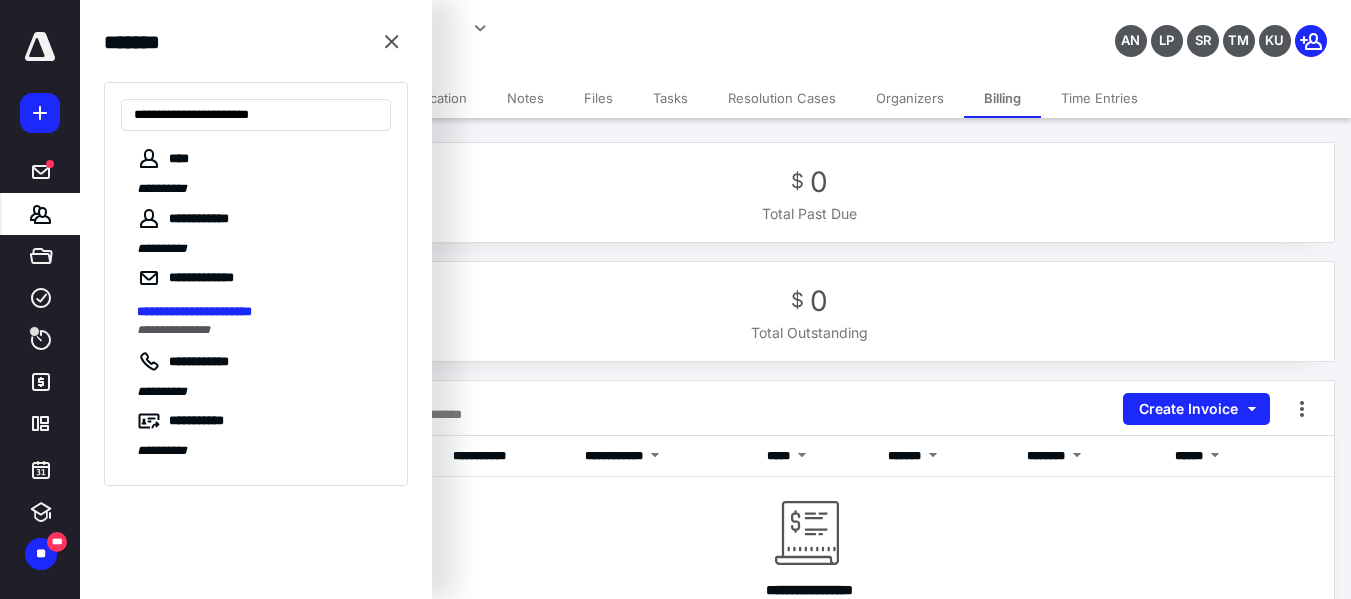 type on "**********" 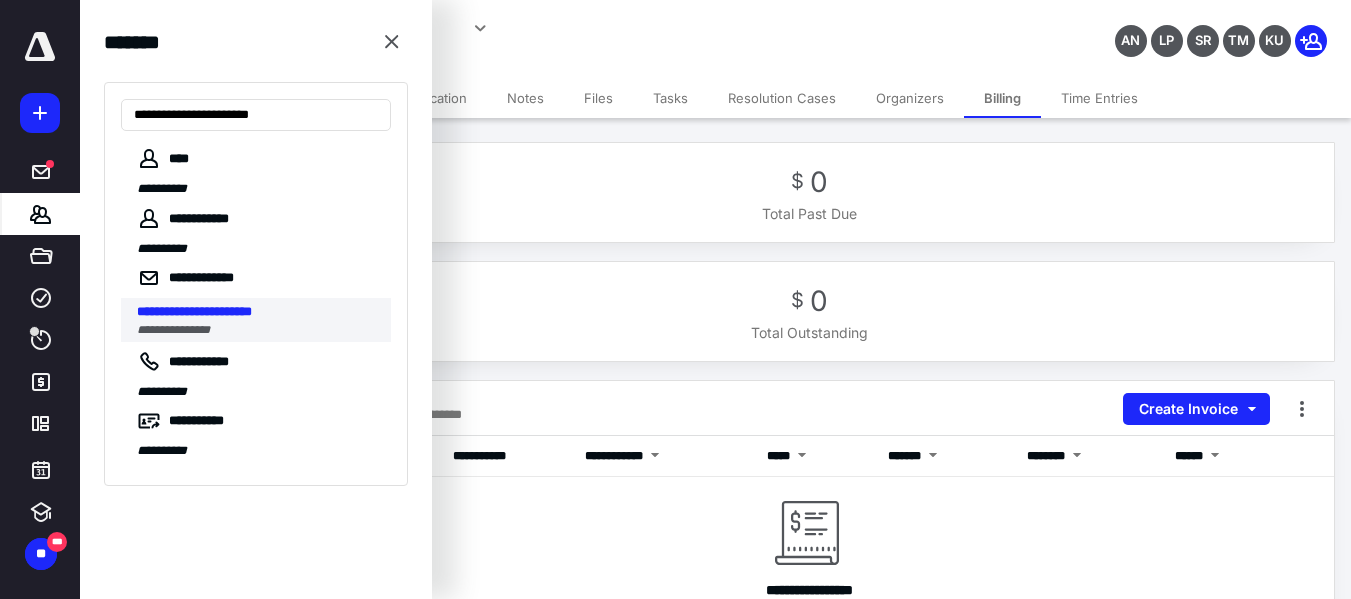 click on "**********" at bounding box center [173, 330] 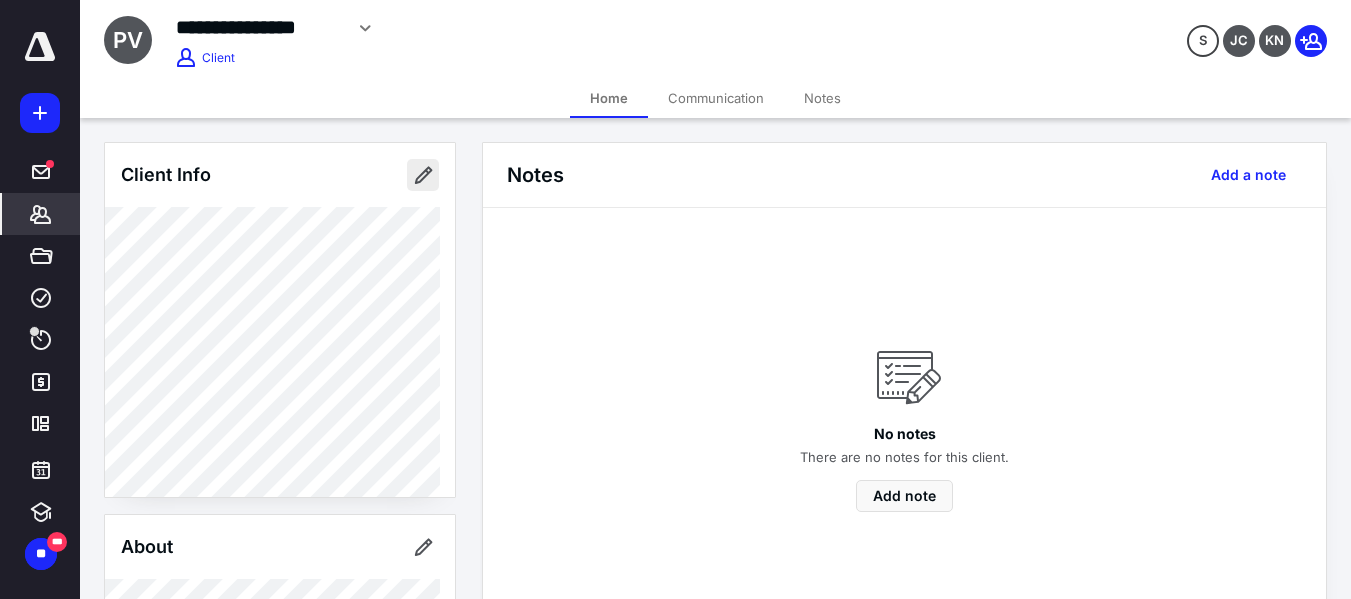 click at bounding box center (423, 175) 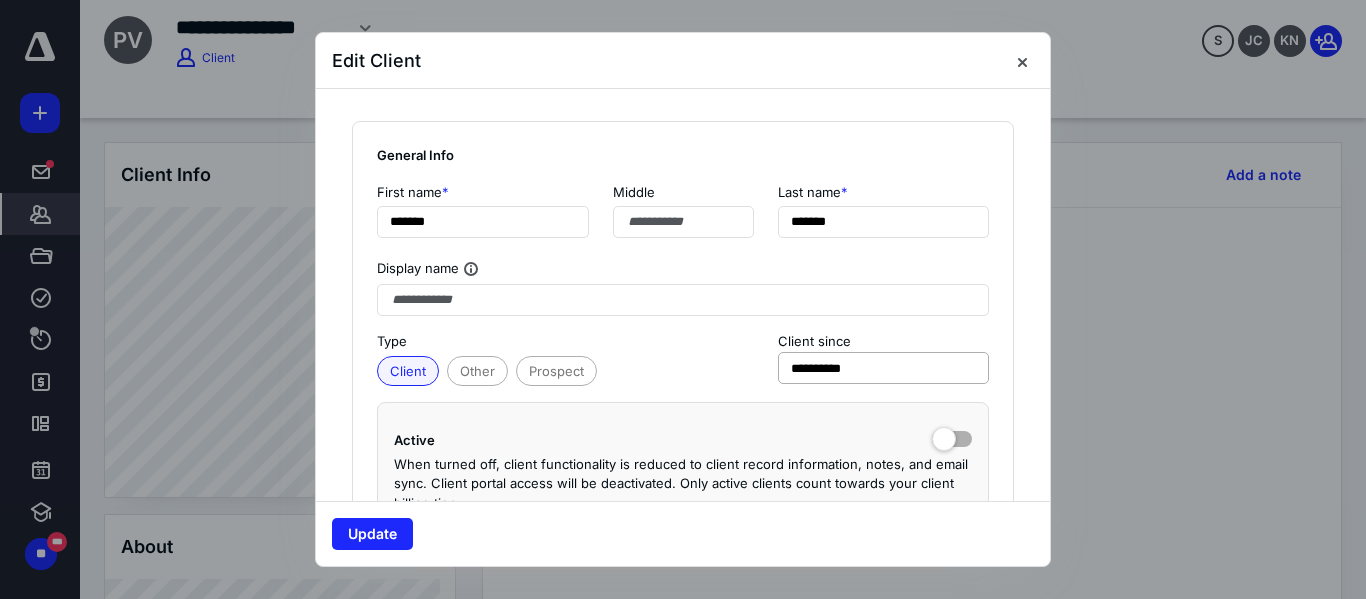 type on "**********" 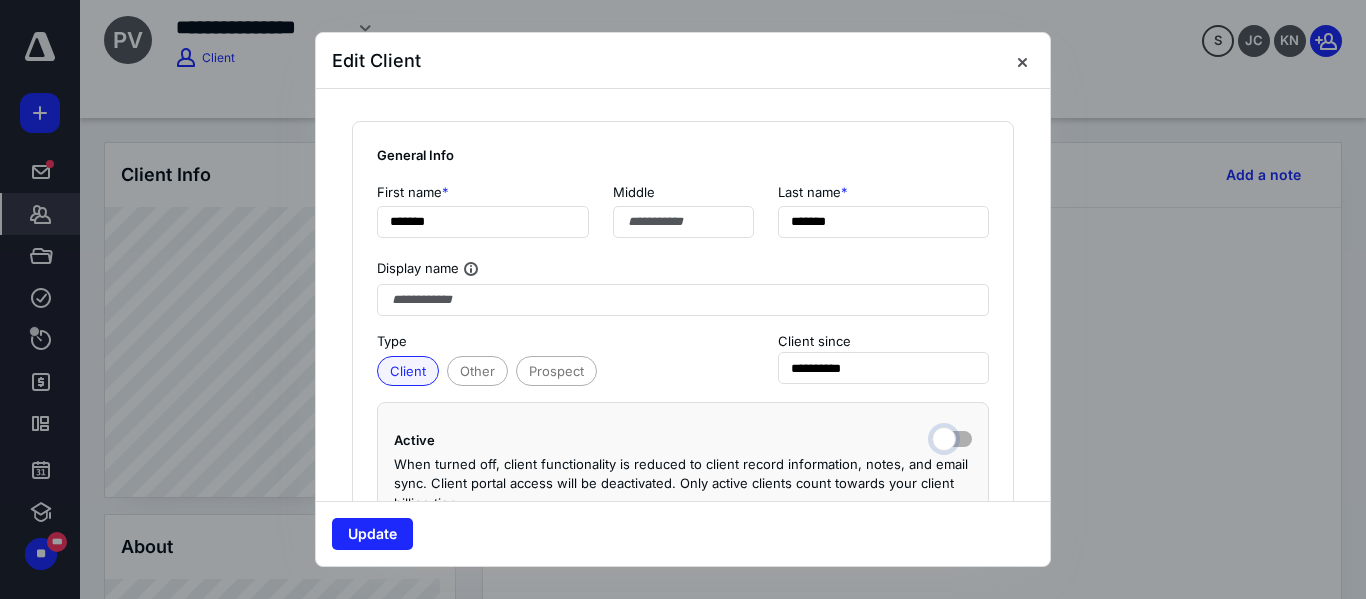 click at bounding box center (952, 437) 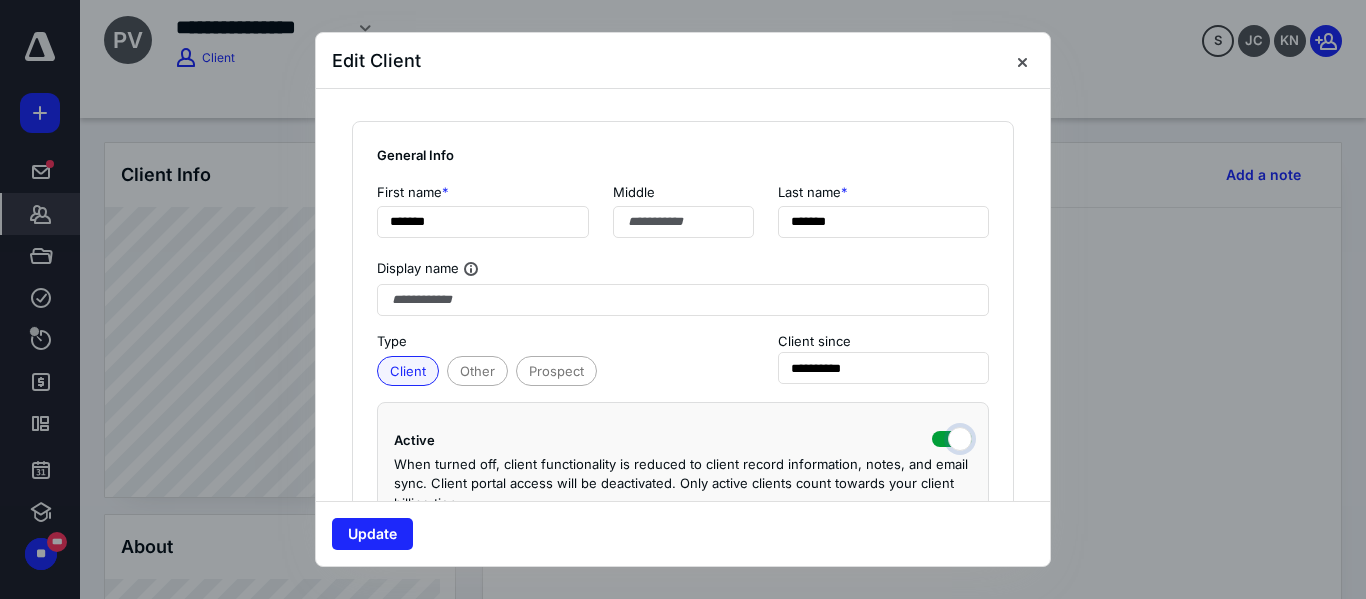 checkbox on "true" 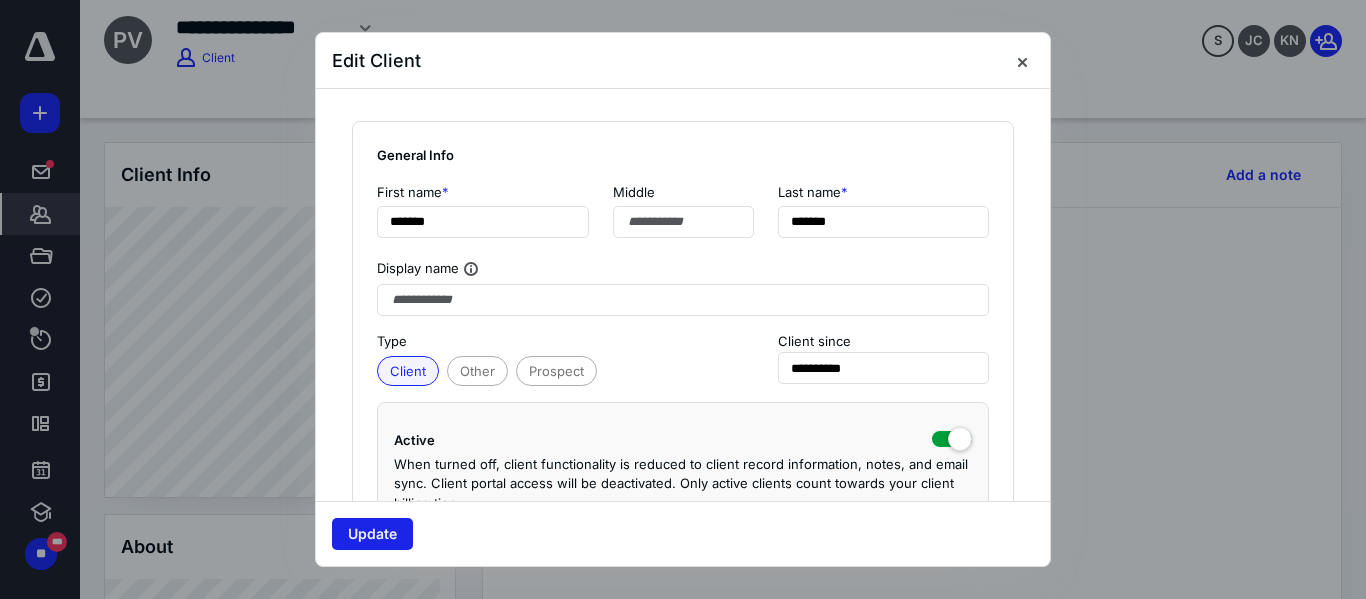 click on "Update" at bounding box center [372, 534] 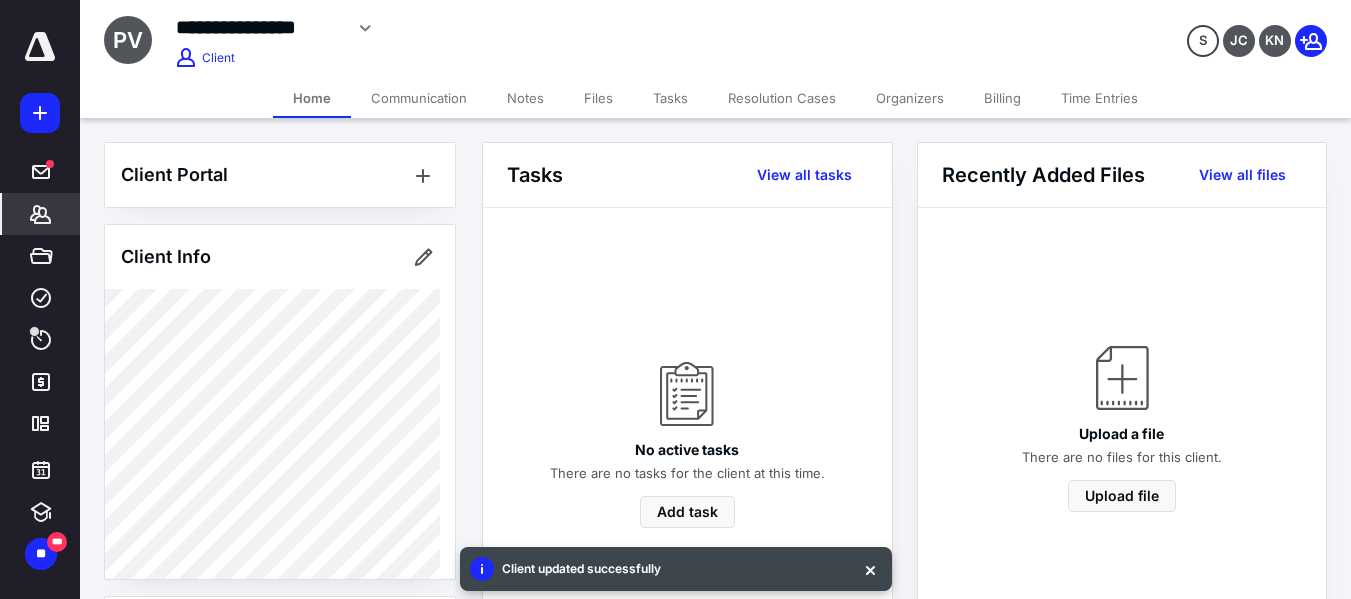 click on "Billing" at bounding box center (1002, 98) 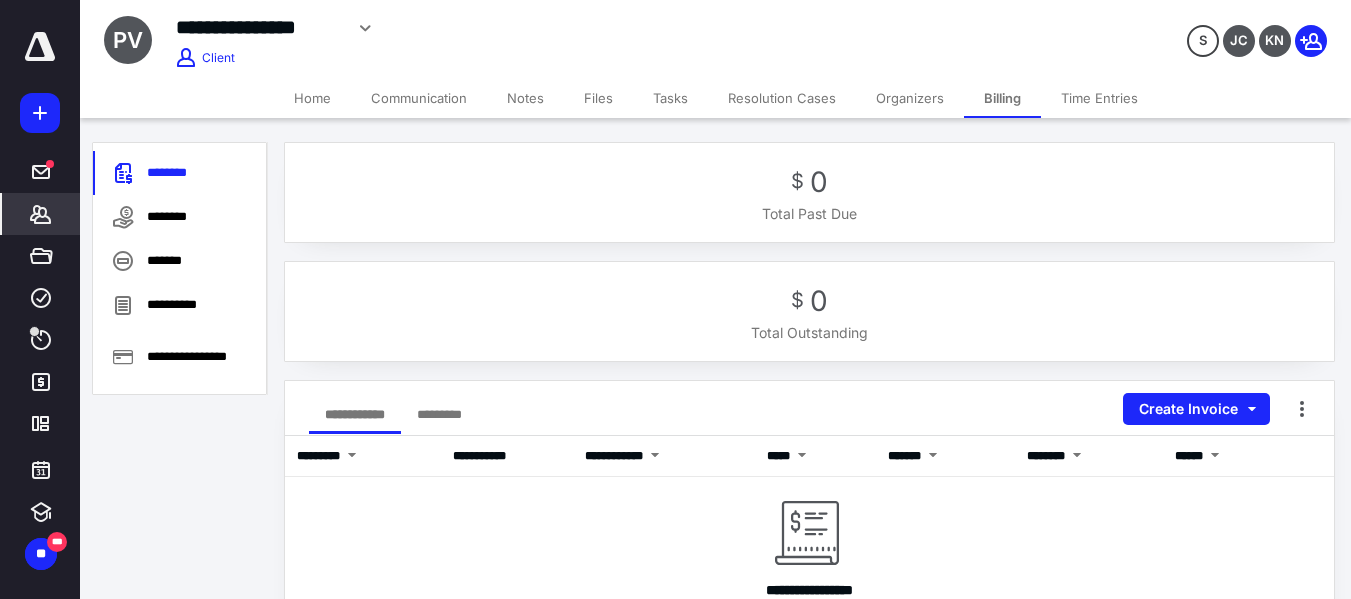 click on "Home" at bounding box center (312, 98) 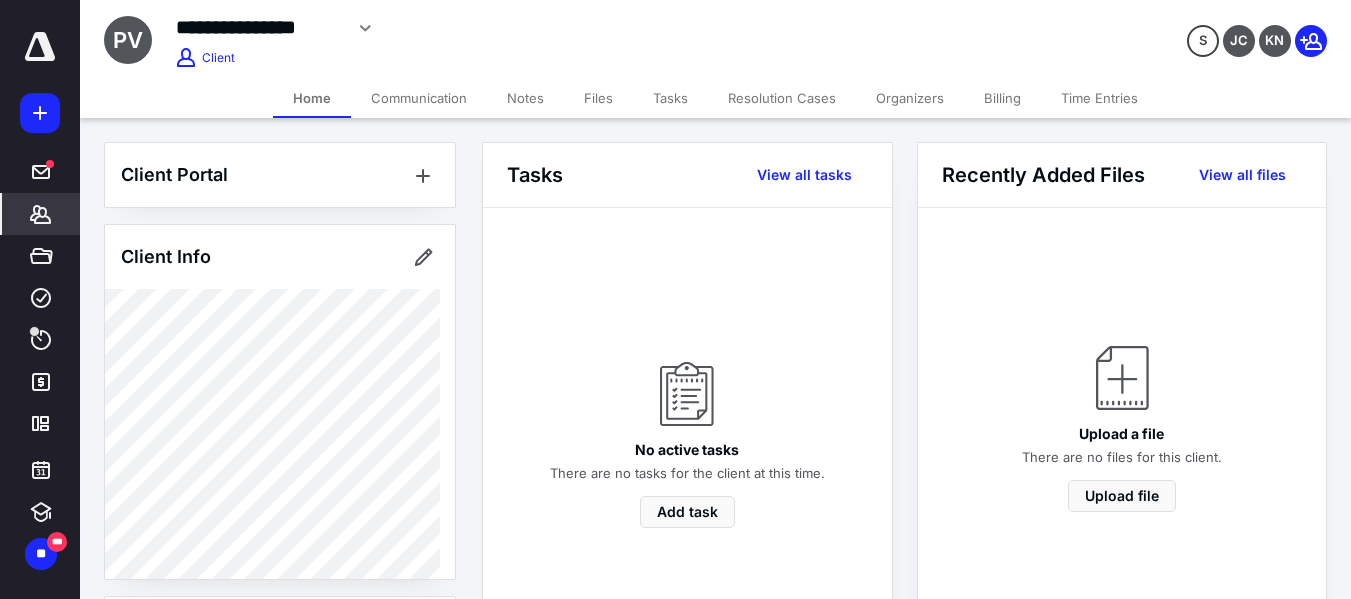 click on "Billing" at bounding box center (1002, 98) 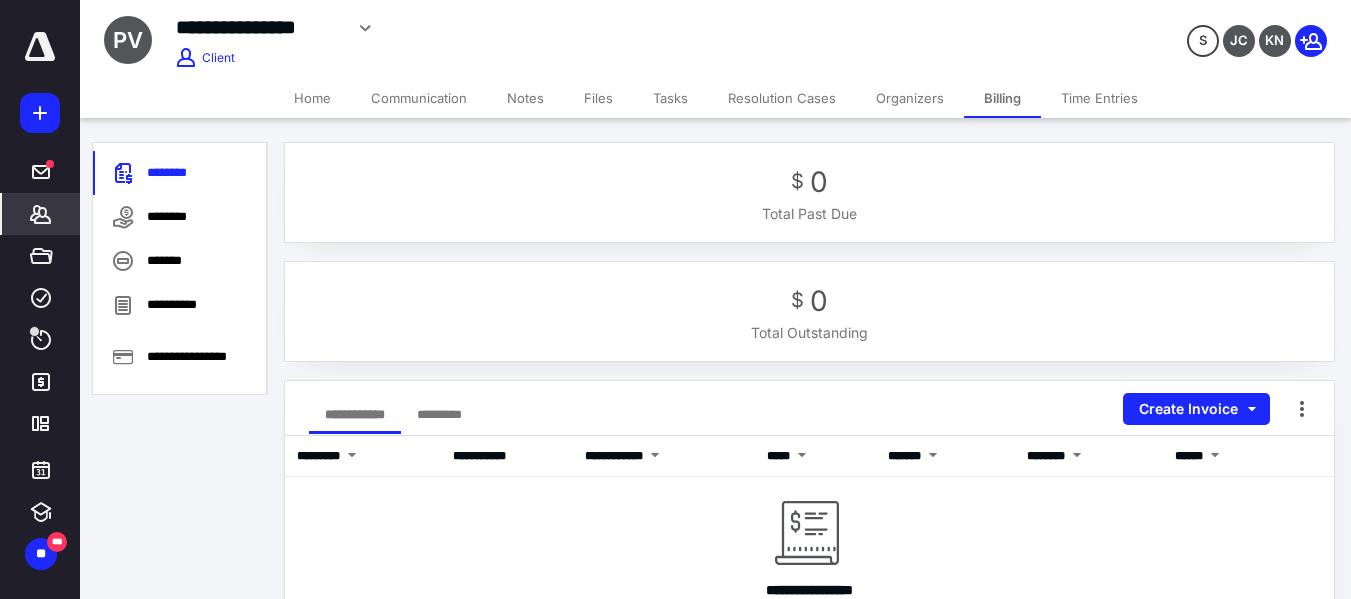 click on "Home" at bounding box center [312, 98] 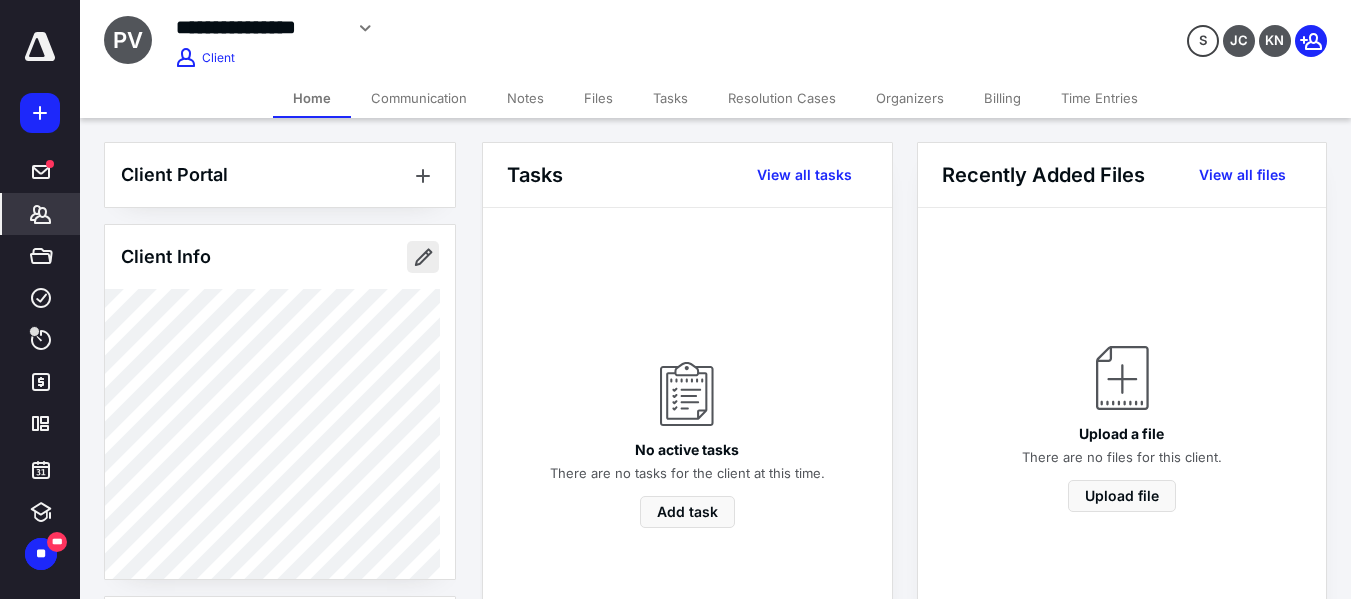 click at bounding box center (423, 257) 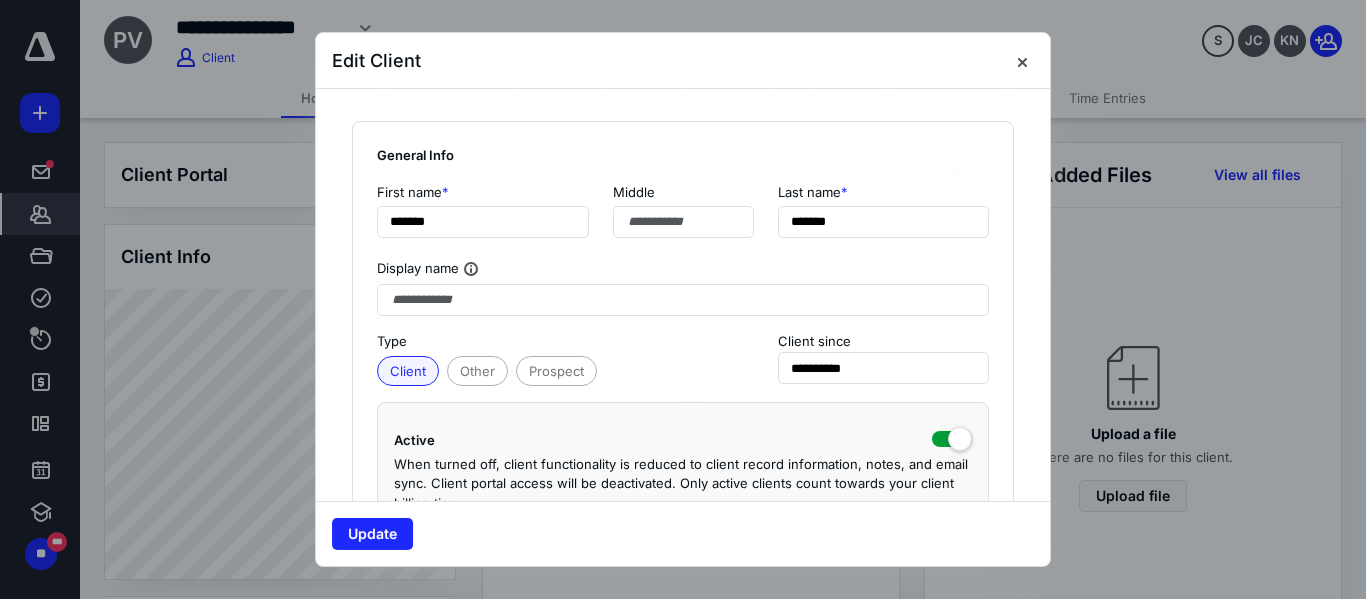 type on "**********" 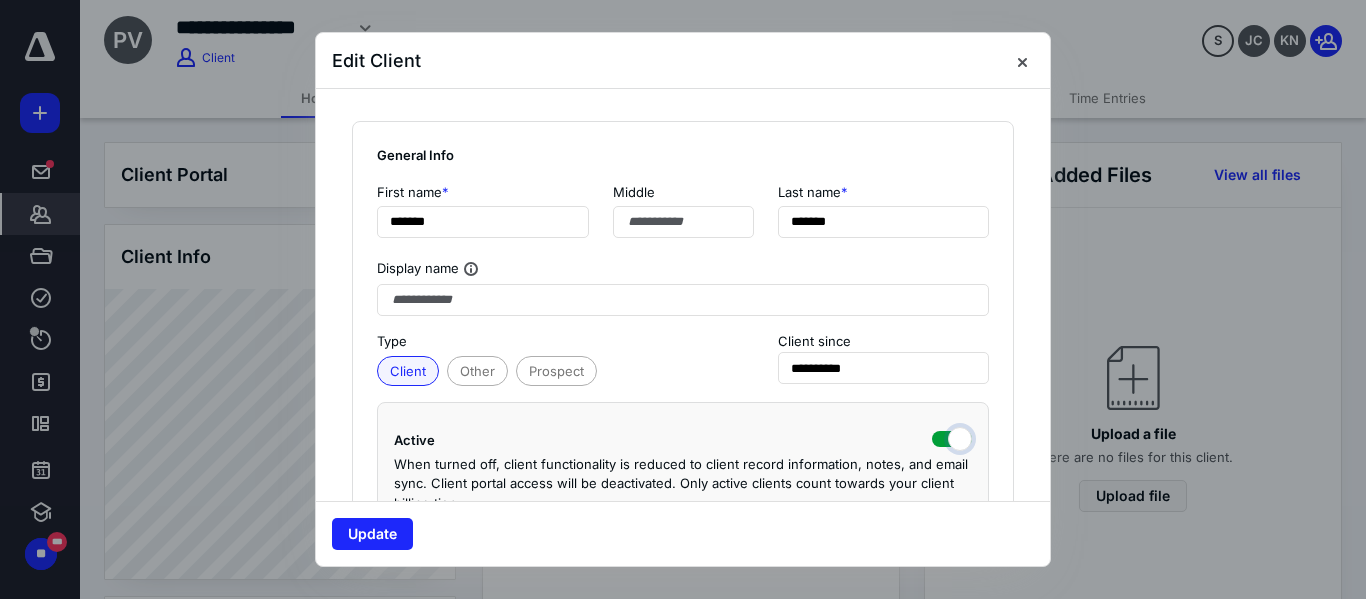 click at bounding box center [952, 437] 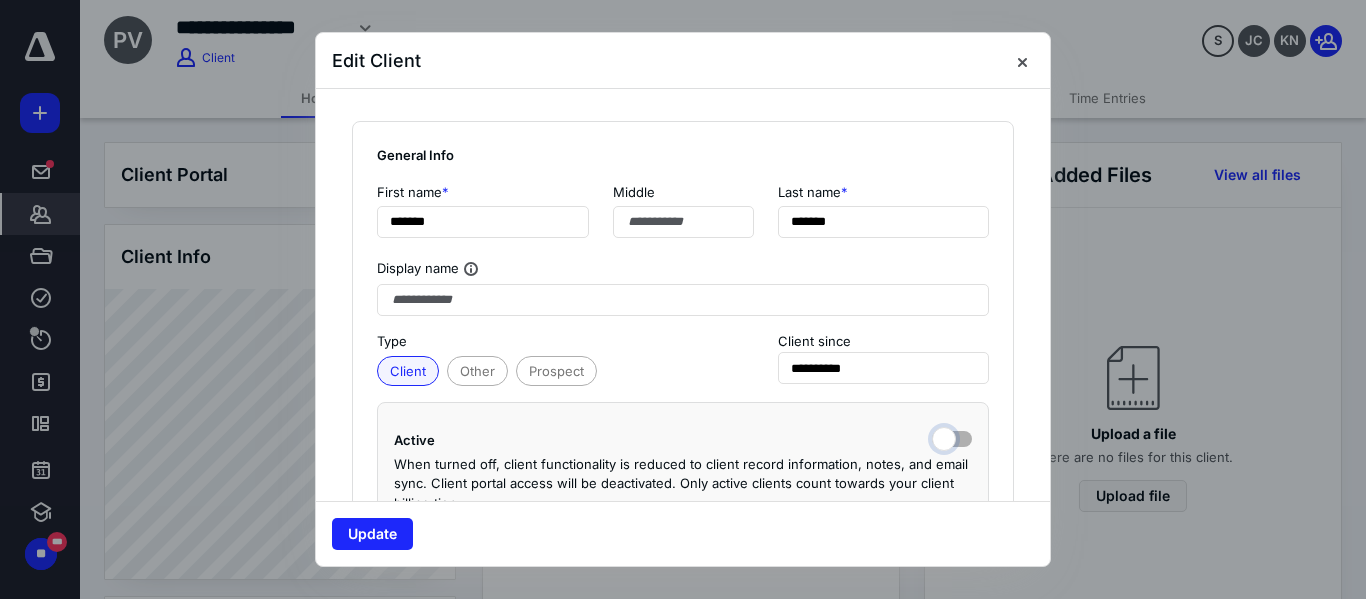 checkbox on "false" 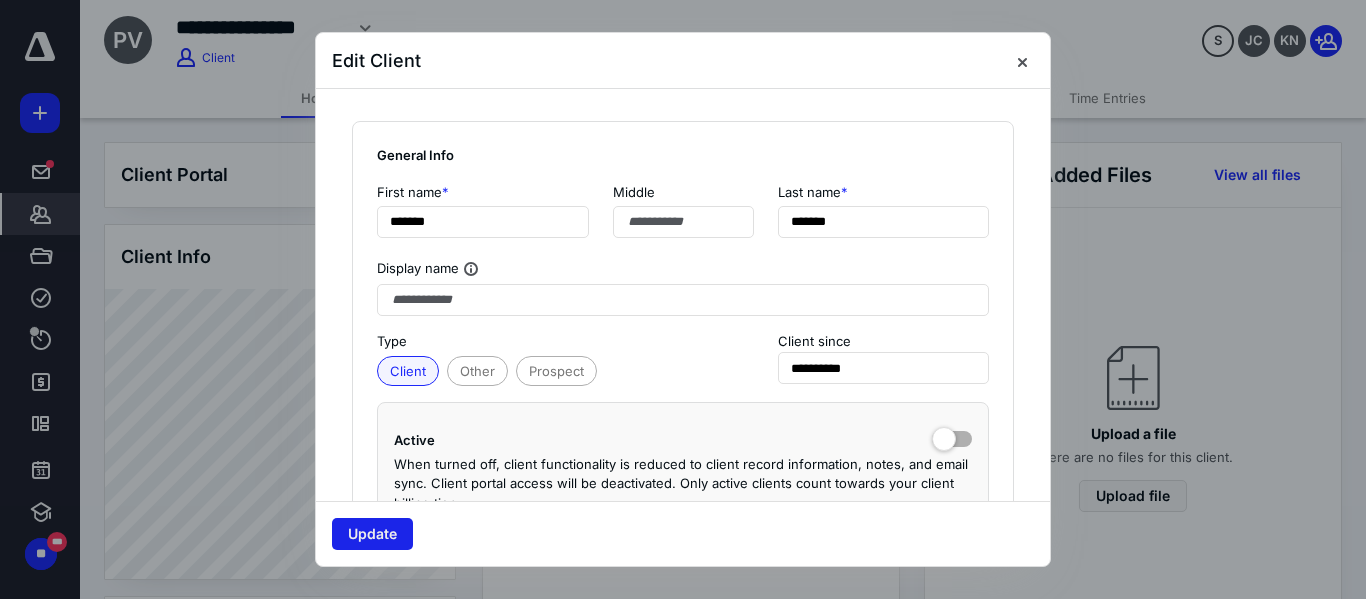 click on "Update" at bounding box center [372, 534] 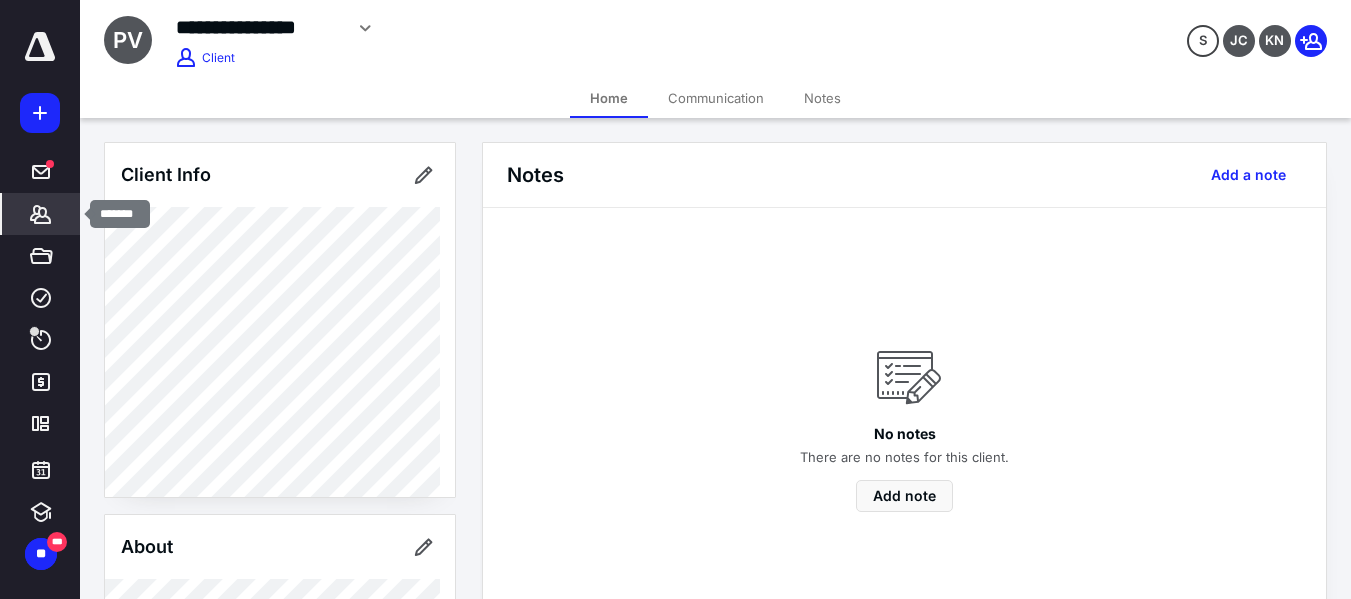 click 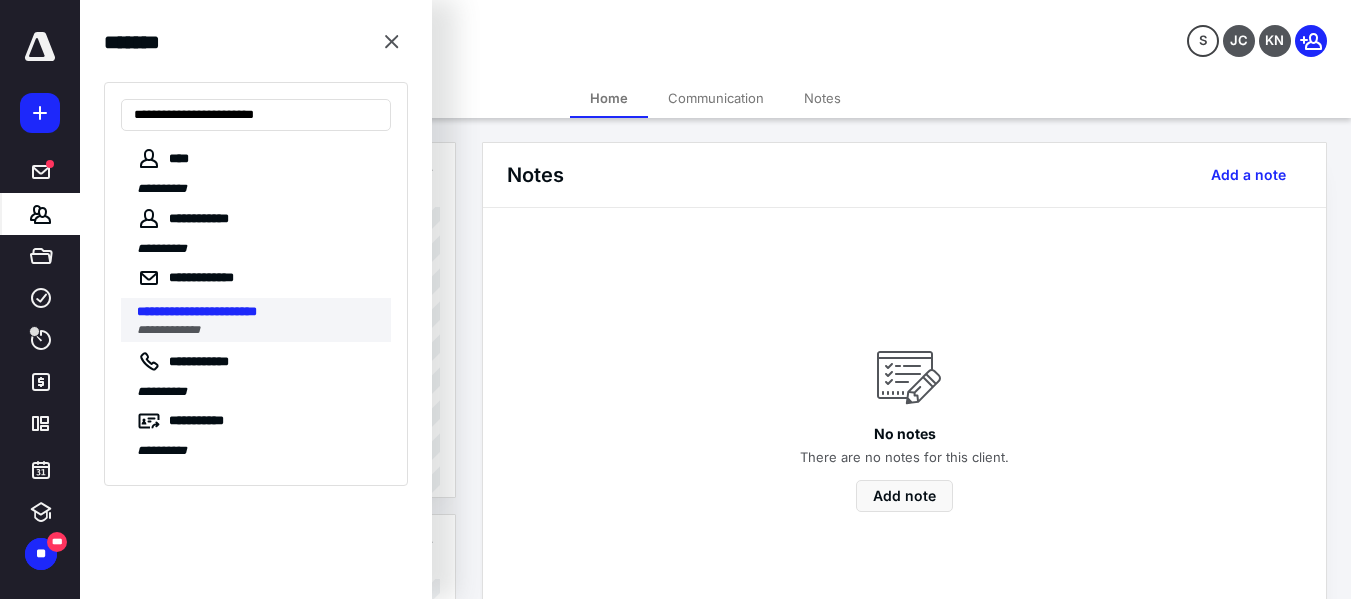 type on "**********" 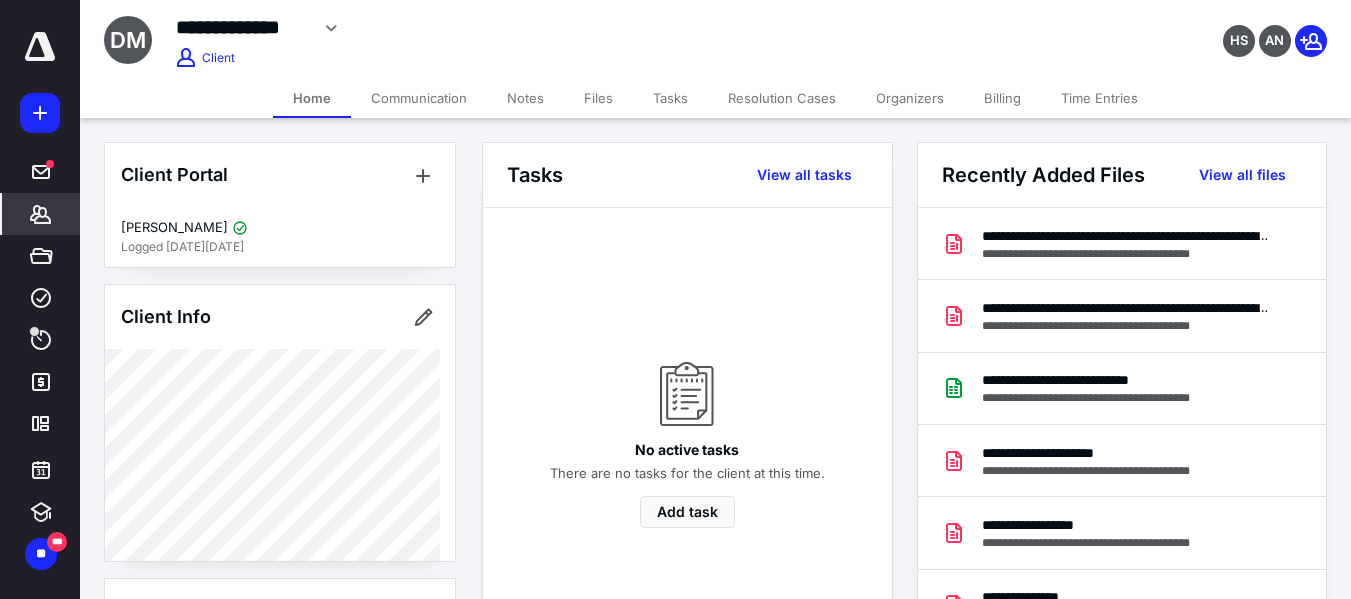 click on "Billing" at bounding box center [1002, 98] 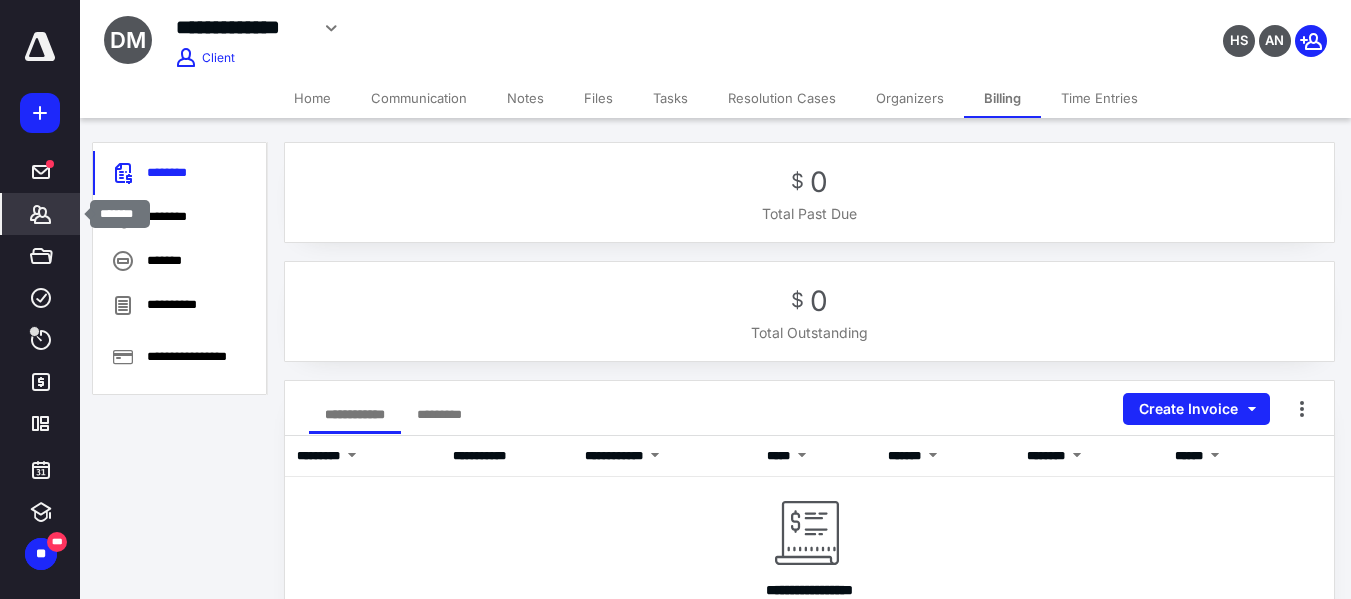click 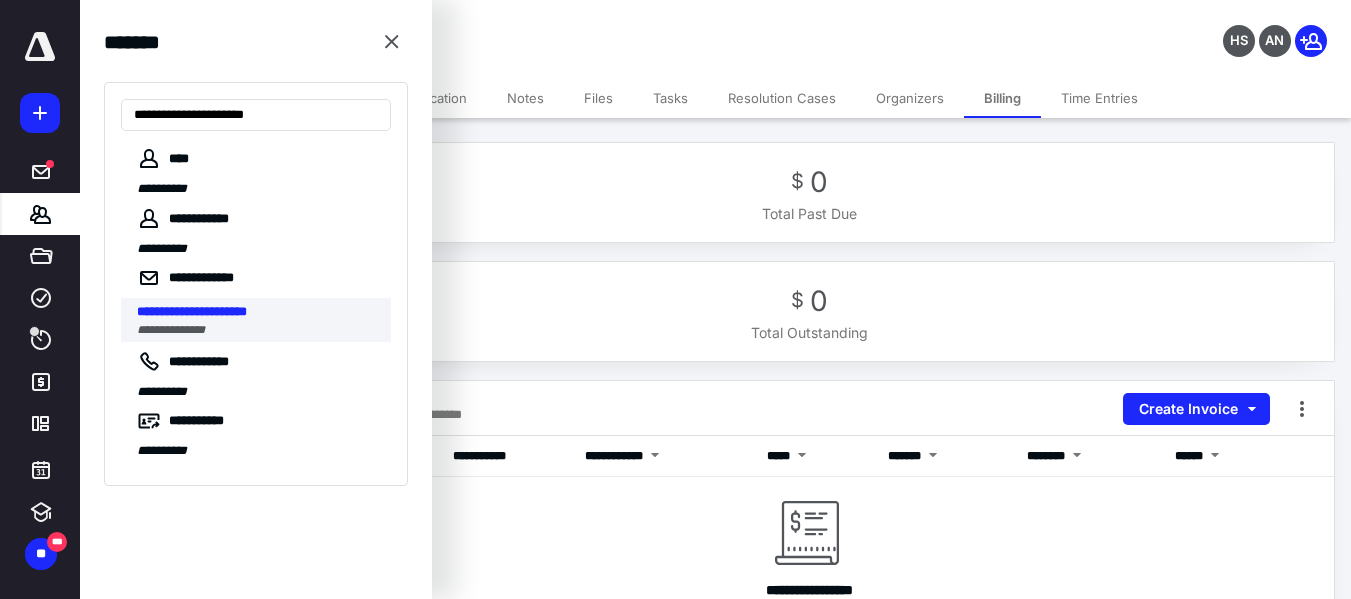 type on "**********" 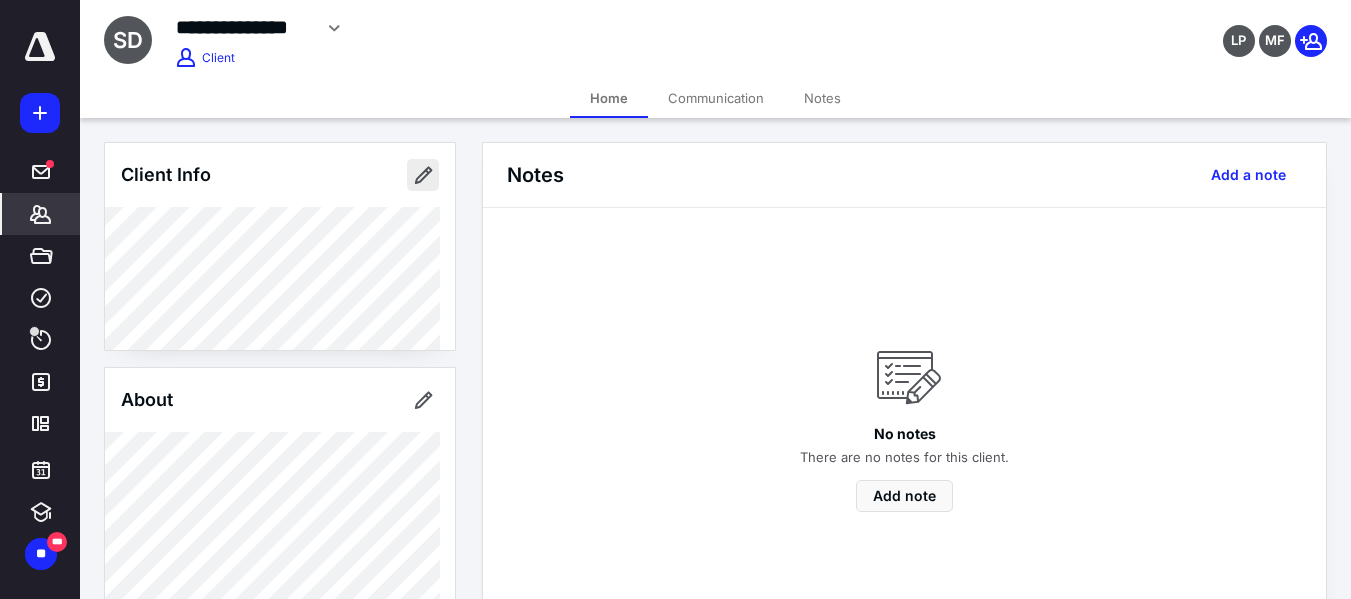 click at bounding box center [423, 175] 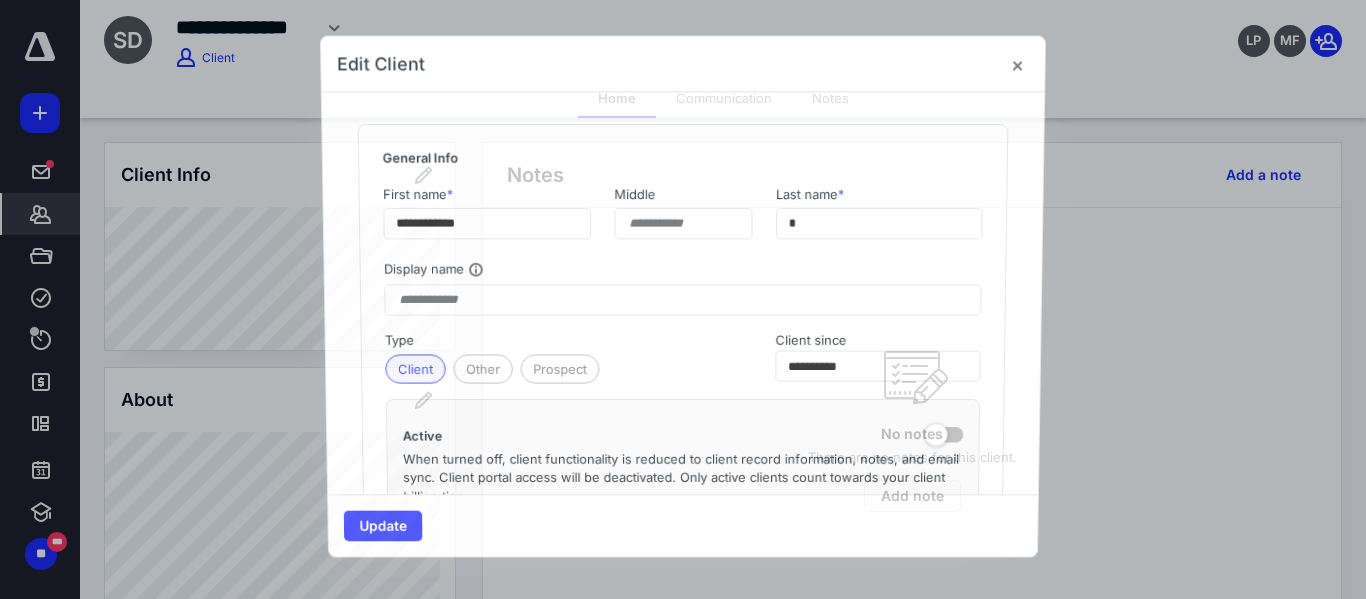 type on "**********" 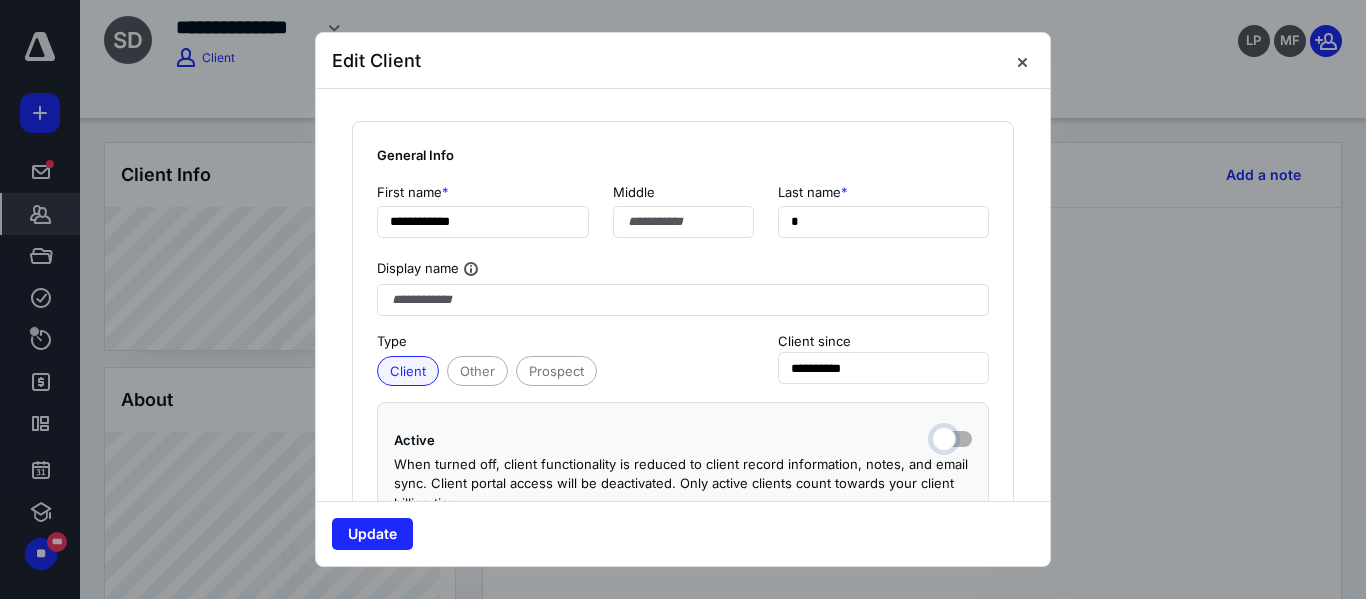 click at bounding box center [952, 437] 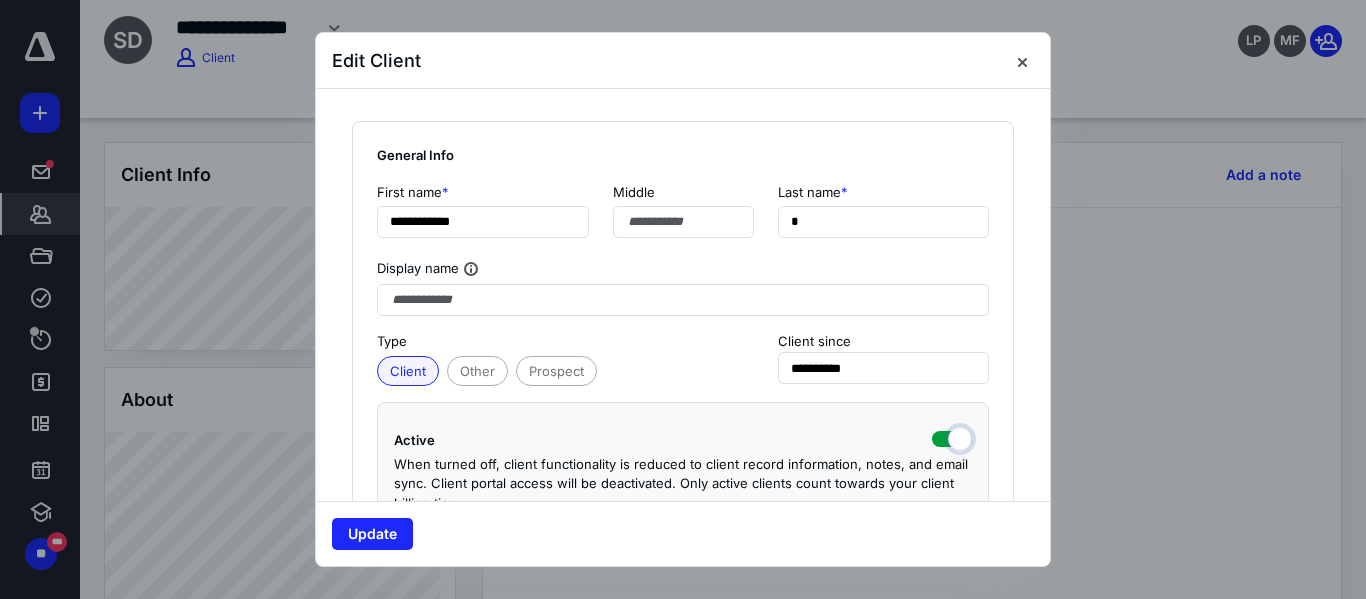 checkbox on "true" 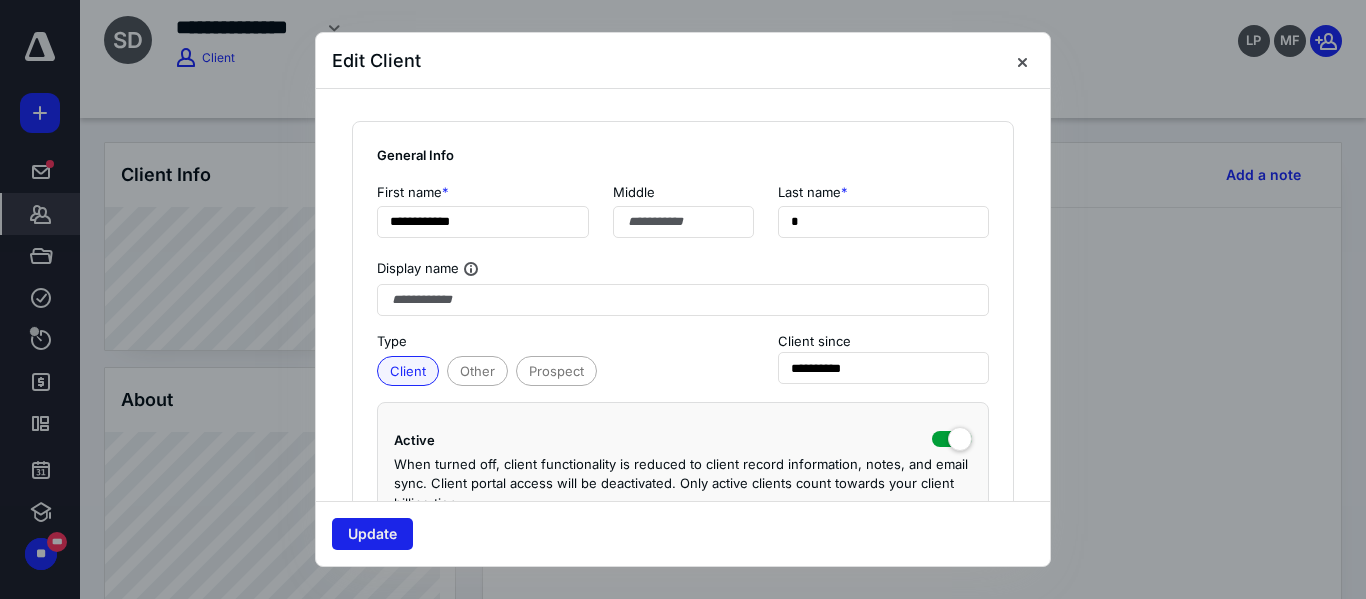 click on "Update" at bounding box center [372, 534] 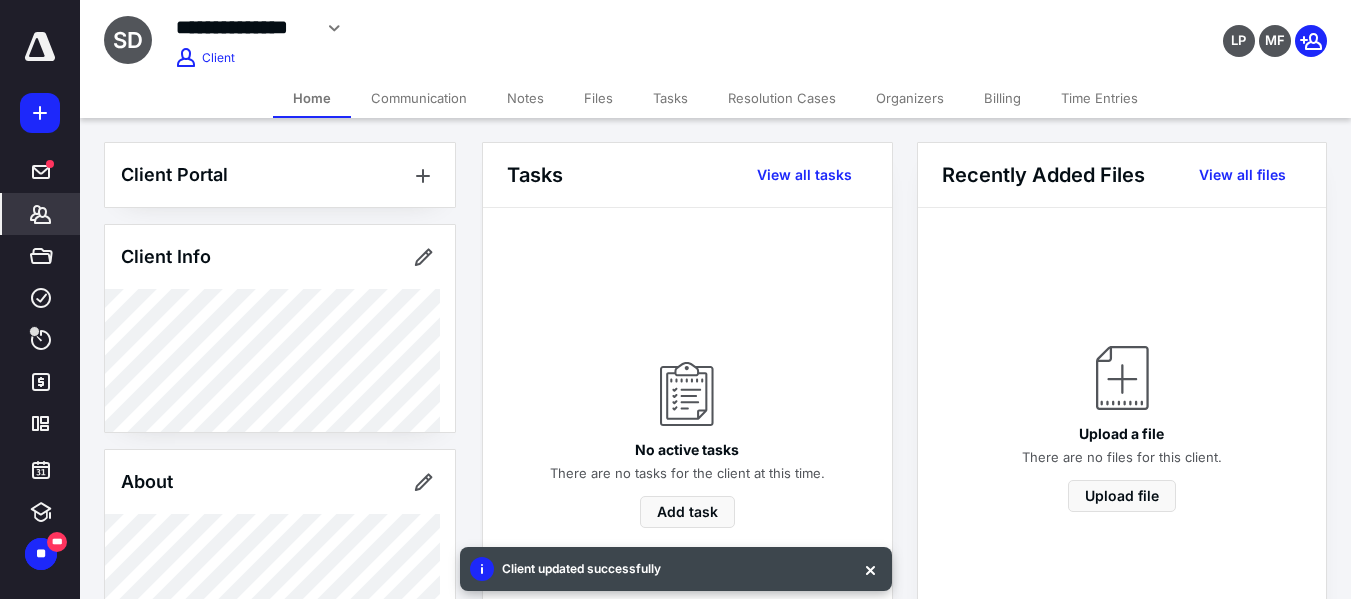 click on "Billing" at bounding box center (1002, 98) 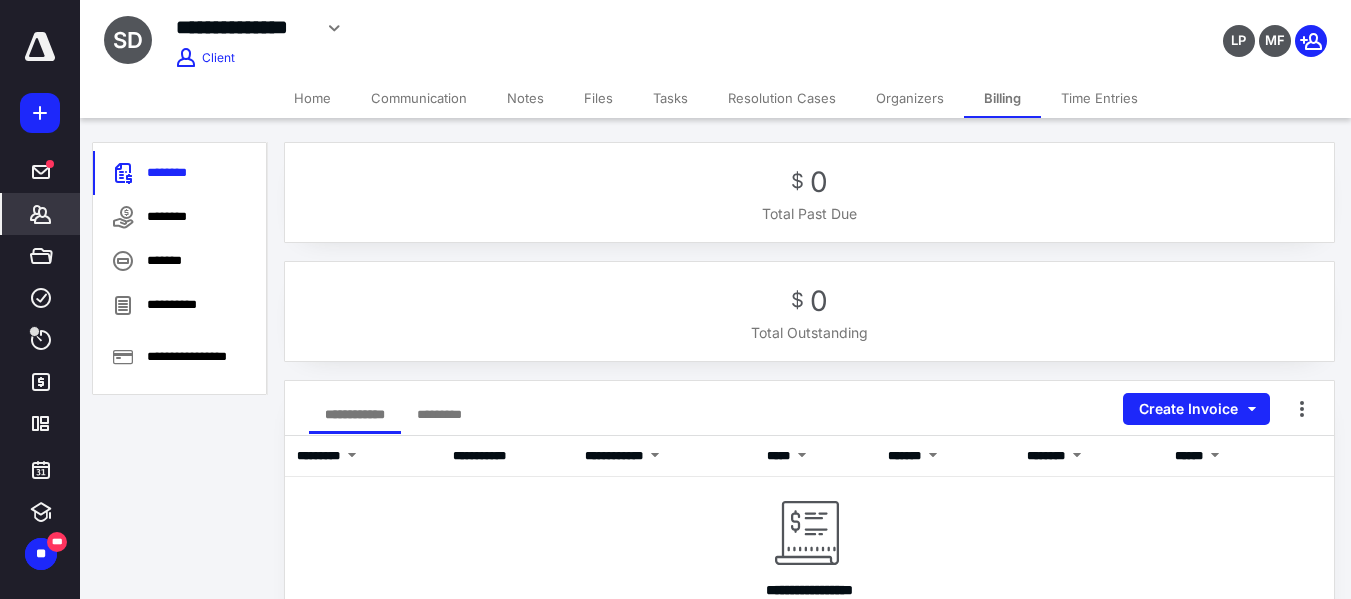click on "Home" at bounding box center [312, 98] 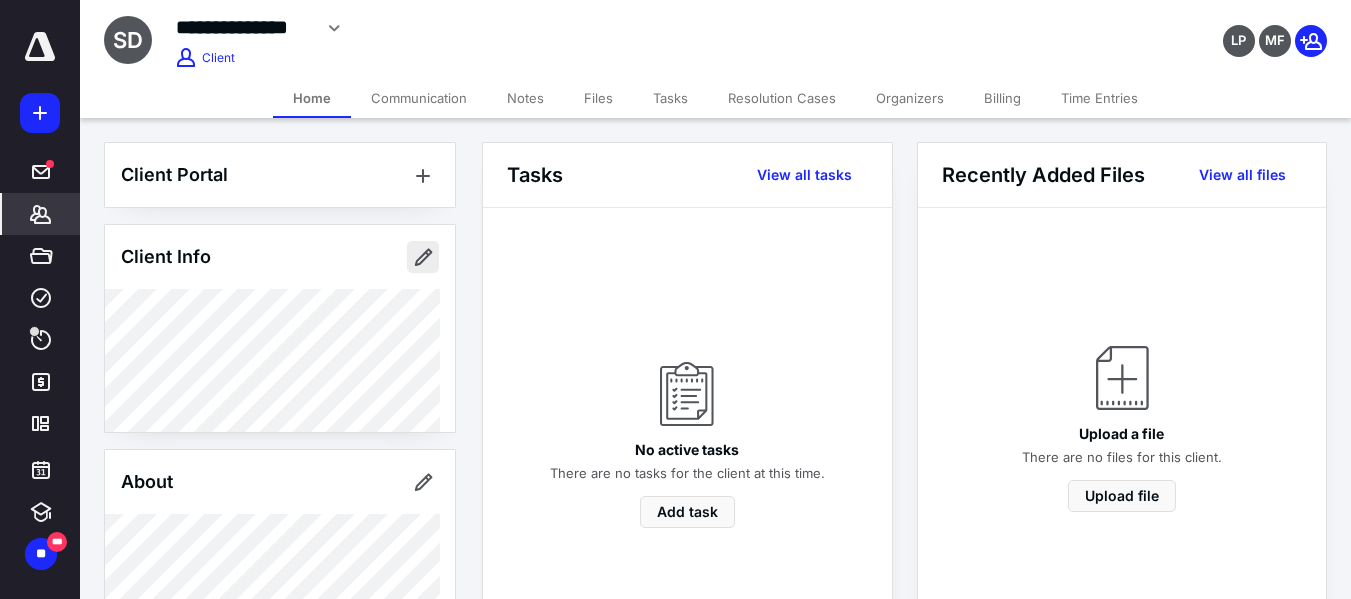 click at bounding box center (423, 257) 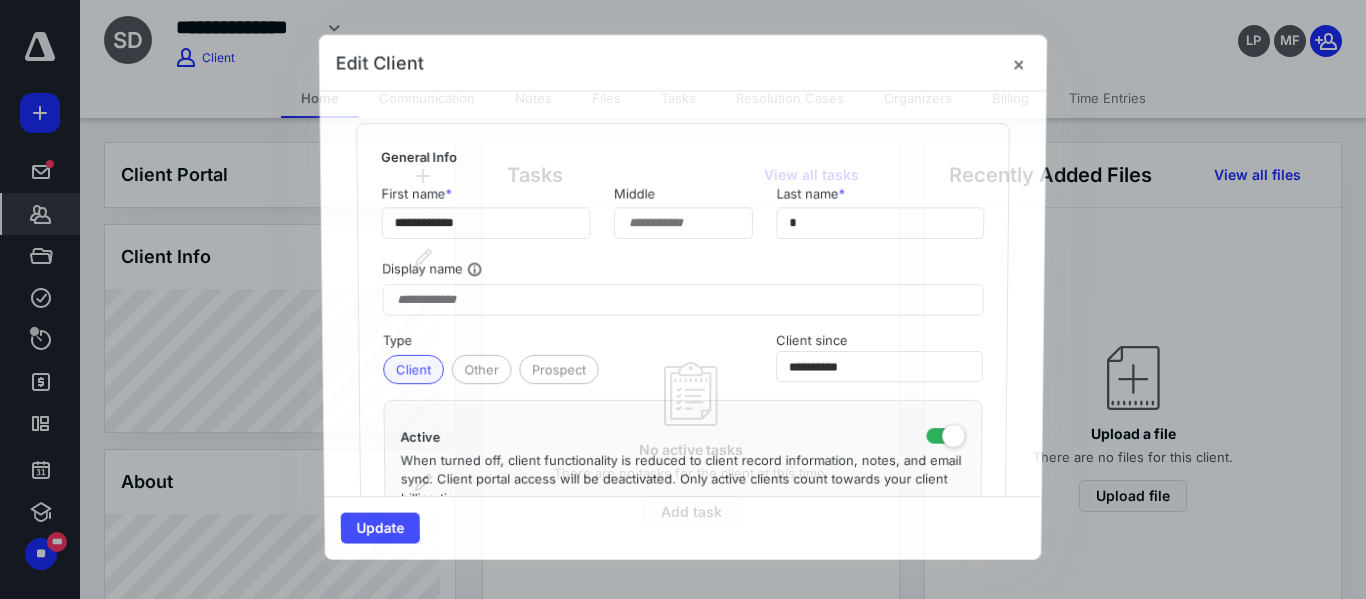 type on "**********" 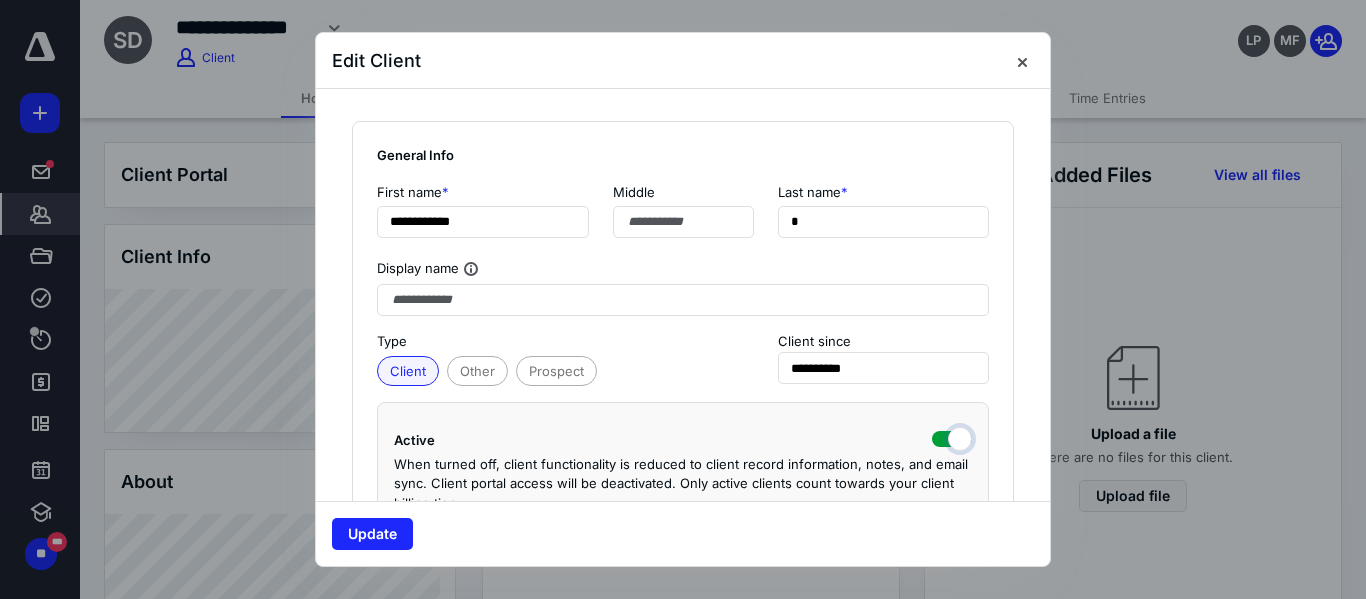 drag, startPoint x: 917, startPoint y: 441, endPoint x: 826, endPoint y: 464, distance: 93.8616 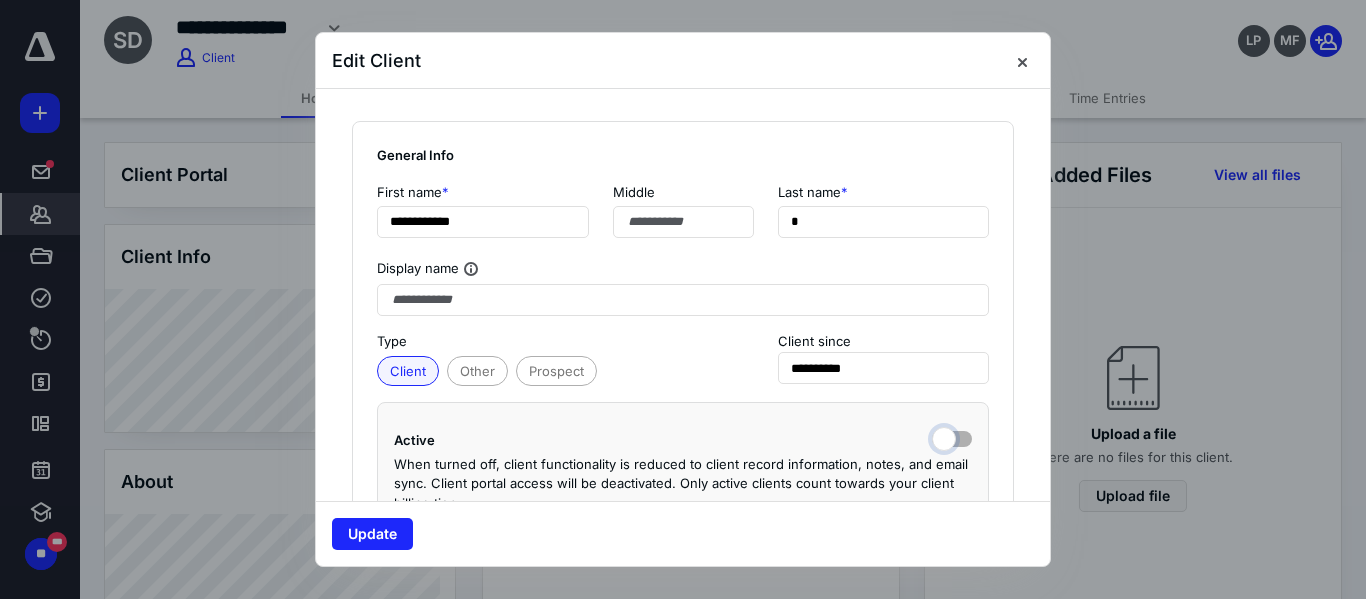 checkbox on "false" 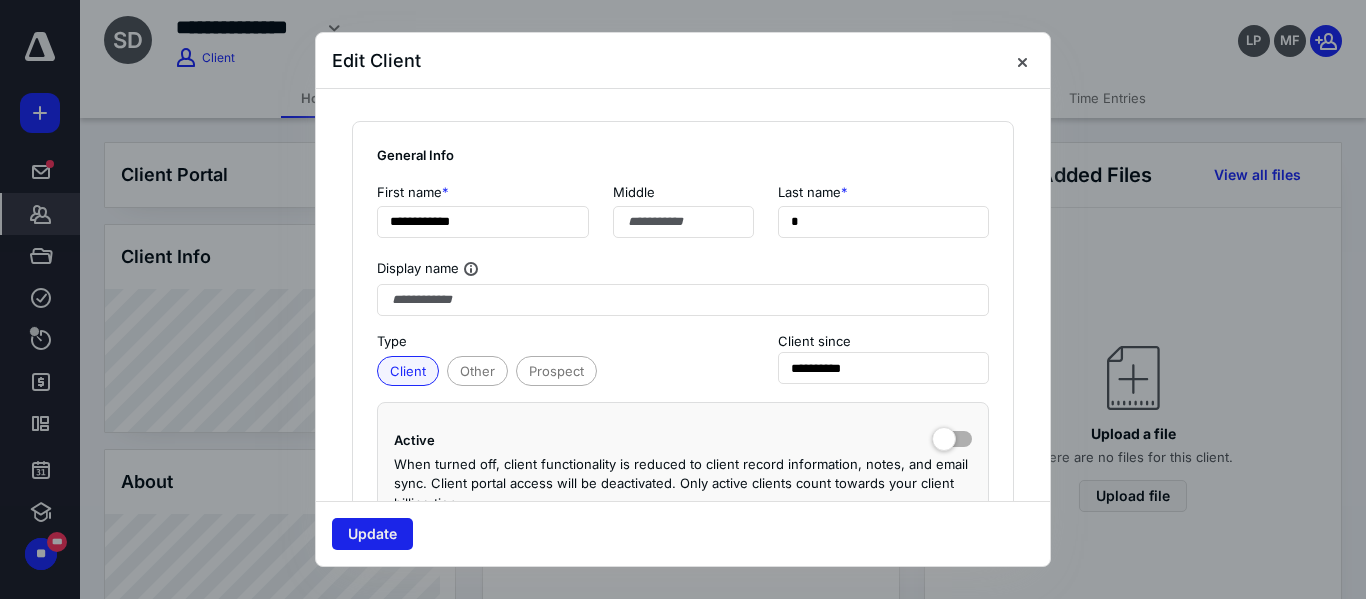 click on "Update" at bounding box center [372, 534] 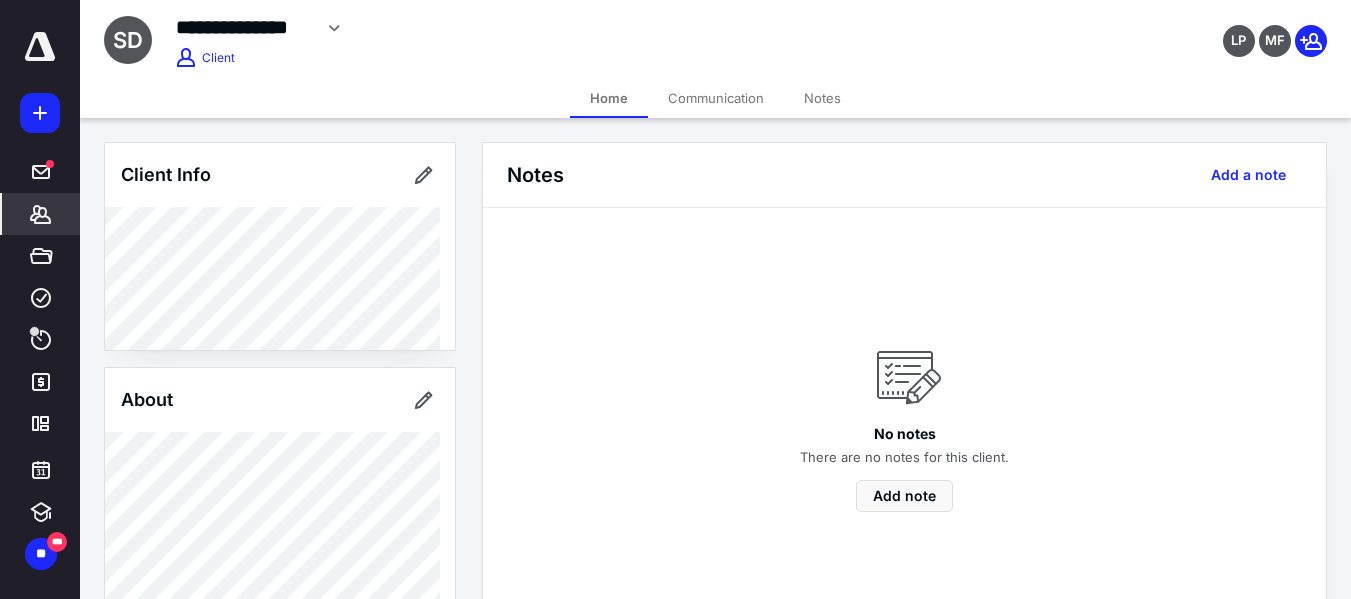 click on "*******" at bounding box center (41, 214) 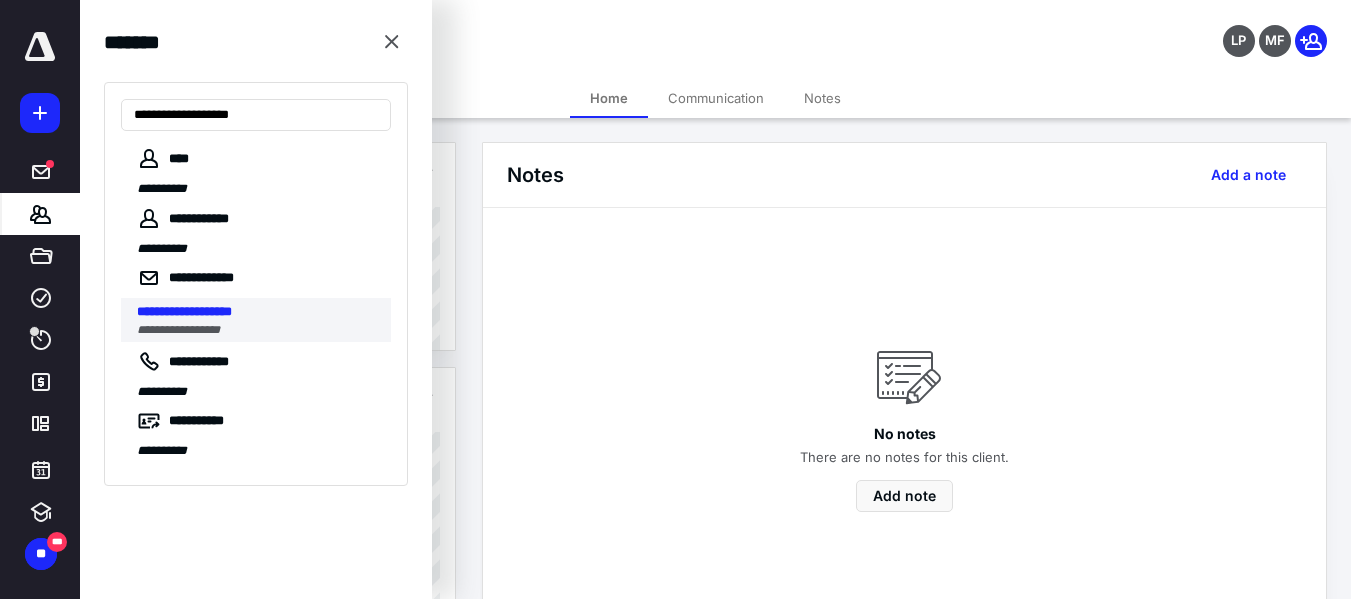 type on "**********" 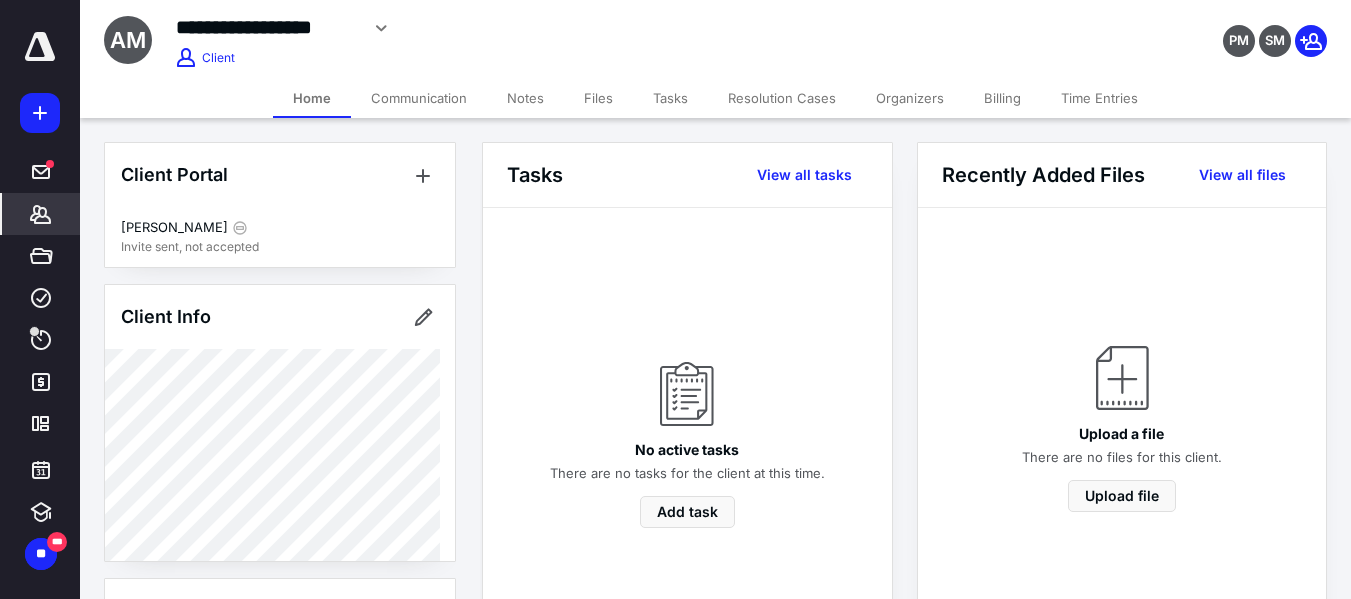 click on "Billing" at bounding box center (1002, 98) 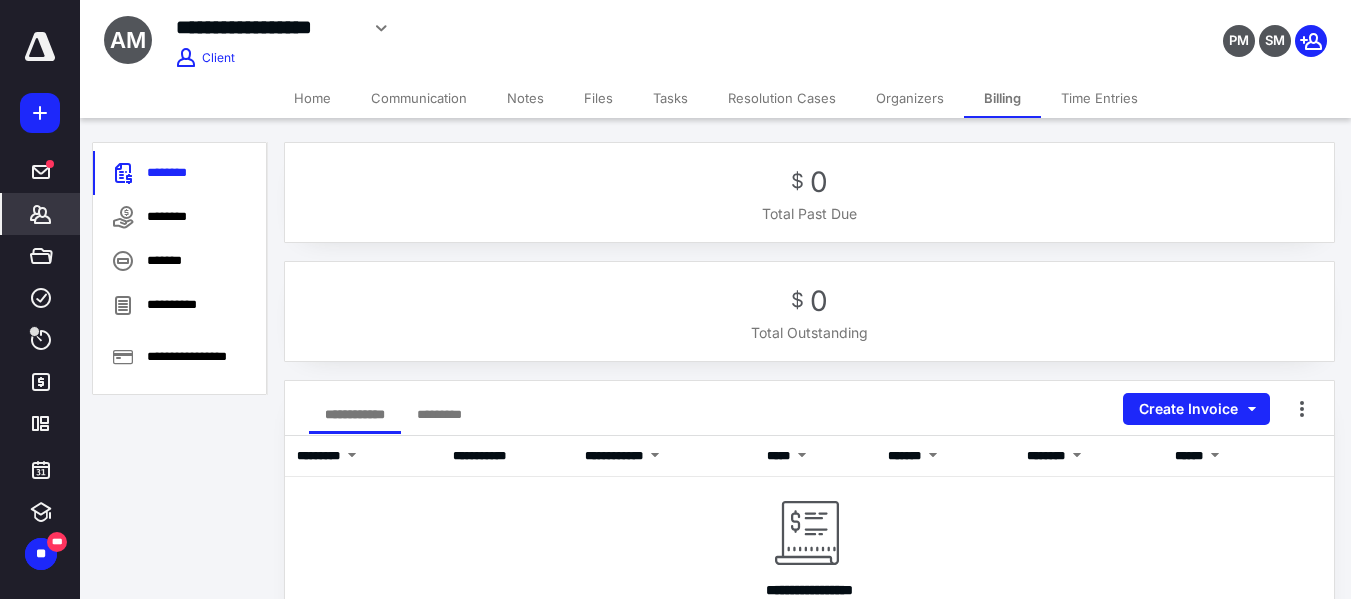 click 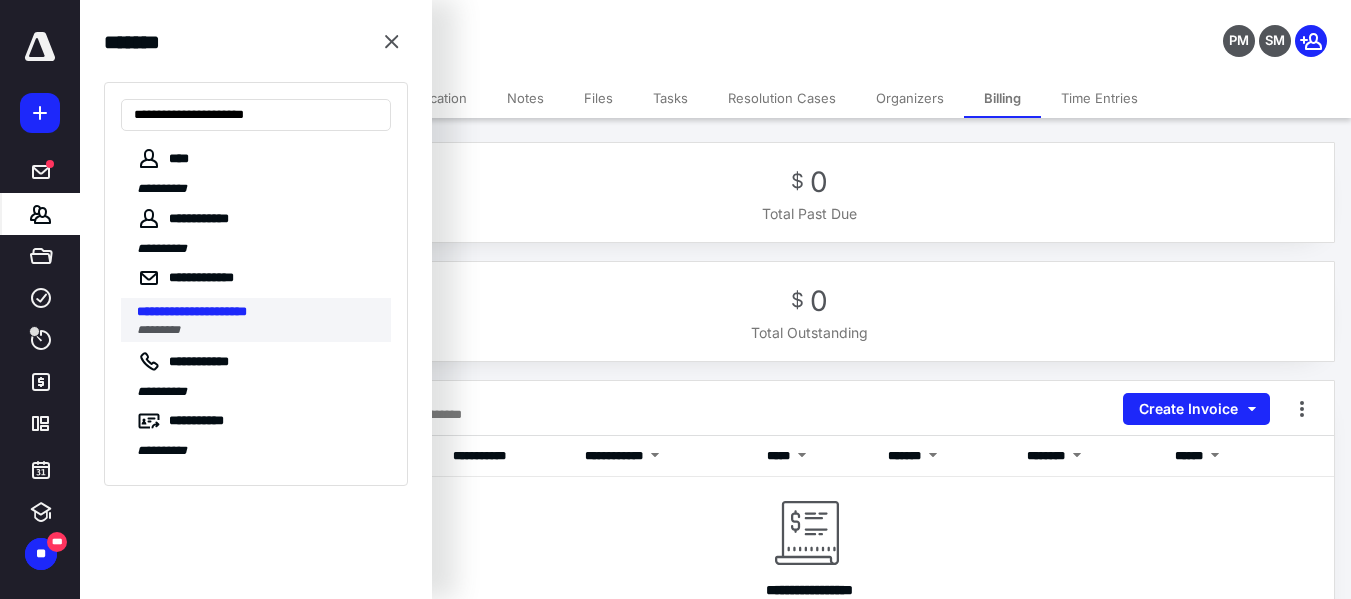 type on "**********" 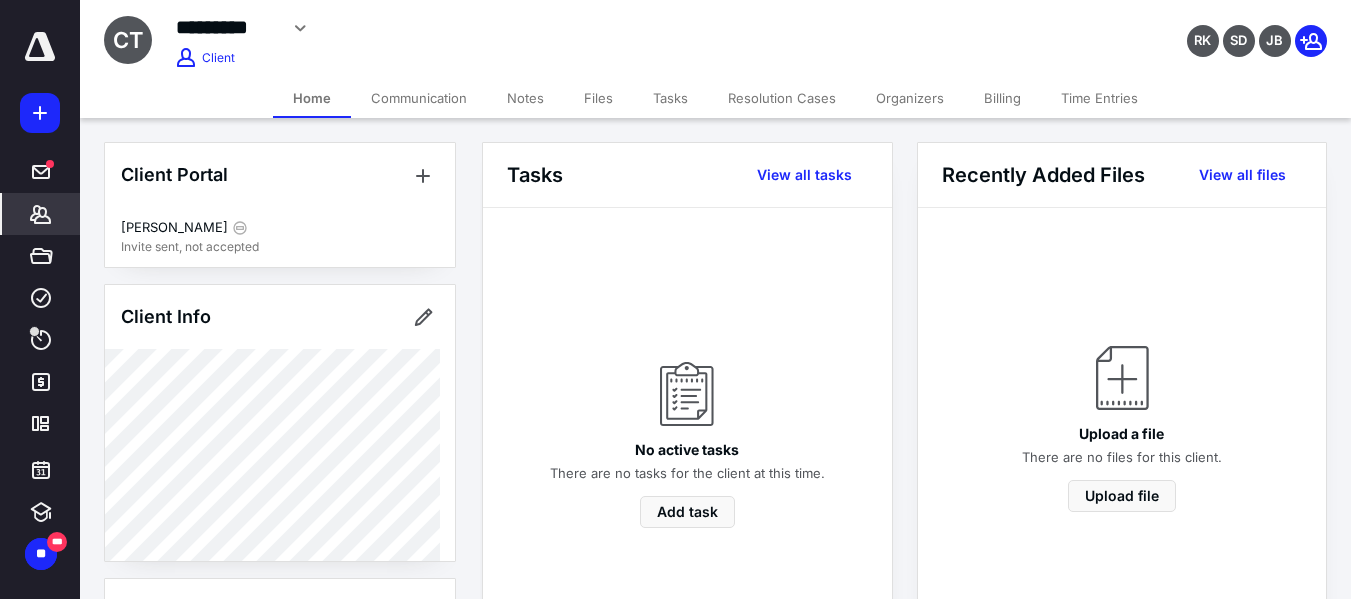 click on "Billing" at bounding box center [1002, 98] 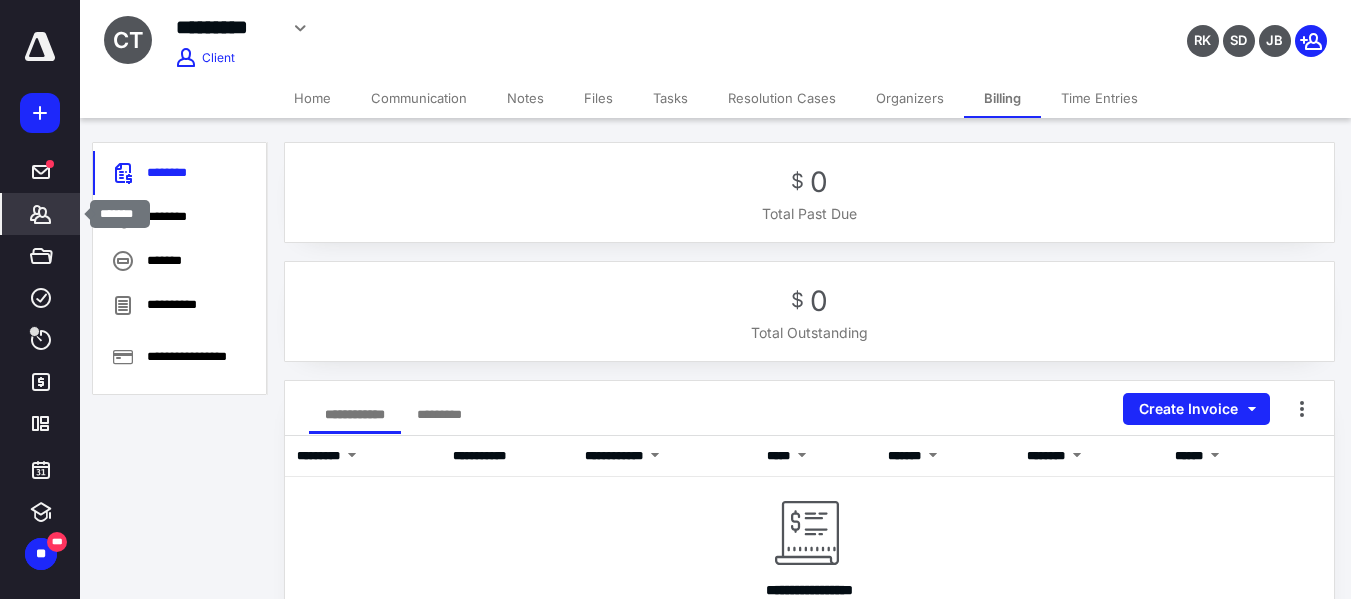 click on "*******" at bounding box center [41, 214] 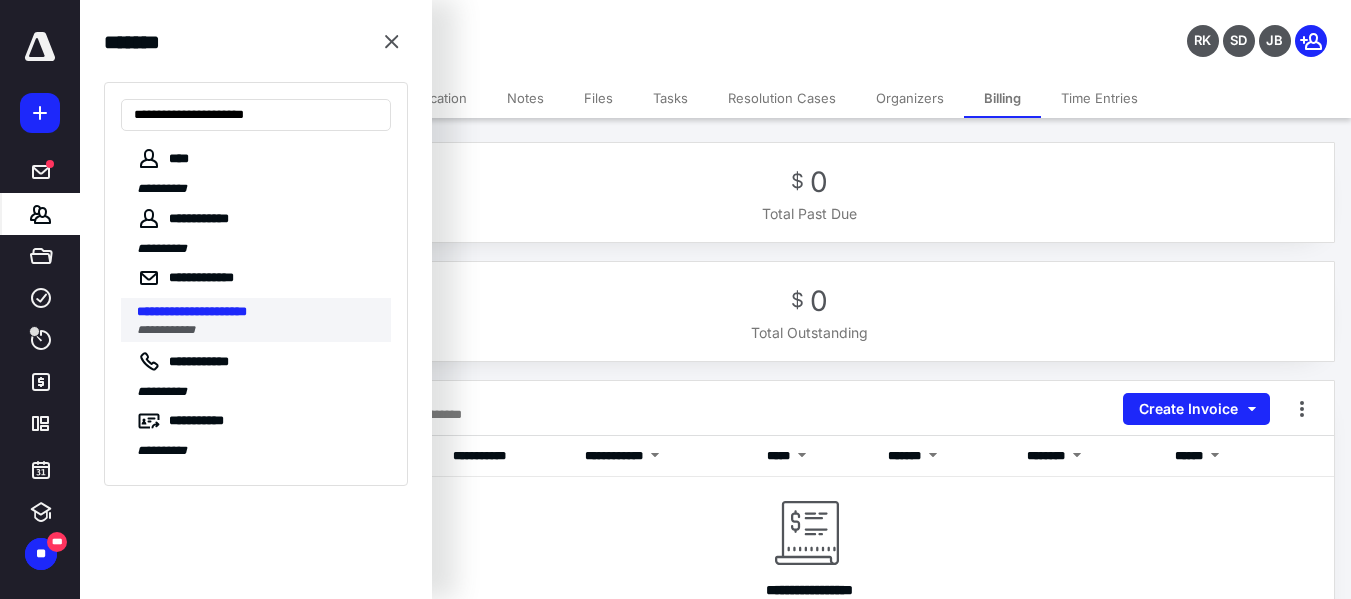 type on "**********" 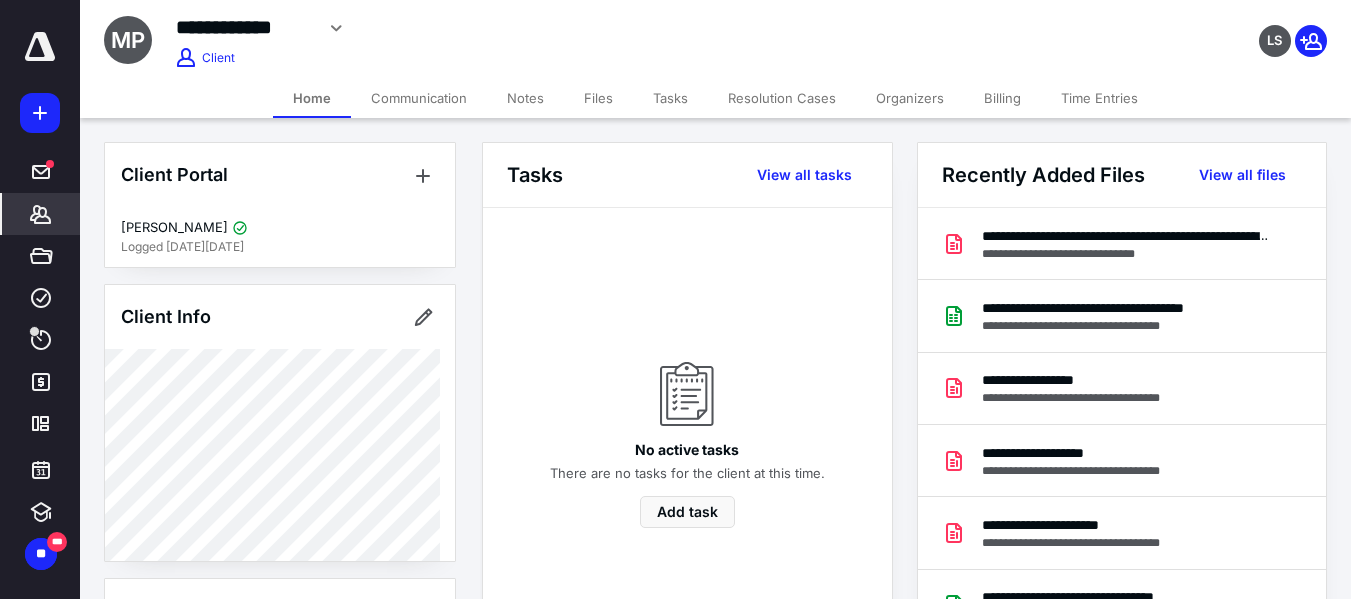 click on "Billing" at bounding box center (1002, 98) 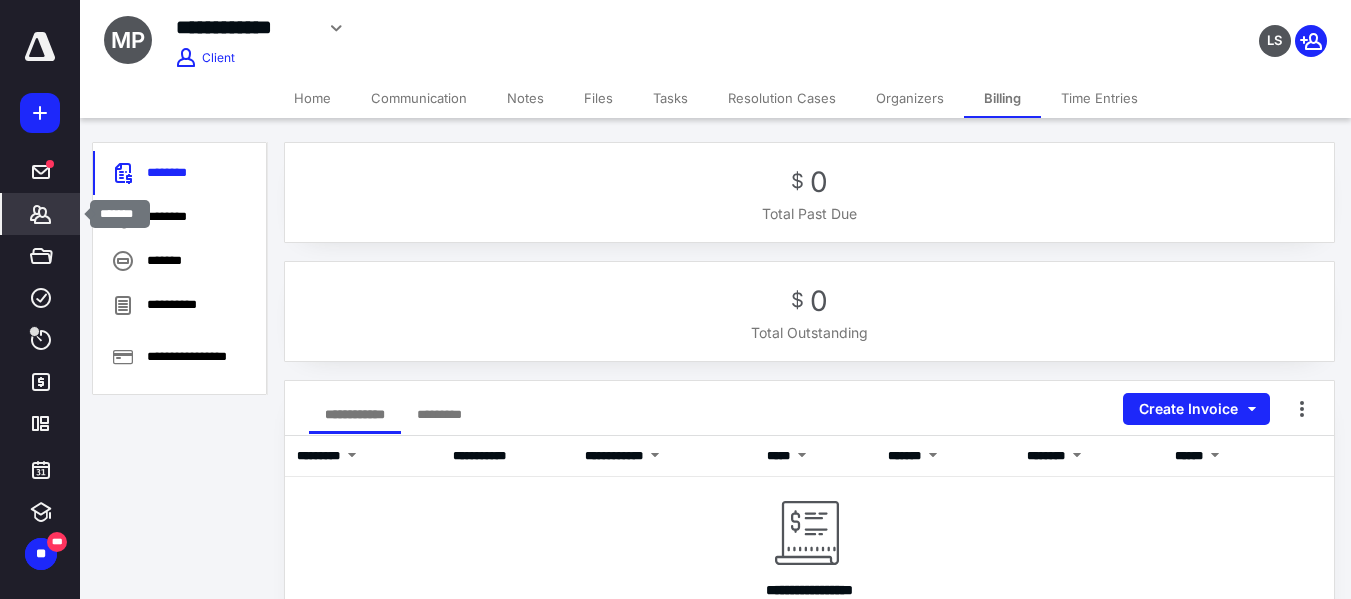 click on "*******" at bounding box center [41, 214] 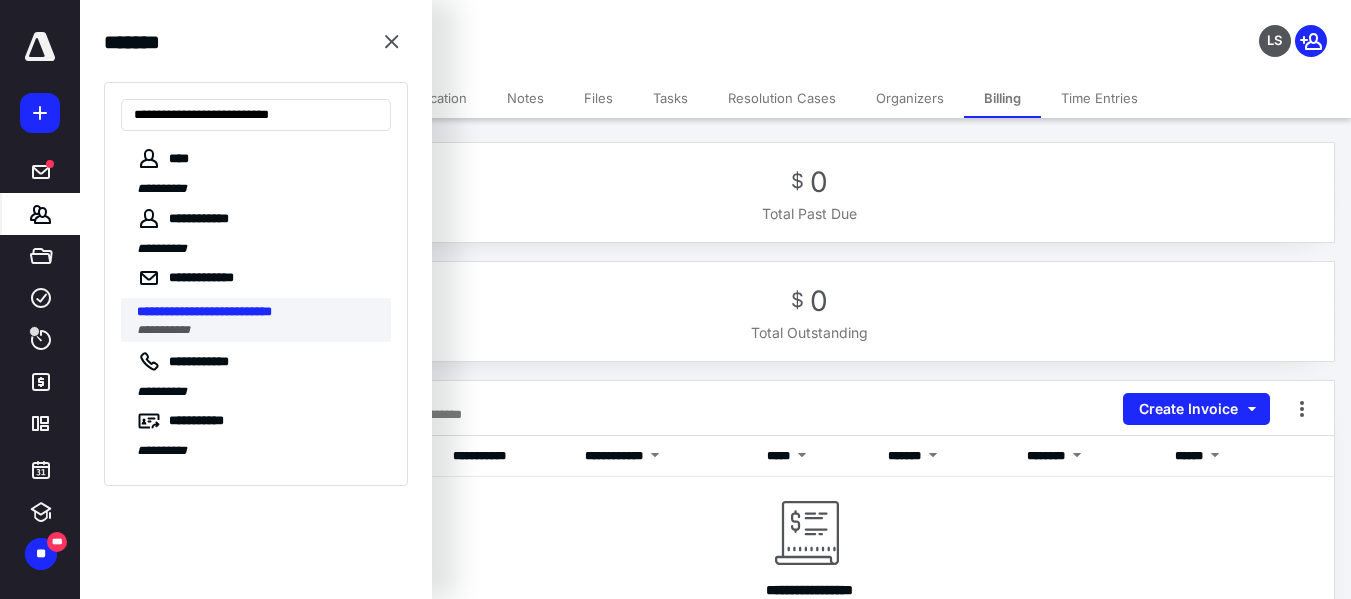 type on "**********" 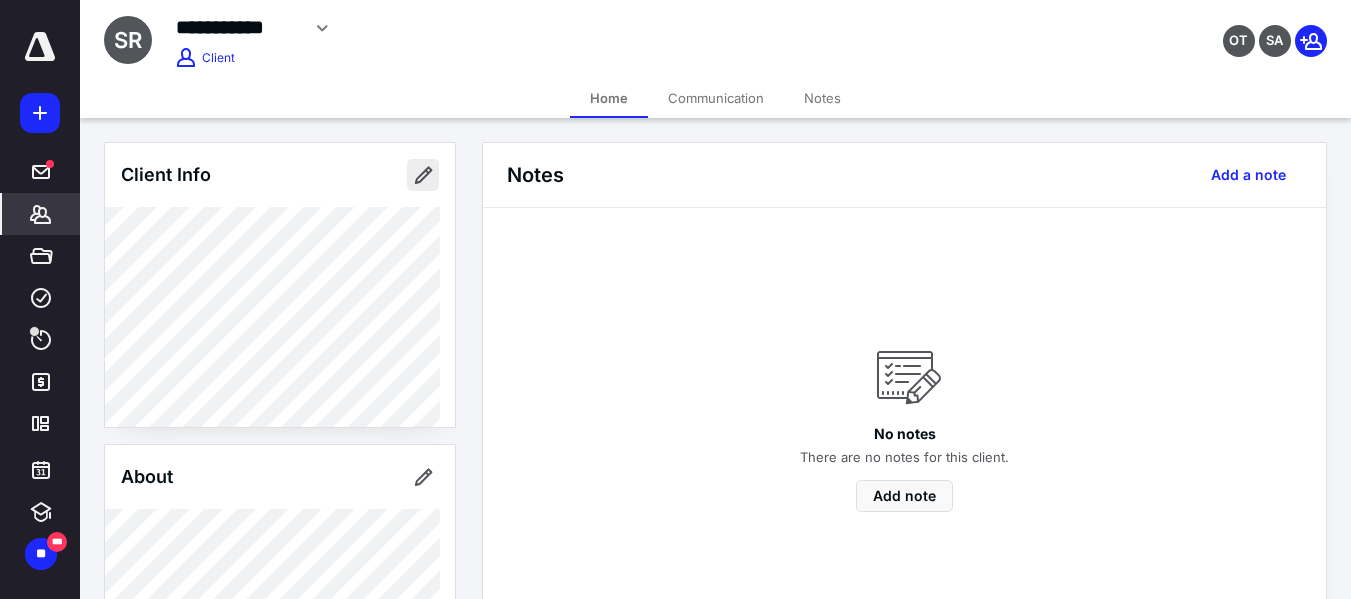 click at bounding box center [423, 175] 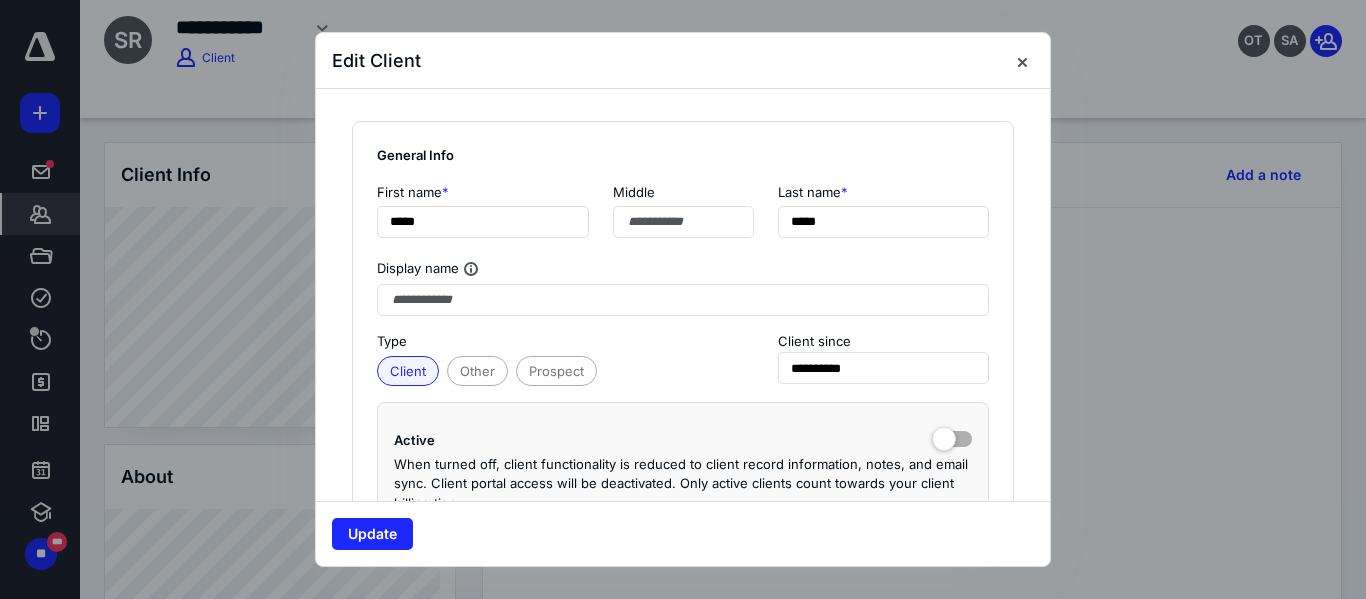 type on "**********" 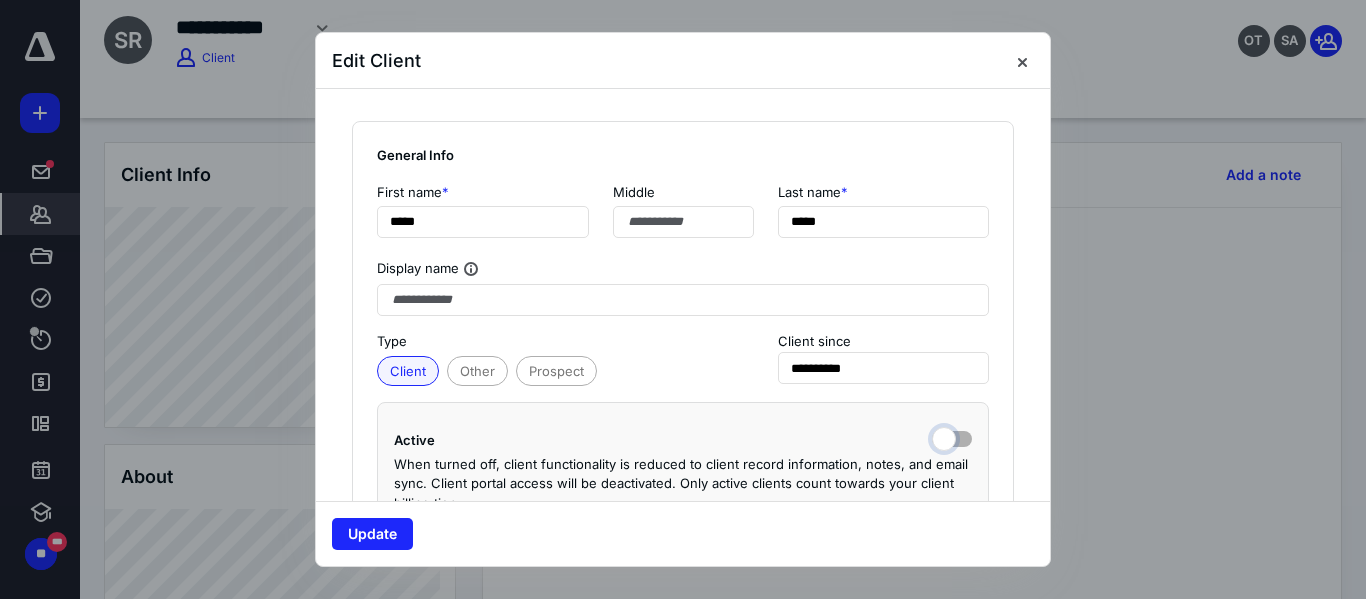 click at bounding box center (952, 437) 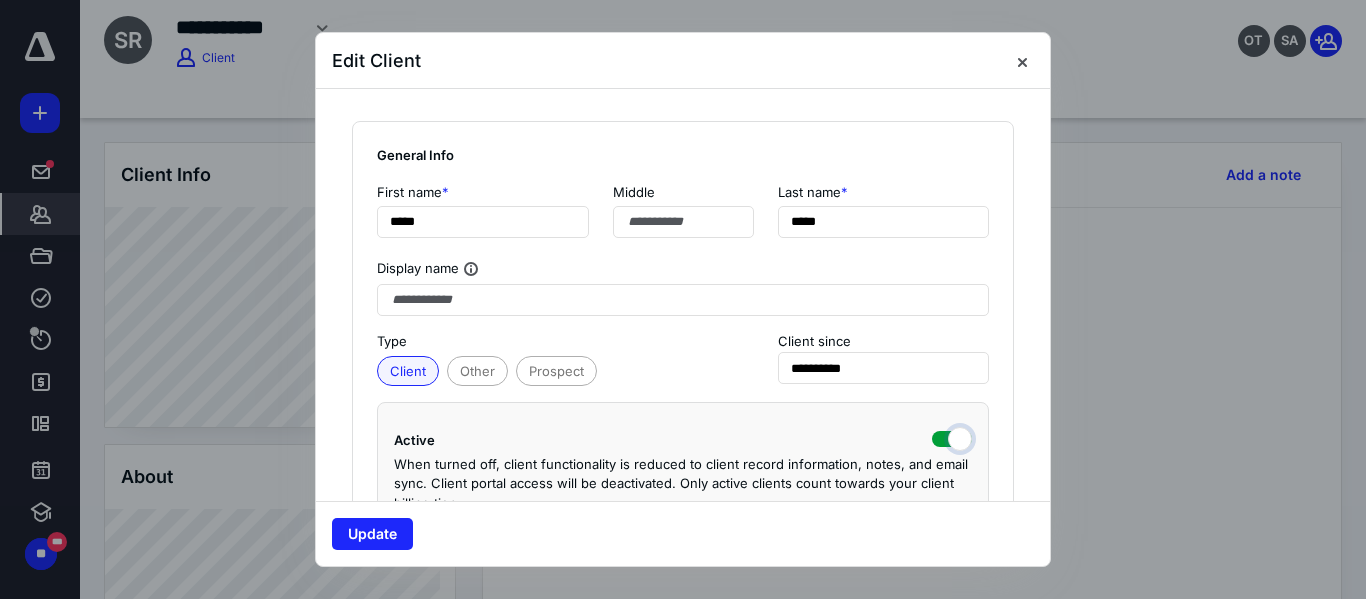 checkbox on "true" 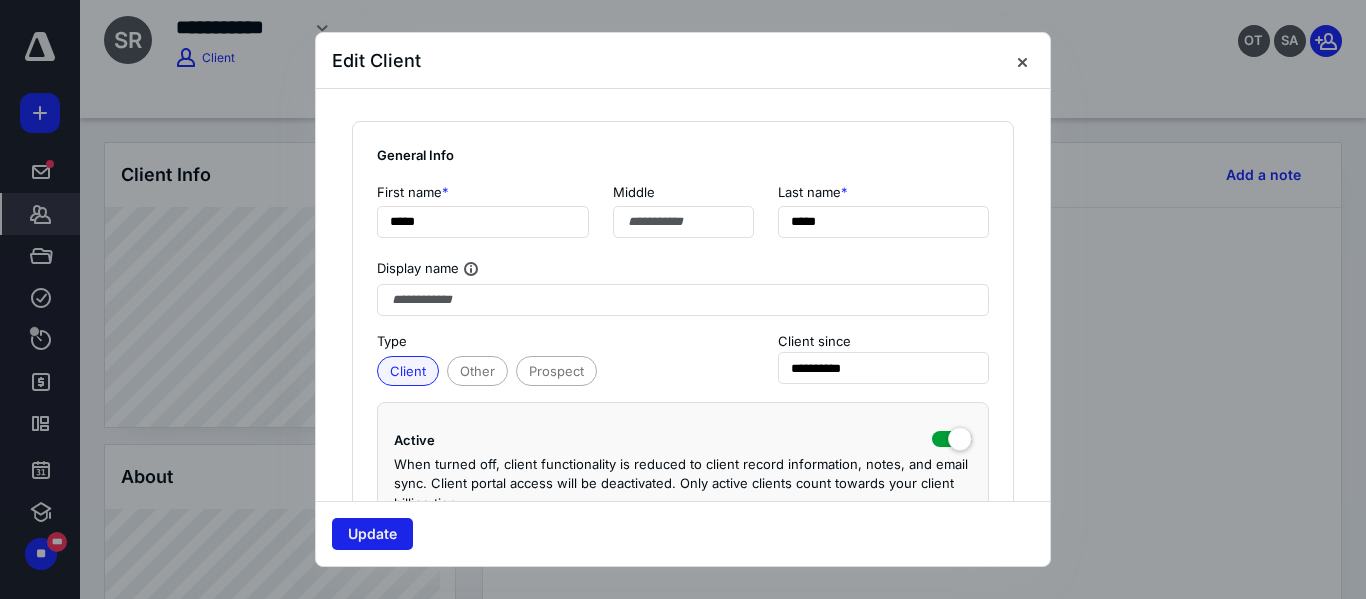 click on "Update" at bounding box center [372, 534] 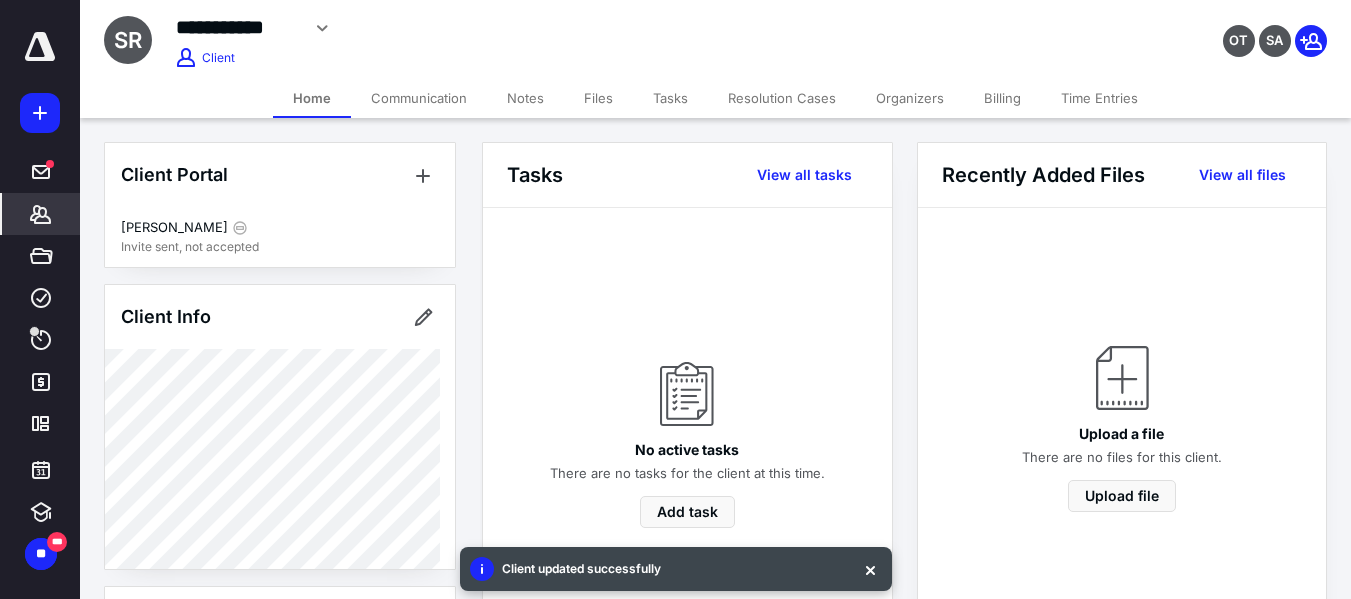 click on "Billing" at bounding box center [1002, 98] 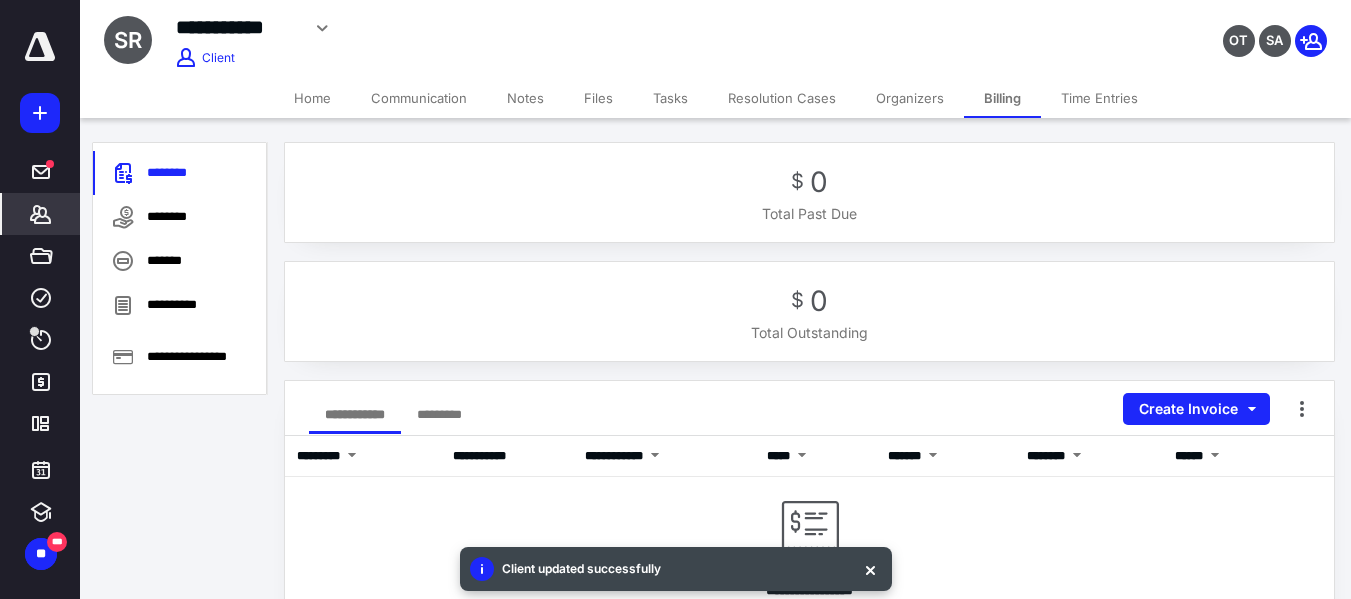 click on "Home" at bounding box center (312, 98) 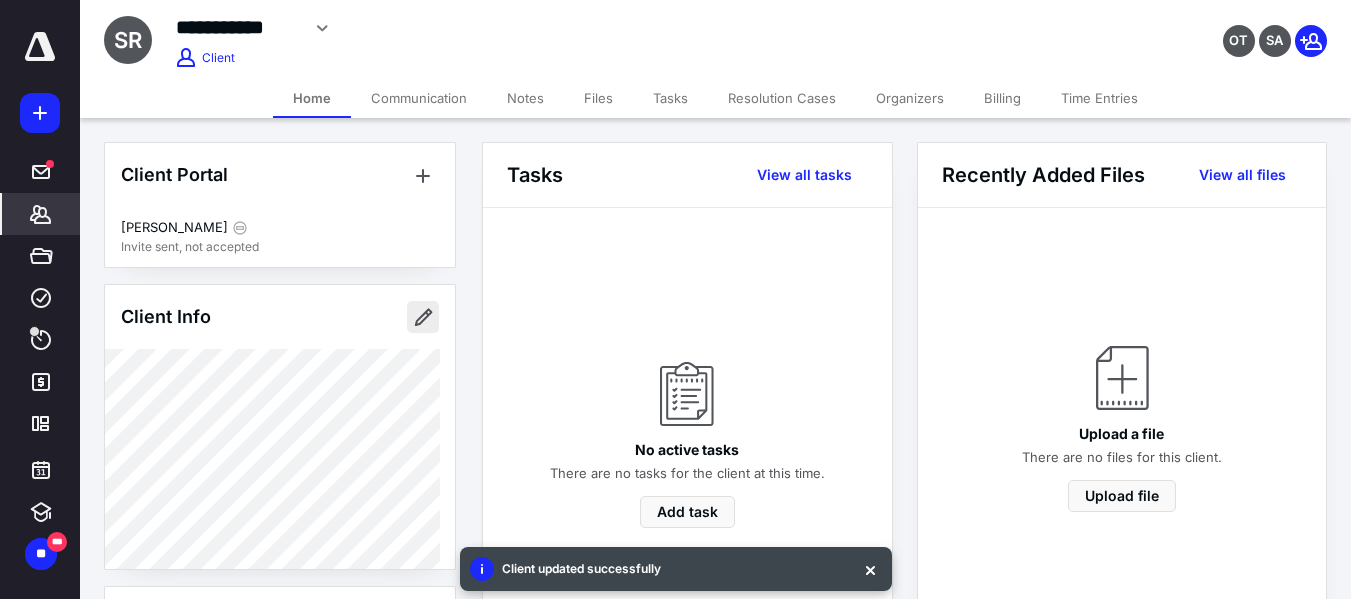click at bounding box center [423, 317] 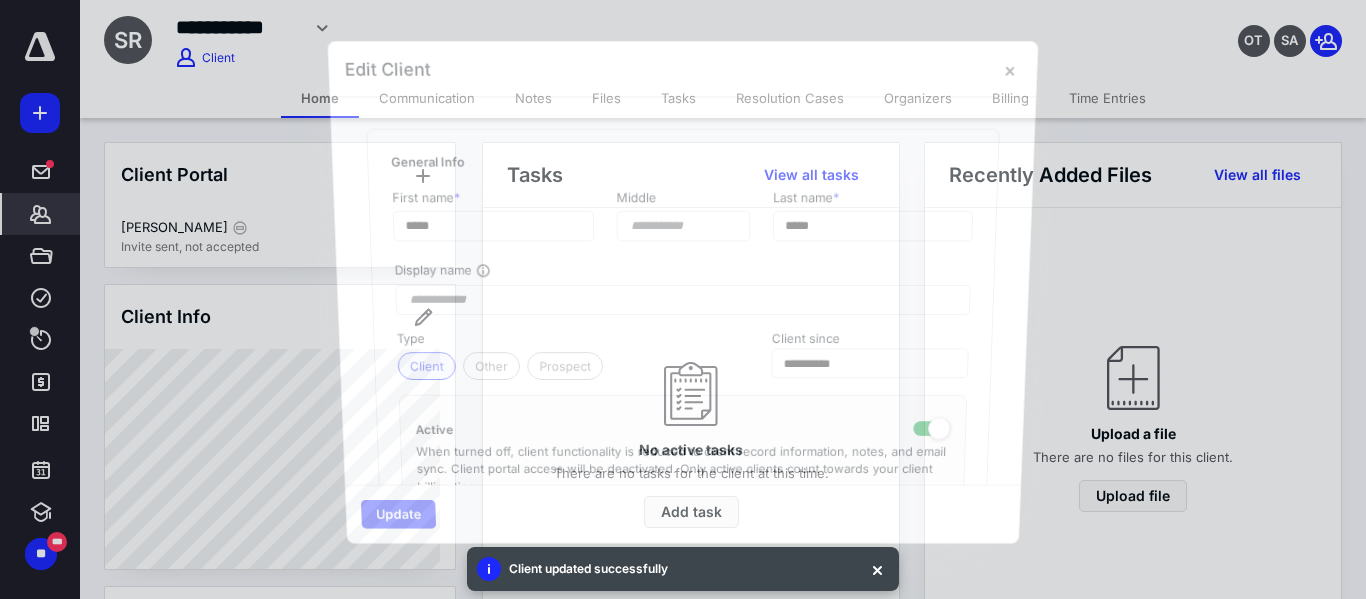 type on "**********" 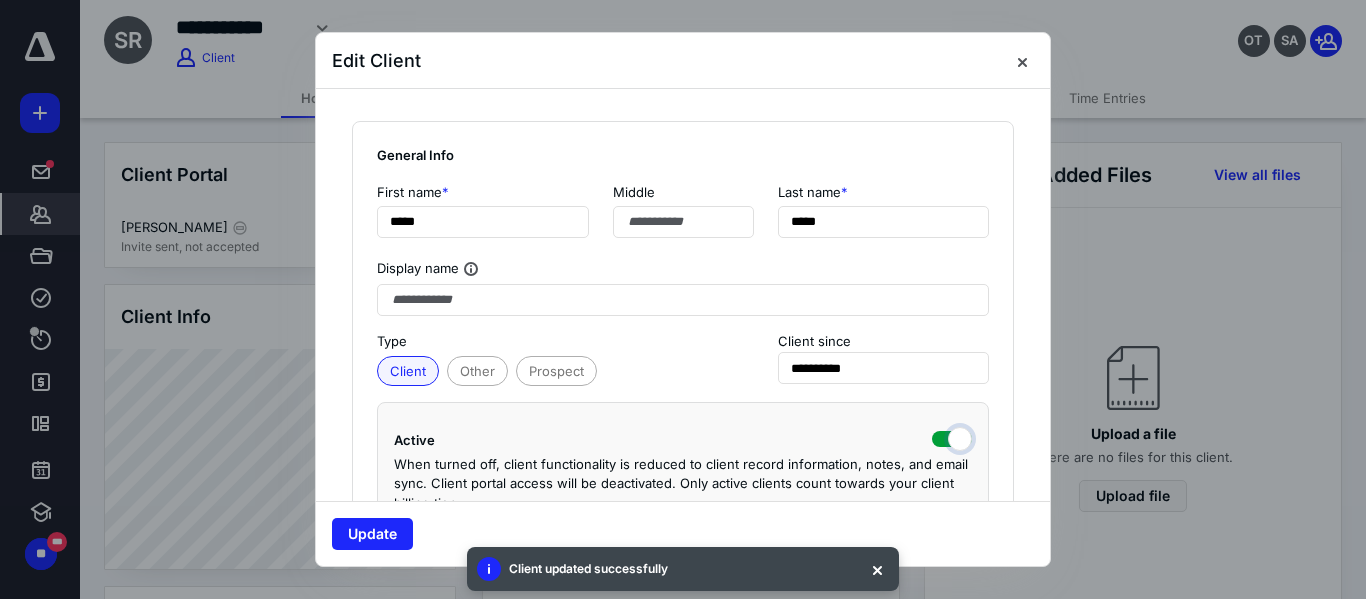 click at bounding box center (952, 437) 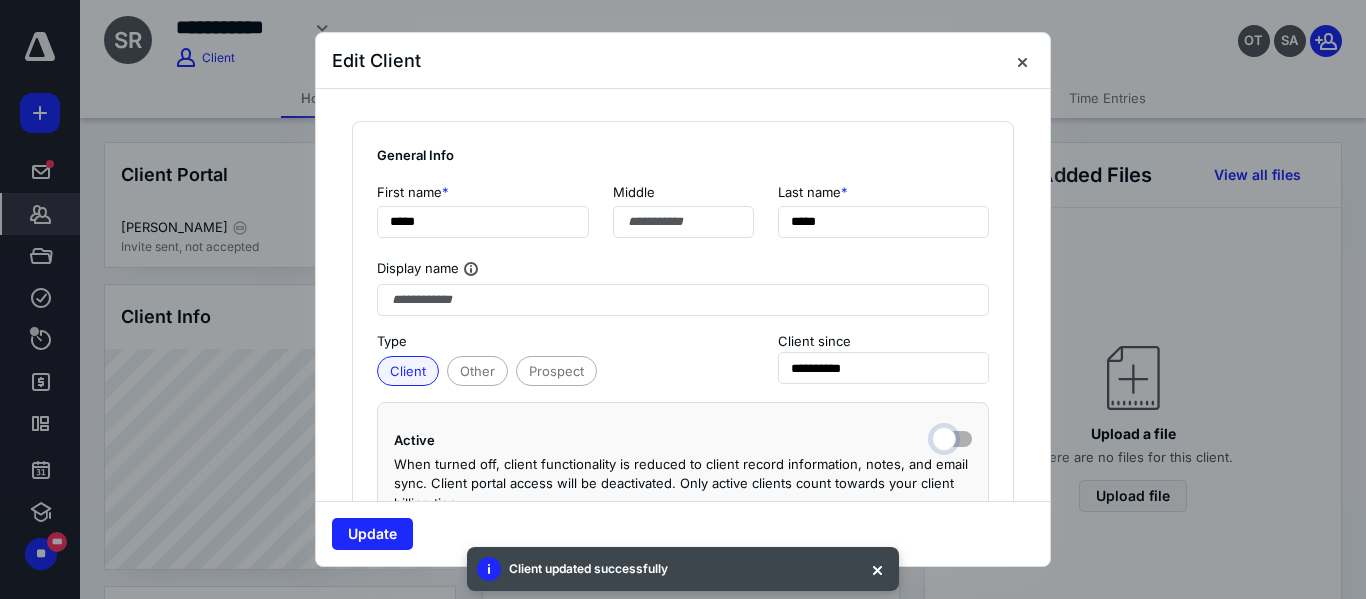 checkbox on "false" 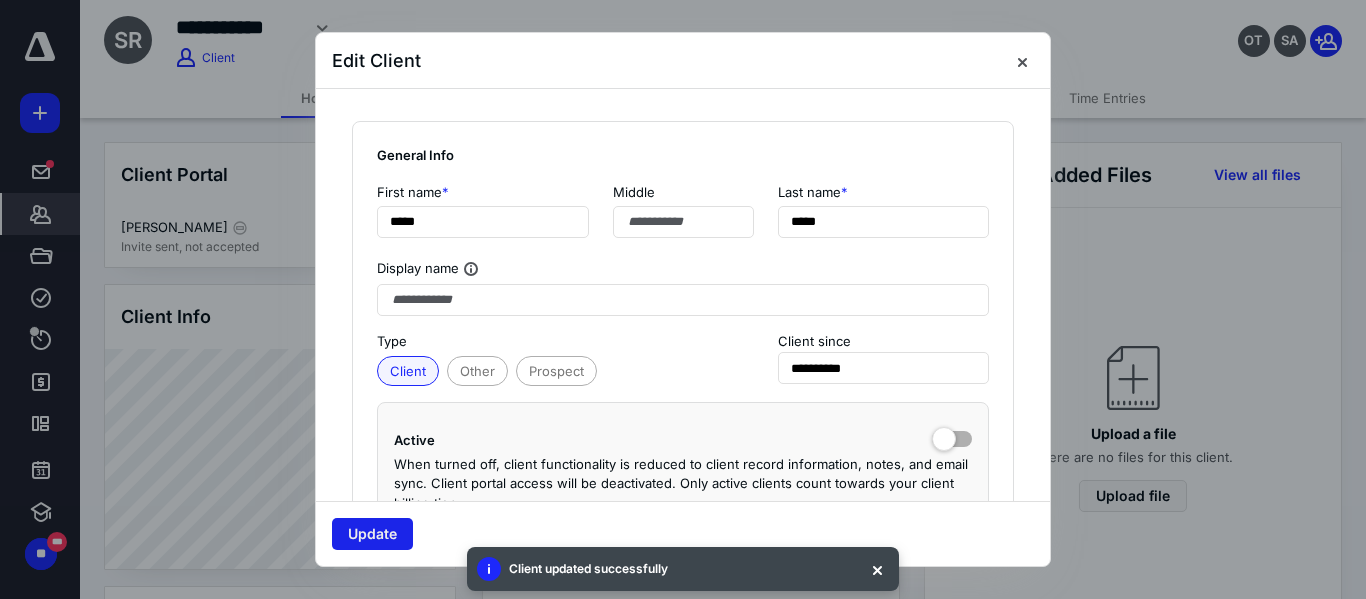 click on "Update" at bounding box center (372, 534) 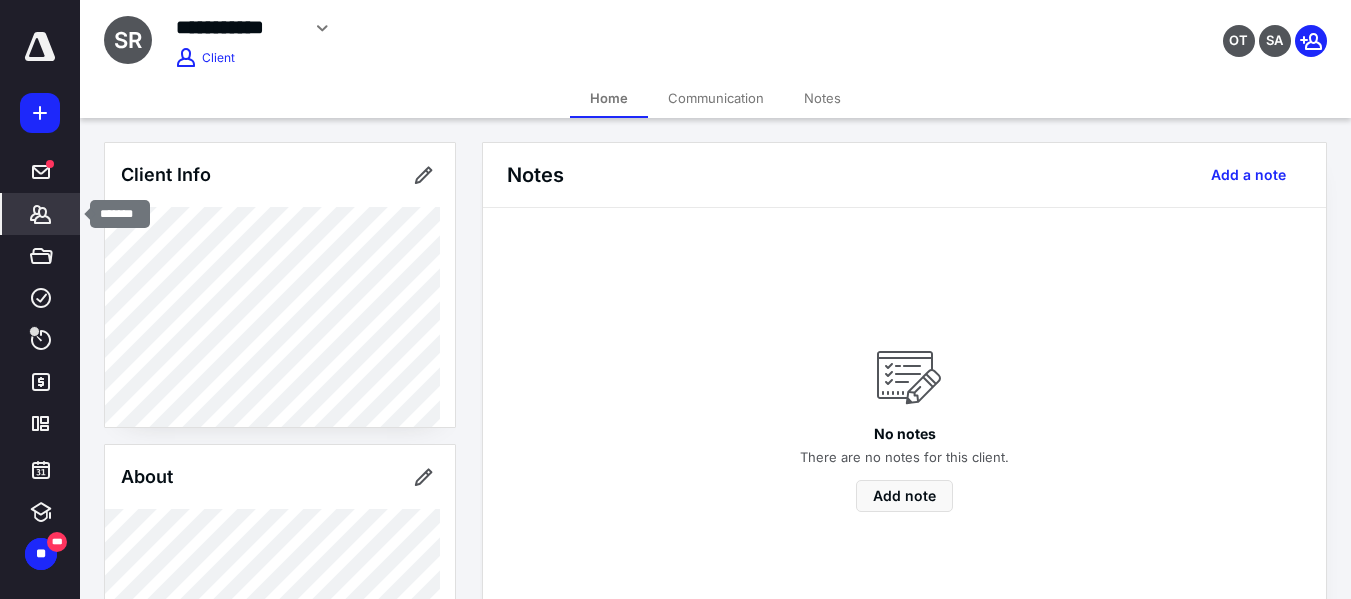 click on "*******" at bounding box center [41, 214] 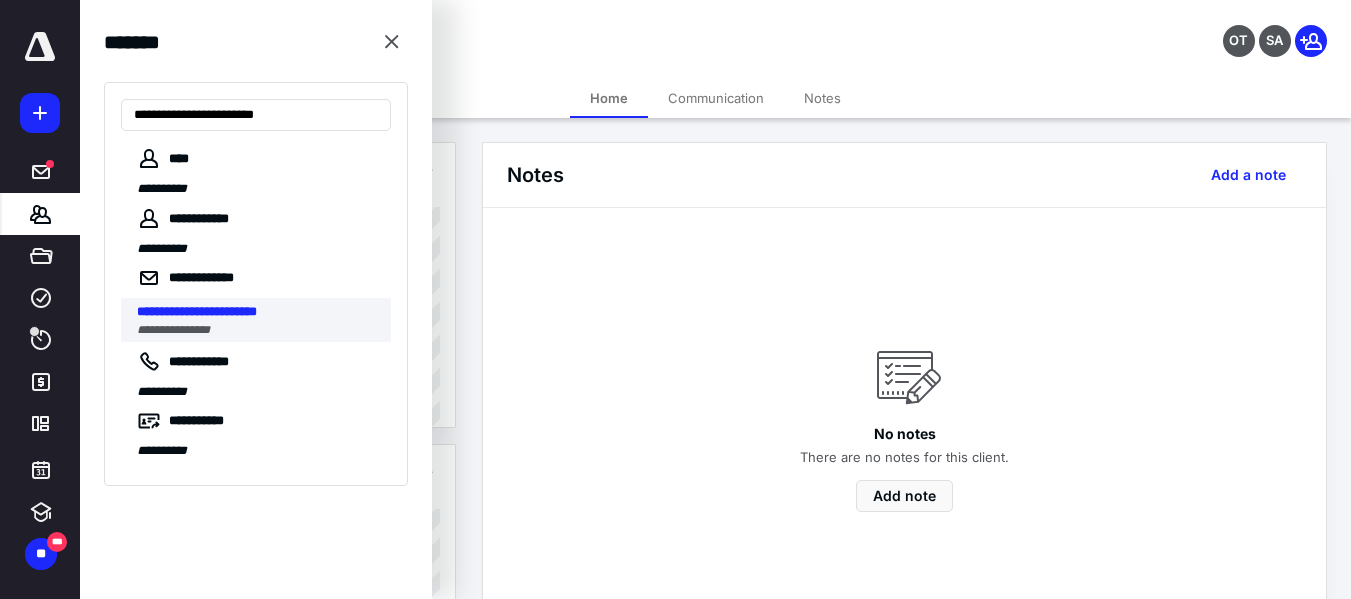 type on "**********" 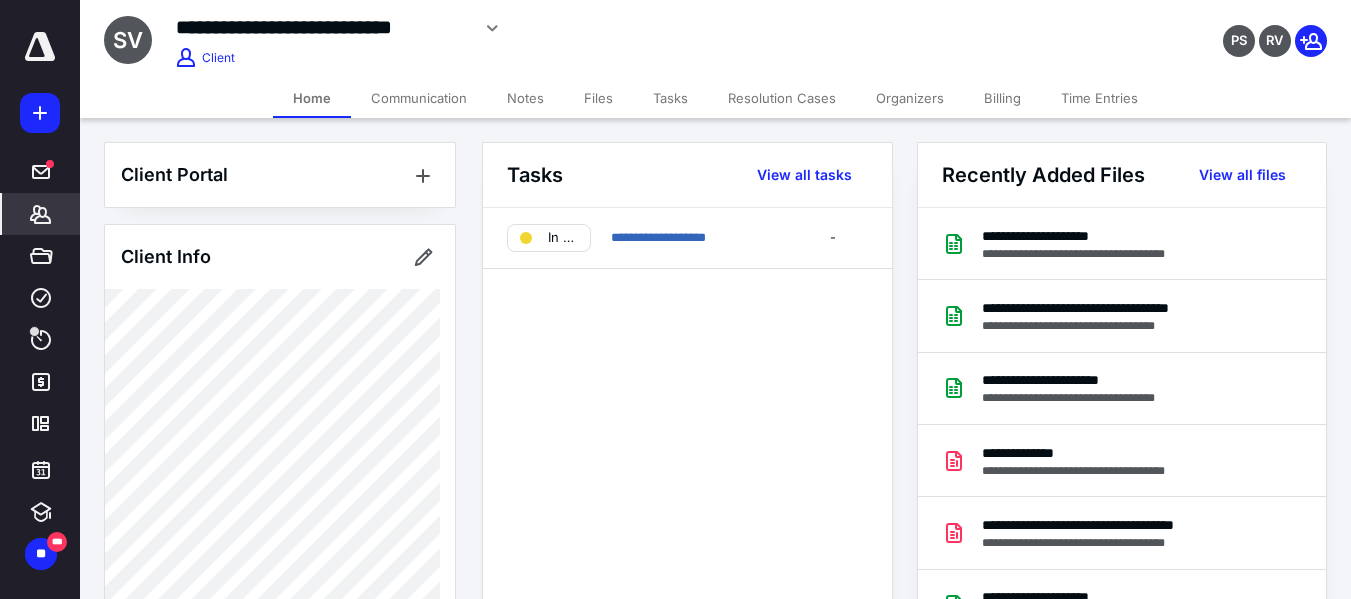 click on "Billing" at bounding box center [1002, 98] 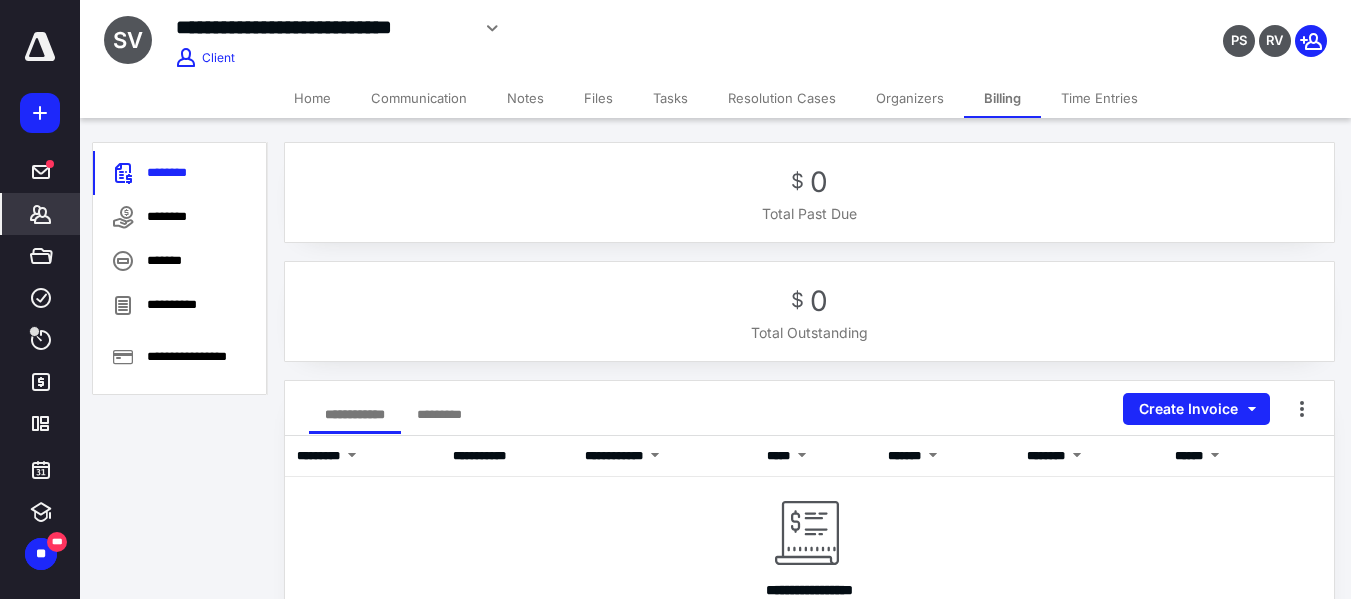 click 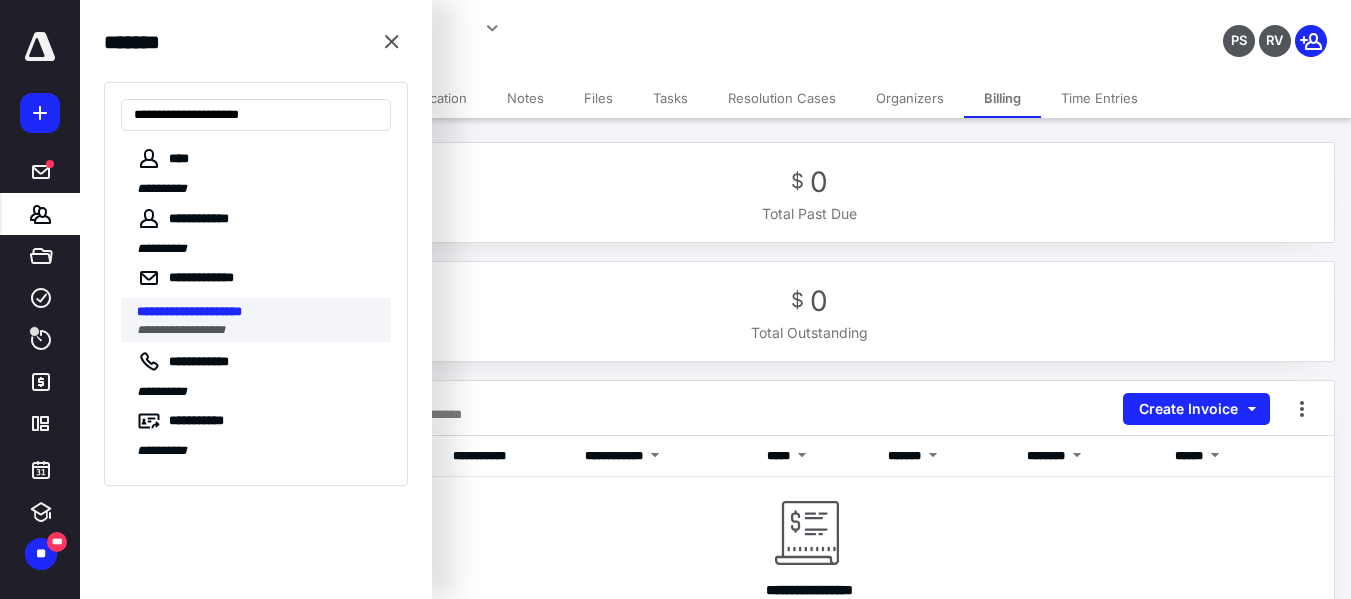 type on "**********" 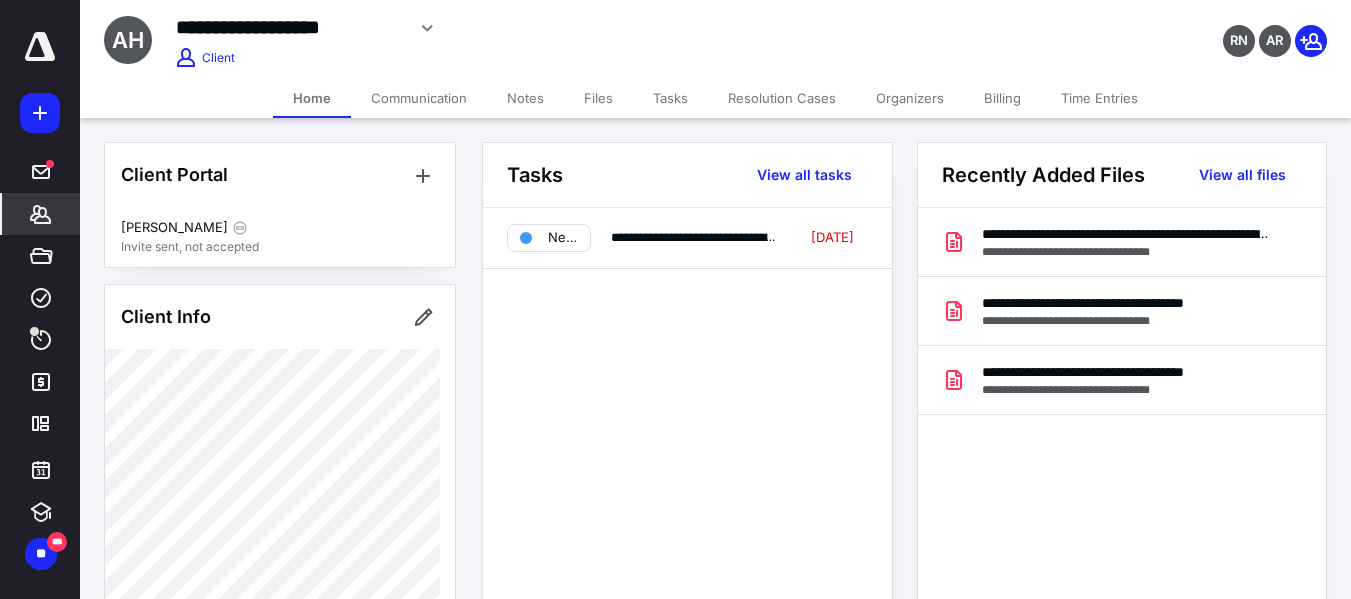 click on "Billing" at bounding box center (1002, 98) 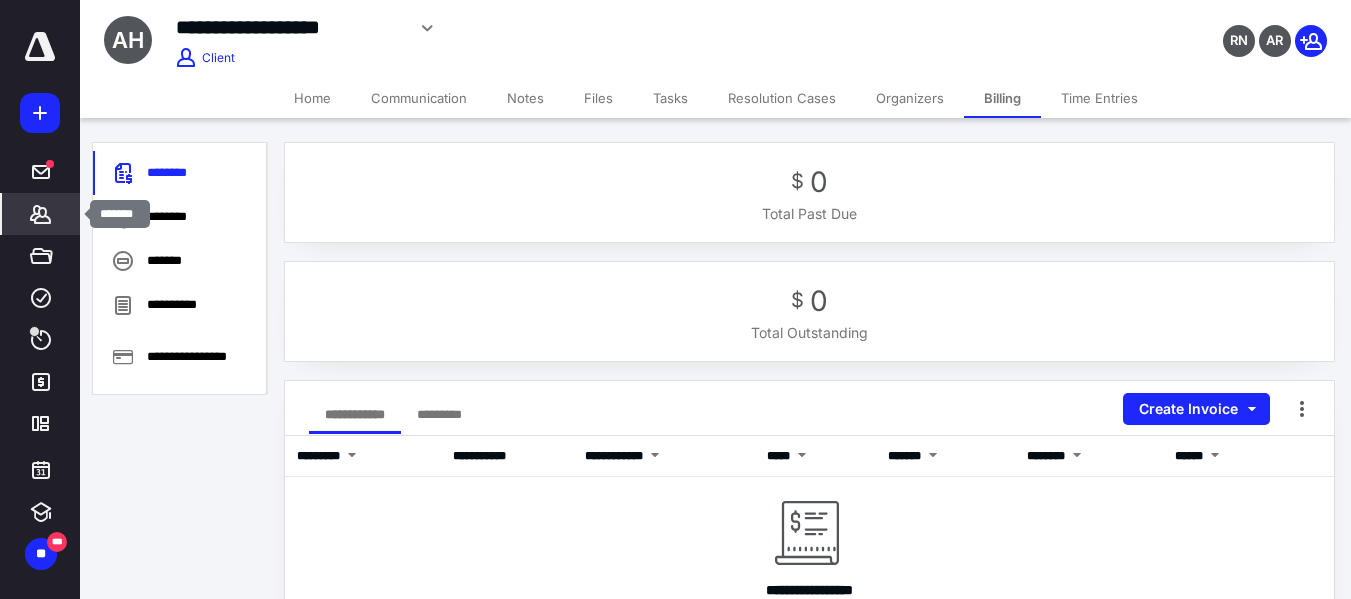 click on "*******" at bounding box center (41, 214) 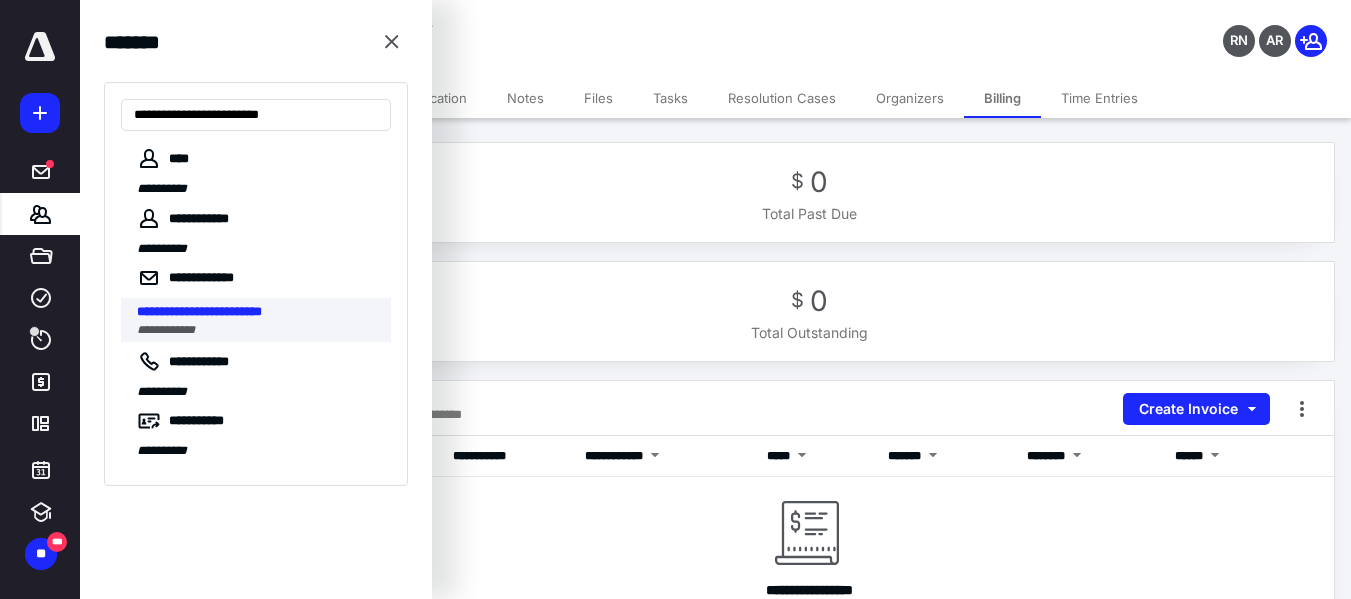 type on "**********" 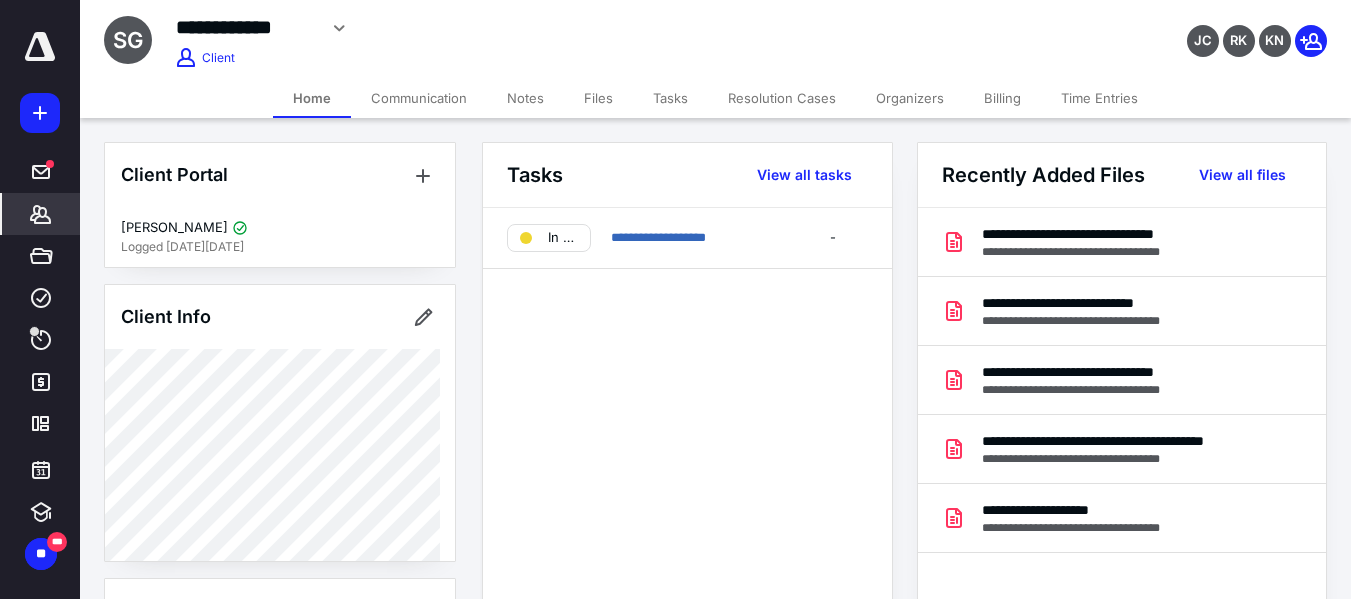 click on "Billing" at bounding box center [1002, 98] 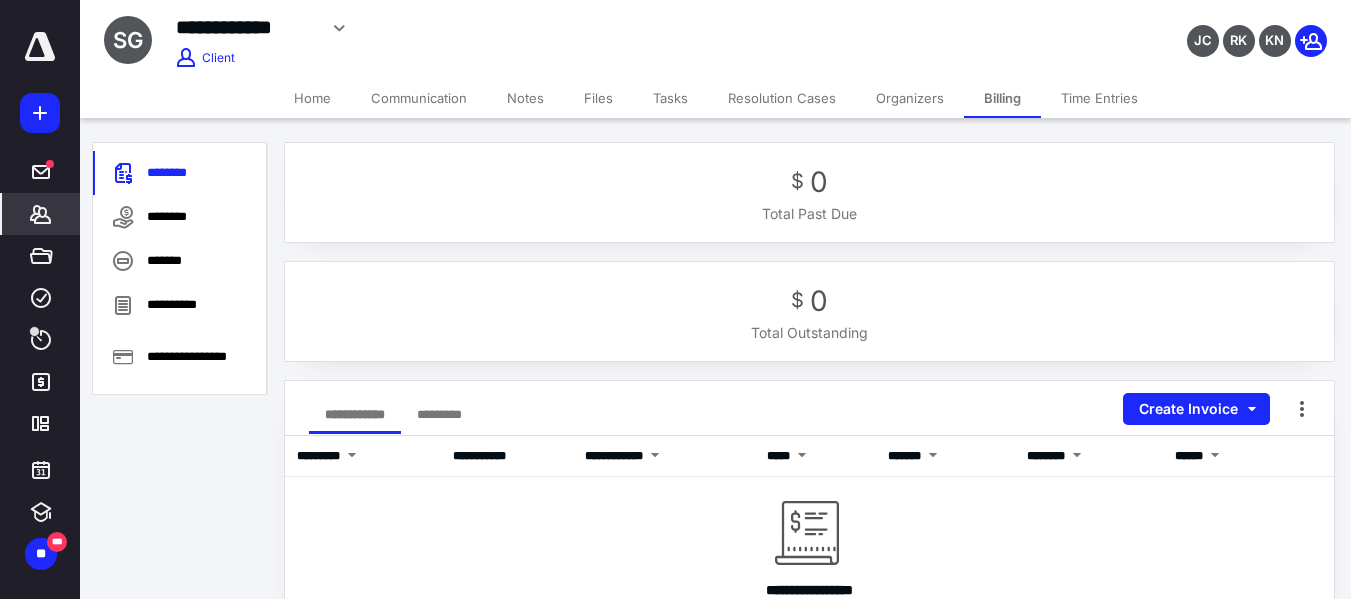 click on "Home" at bounding box center (312, 98) 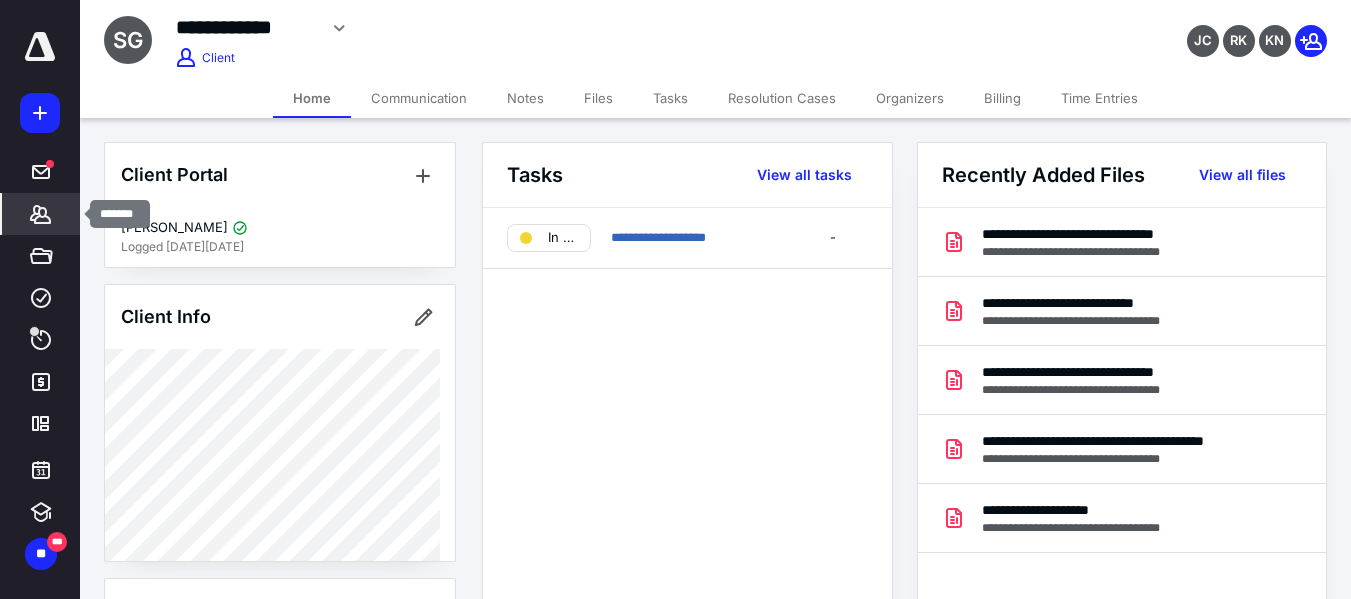 click on "*******" at bounding box center [41, 214] 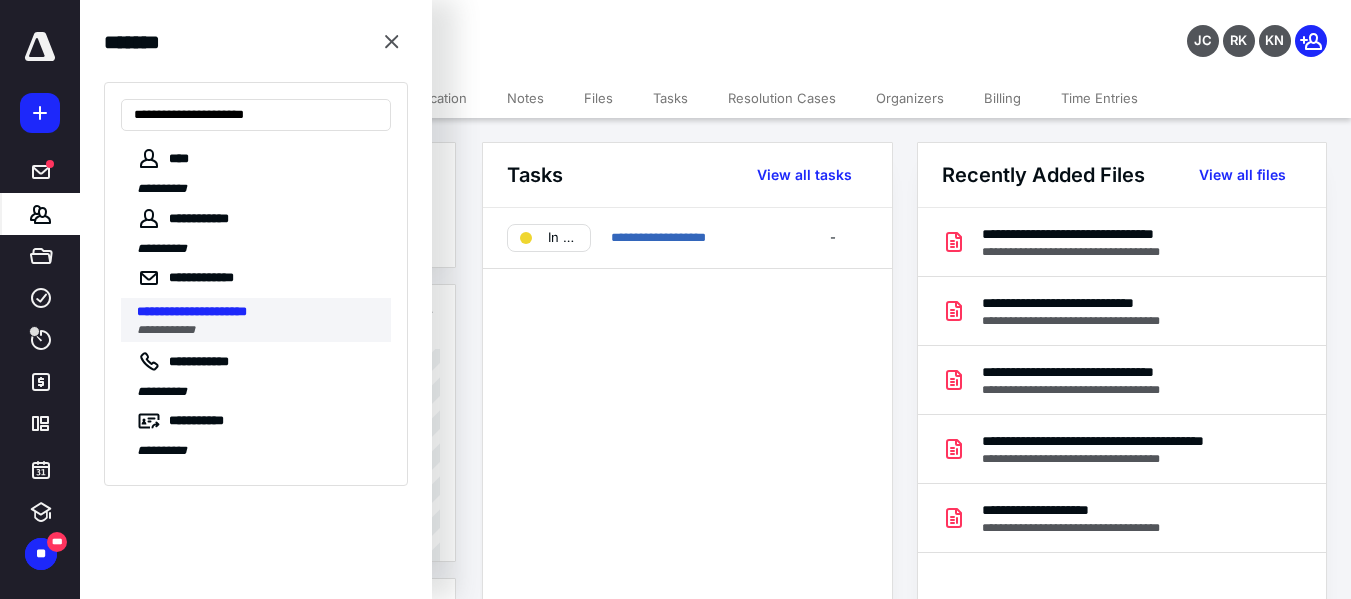 type on "**********" 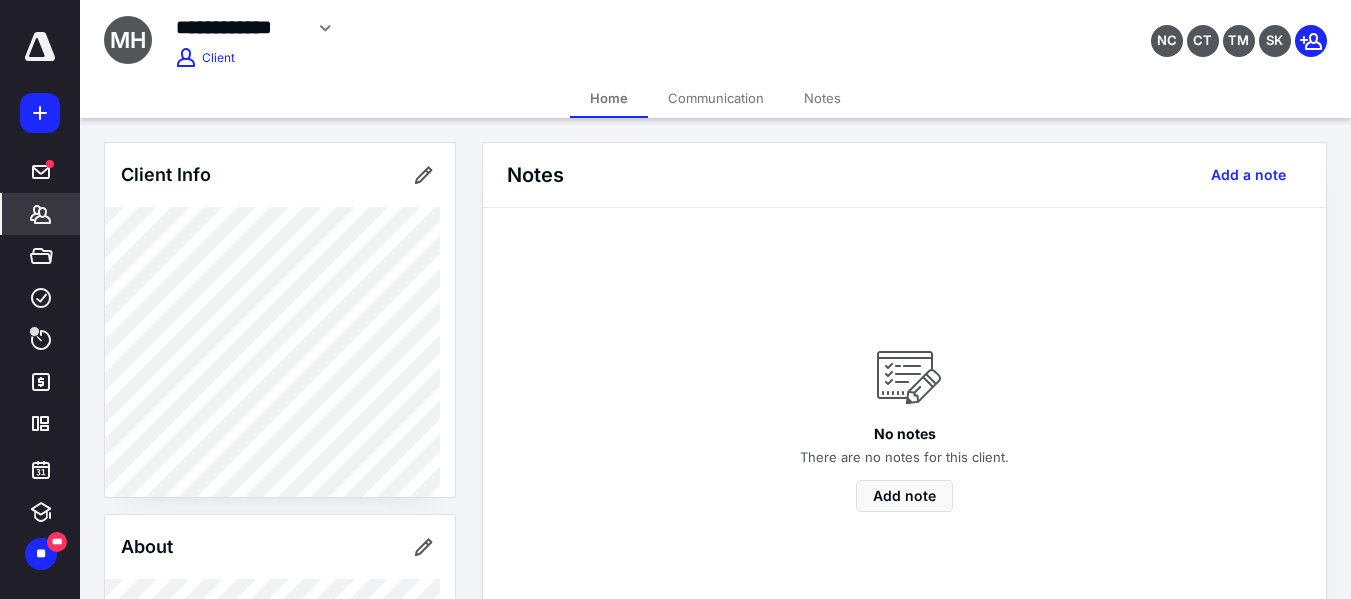 click on "*******" at bounding box center (41, 214) 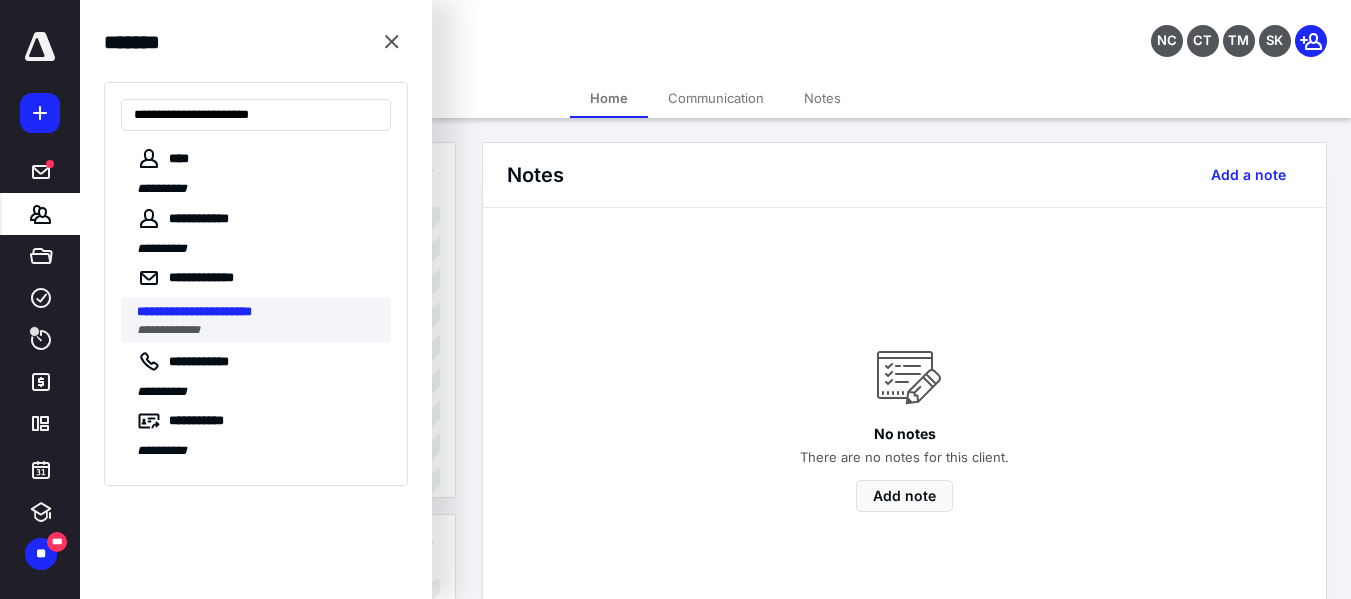 type on "**********" 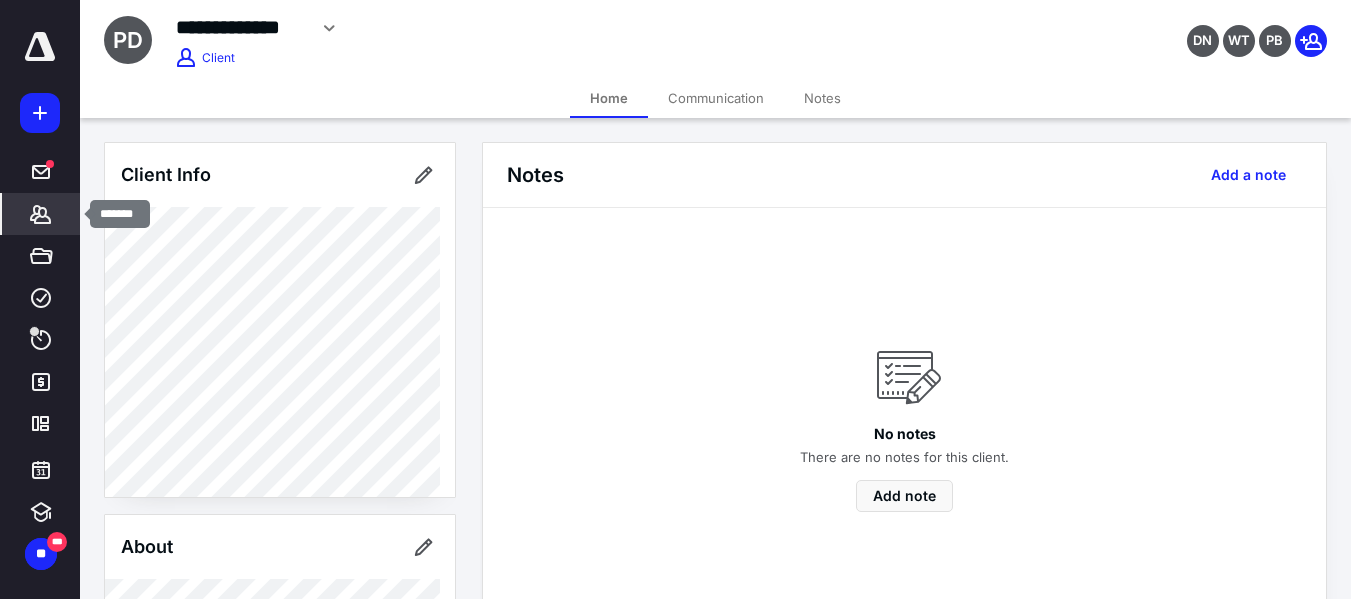 click on "*******" at bounding box center [41, 214] 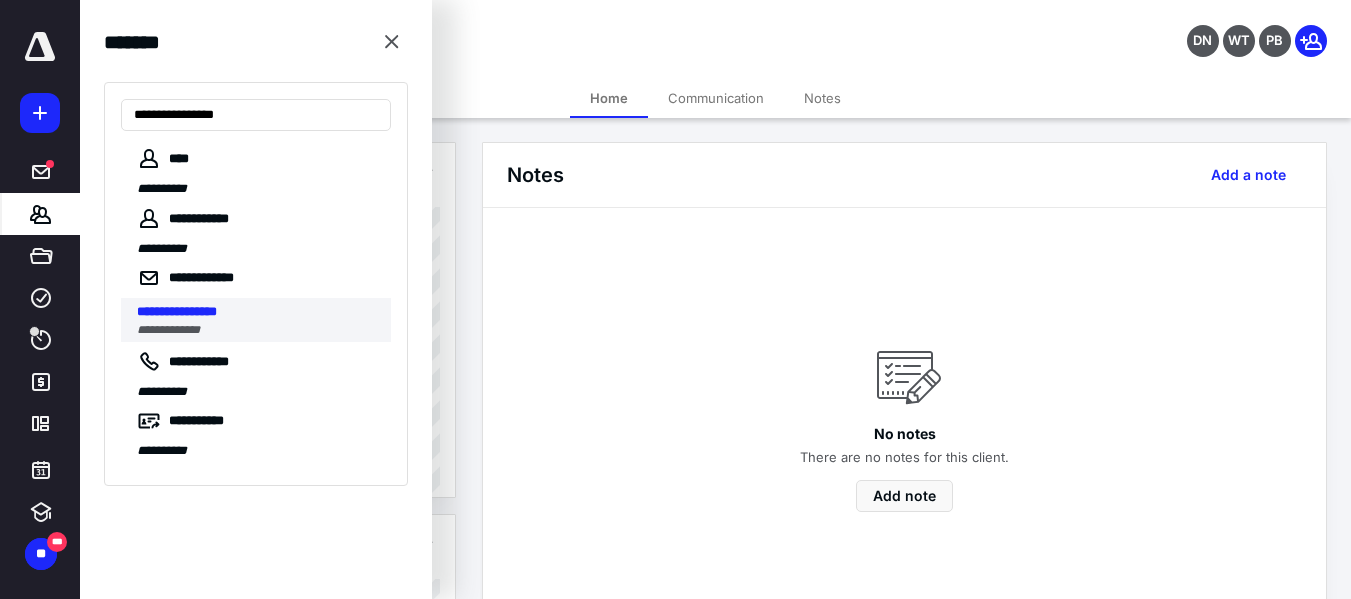 type on "**********" 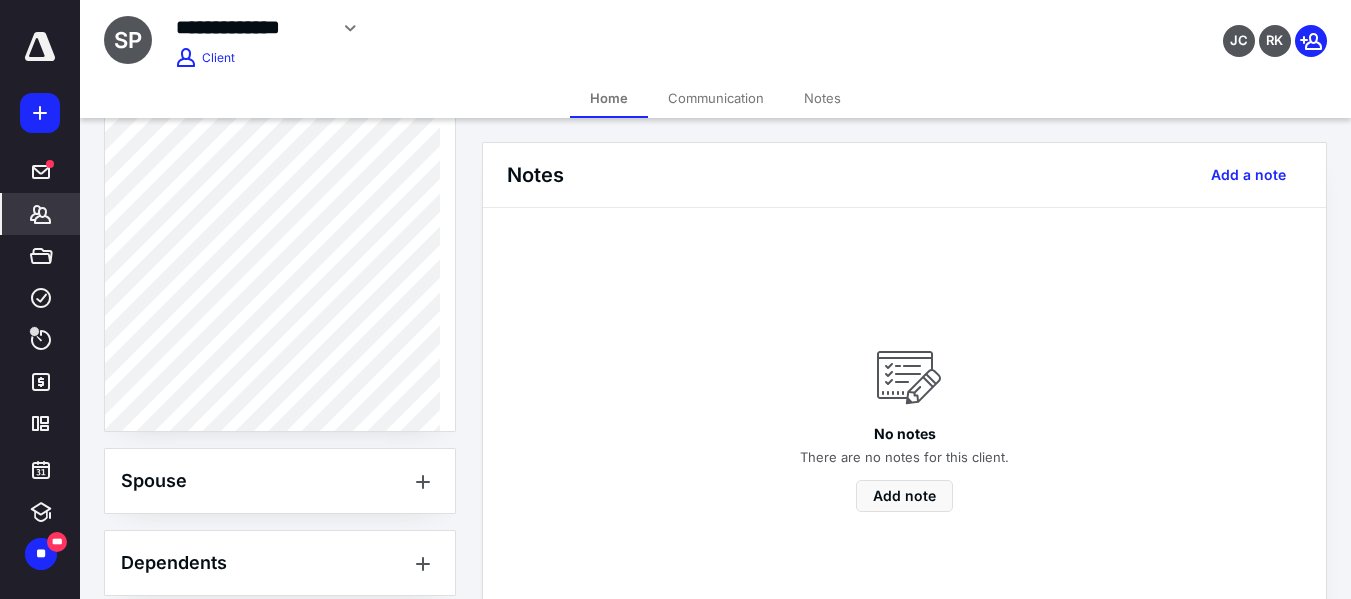 scroll, scrollTop: 500, scrollLeft: 0, axis: vertical 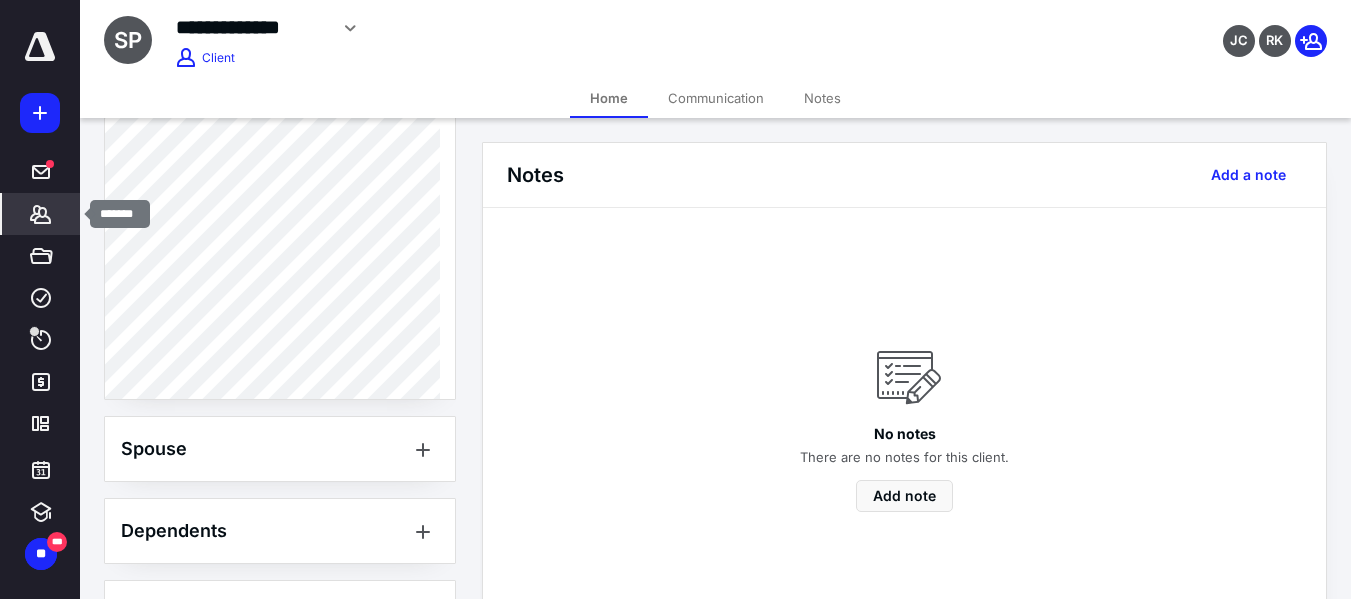 click 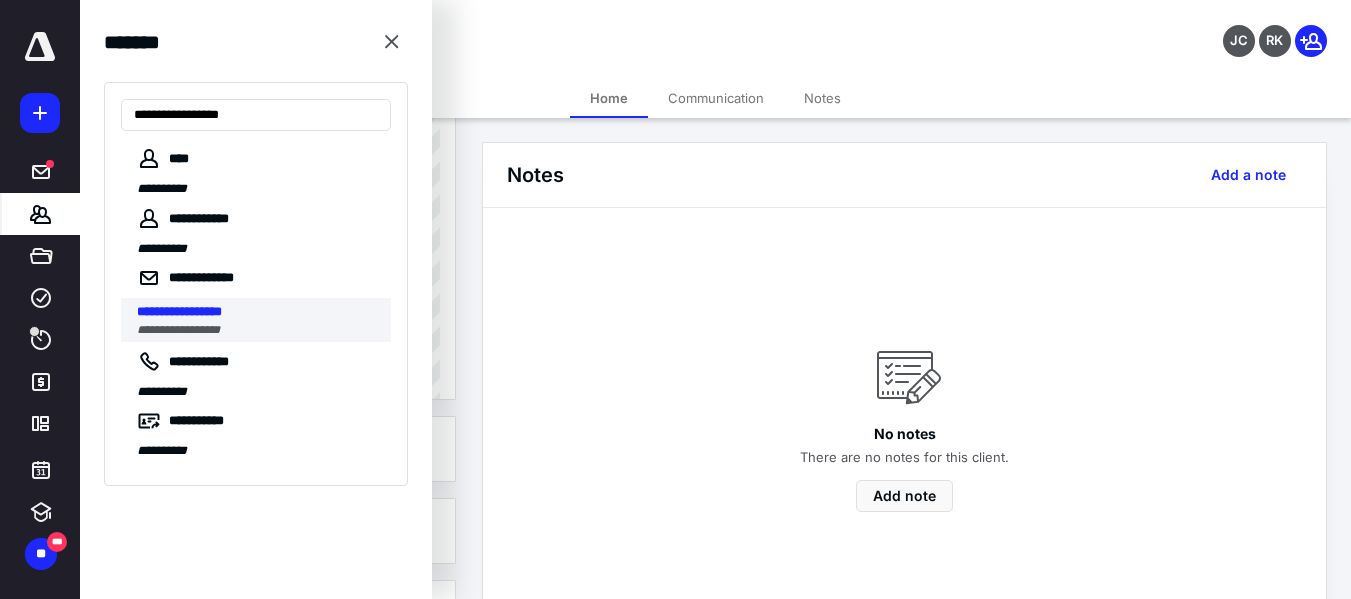 type on "**********" 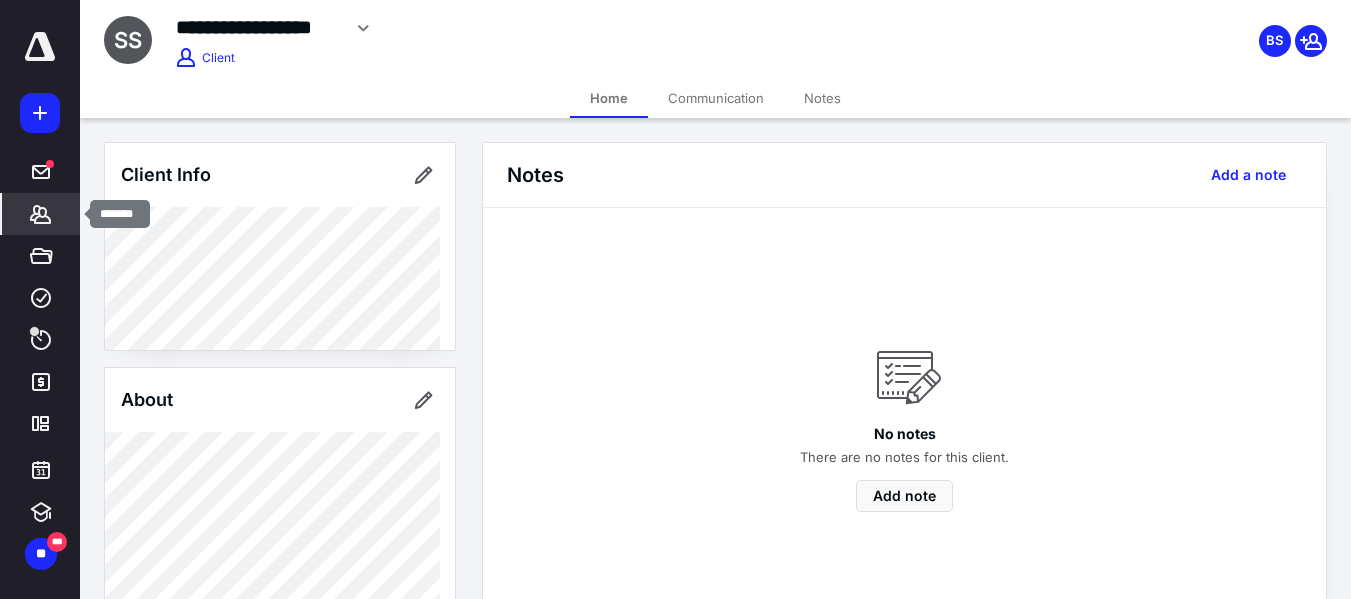 click on "*******" at bounding box center [41, 214] 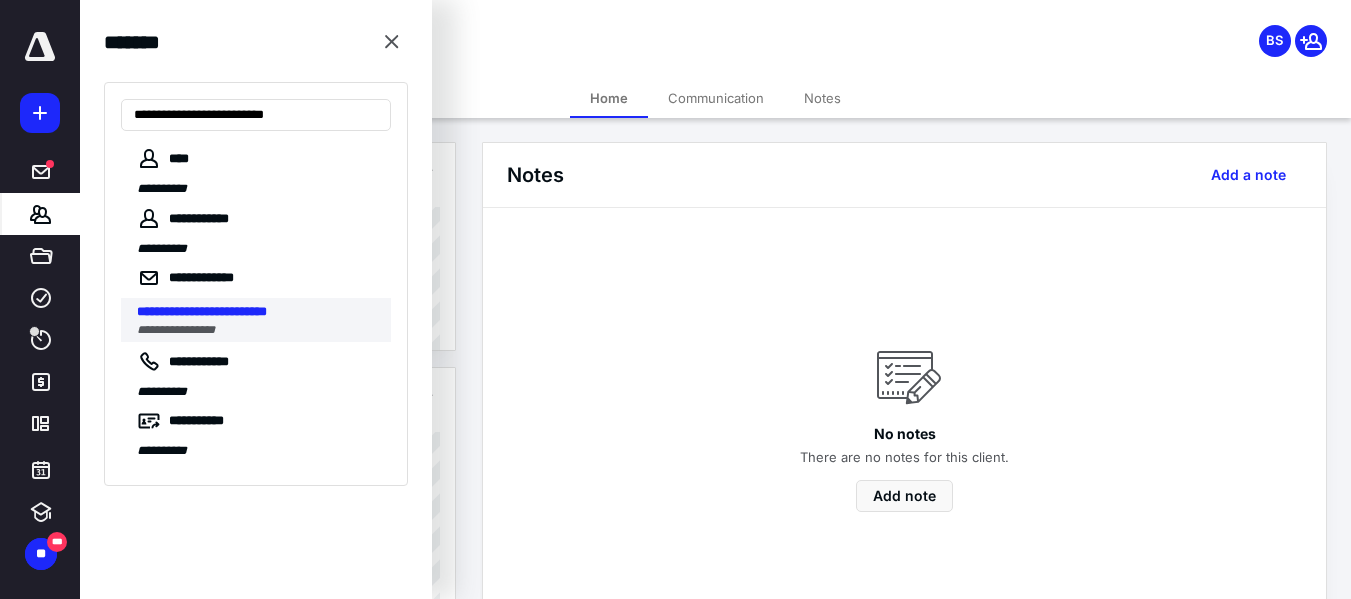 type on "**********" 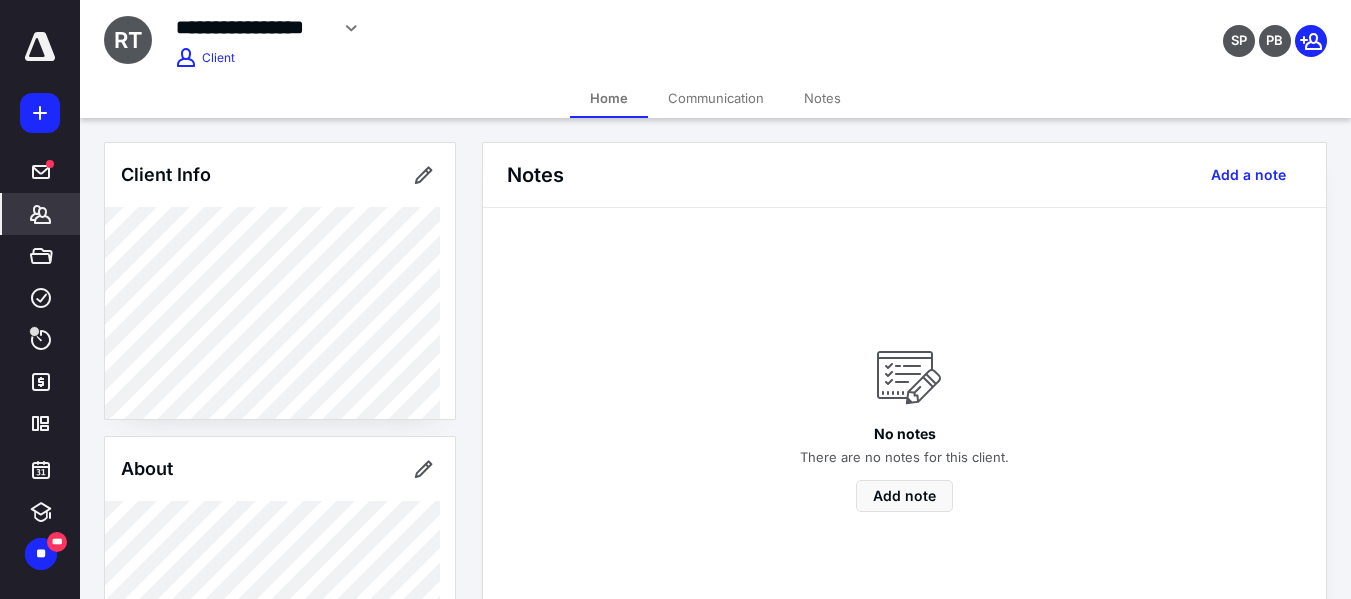 click at bounding box center (40, 58) 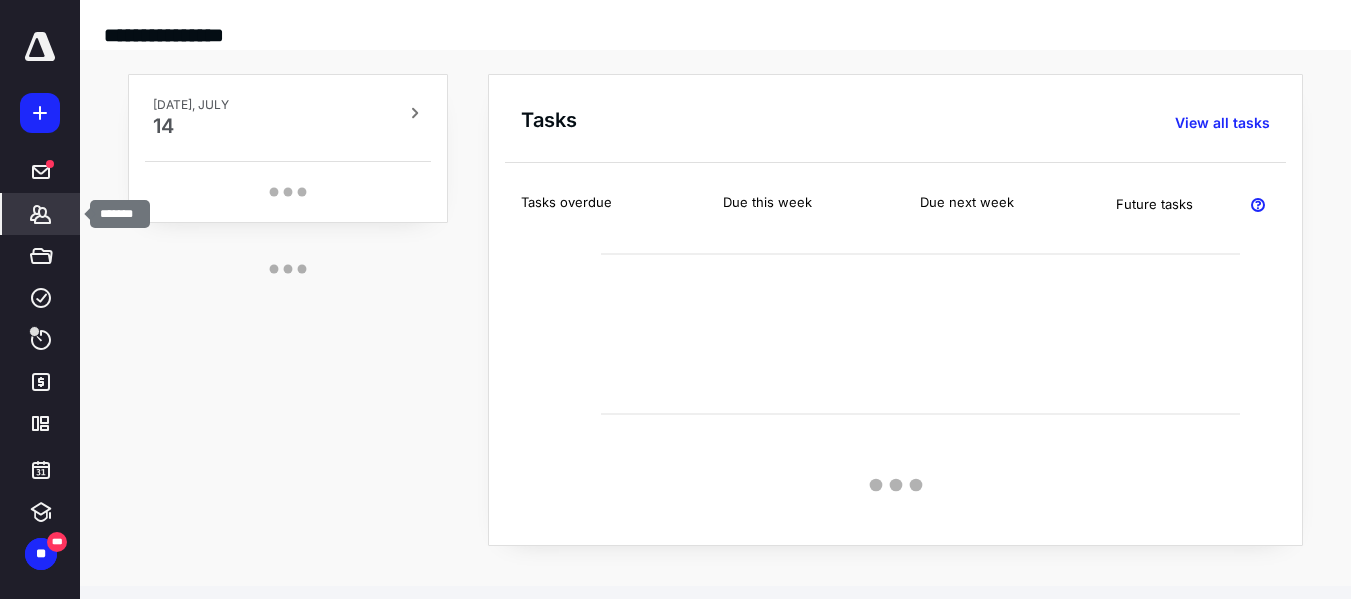 click 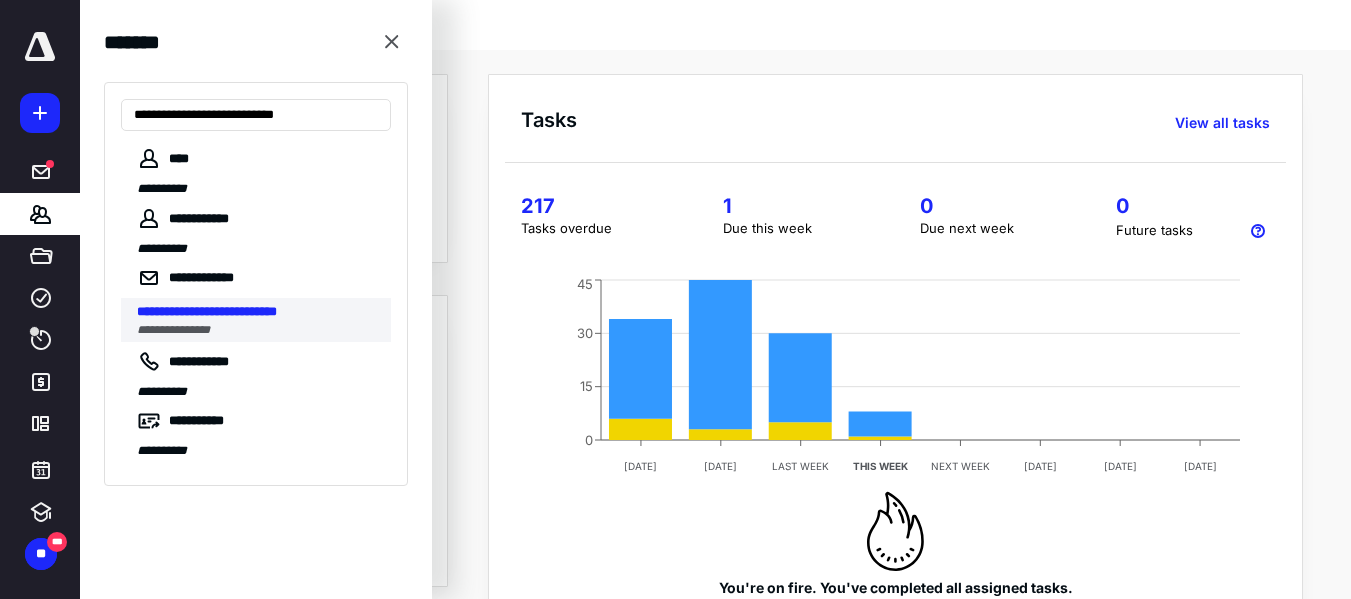 type on "**********" 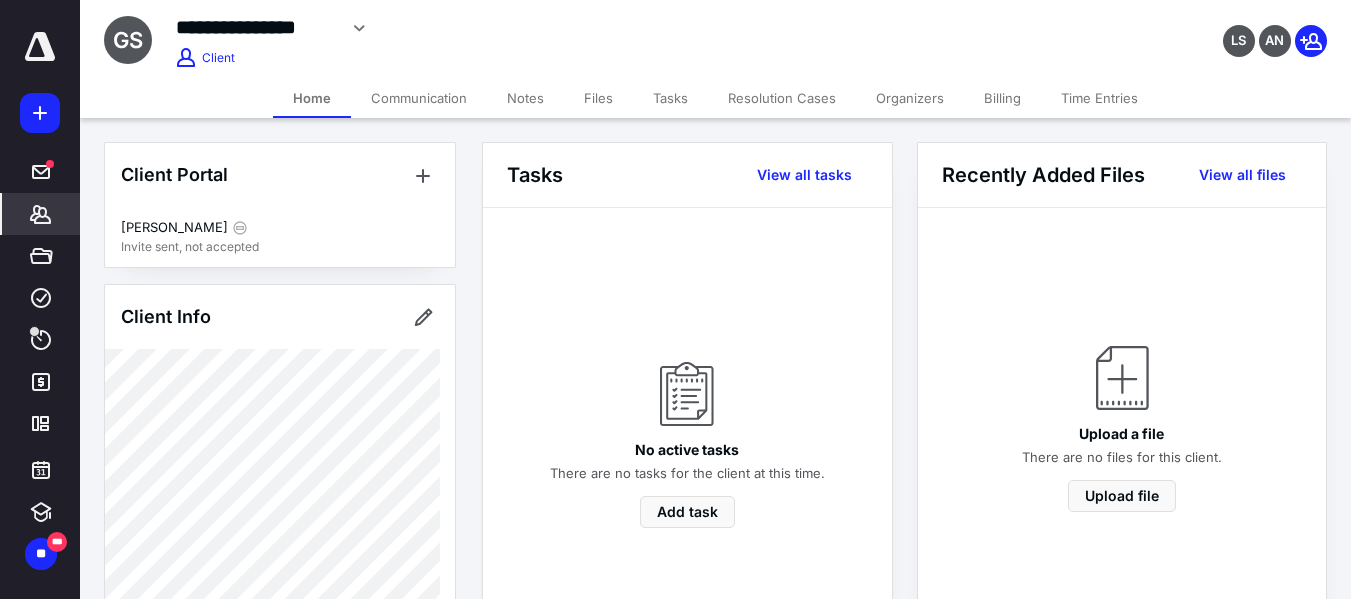 click on "Billing" at bounding box center [1002, 98] 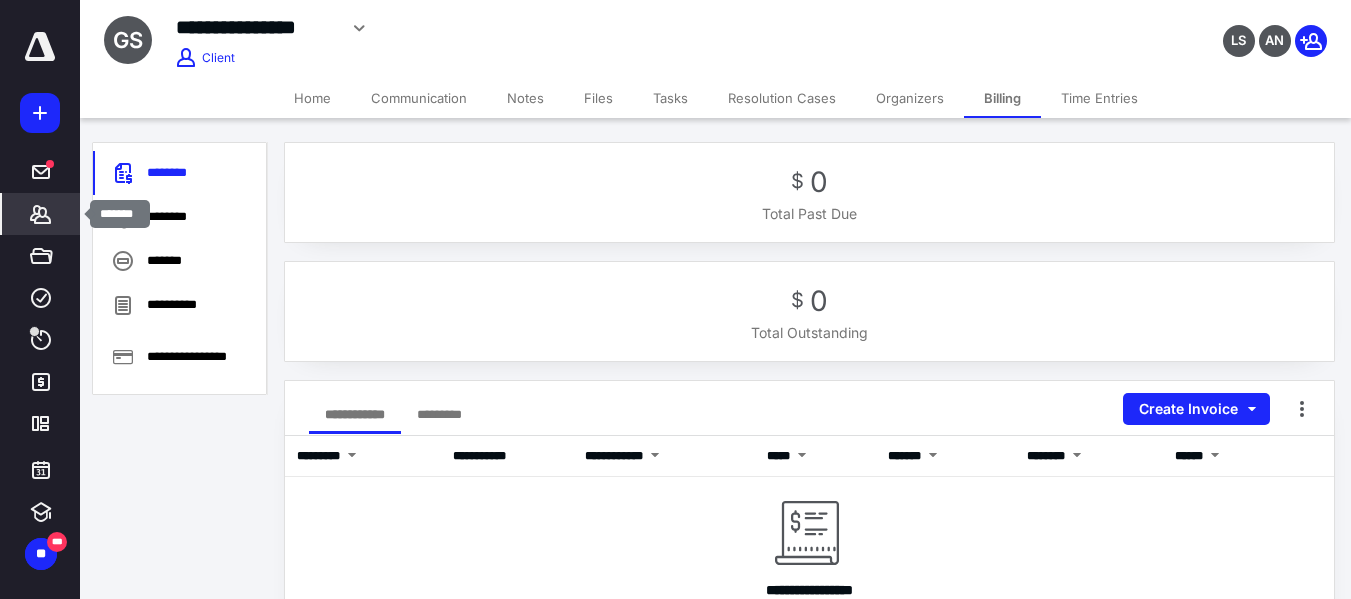 click 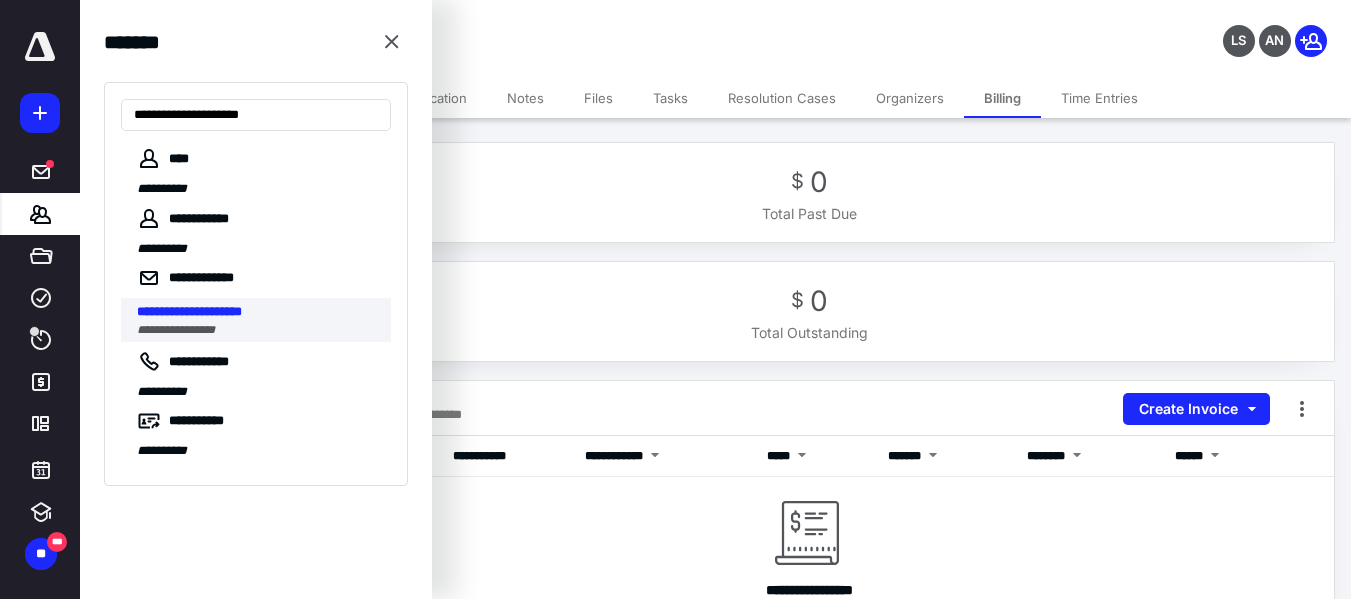 type on "**********" 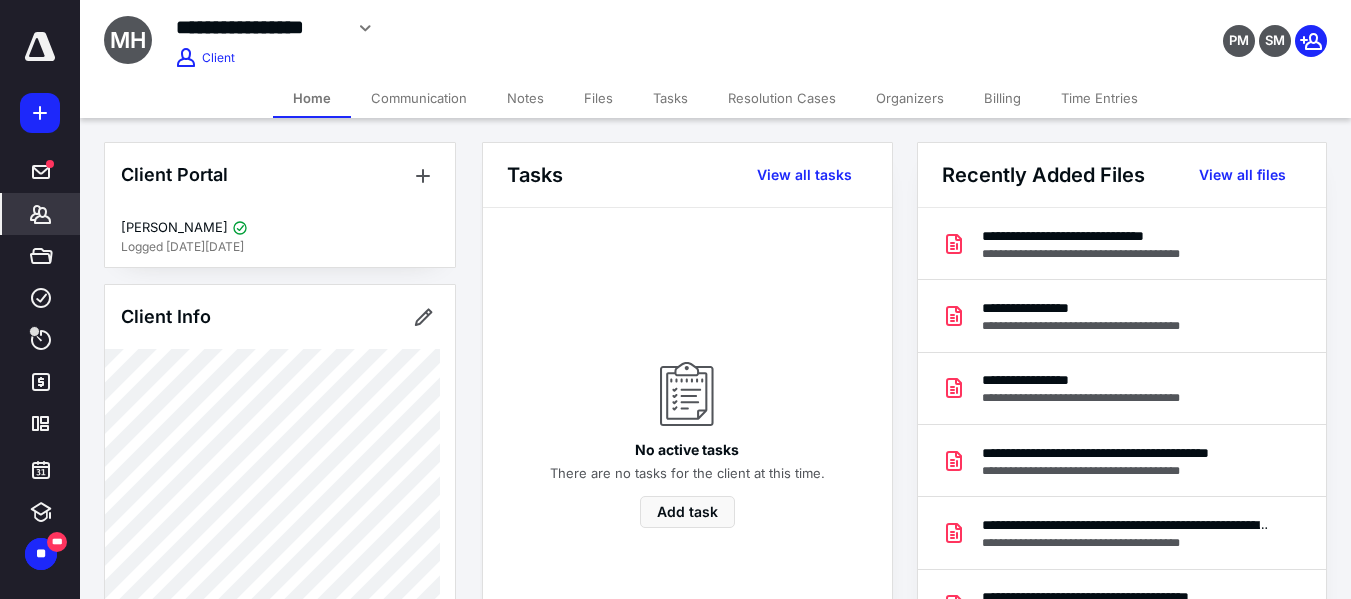 click on "**********" at bounding box center [915, 884] 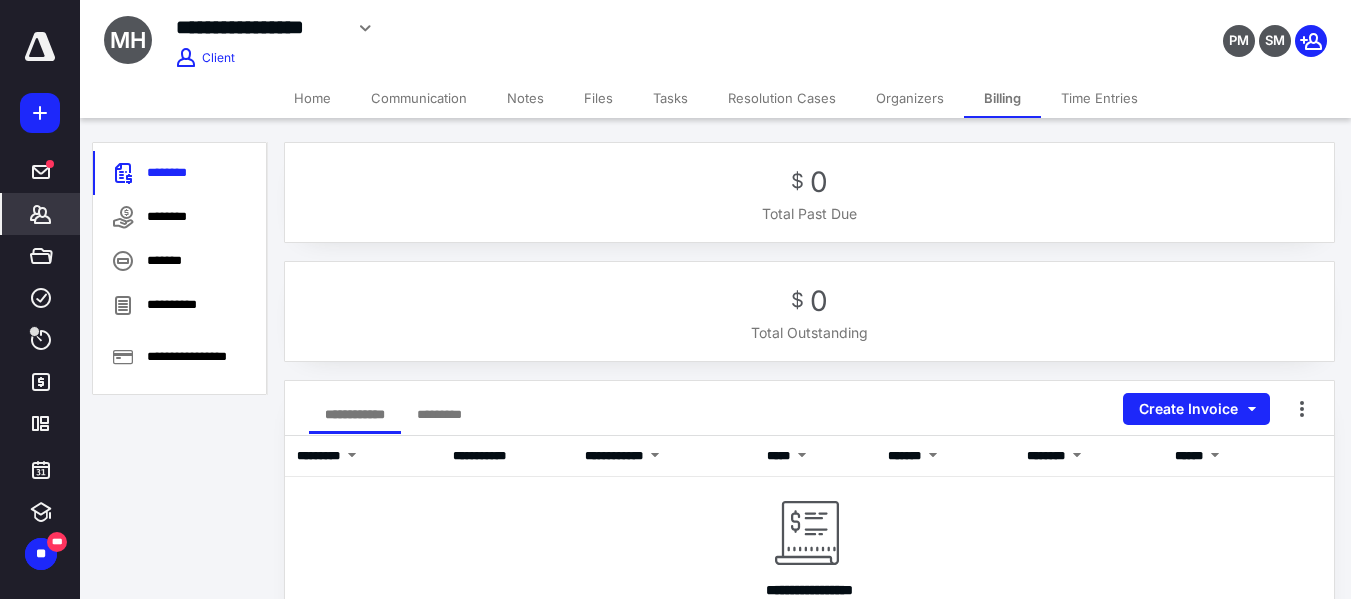 click 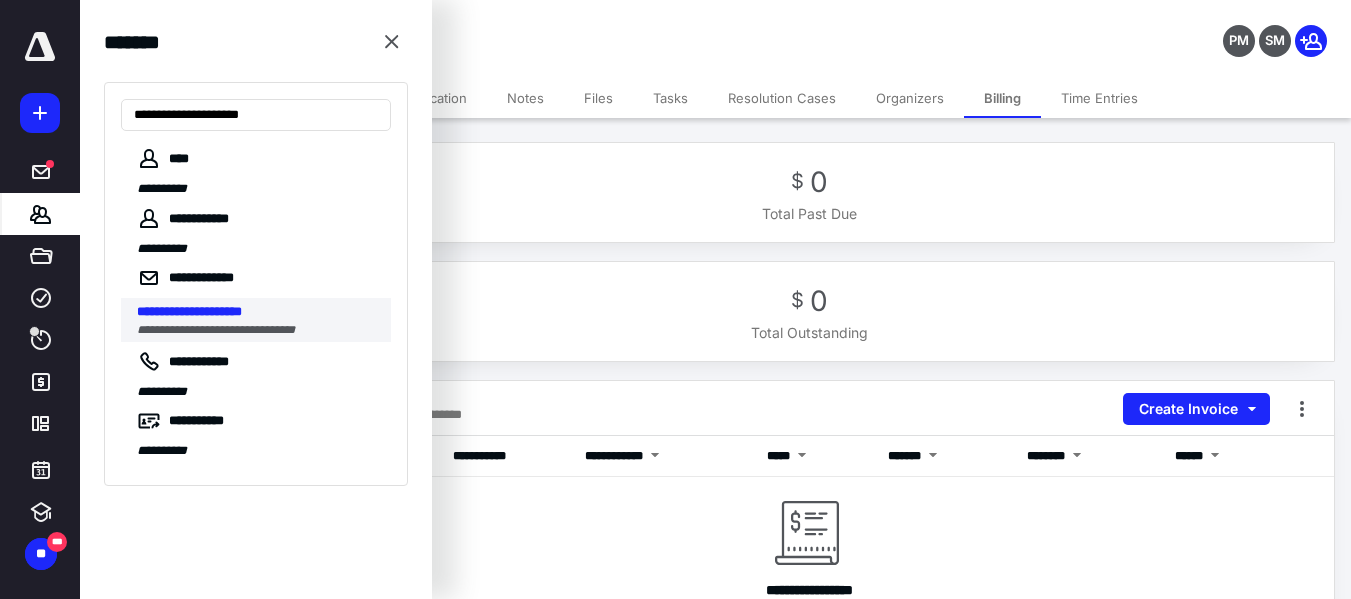 type on "**********" 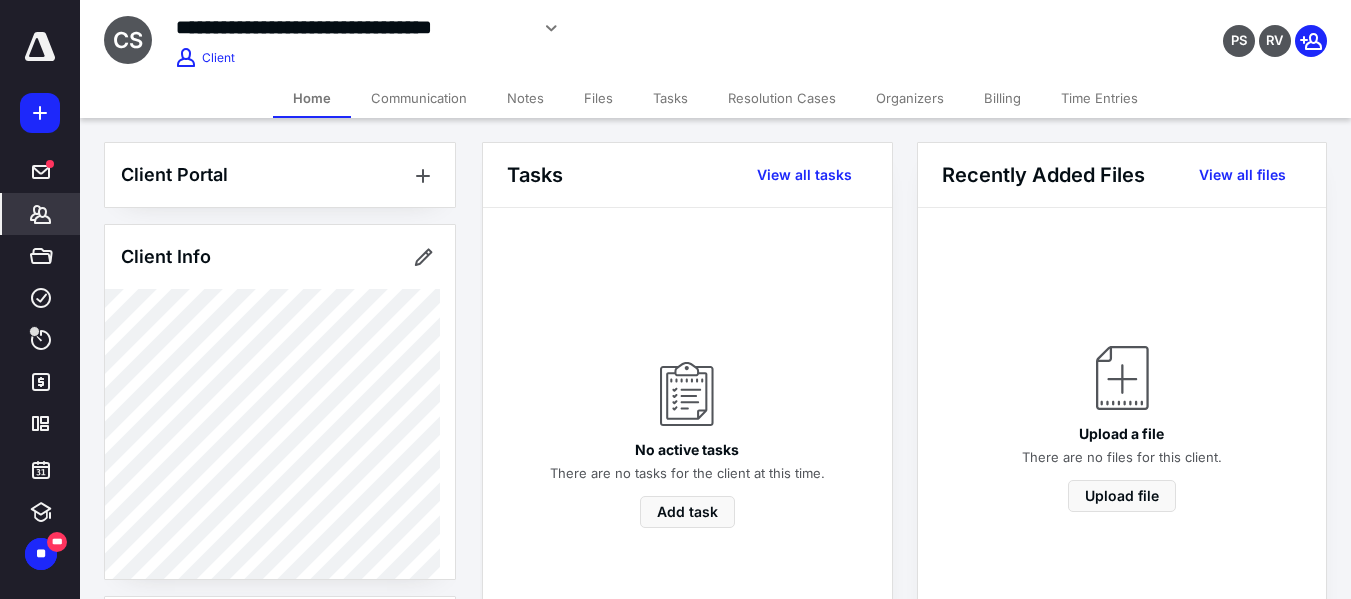 click on "Billing" at bounding box center [1002, 98] 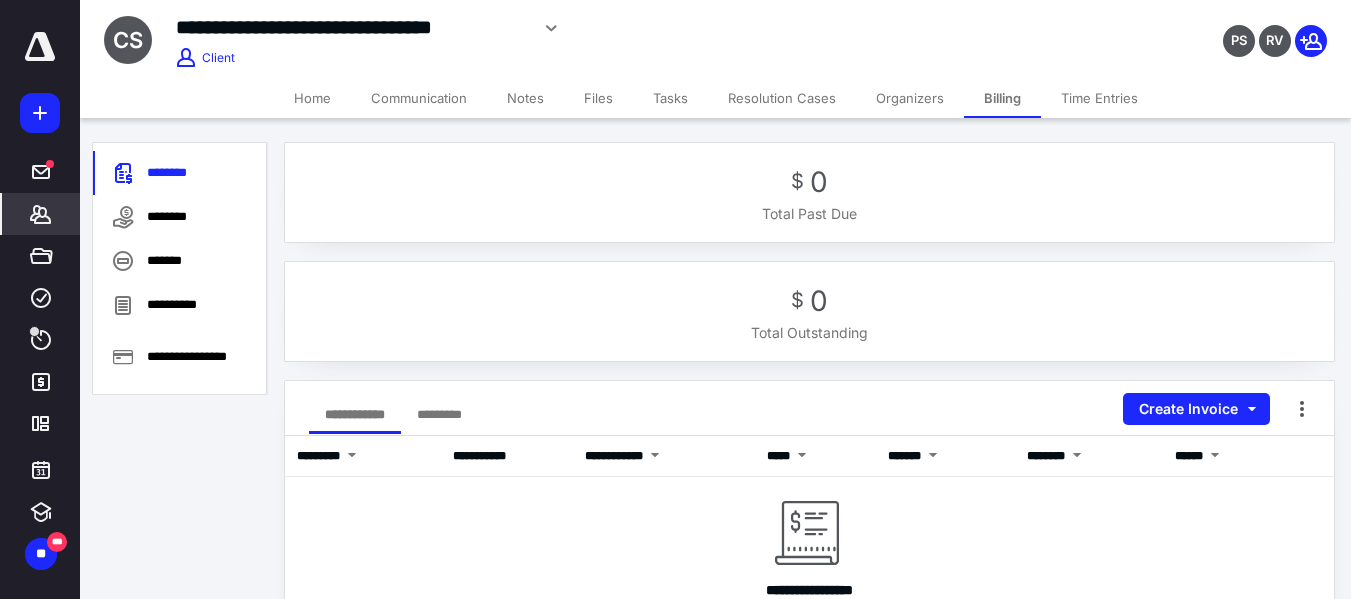click on "*******" at bounding box center [41, 214] 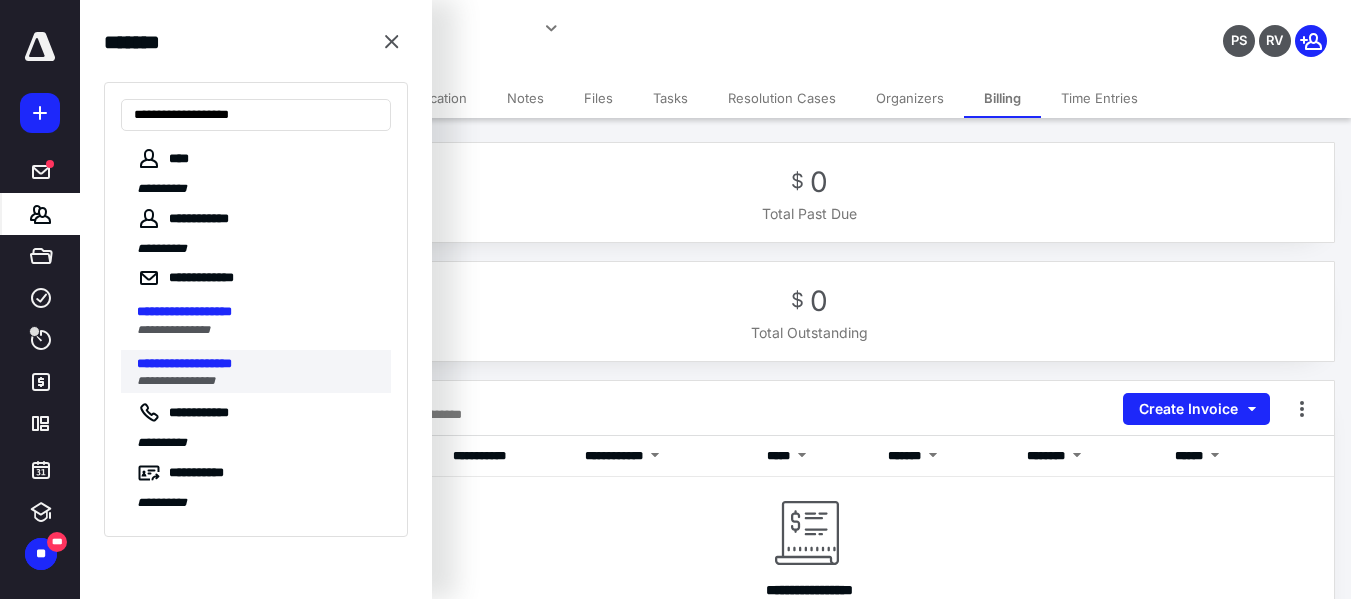 type on "**********" 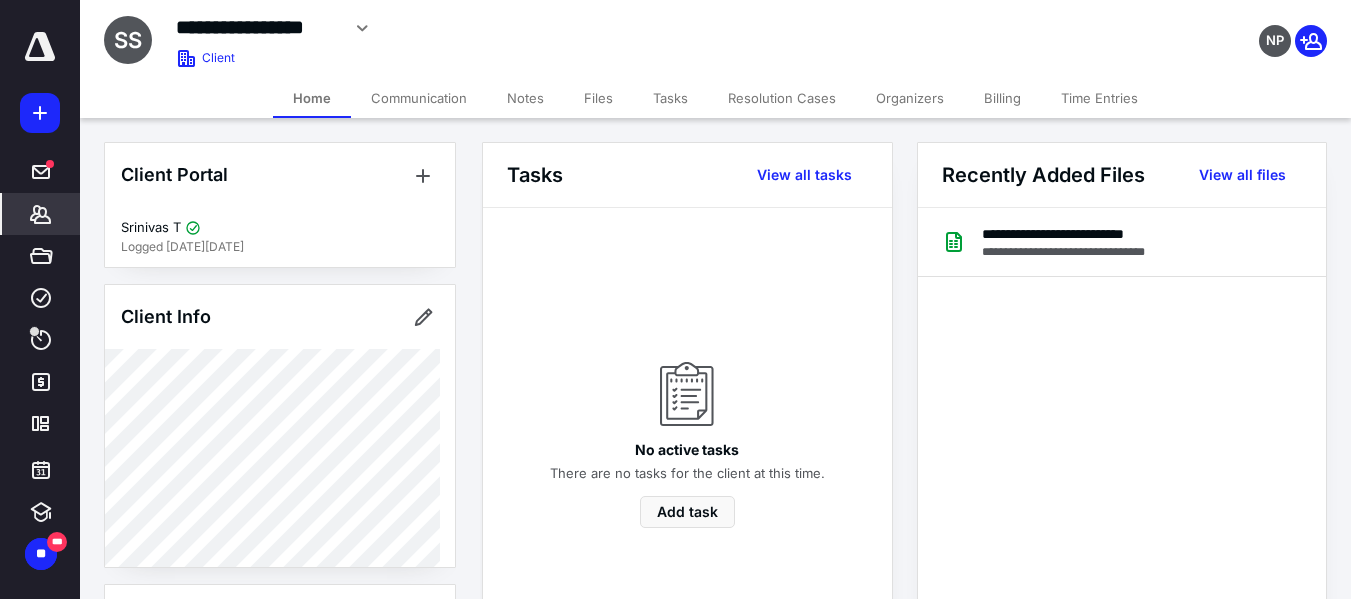 click on "Billing" at bounding box center (1002, 98) 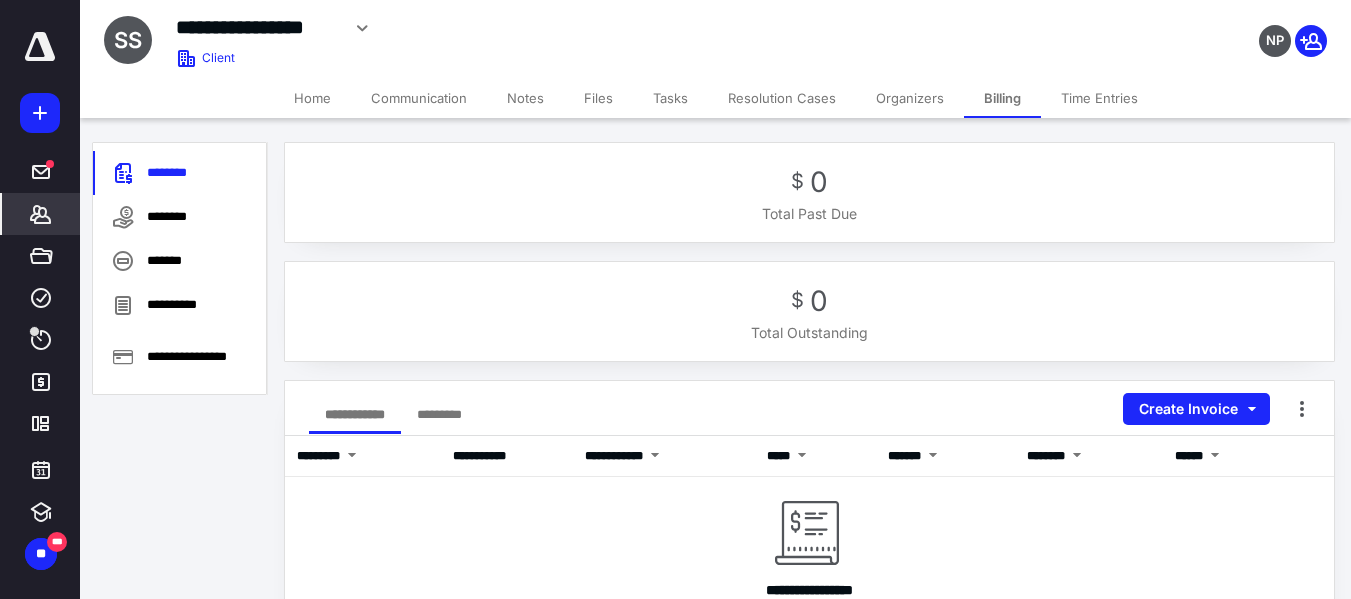 click on "*******" at bounding box center [41, 214] 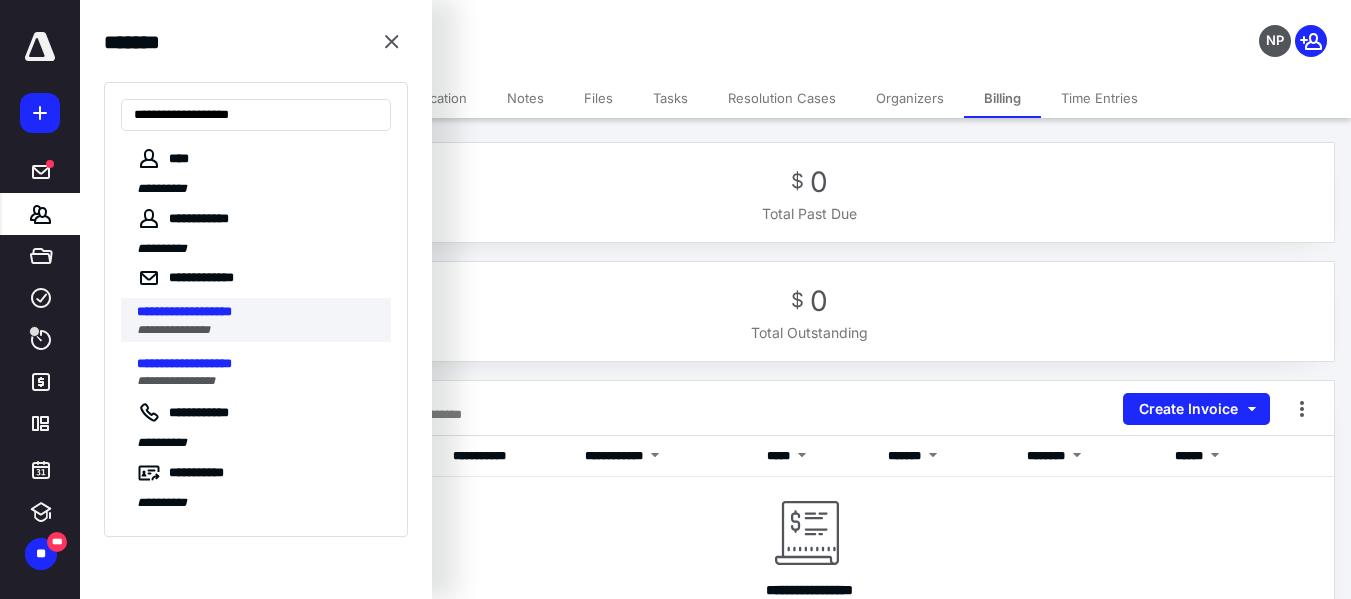 type on "**********" 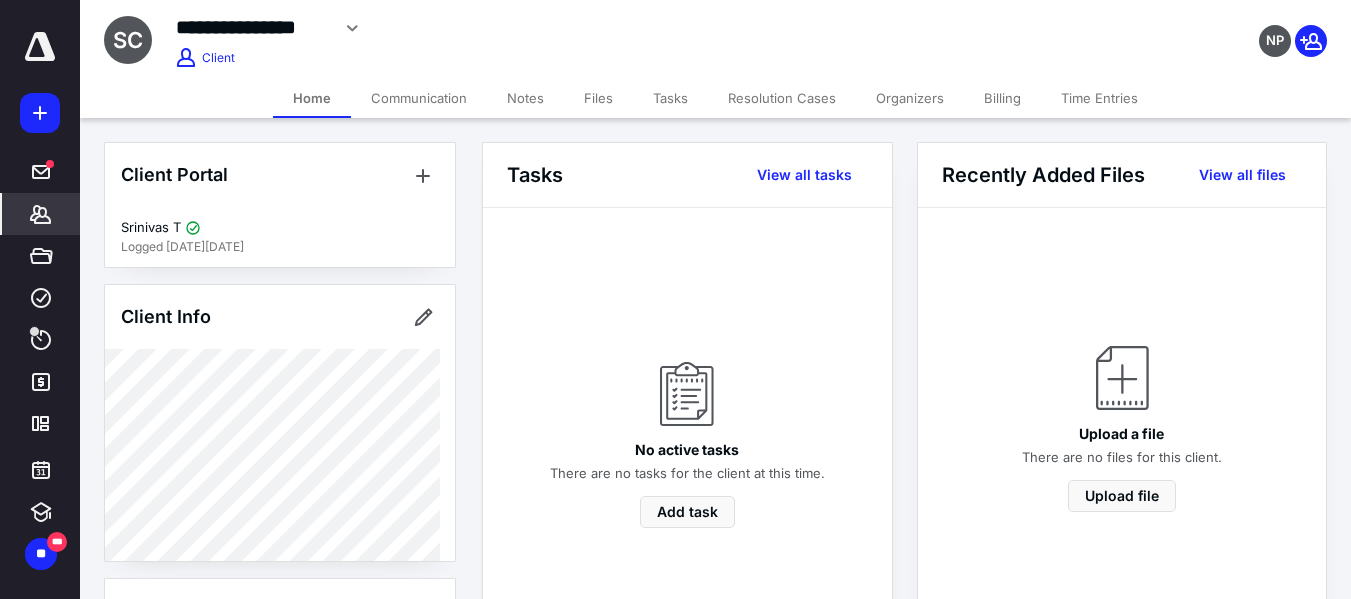 click on "Billing" at bounding box center (1002, 98) 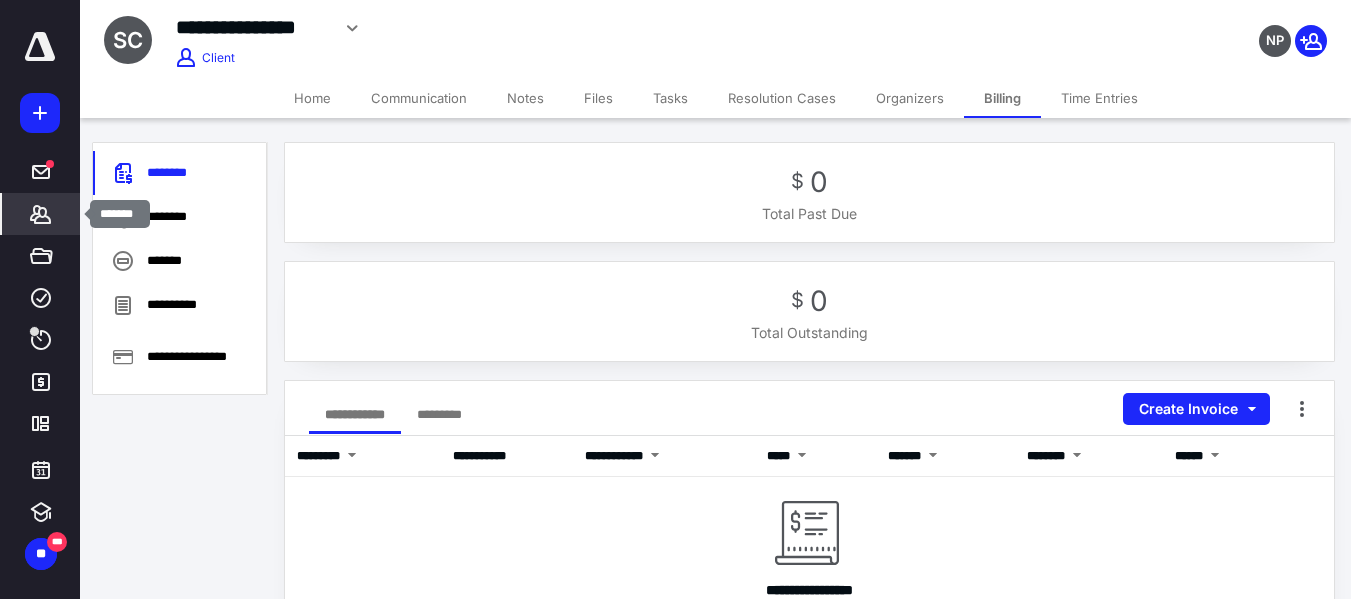 click 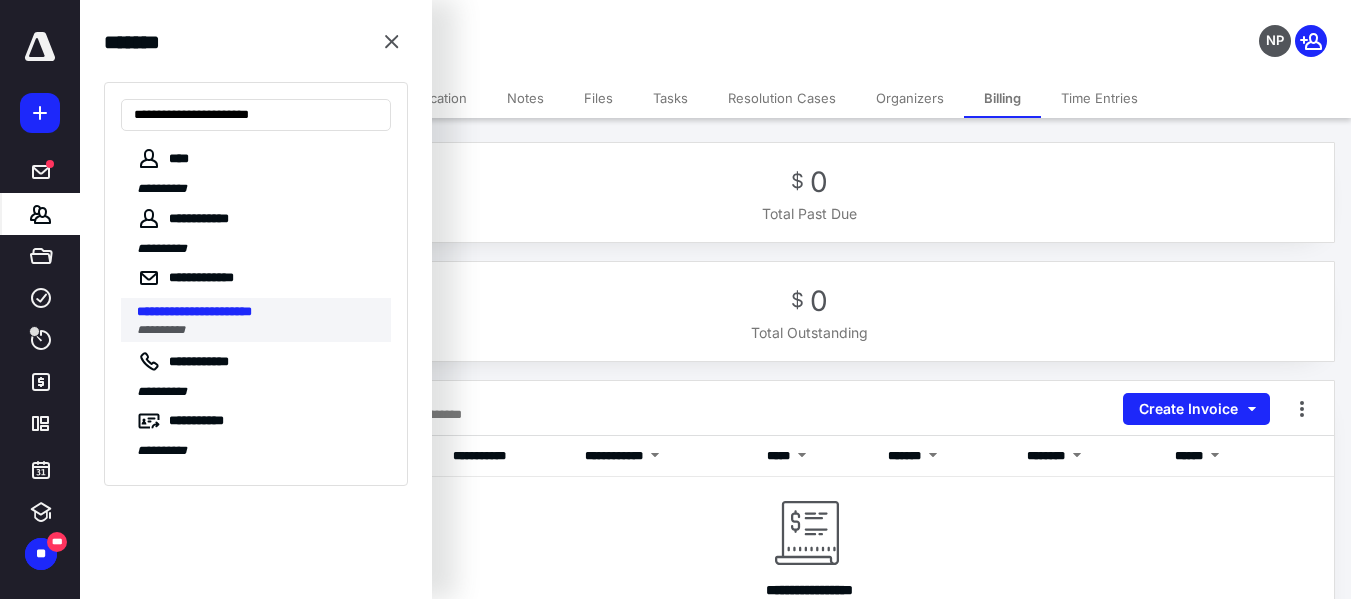 type on "**********" 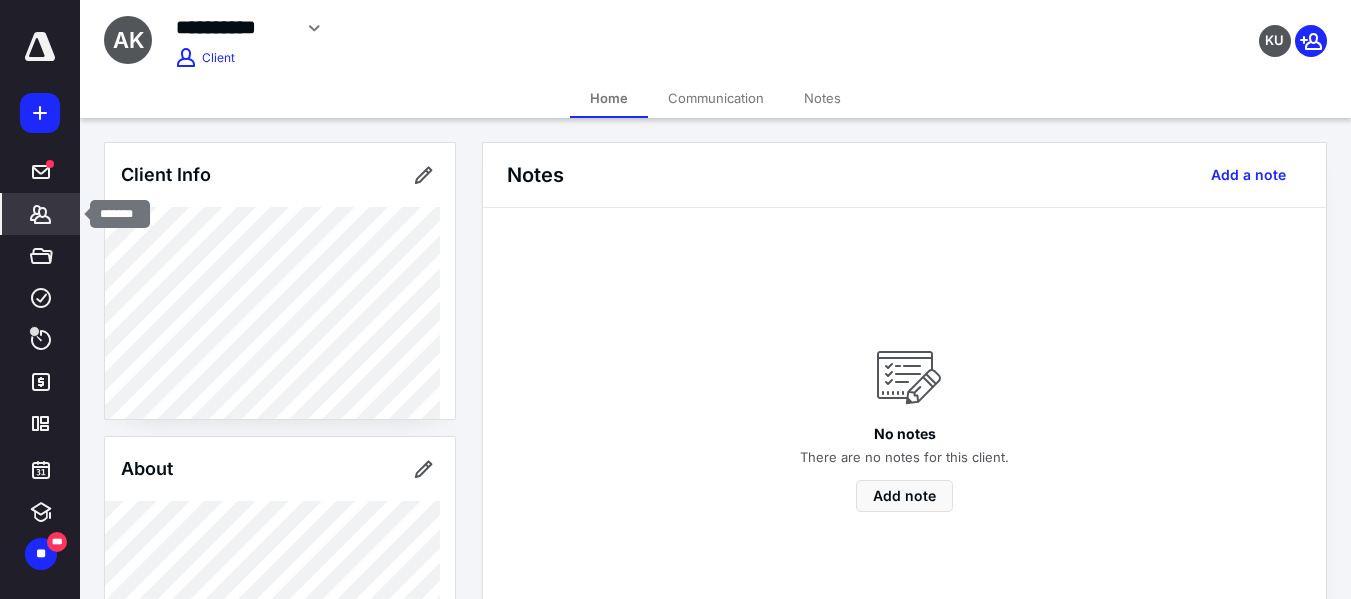 click on "*******" at bounding box center [41, 214] 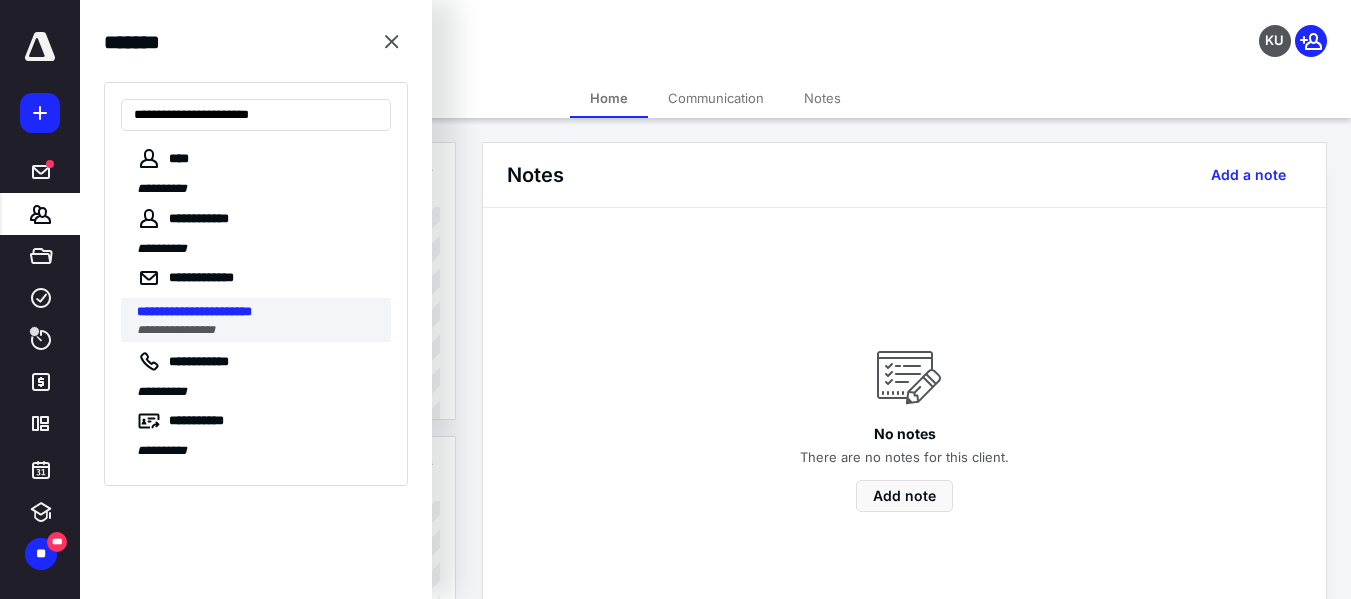 type on "**********" 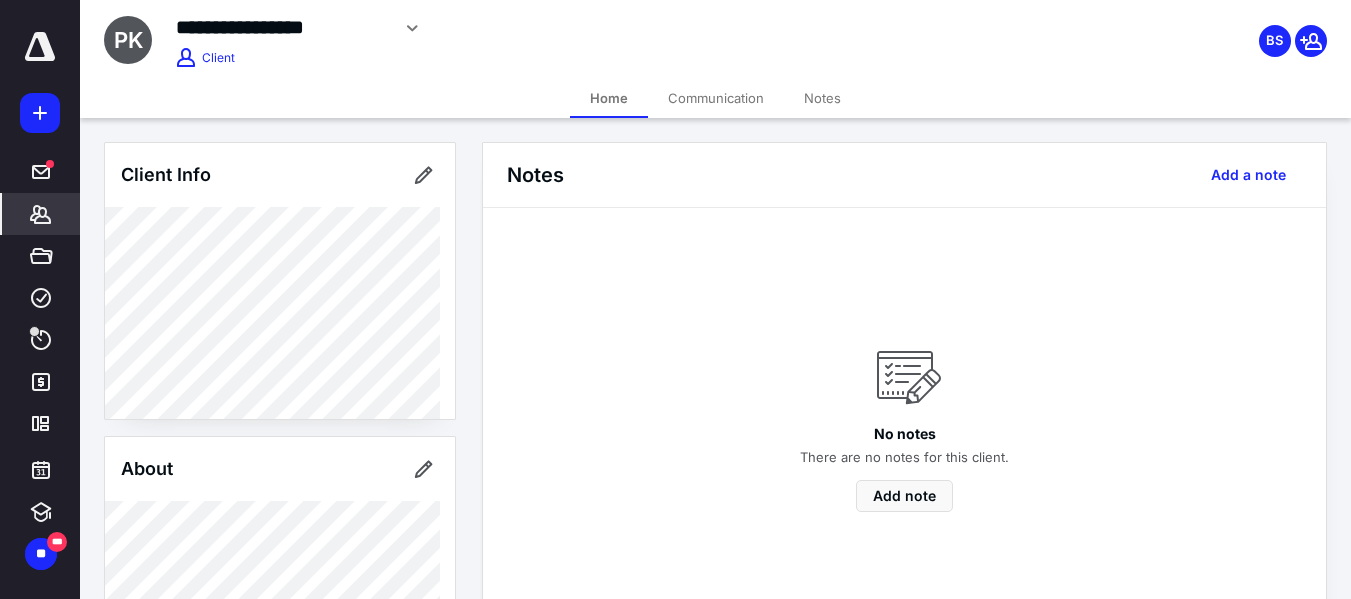 click on "*******" at bounding box center (41, 214) 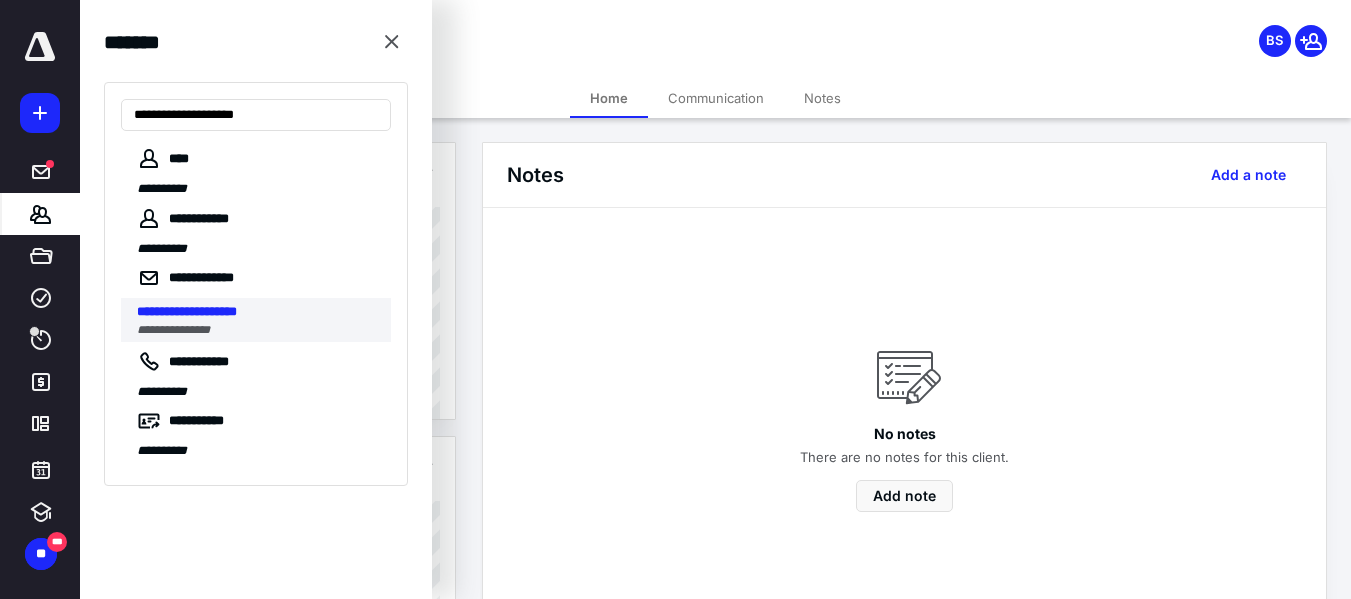type on "**********" 